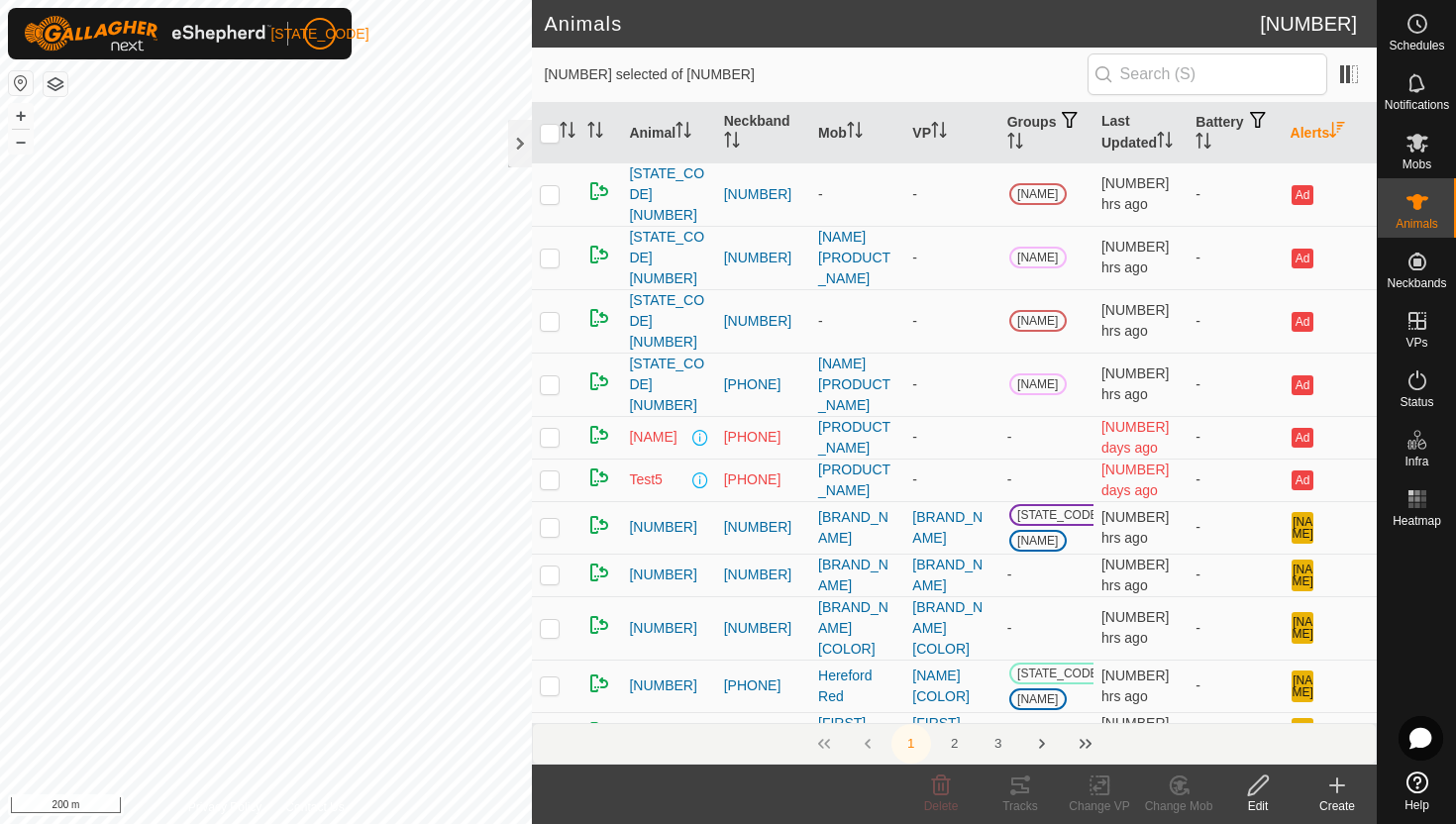 scroll, scrollTop: 0, scrollLeft: 0, axis: both 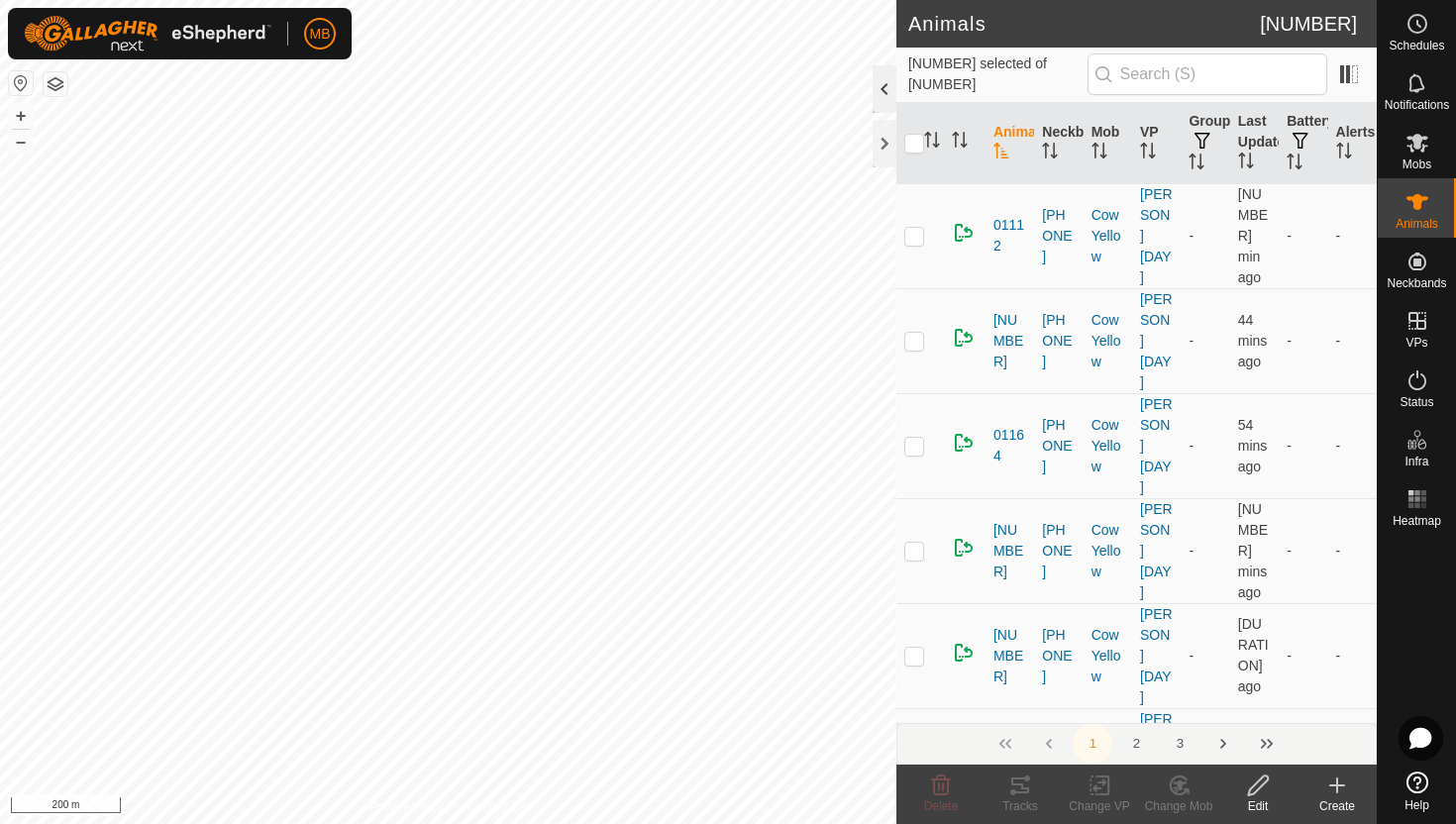 click 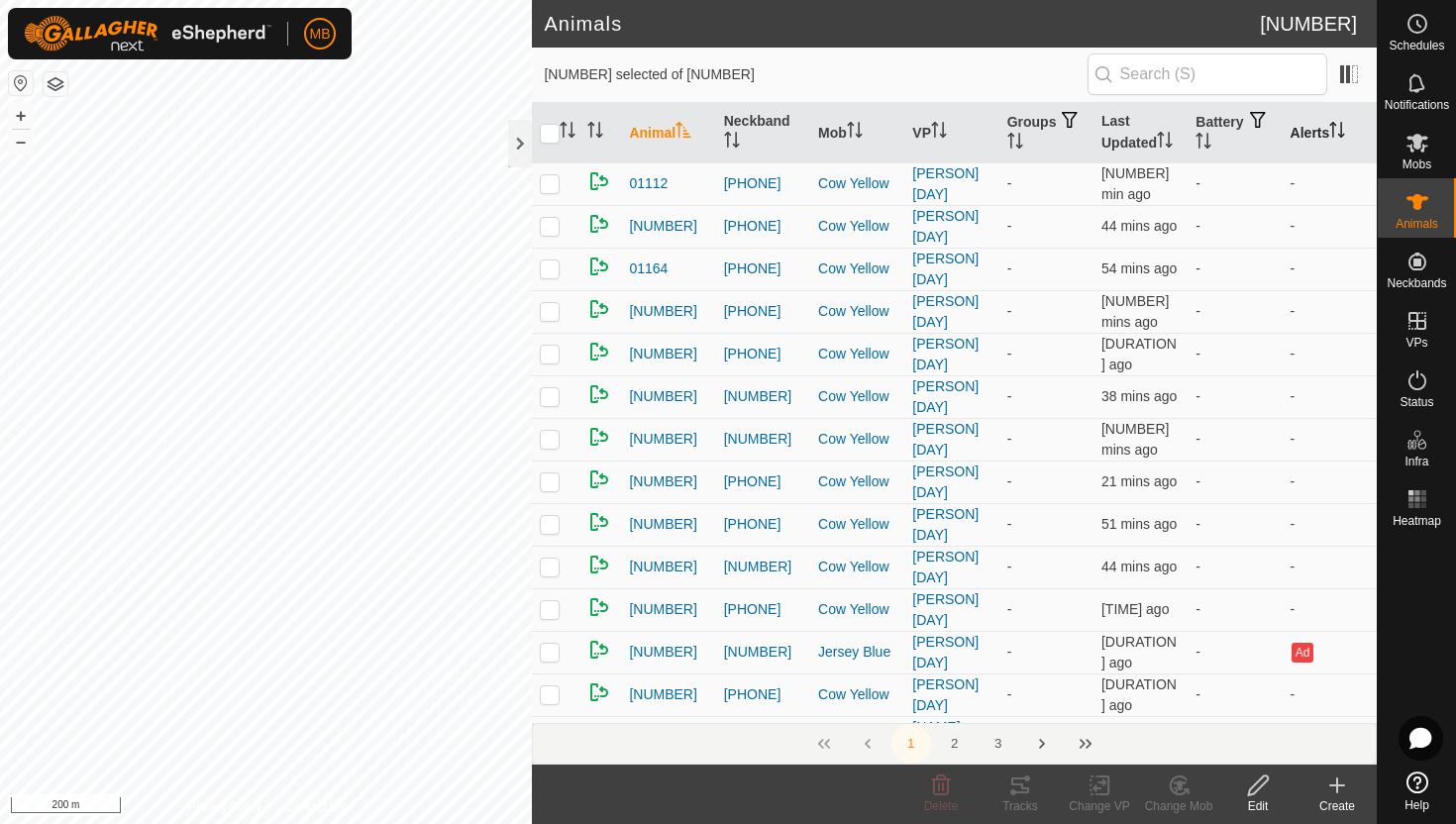 click 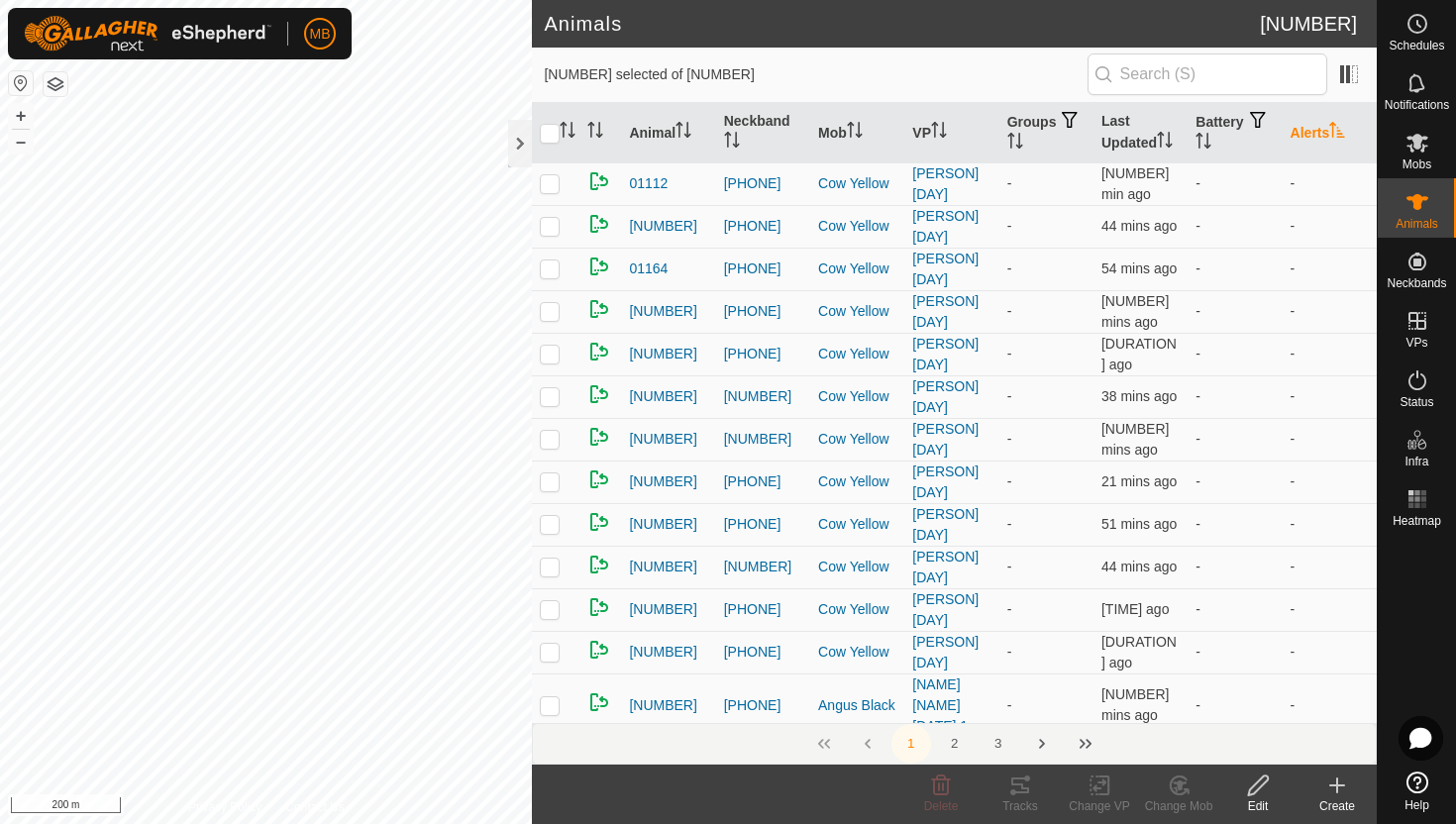 click 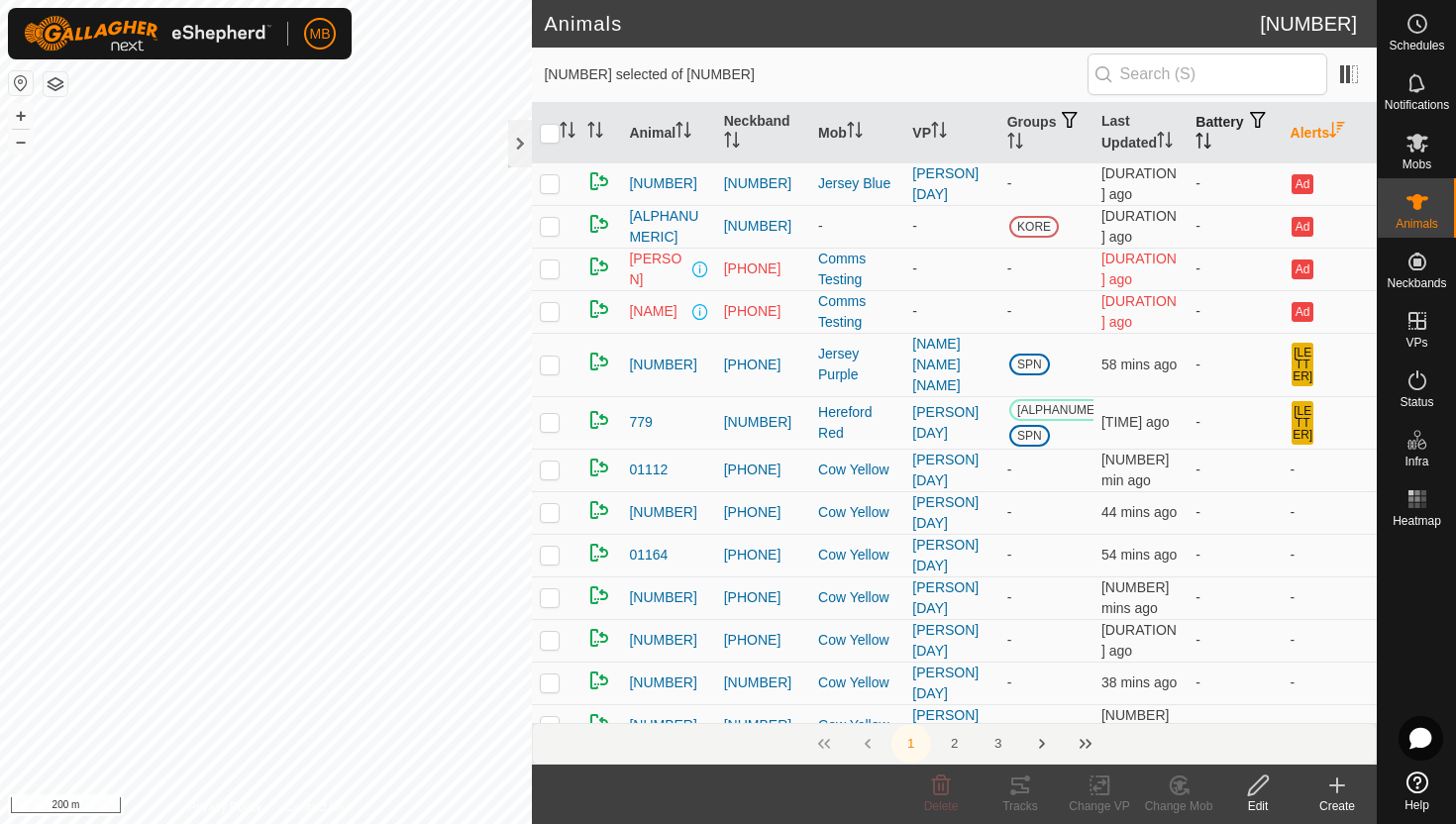 click 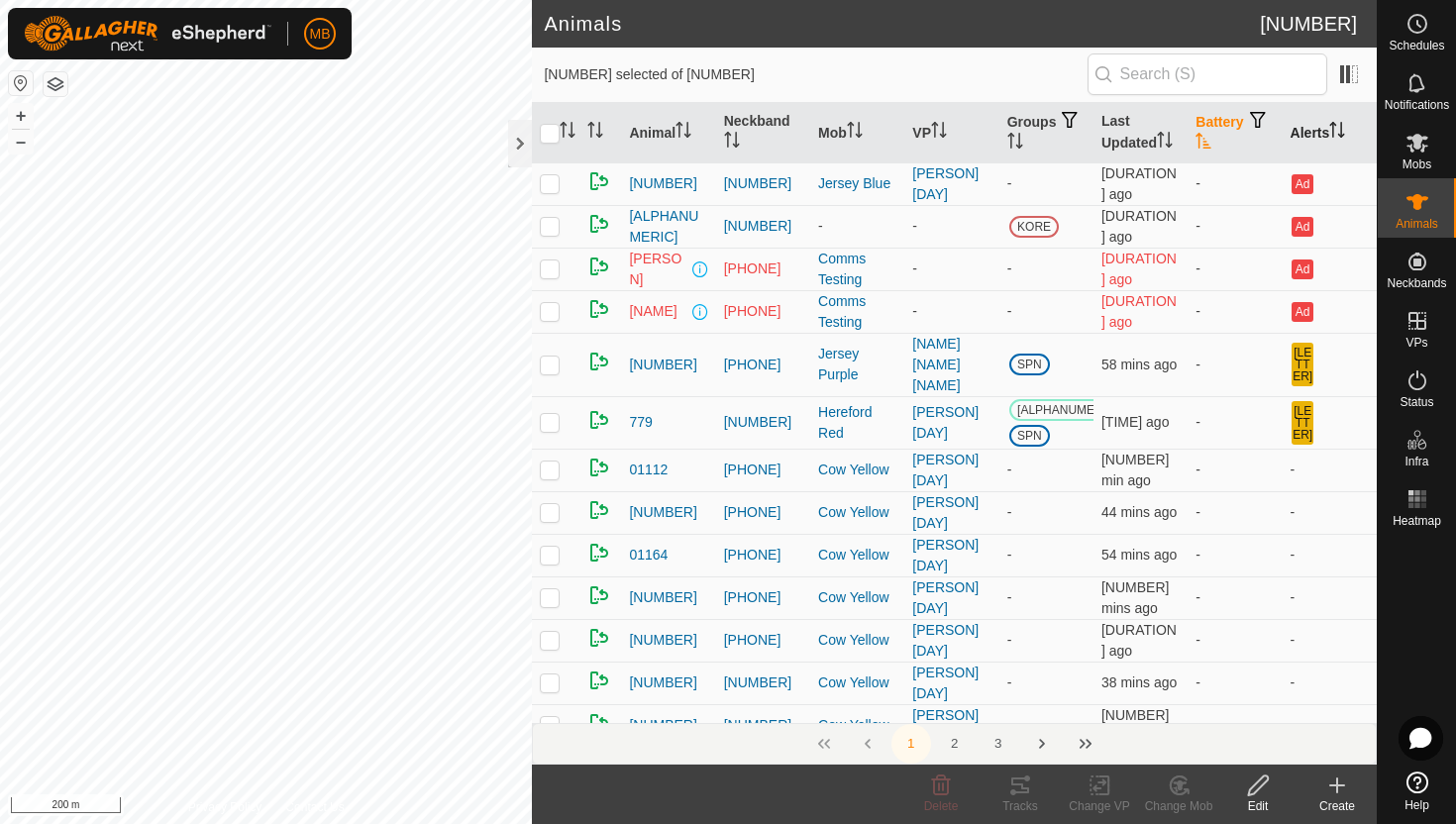 click 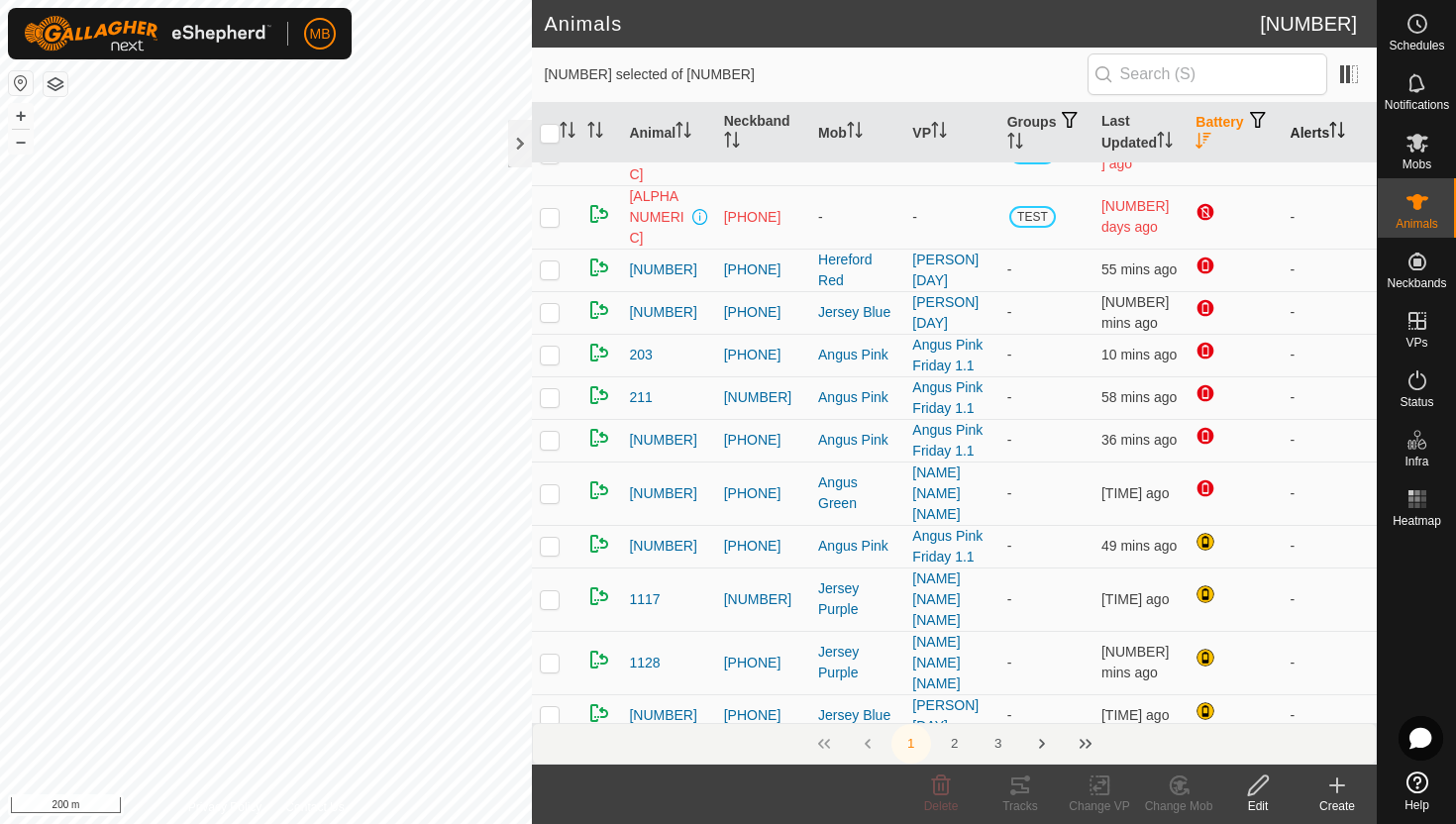 scroll, scrollTop: 93, scrollLeft: 0, axis: vertical 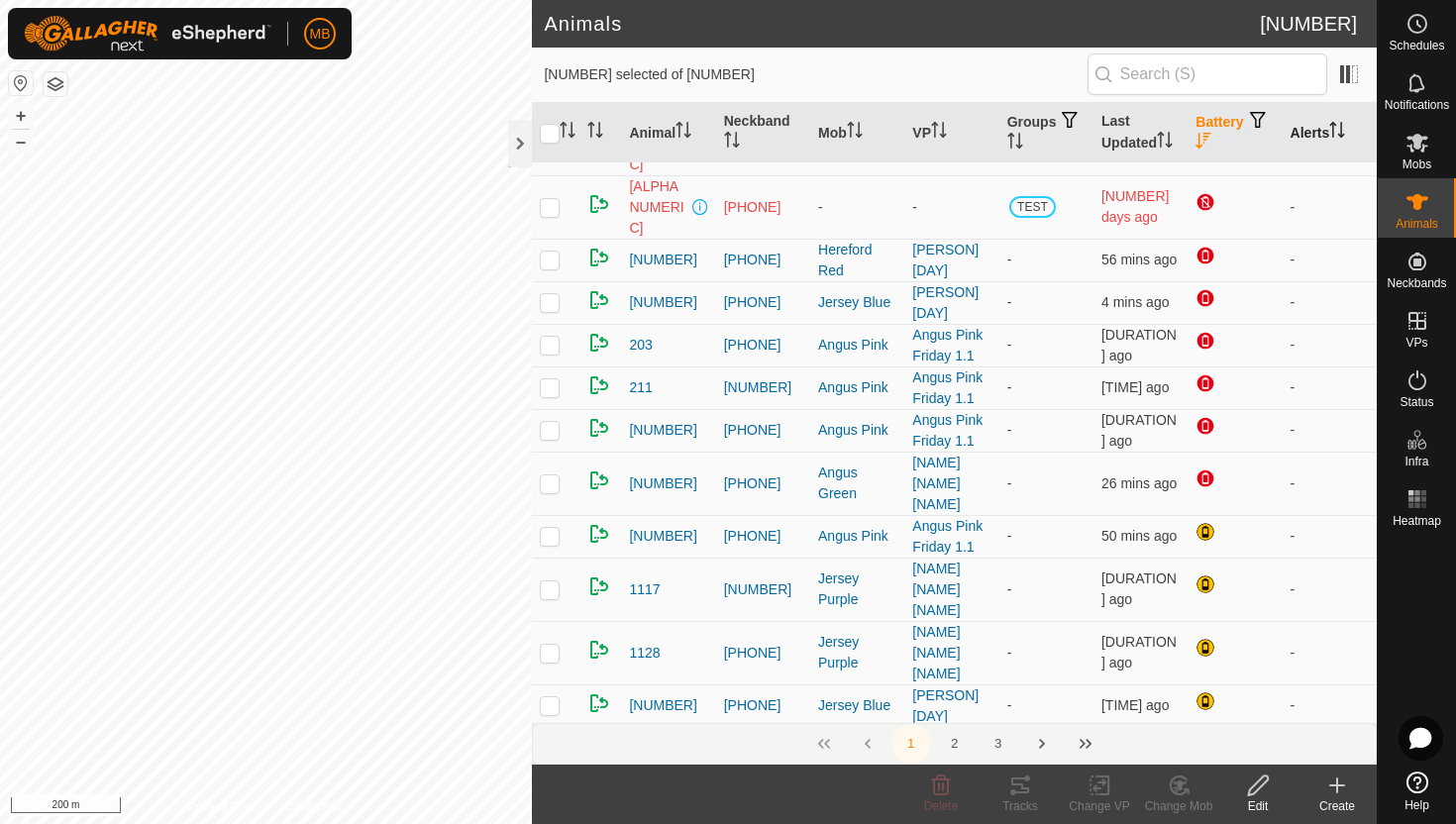 click 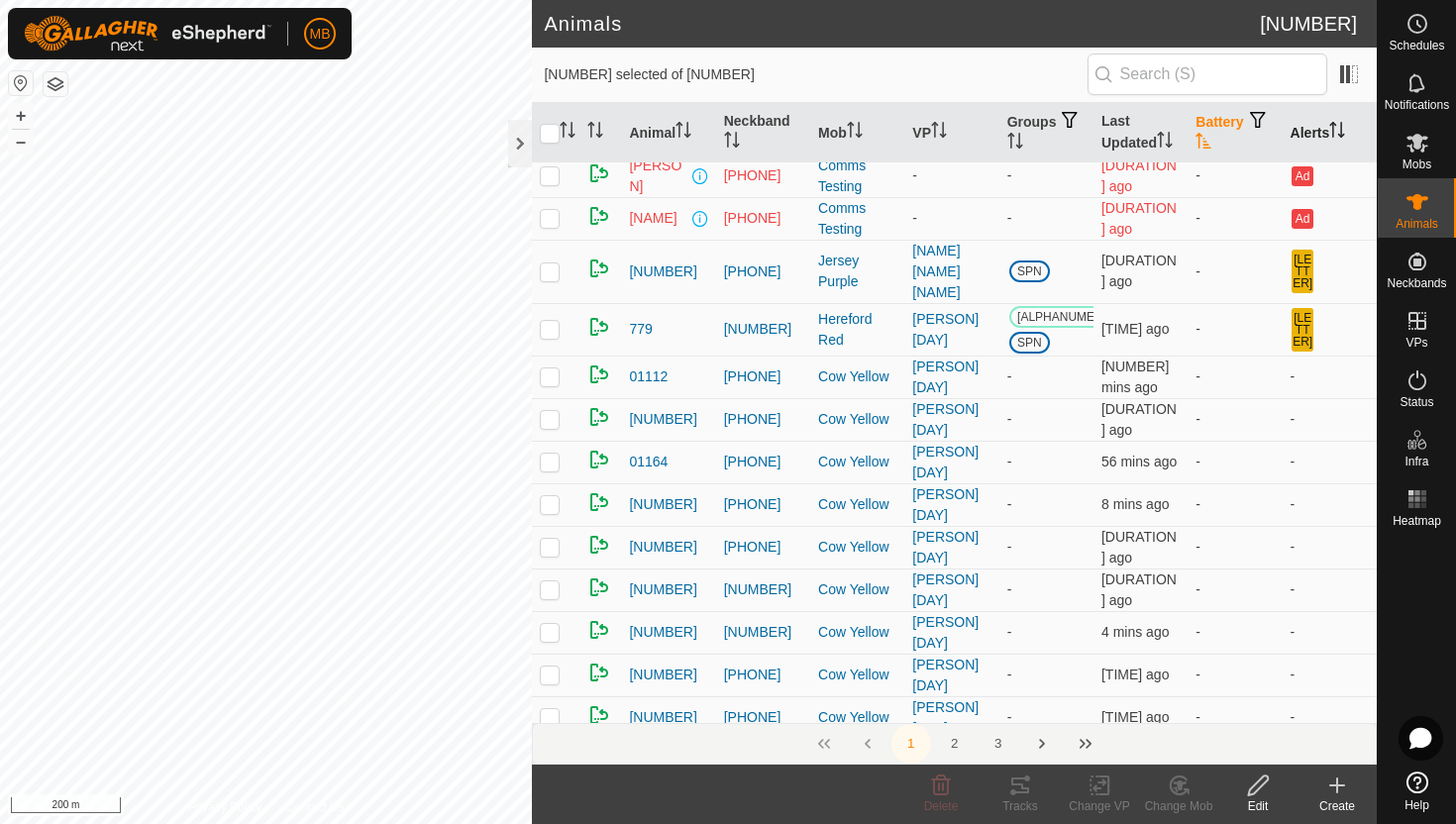 scroll, scrollTop: 0, scrollLeft: 0, axis: both 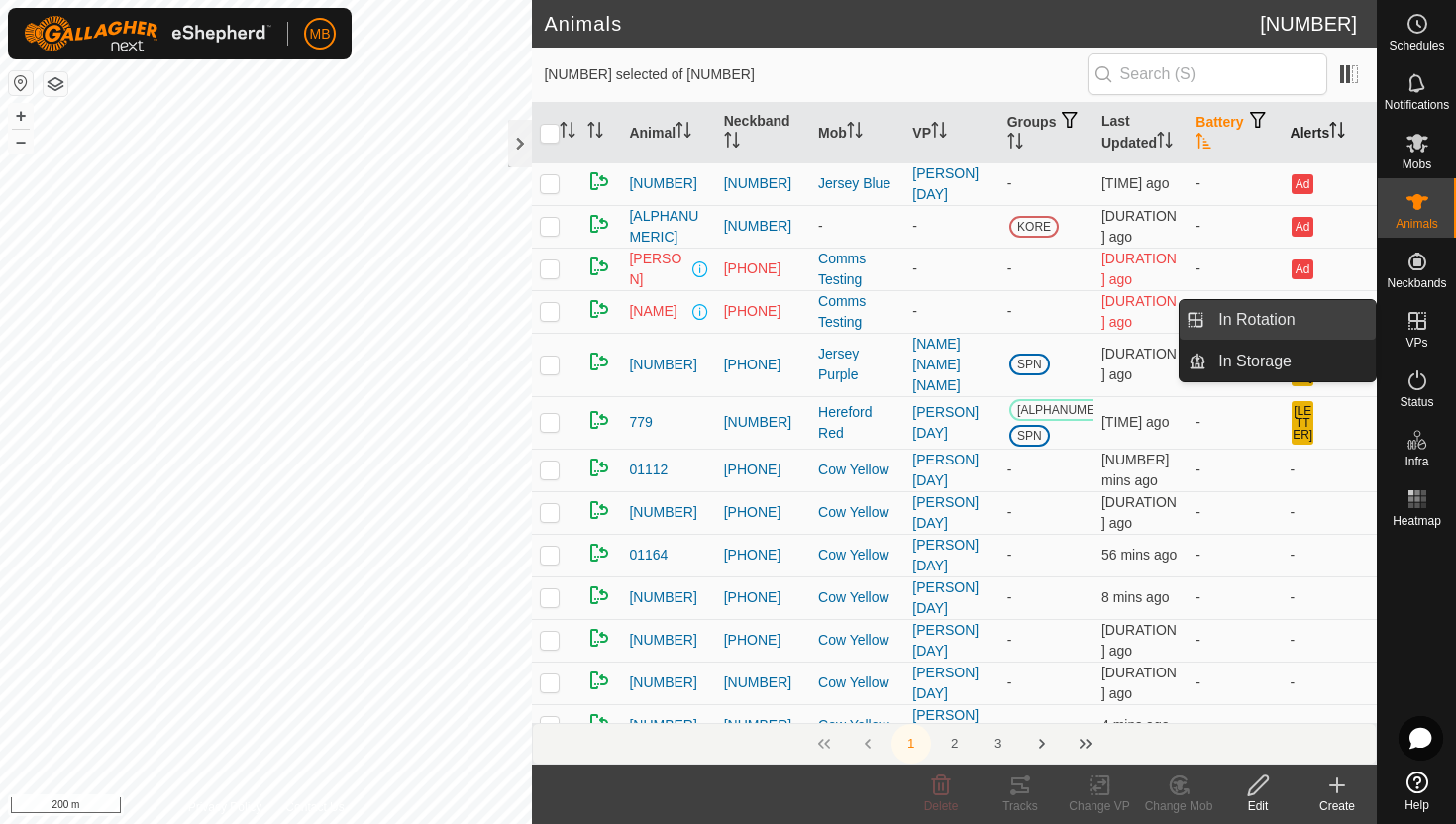 click on "In Rotation" at bounding box center [1291, 320] 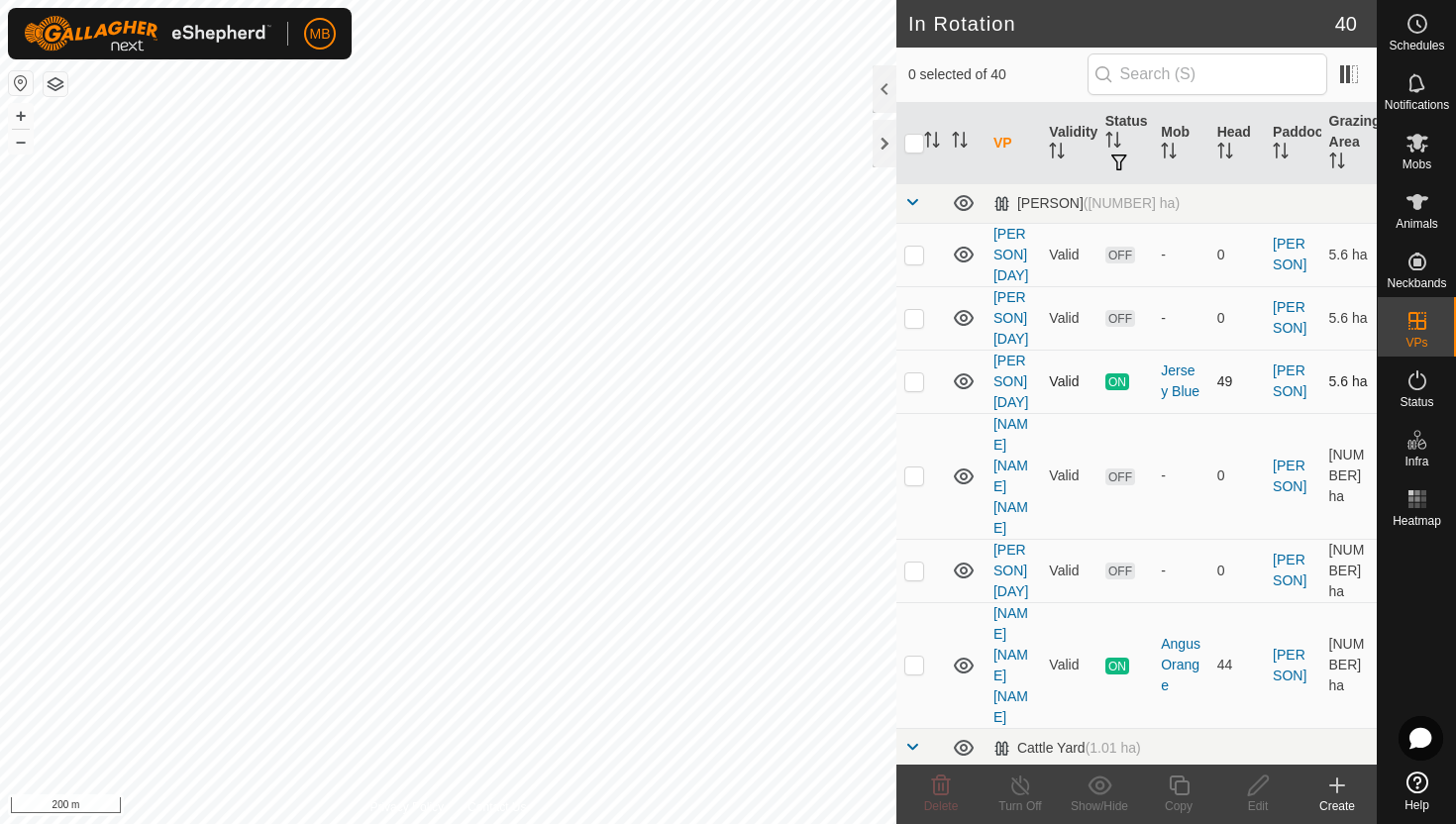 click at bounding box center [914, 381] 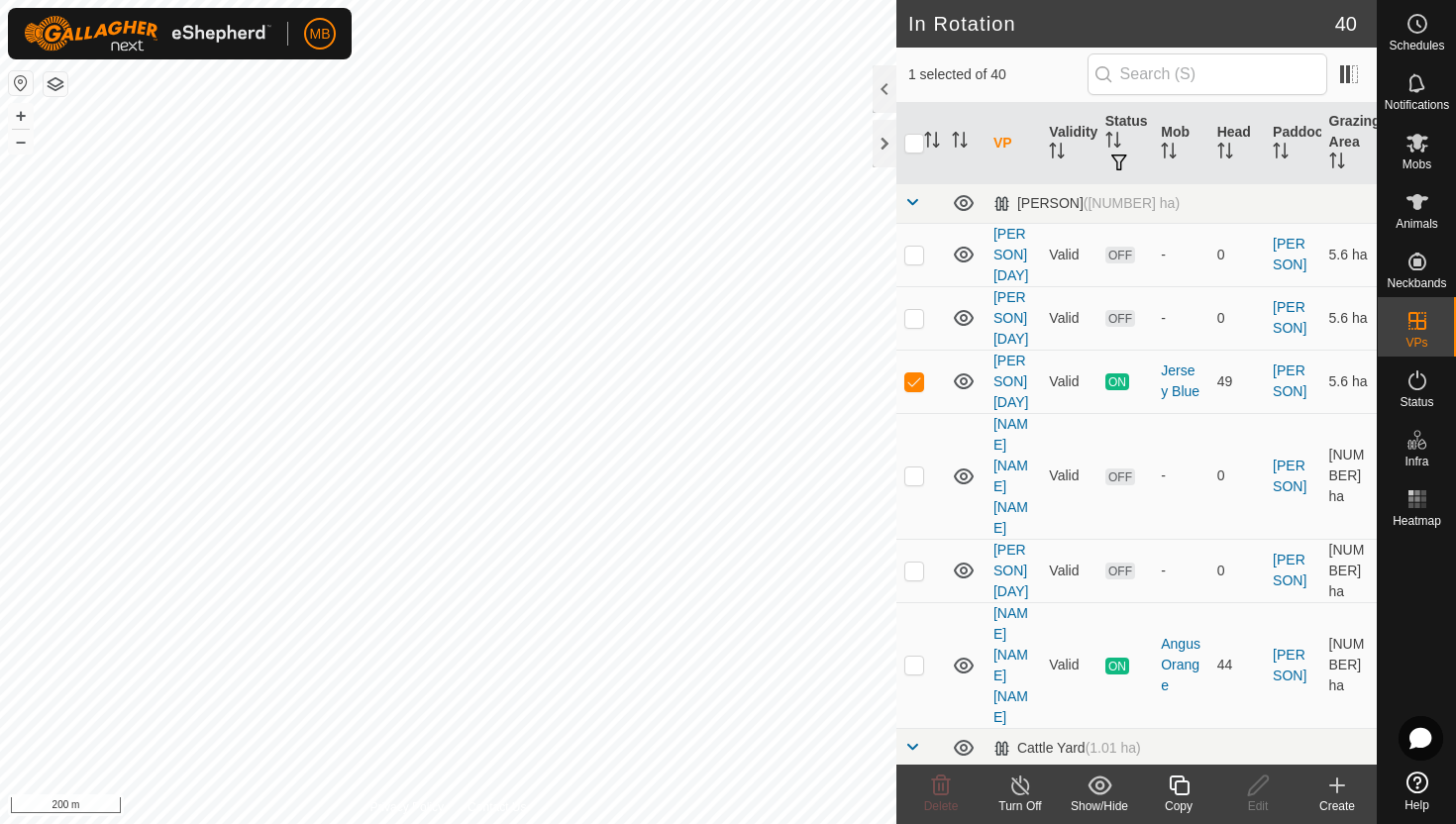 click 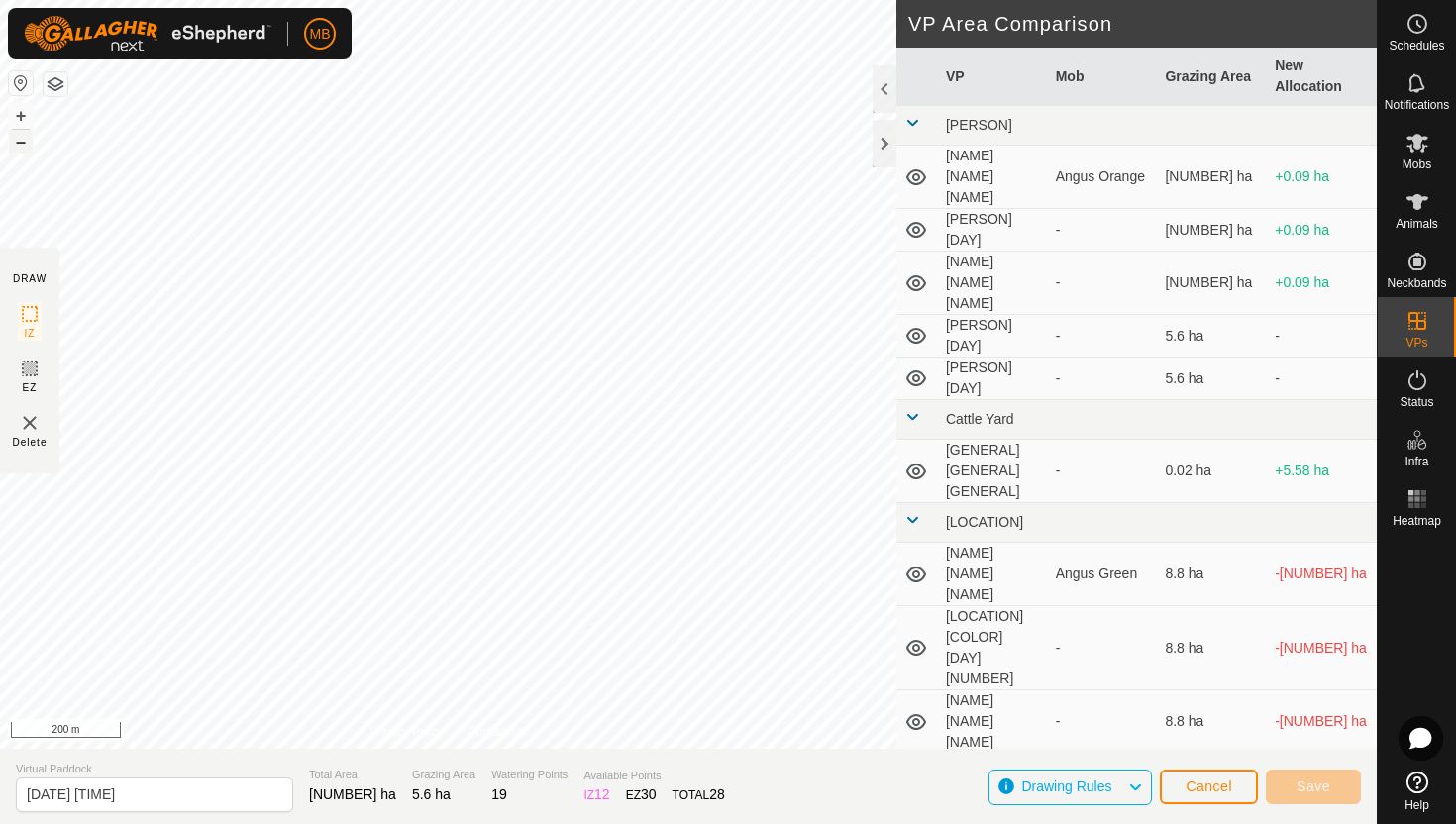 click on "–" at bounding box center [21, 142] 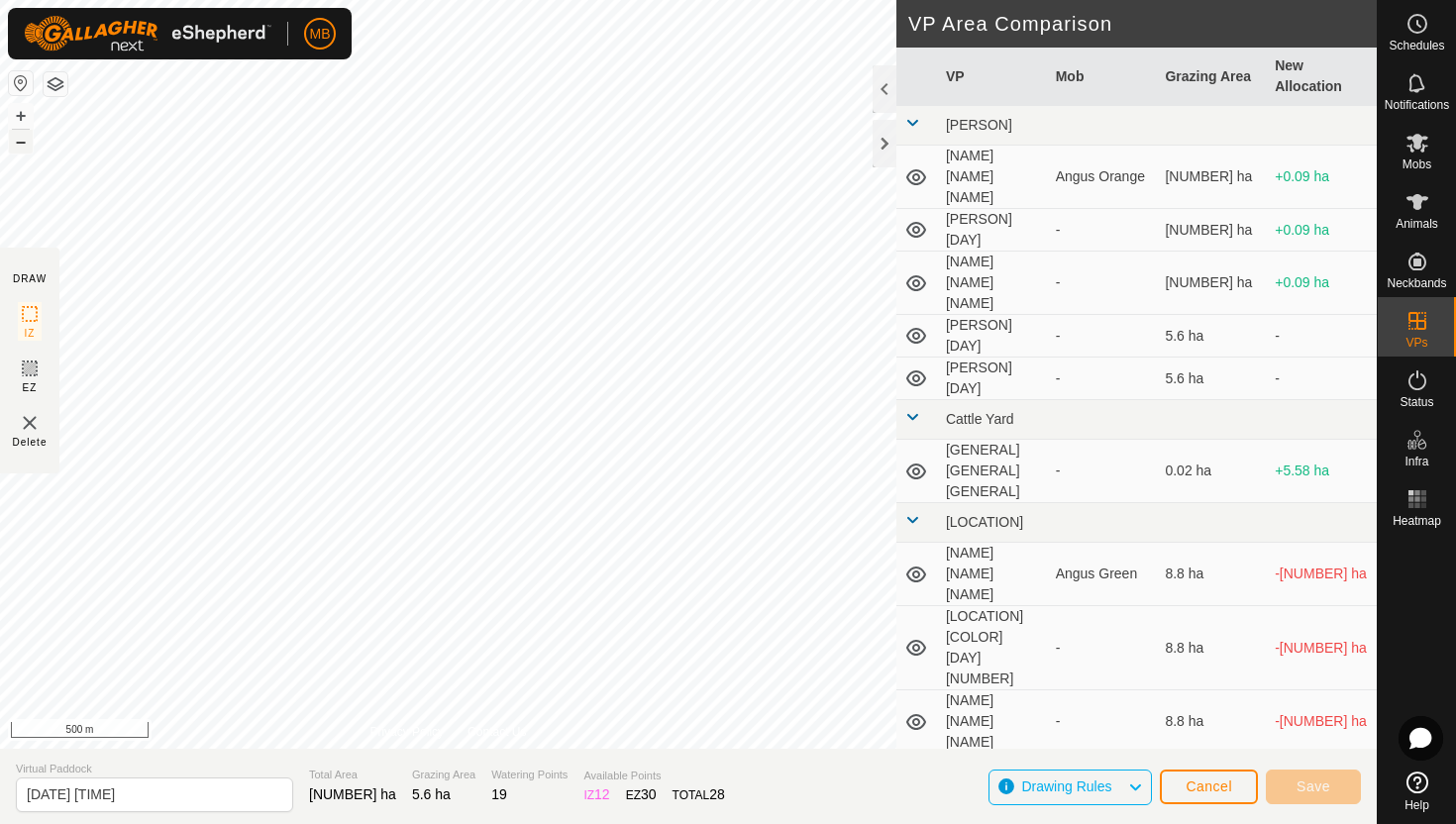 click on "–" at bounding box center (21, 142) 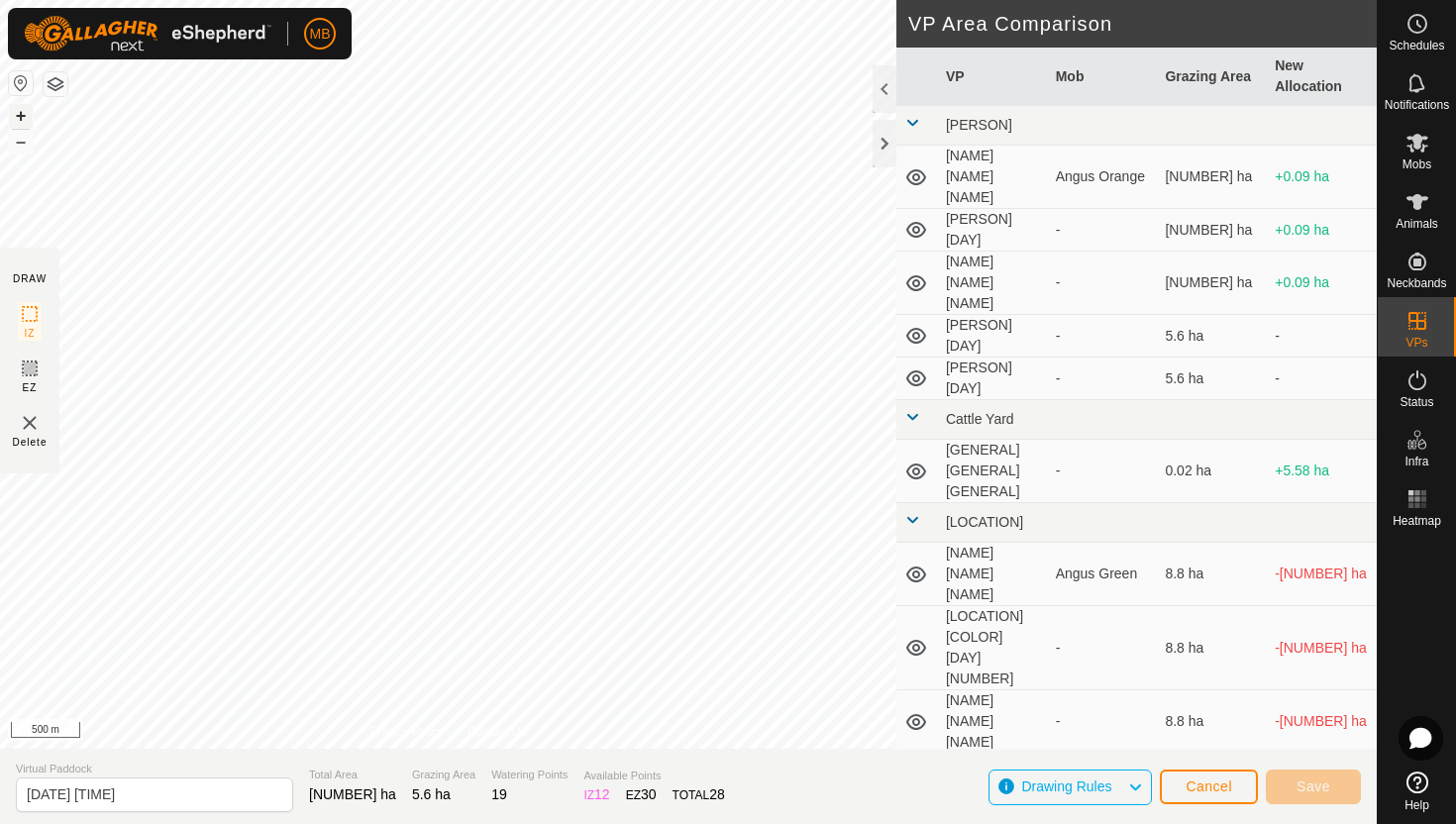 click on "+" at bounding box center [21, 116] 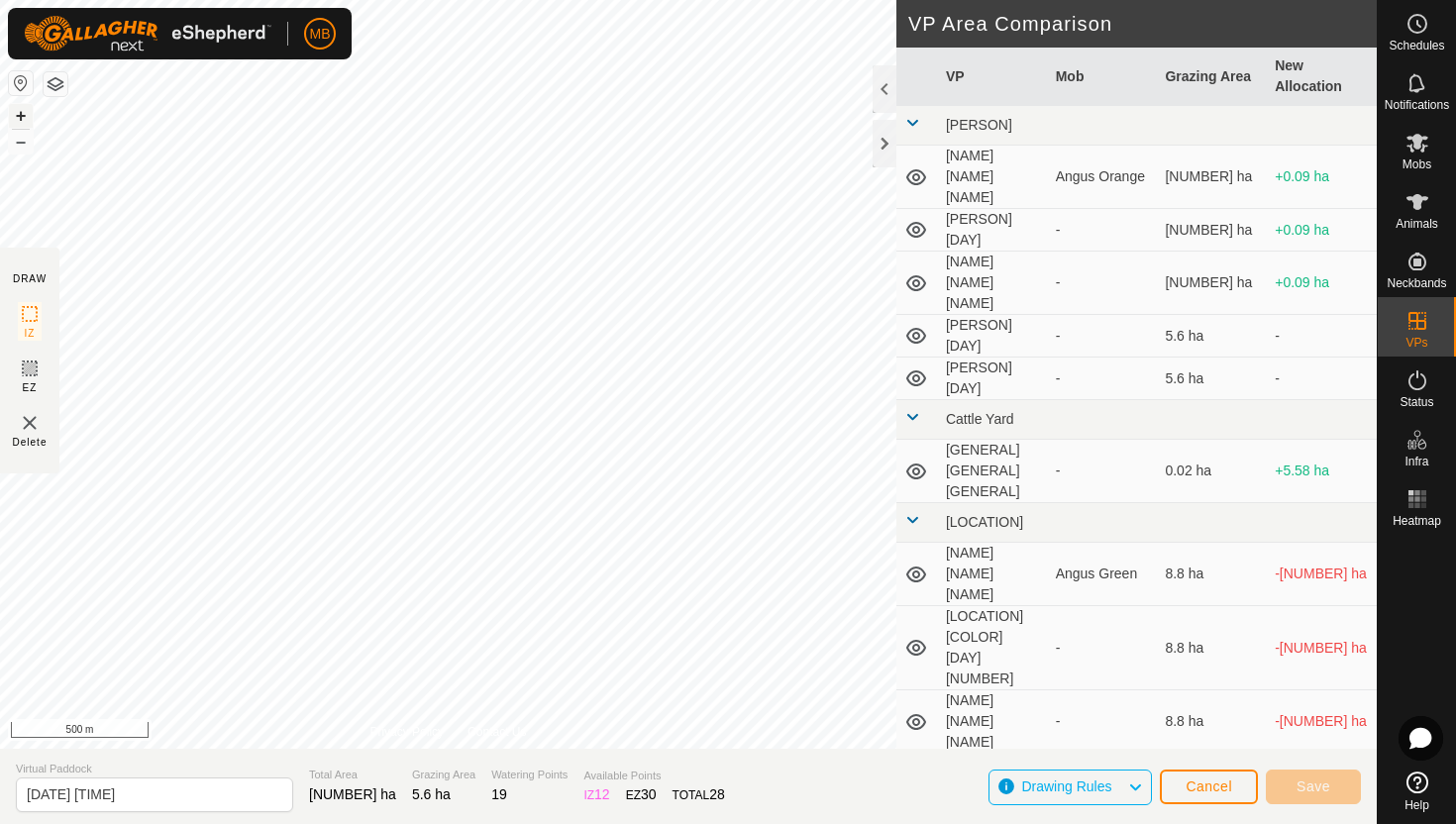 click on "+" at bounding box center [21, 116] 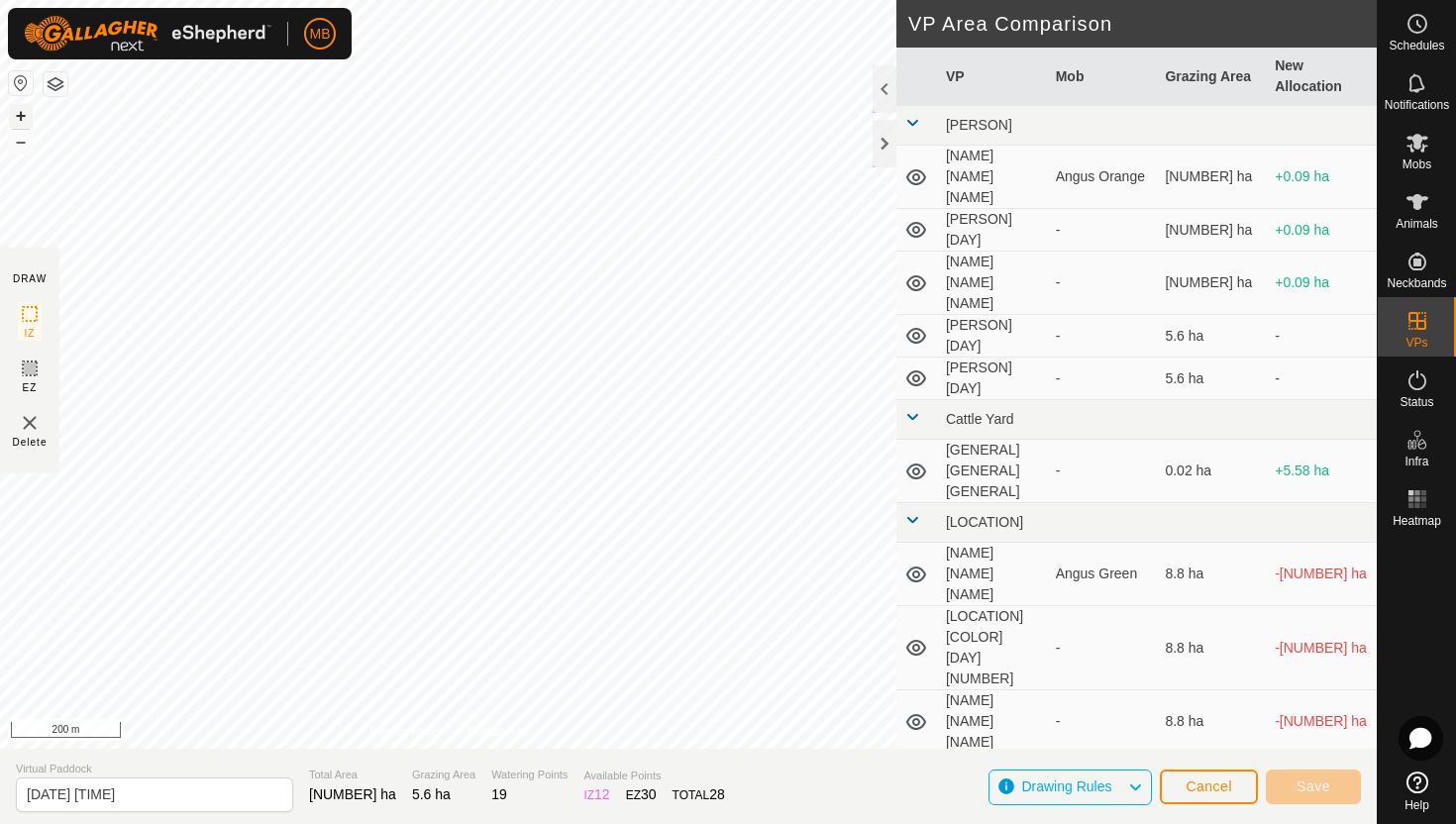click on "+" at bounding box center [21, 116] 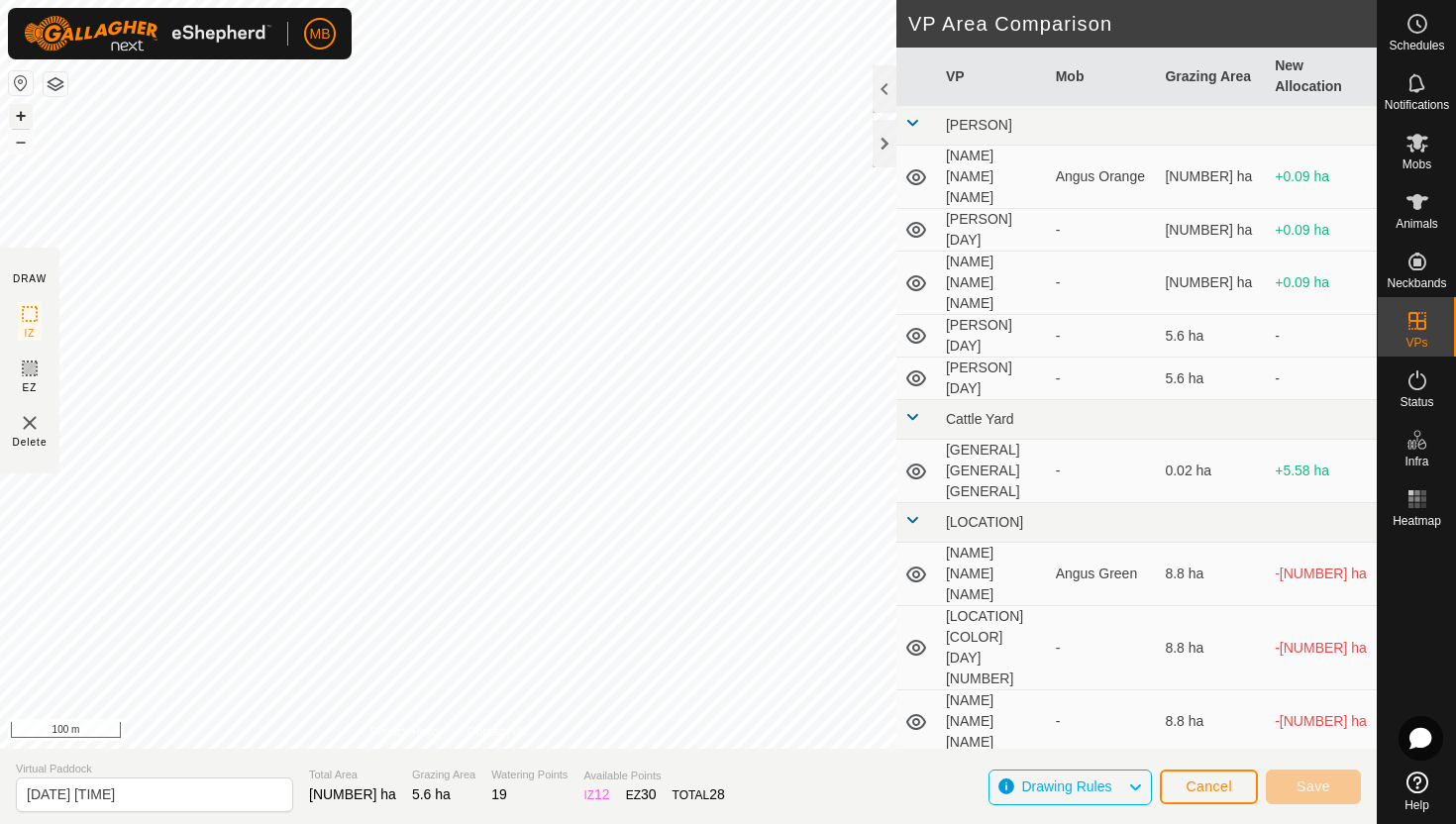click on "+" at bounding box center (21, 116) 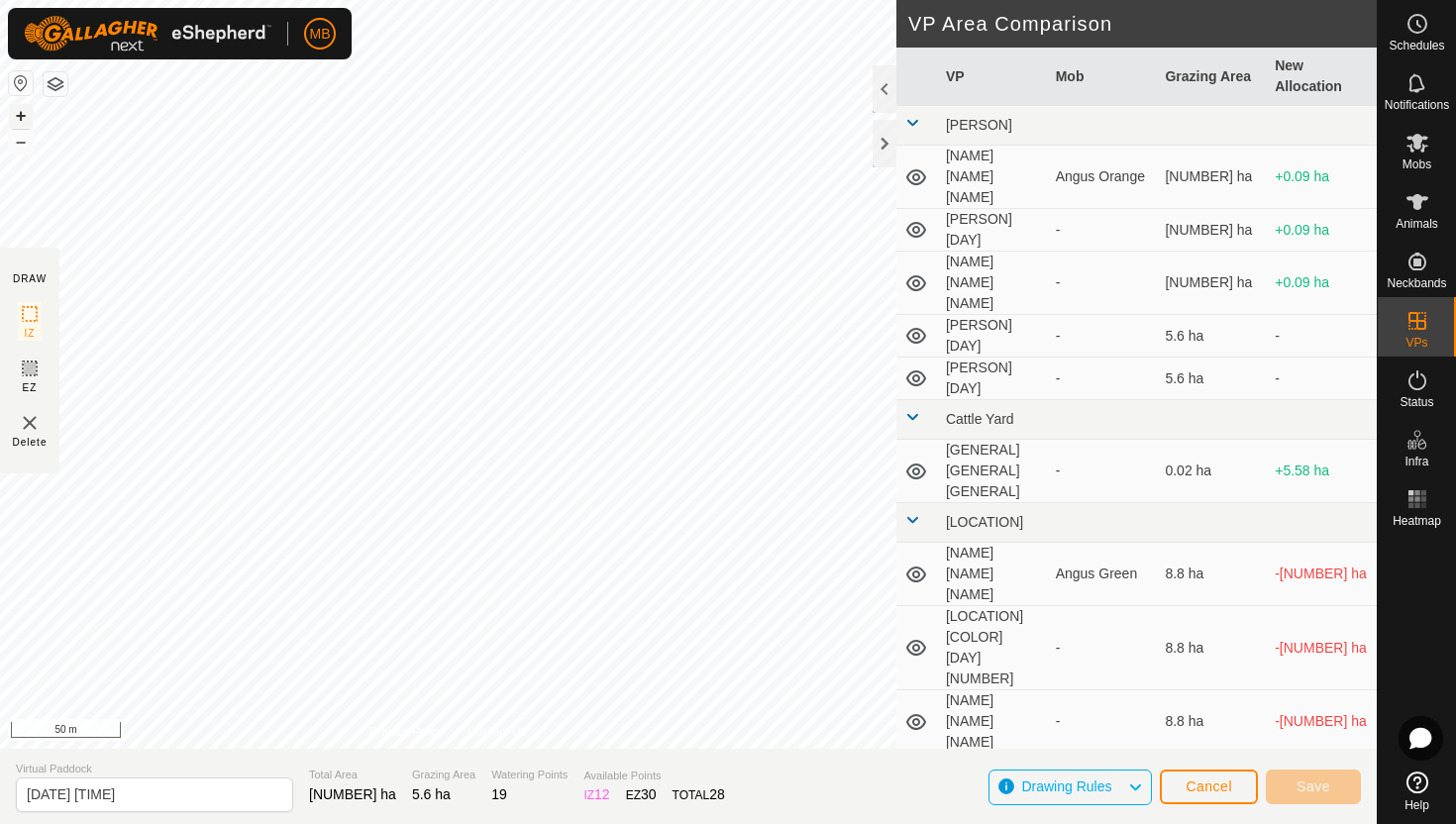 click on "+" at bounding box center [21, 116] 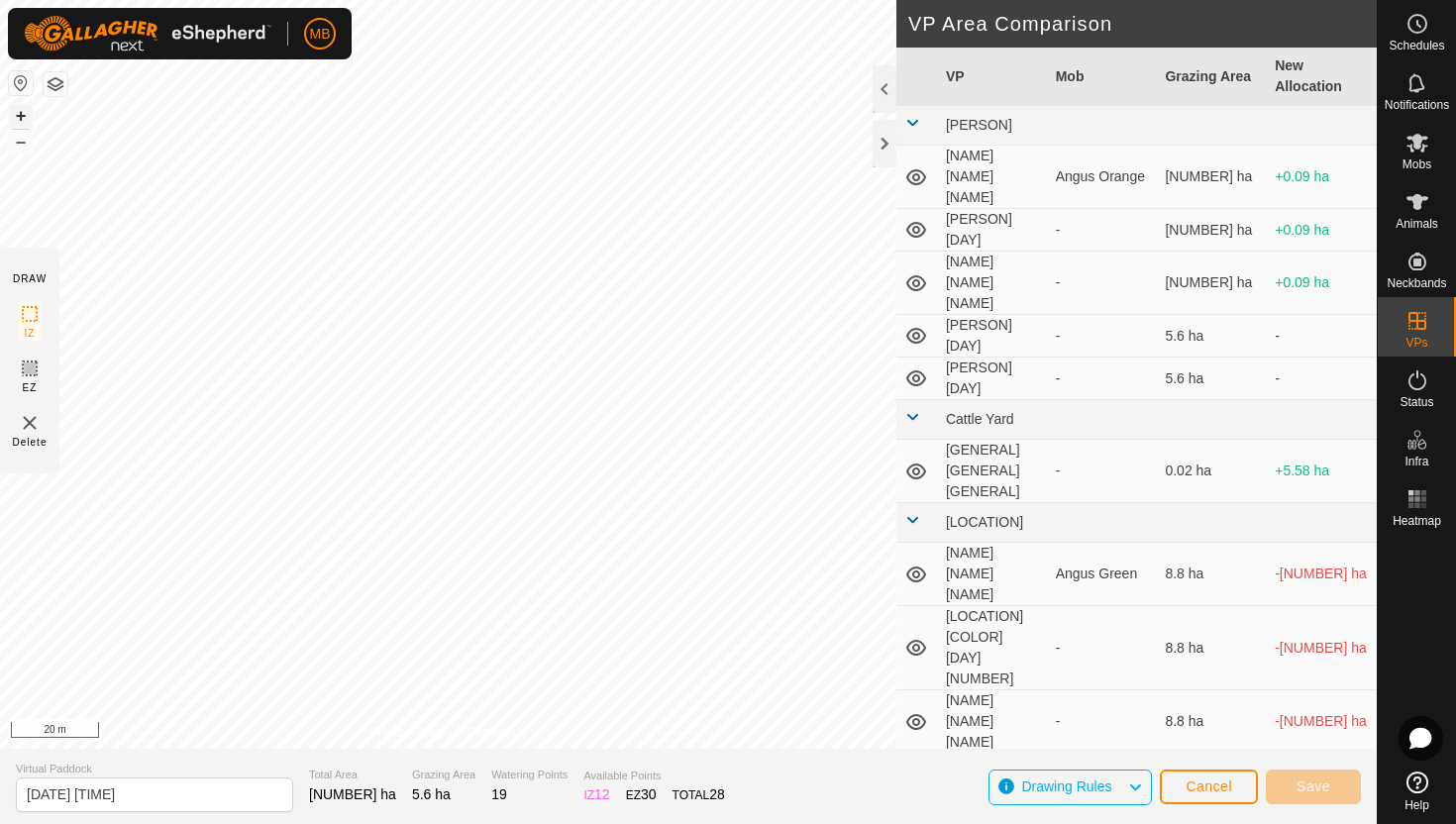 click on "+" at bounding box center (21, 116) 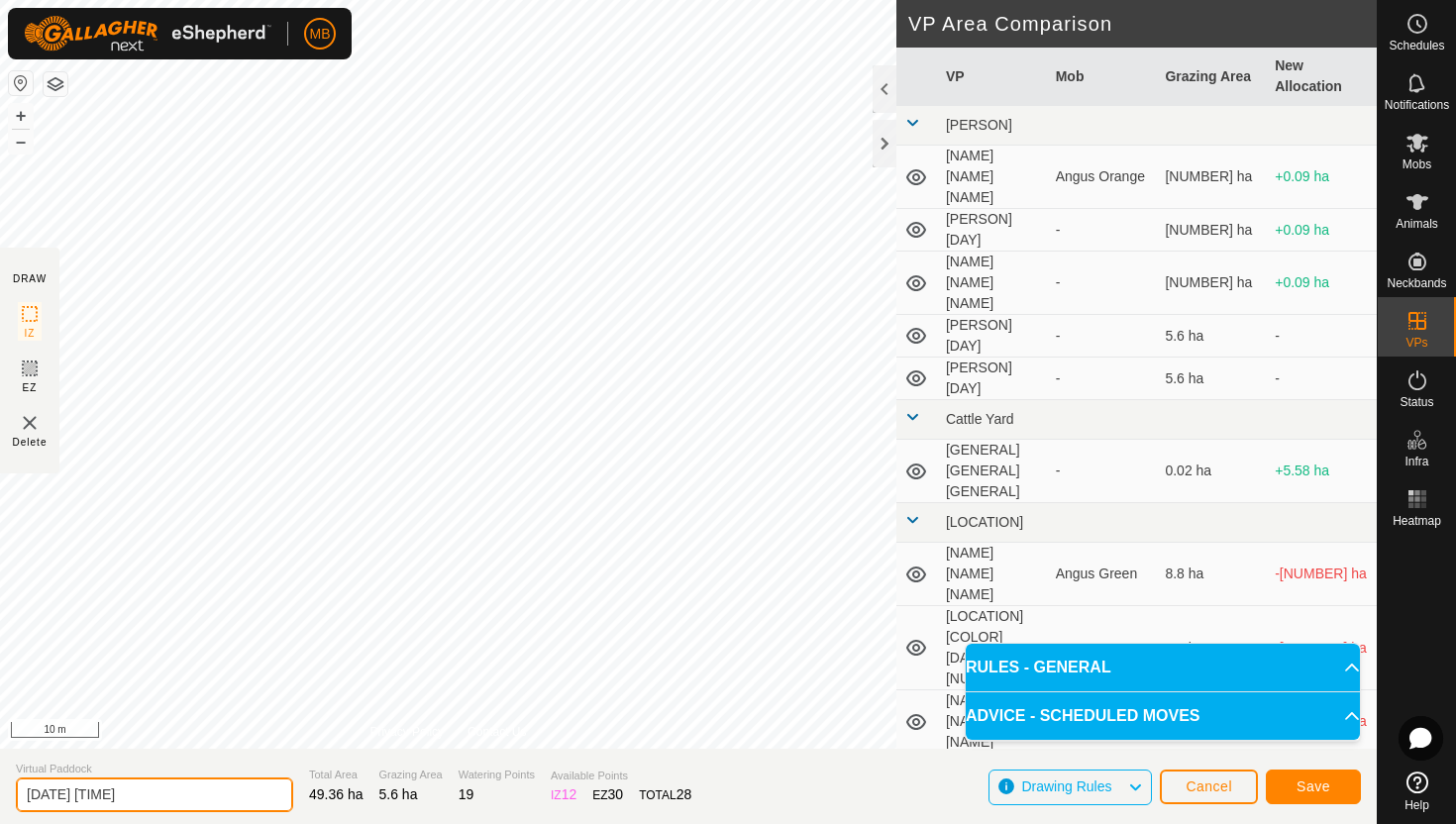 click on "[DATE] [TIME]" 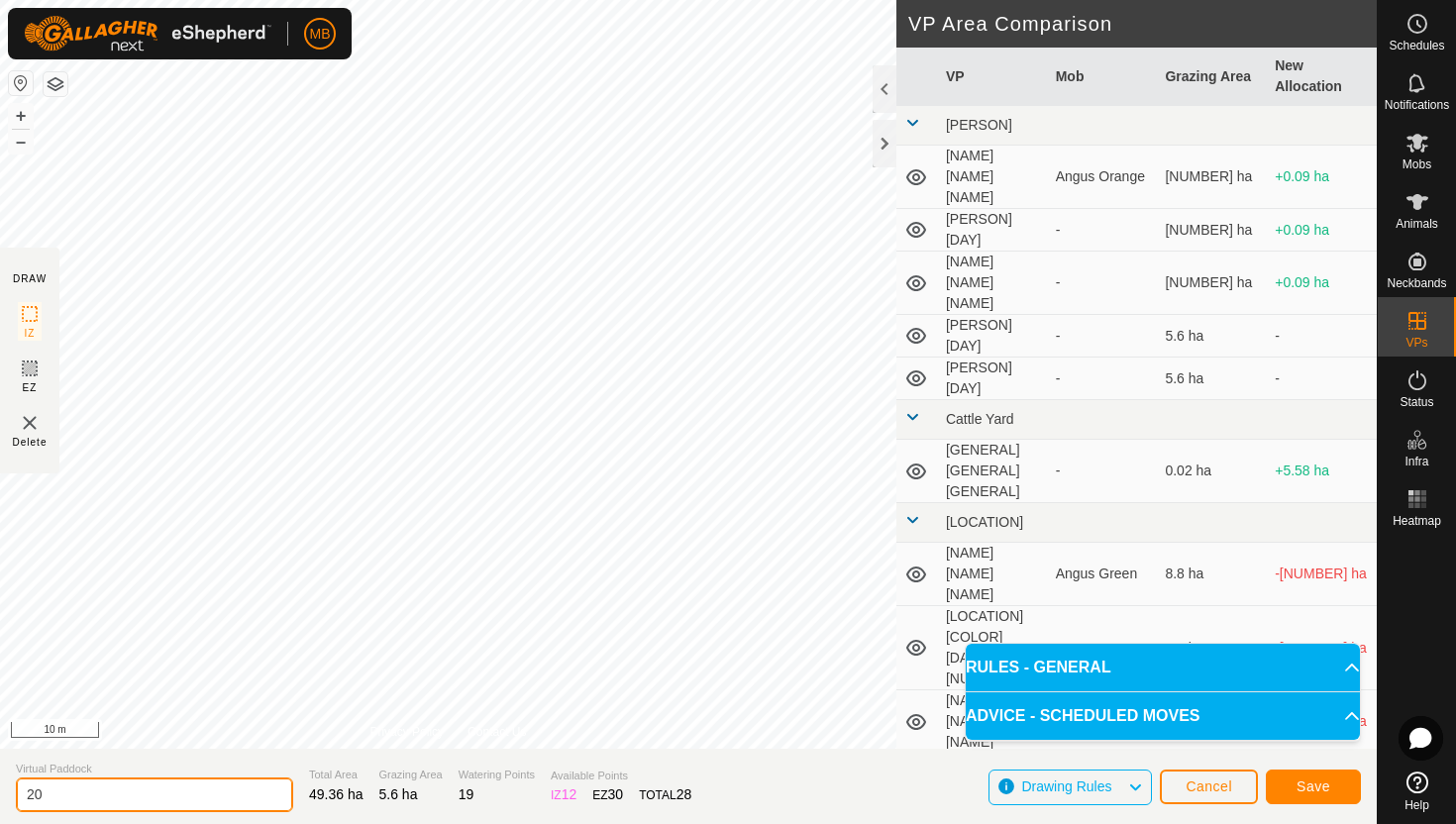 type on "2" 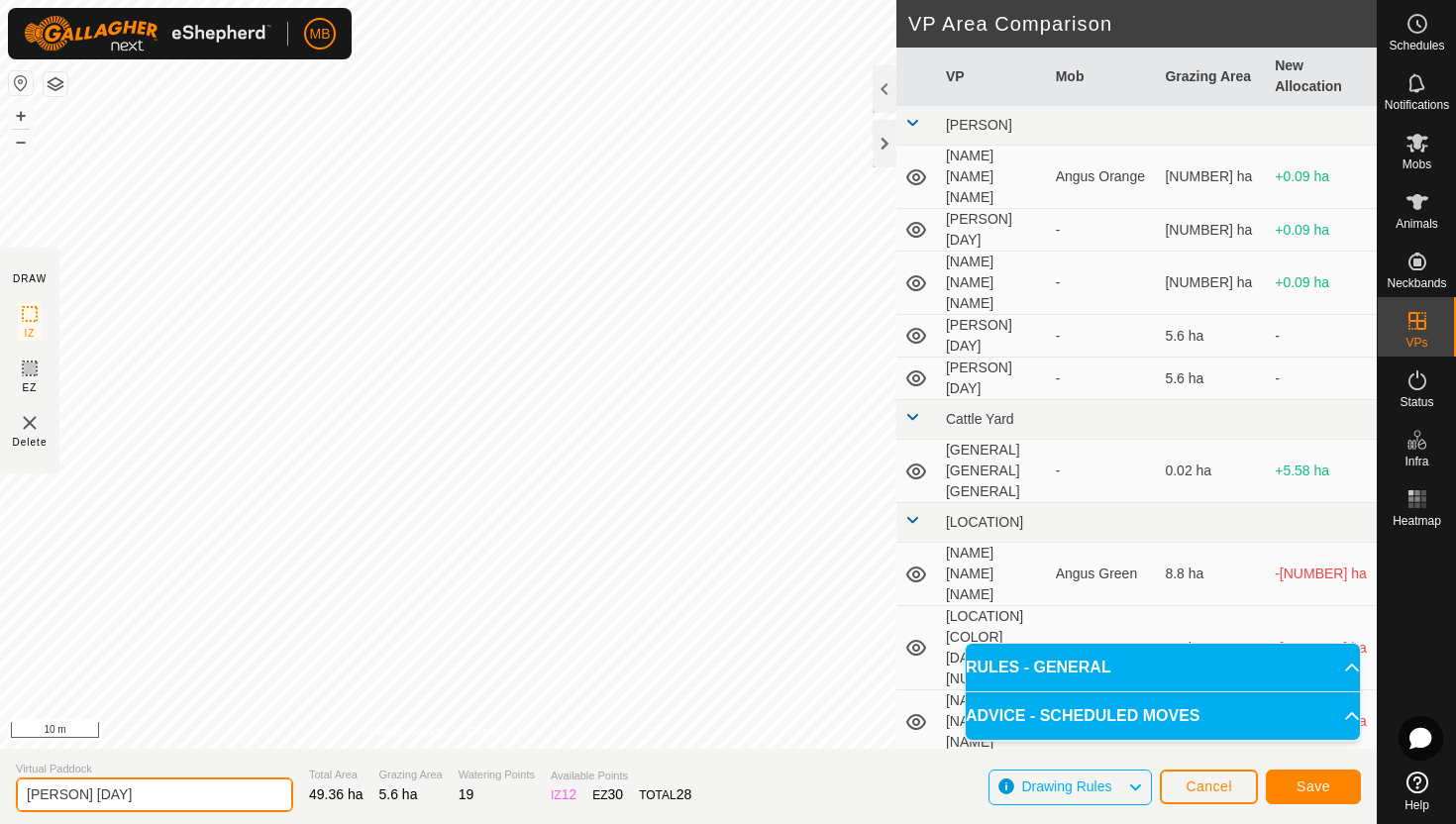 type on "[PERSON] [DAY]" 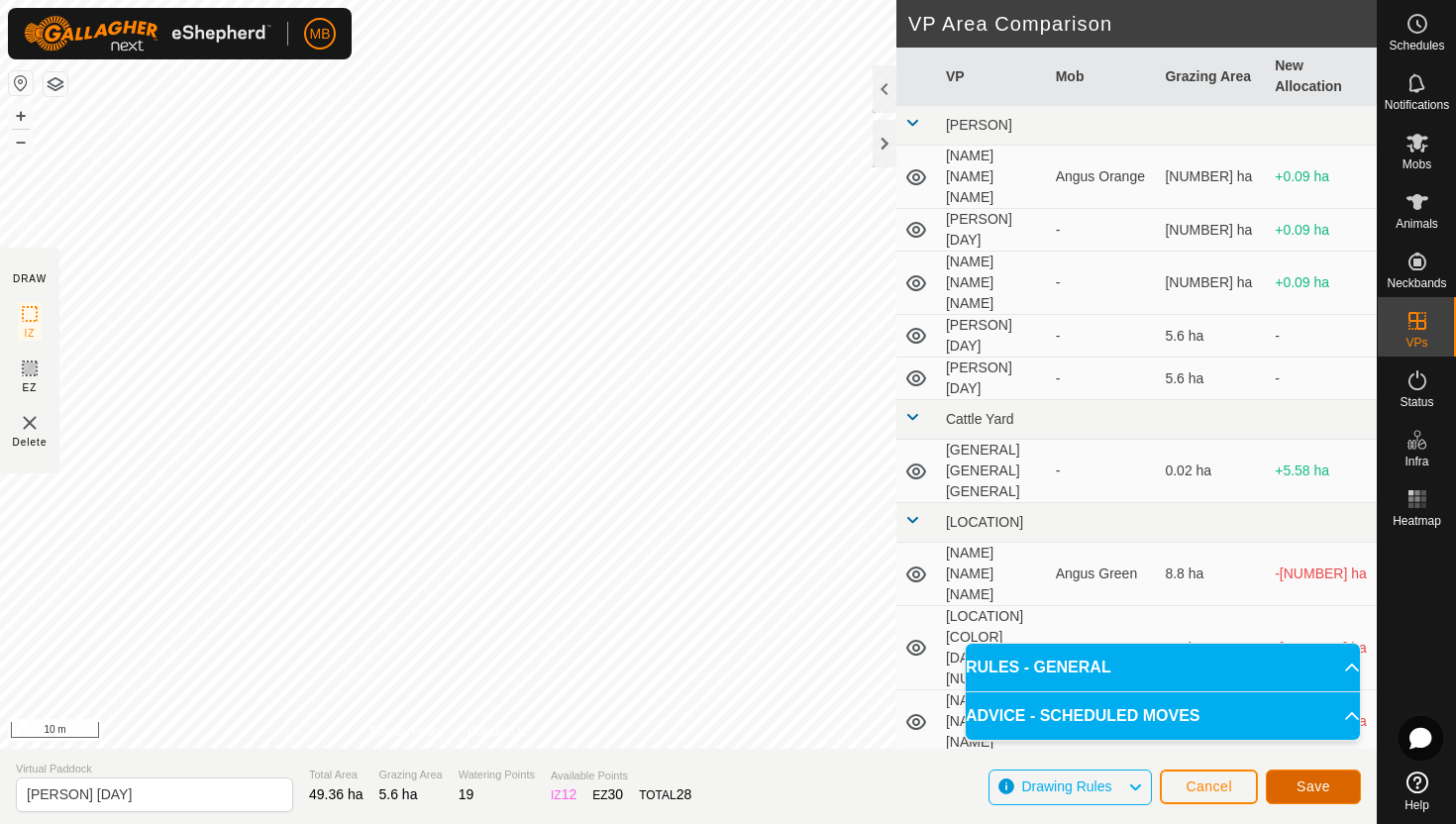 click on "Save" 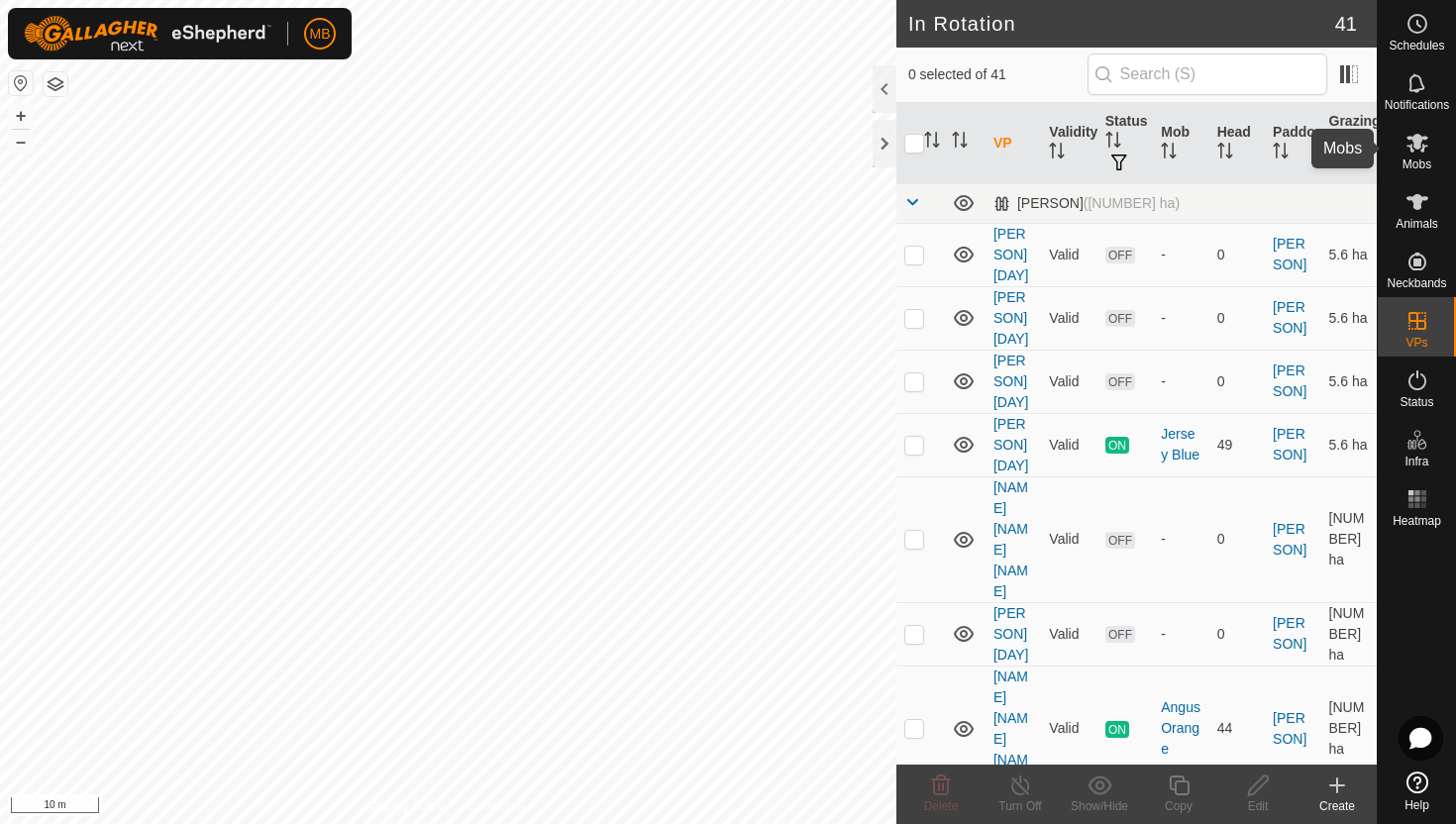 click 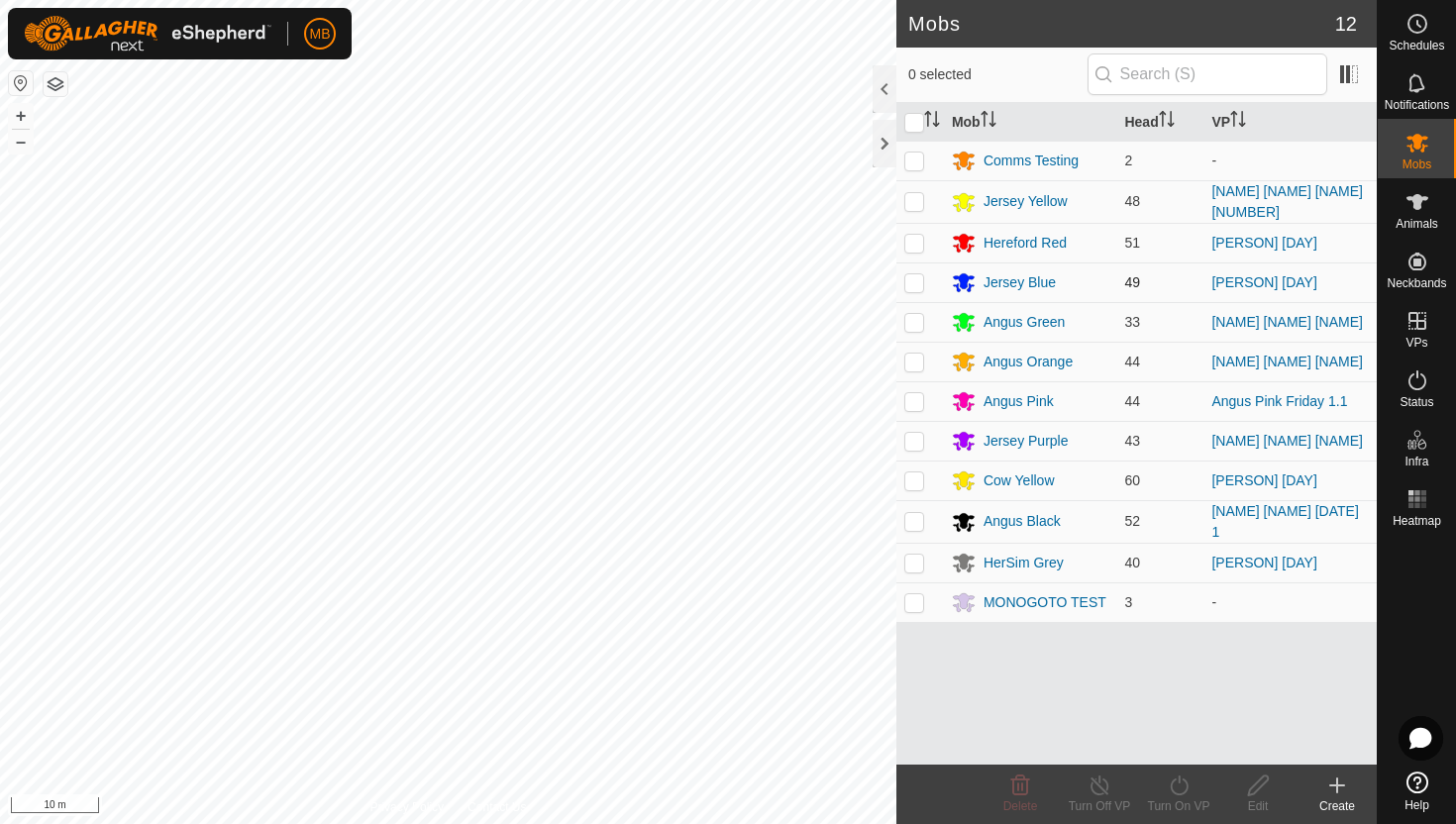 click at bounding box center (914, 282) 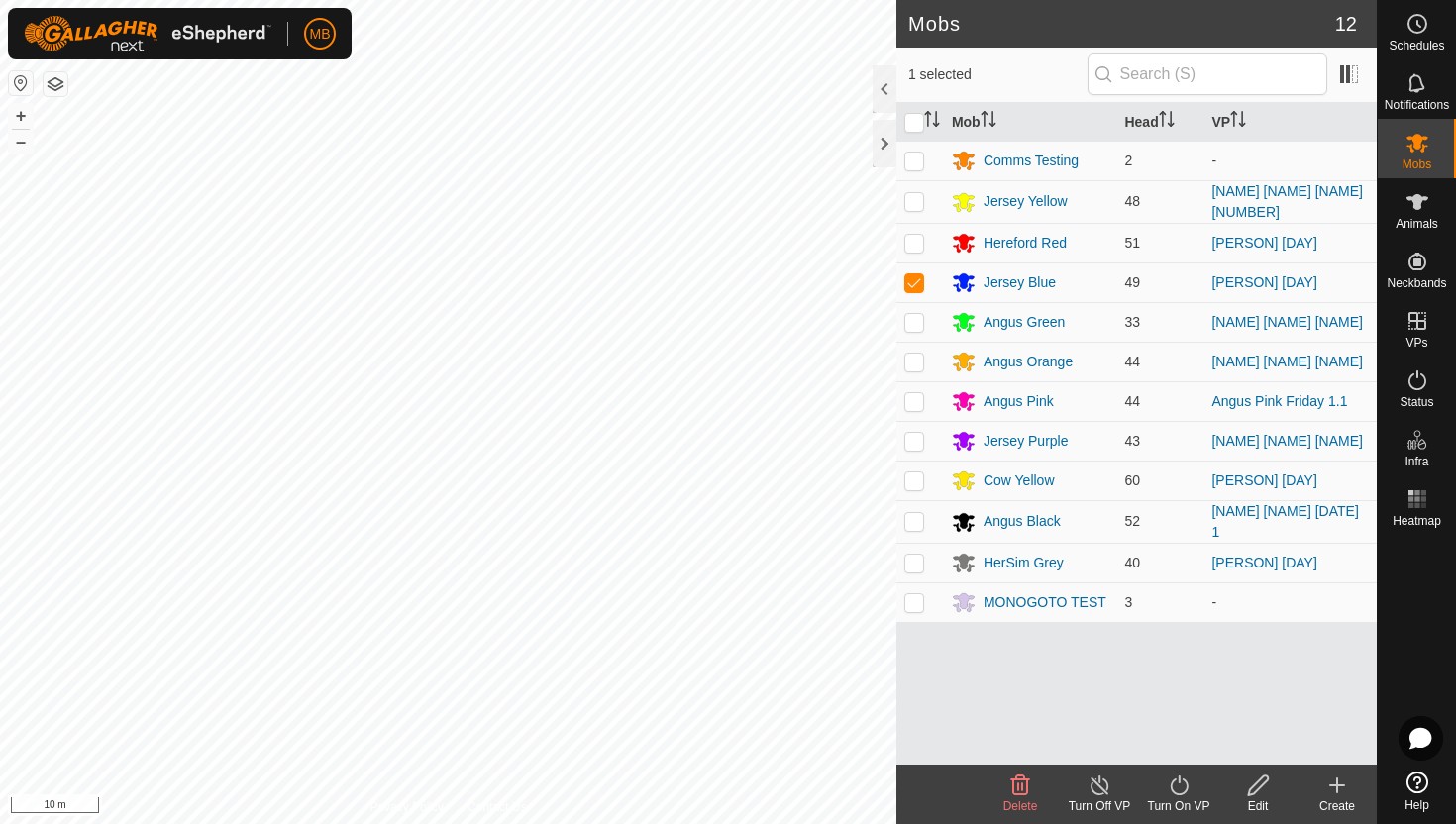 click 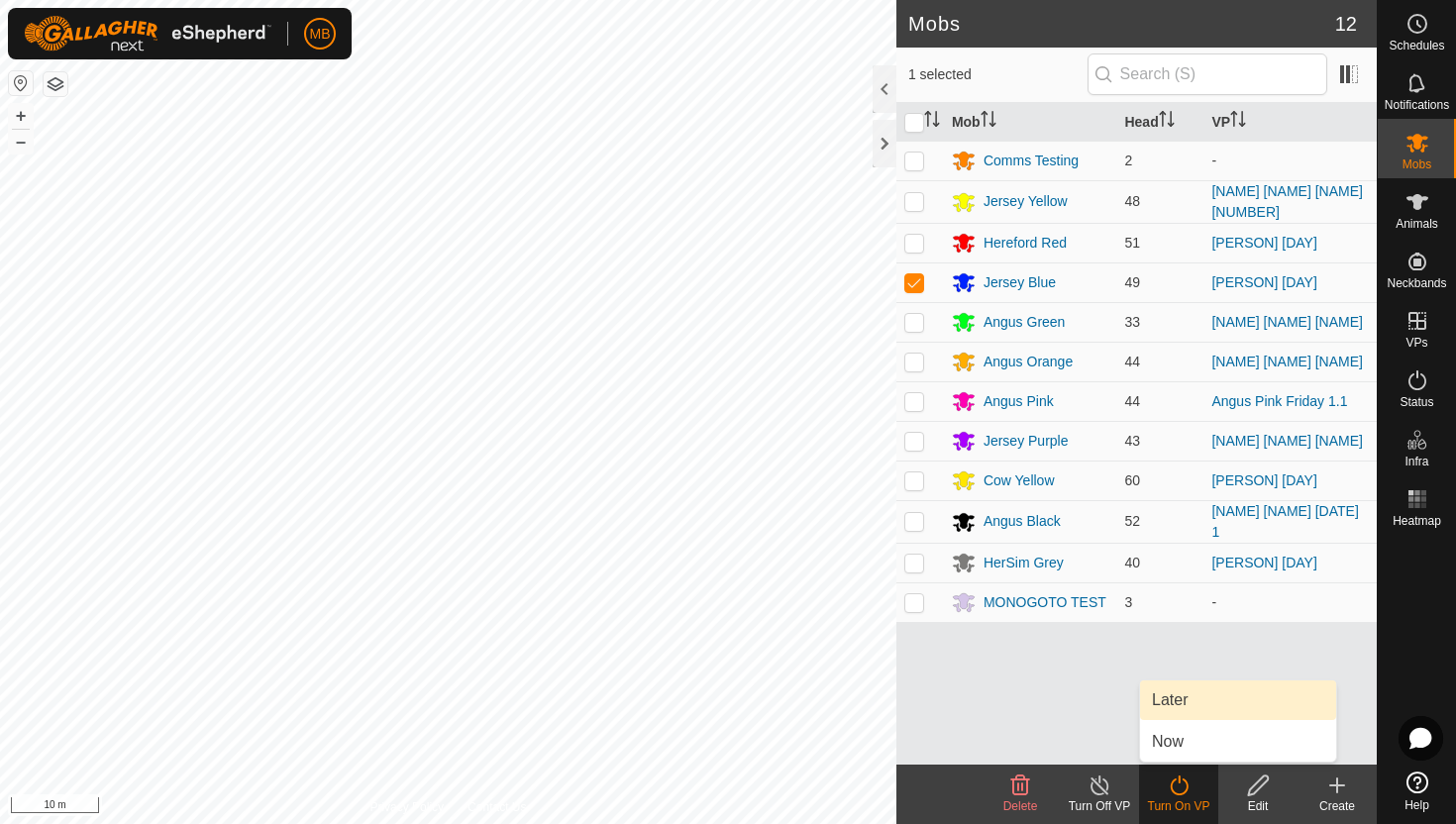 click on "Later" at bounding box center (1238, 700) 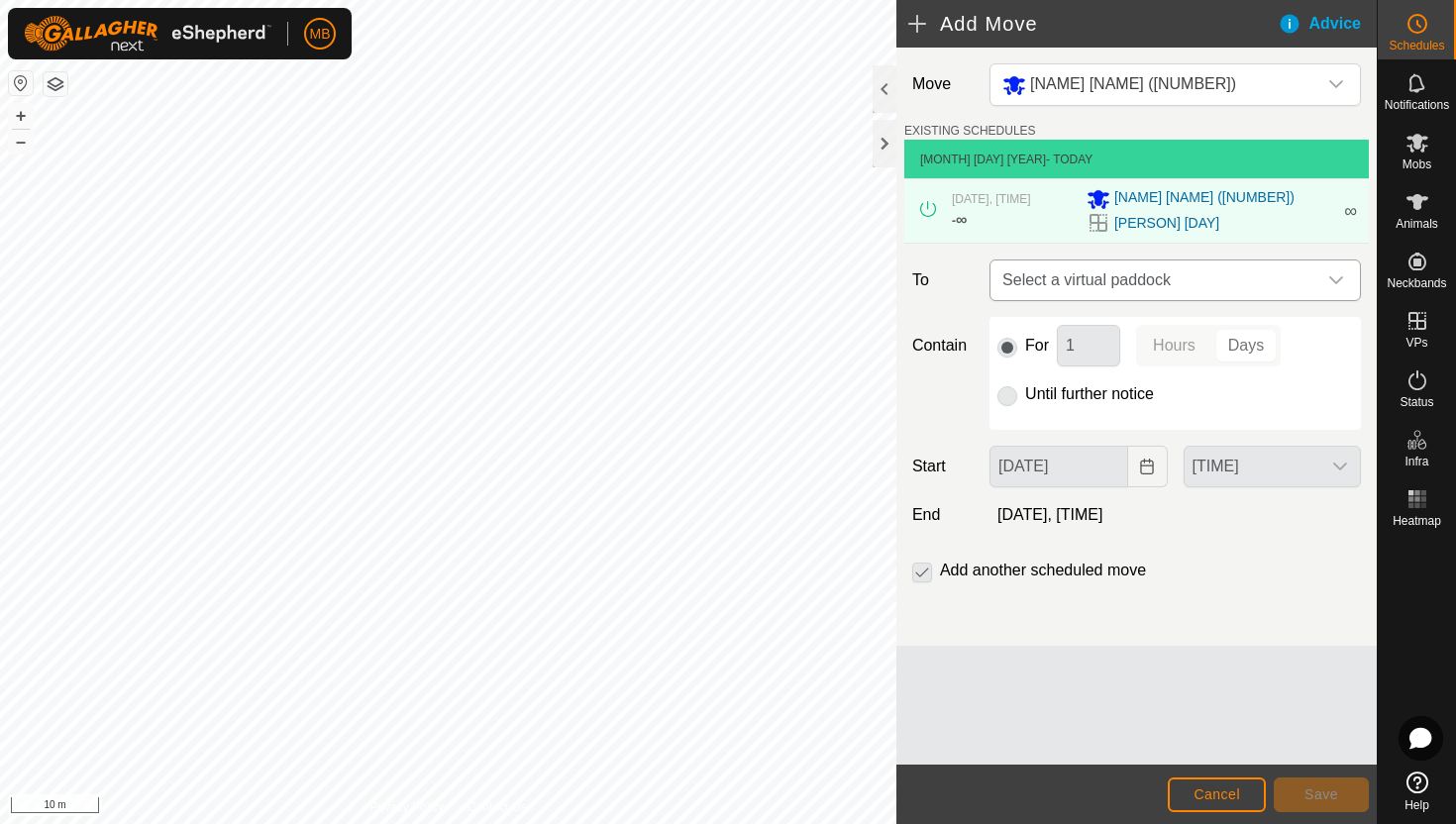 click 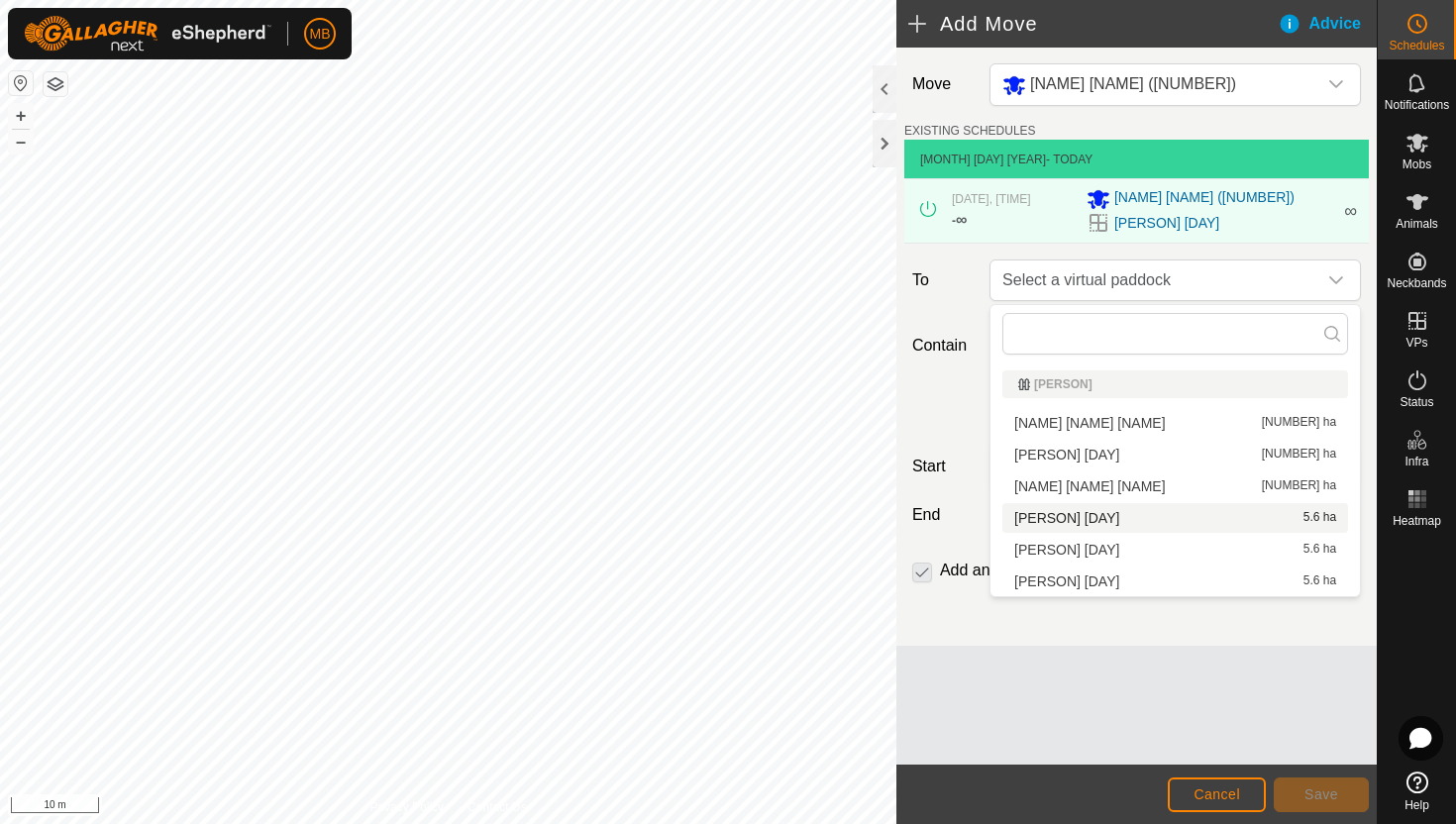 click on "[NAME] [COLOR] [DAY] [NUMBER]  [NUMBER] ha" at bounding box center [1175, 518] 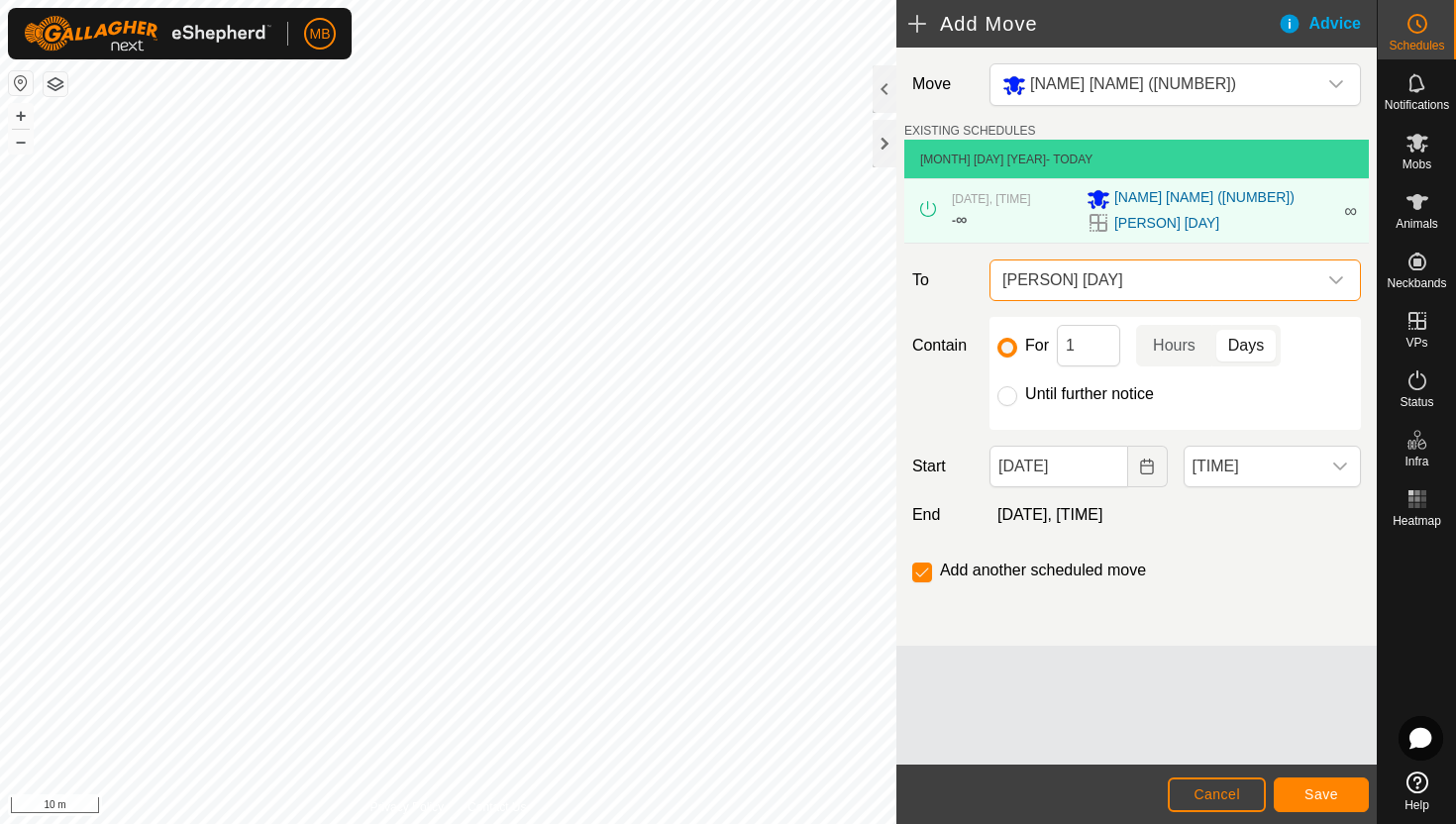 click on "Until further notice" 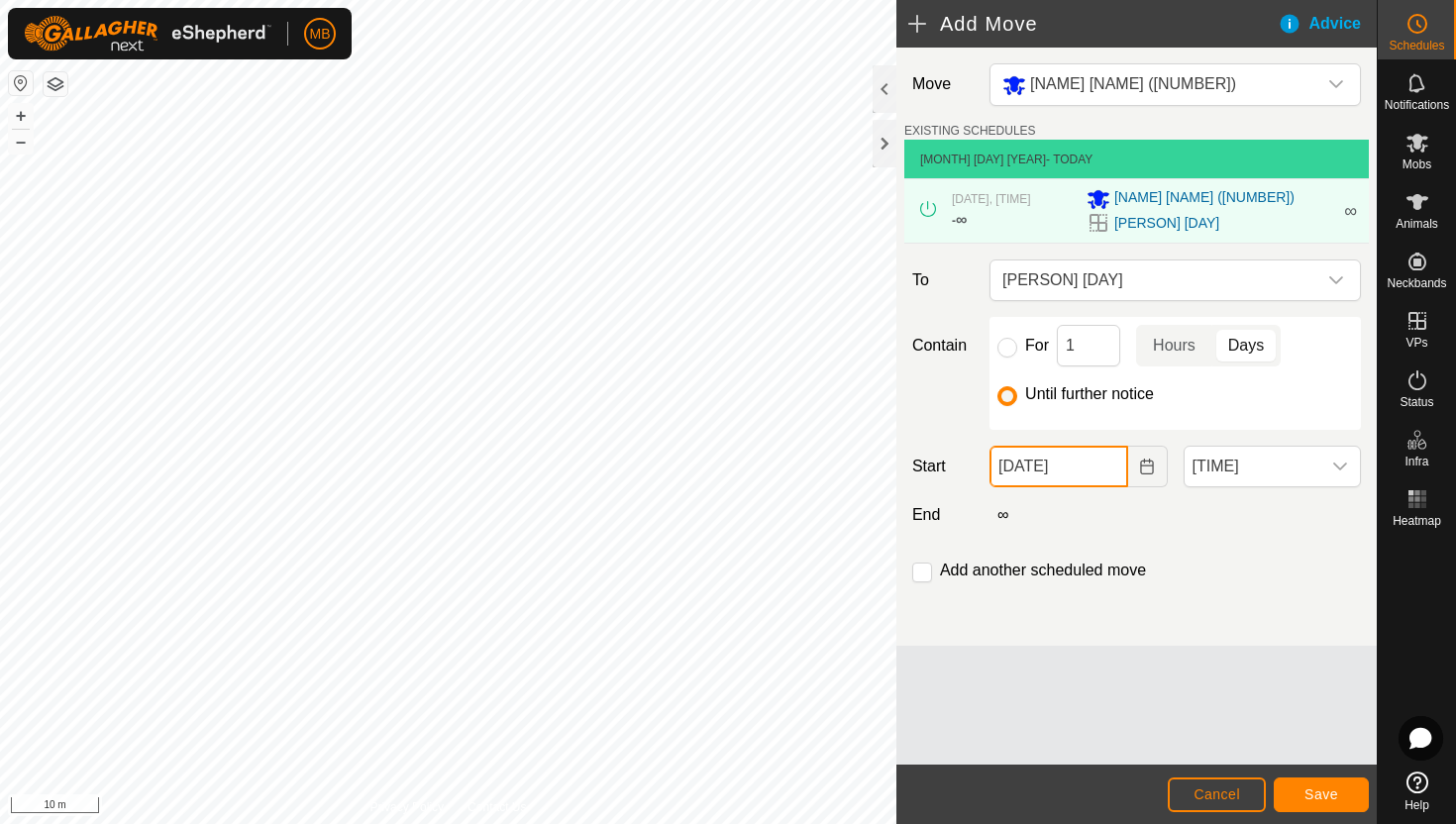 click on "[DATE]" 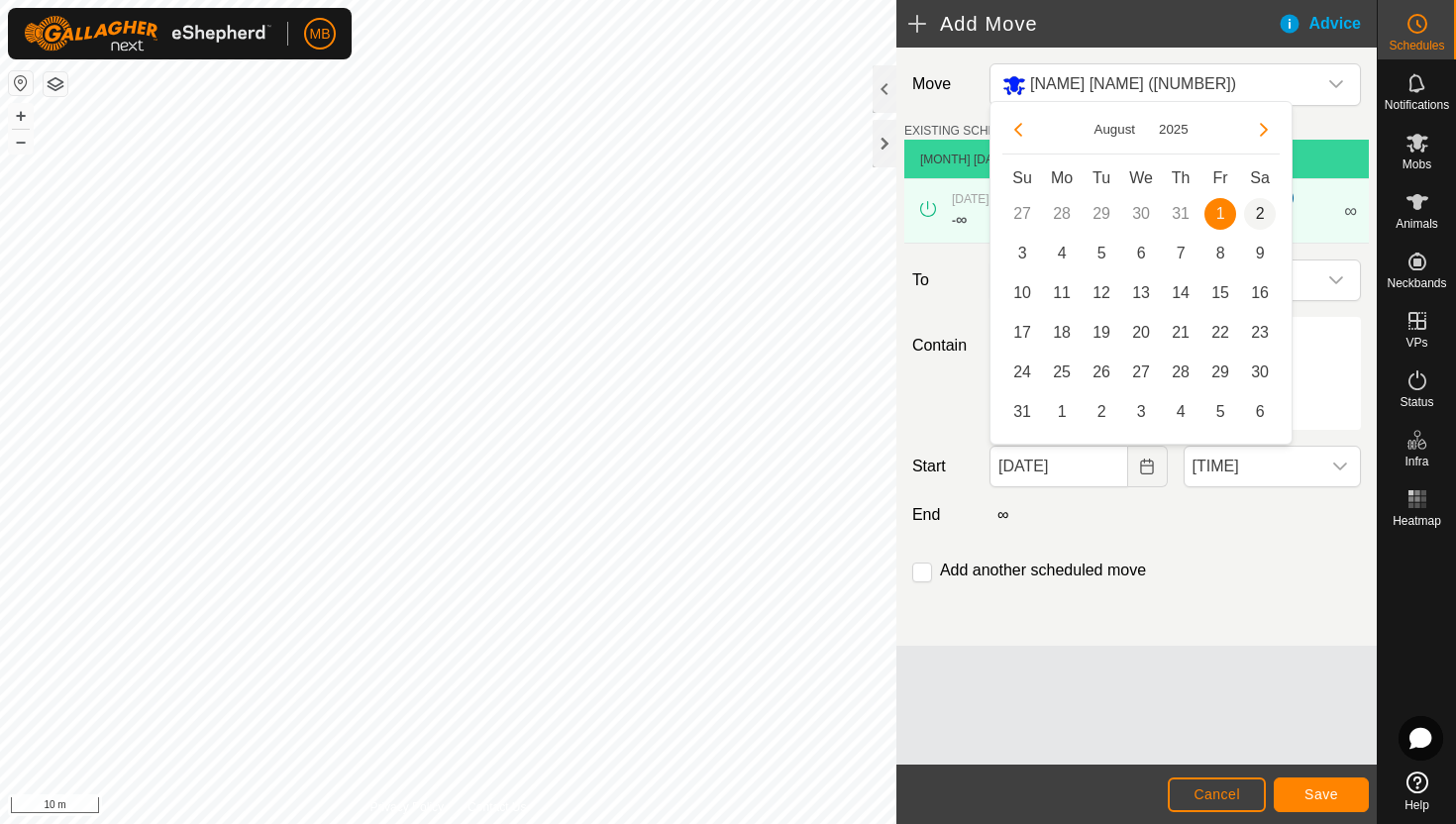click on "2" at bounding box center (1260, 214) 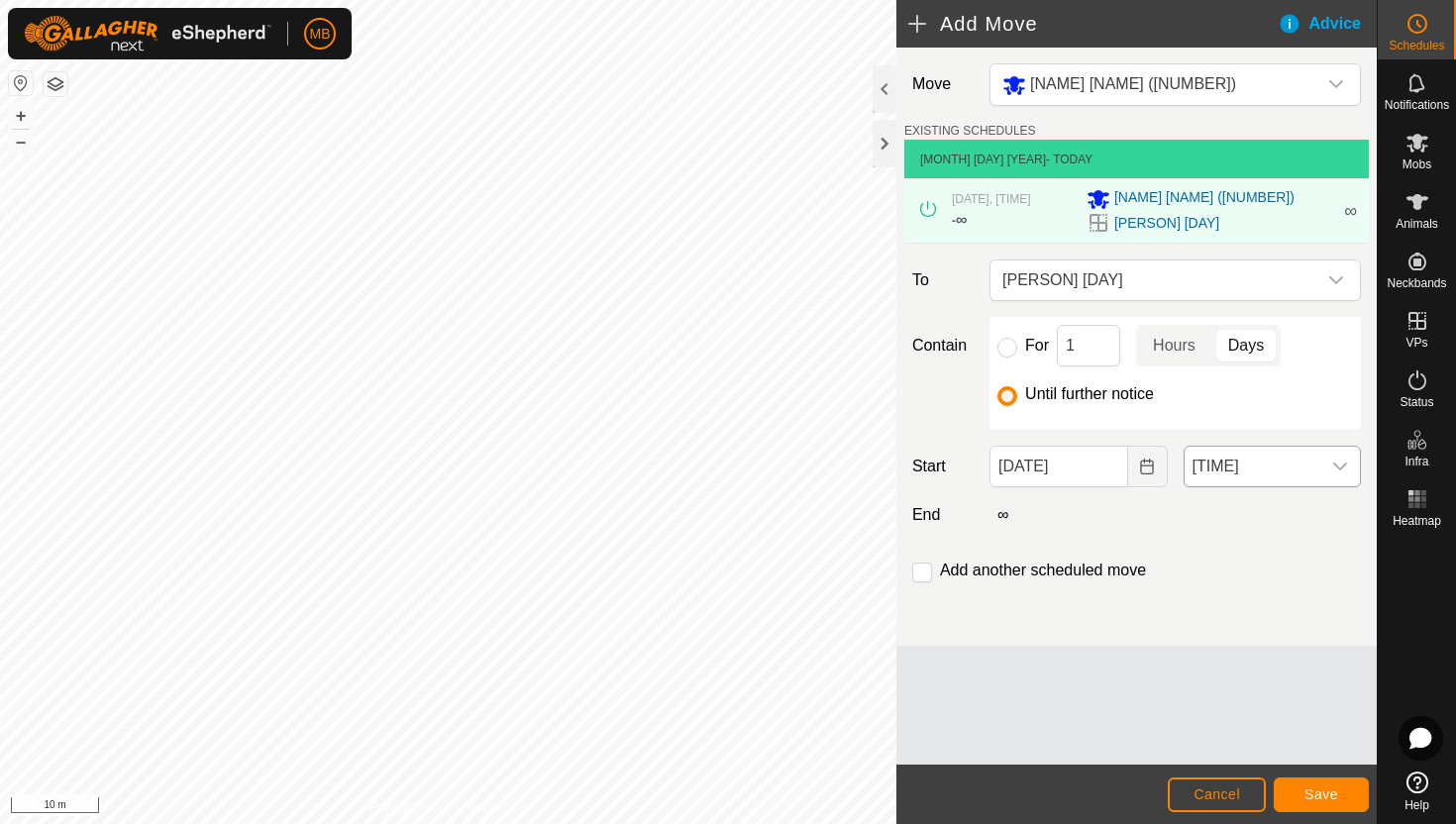 click on "[TIME]" at bounding box center (1252, 466) 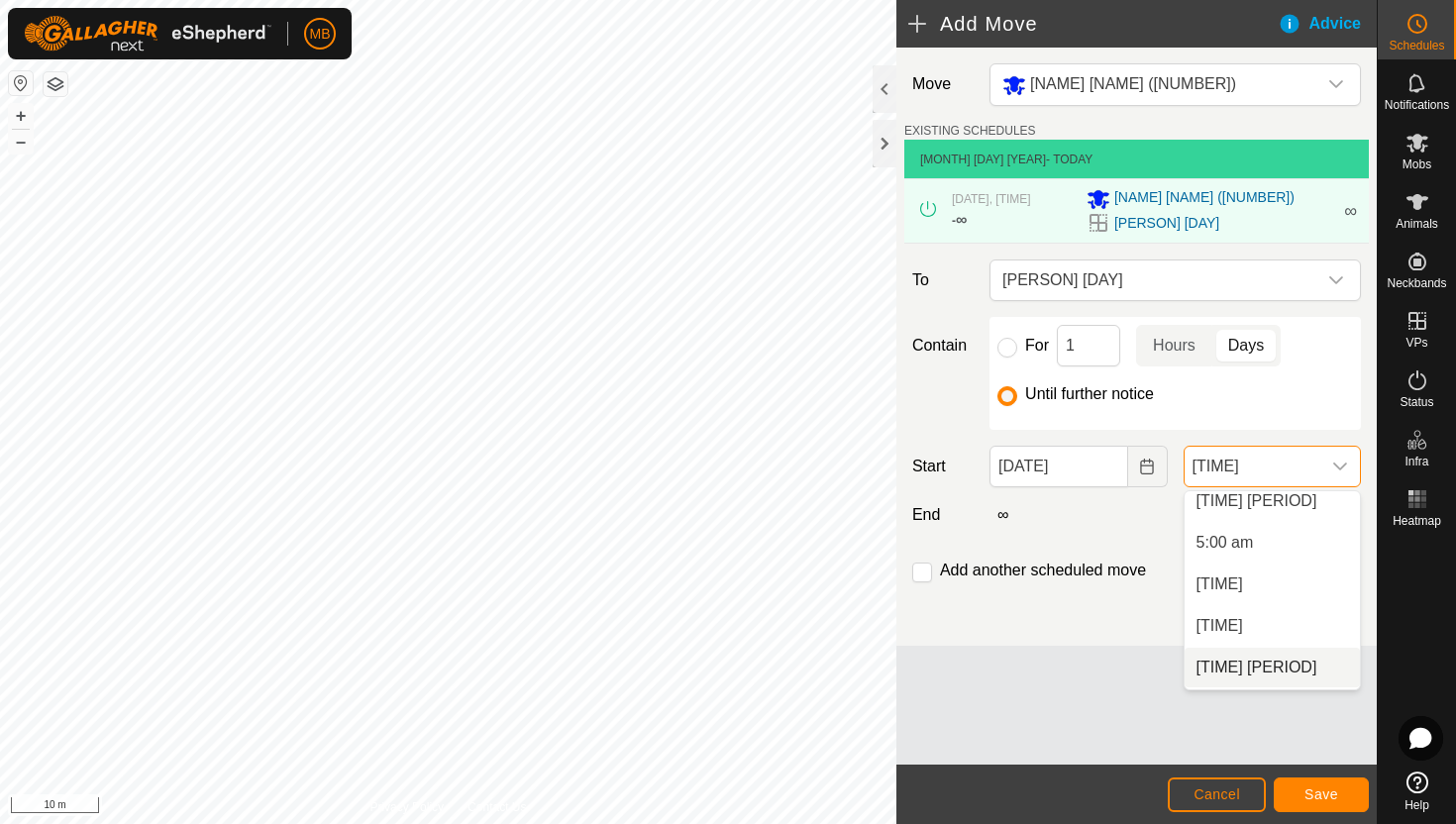 scroll, scrollTop: 372, scrollLeft: 0, axis: vertical 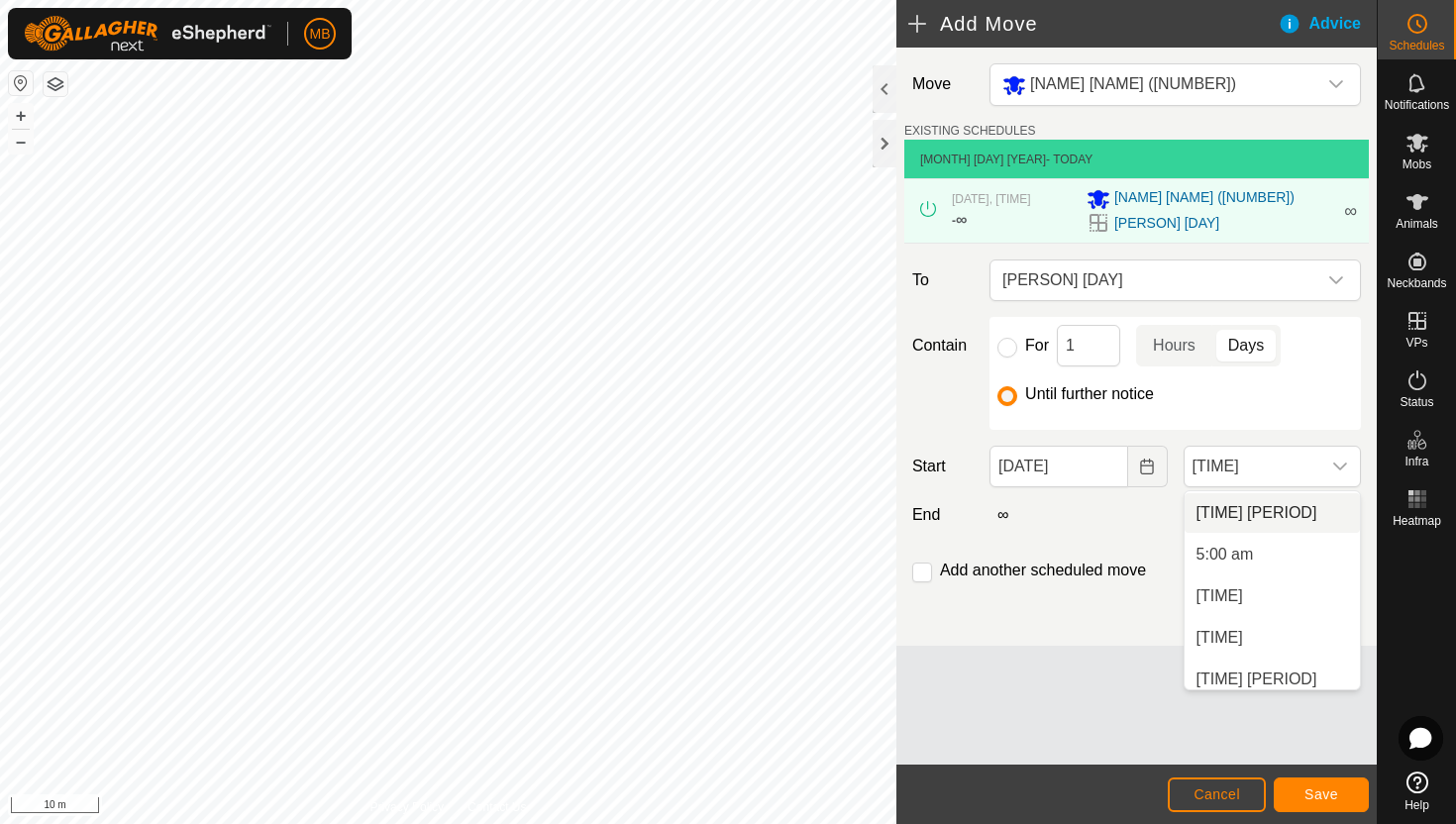 click on "[TIME] [PERIOD]" at bounding box center (1272, 513) 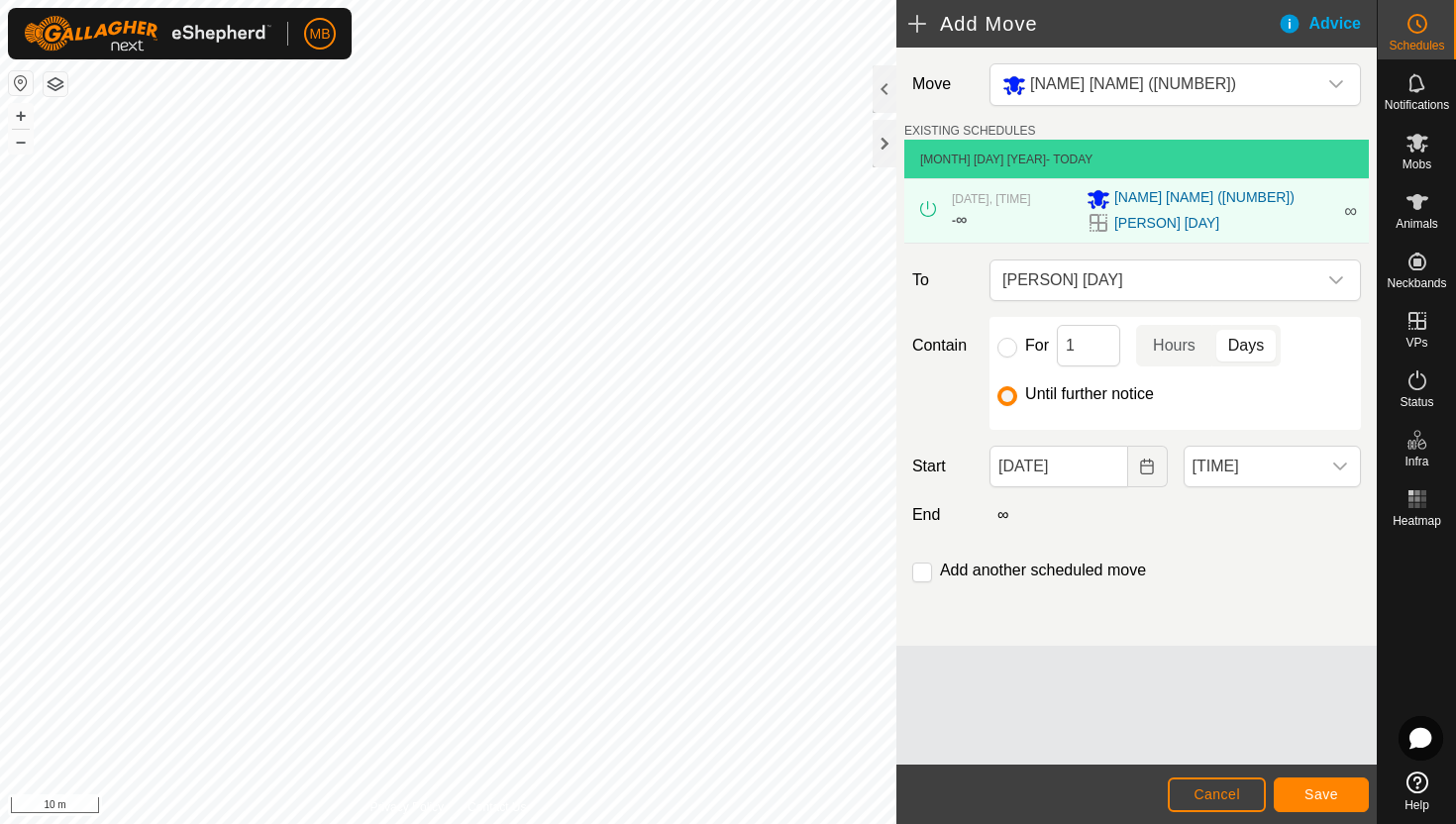 scroll, scrollTop: 1547, scrollLeft: 0, axis: vertical 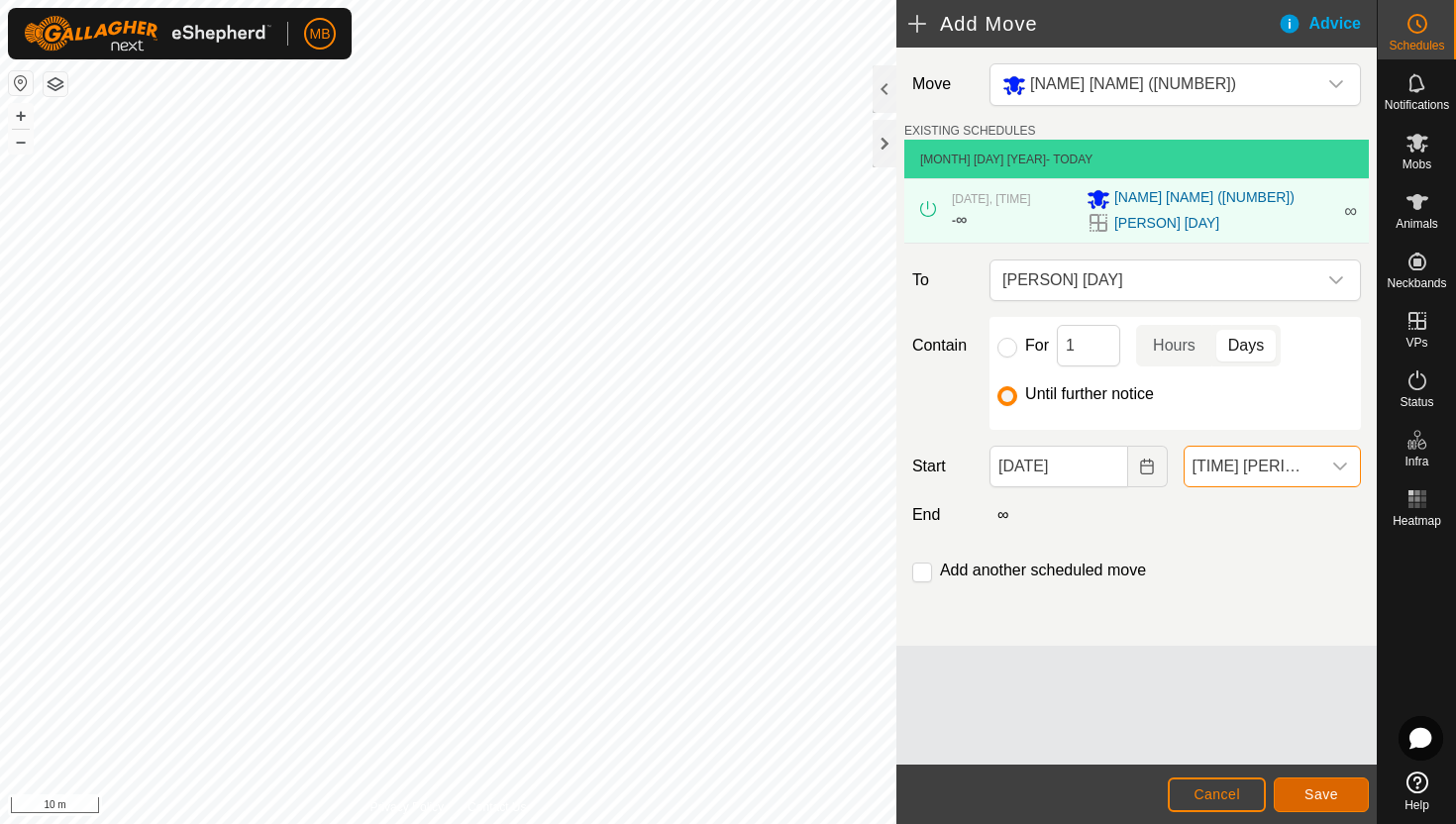 click on "Save" 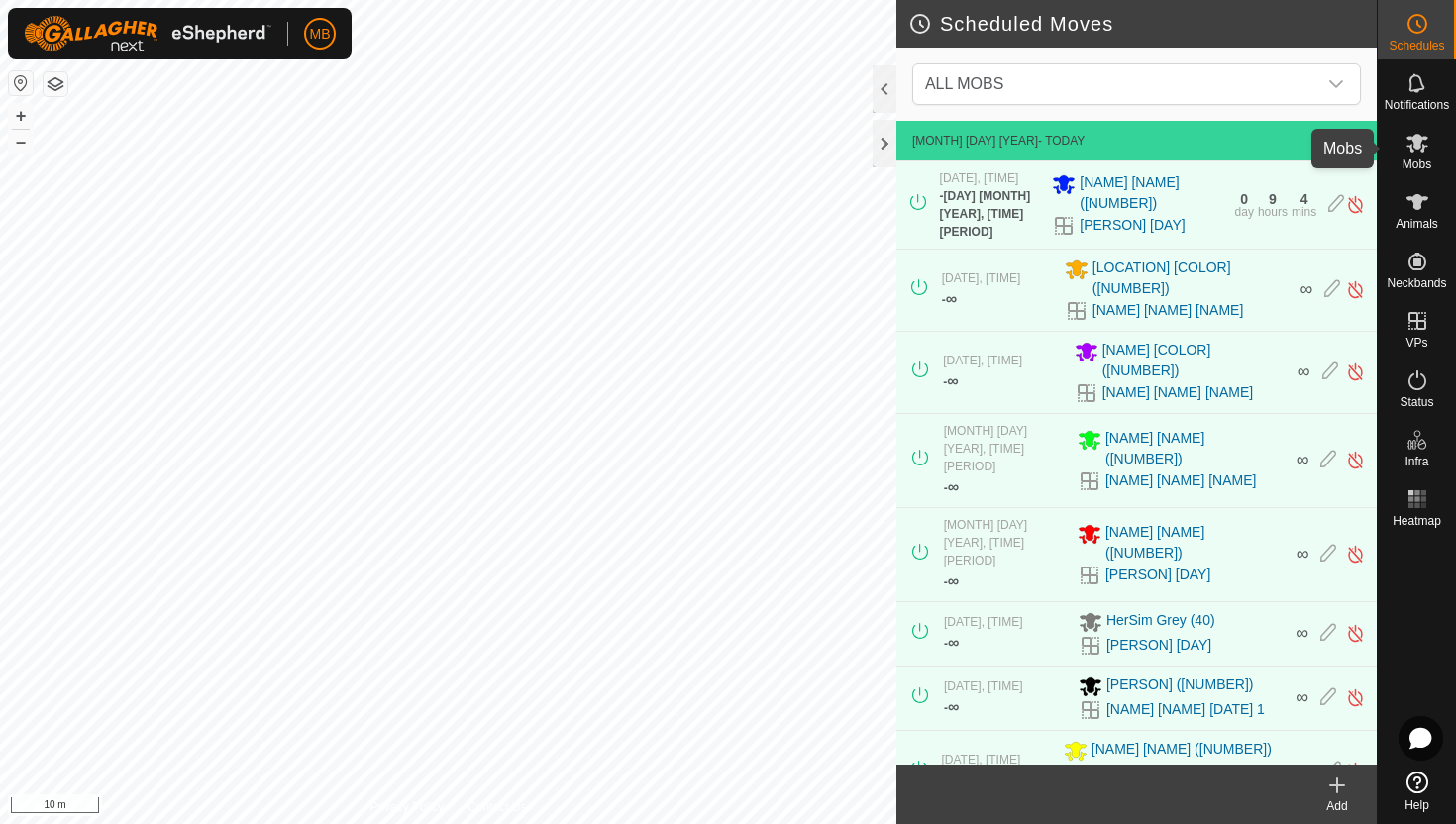 click 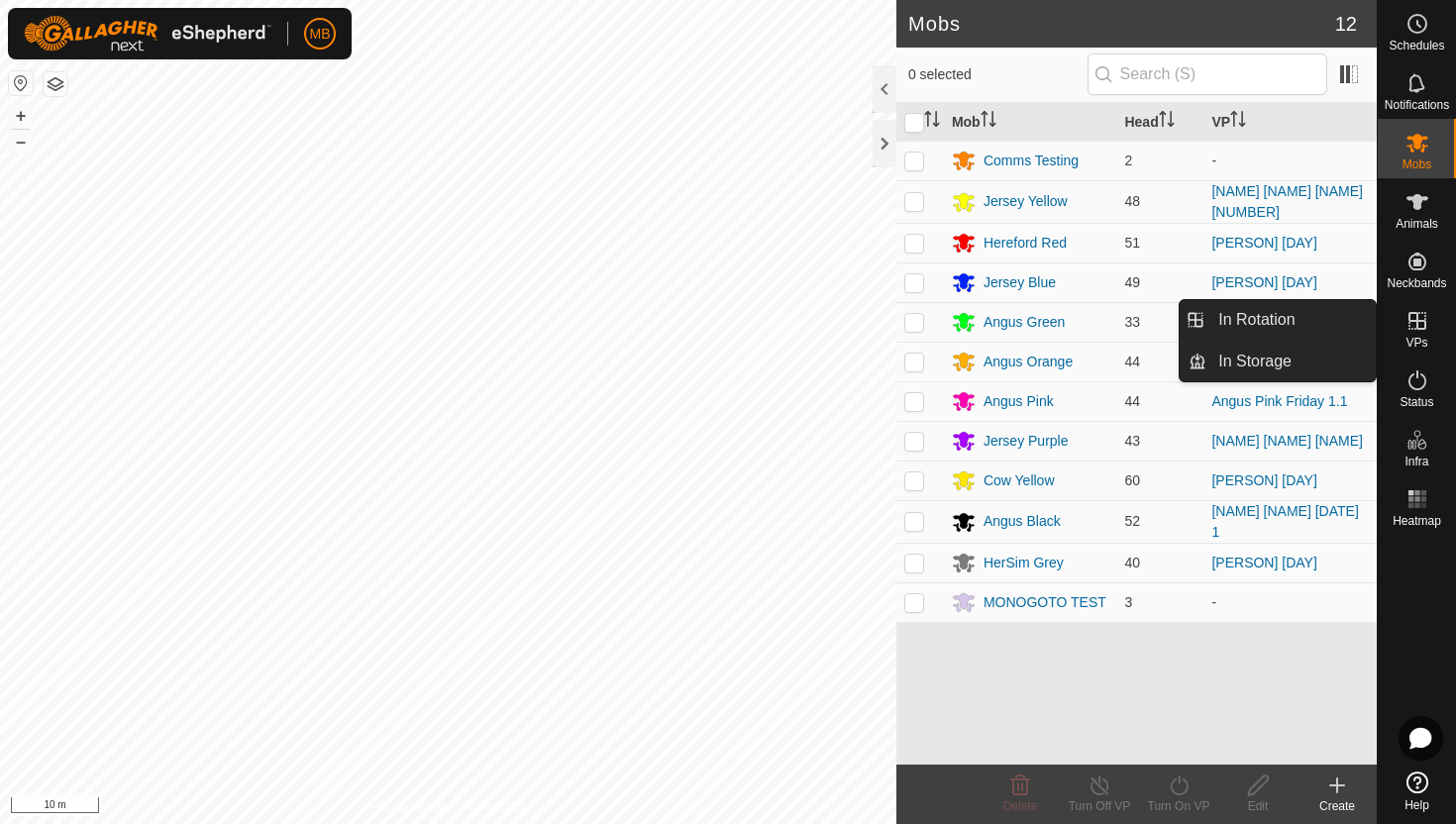 click 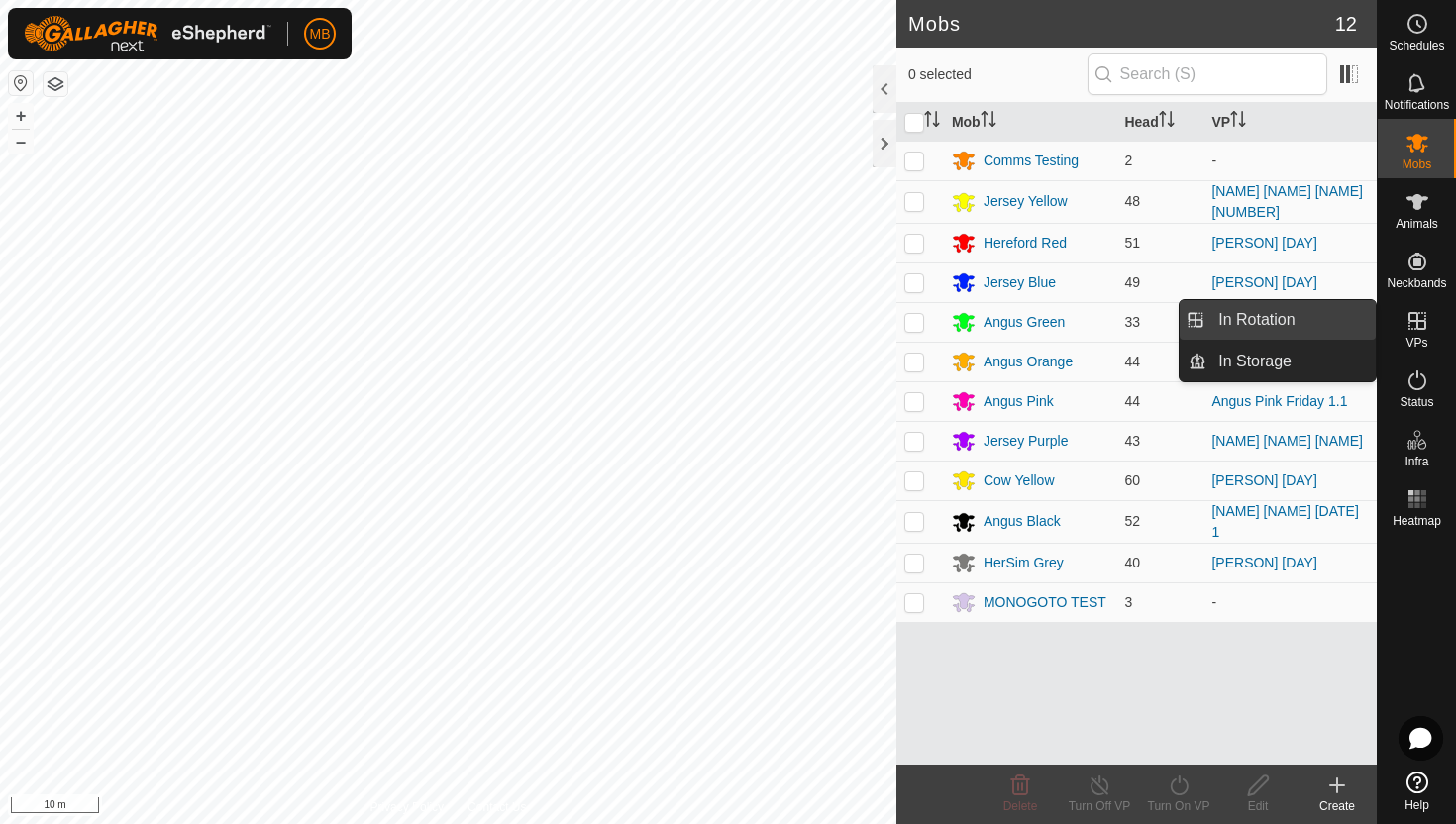click on "In Rotation" at bounding box center [1291, 320] 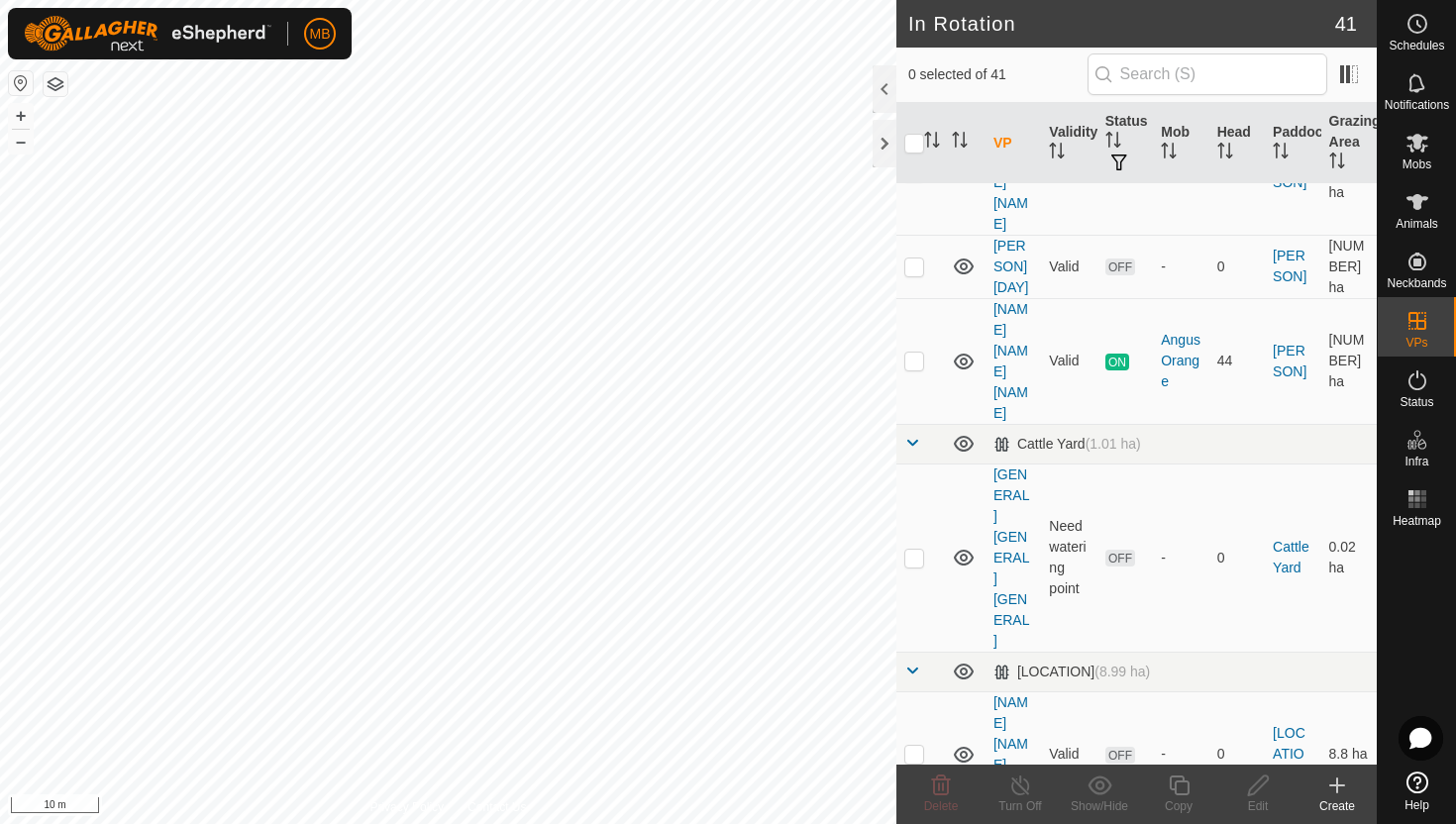 scroll, scrollTop: 392, scrollLeft: 0, axis: vertical 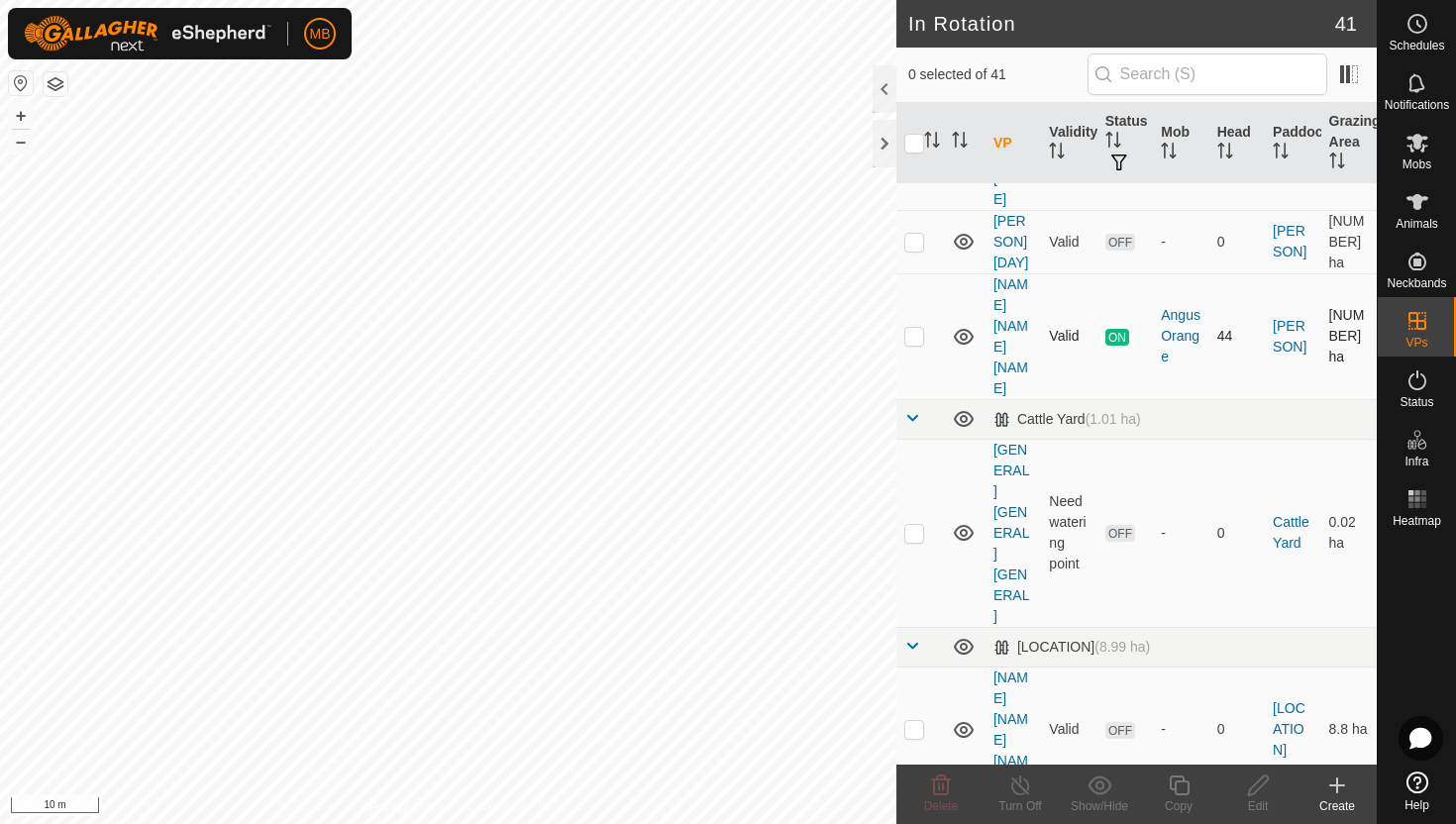 click at bounding box center [914, 336] 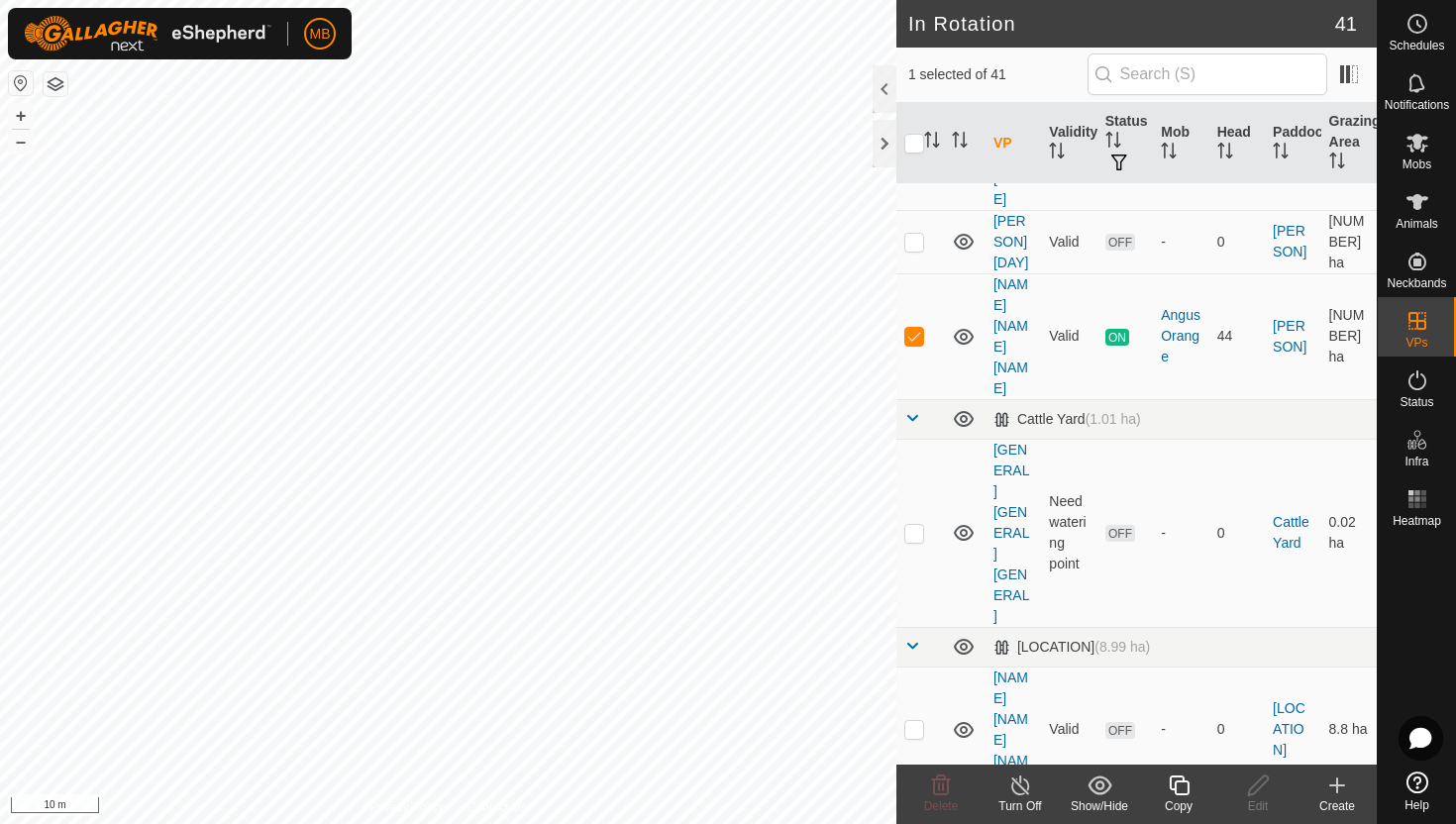 click 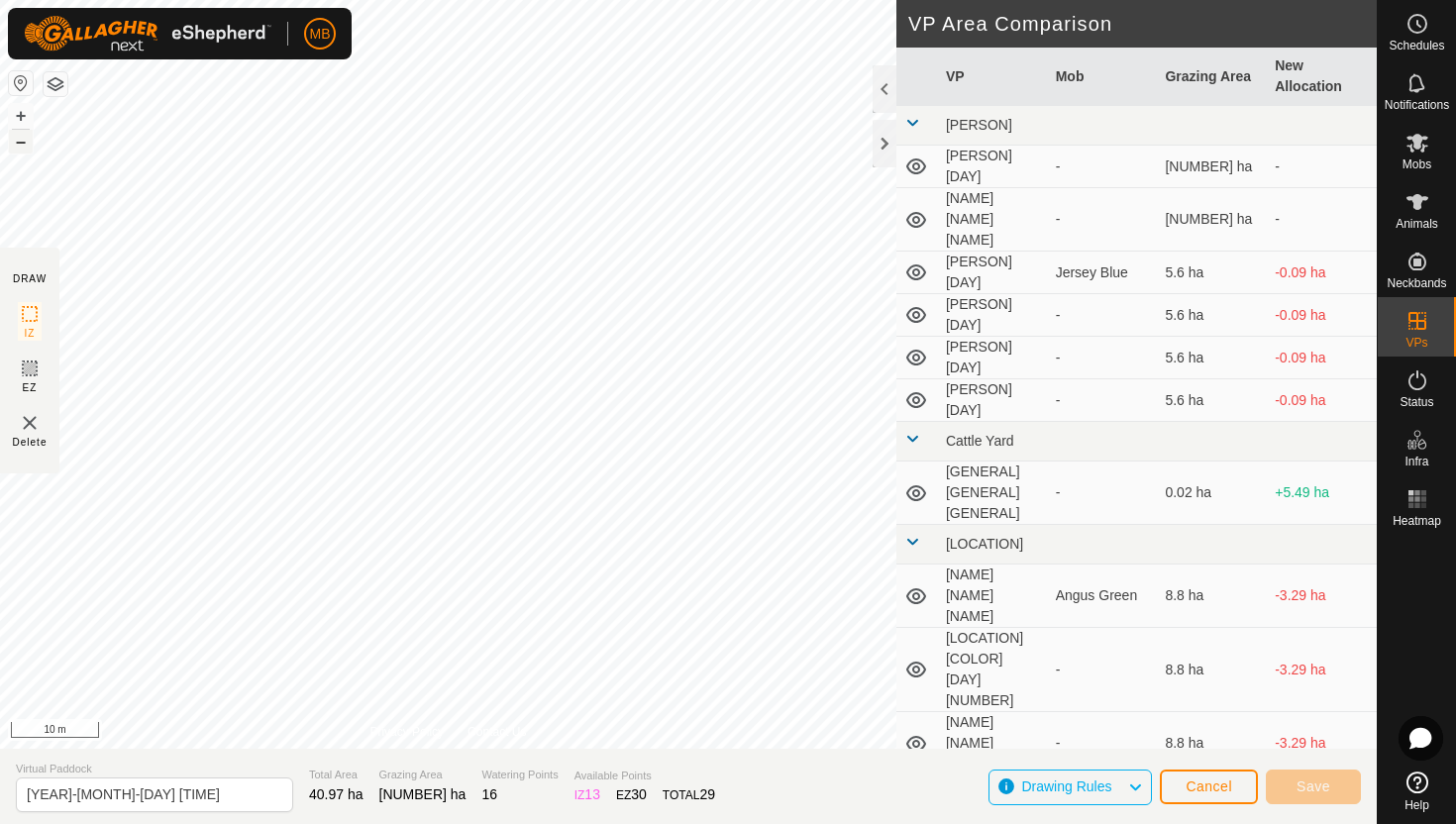 click on "–" at bounding box center [21, 142] 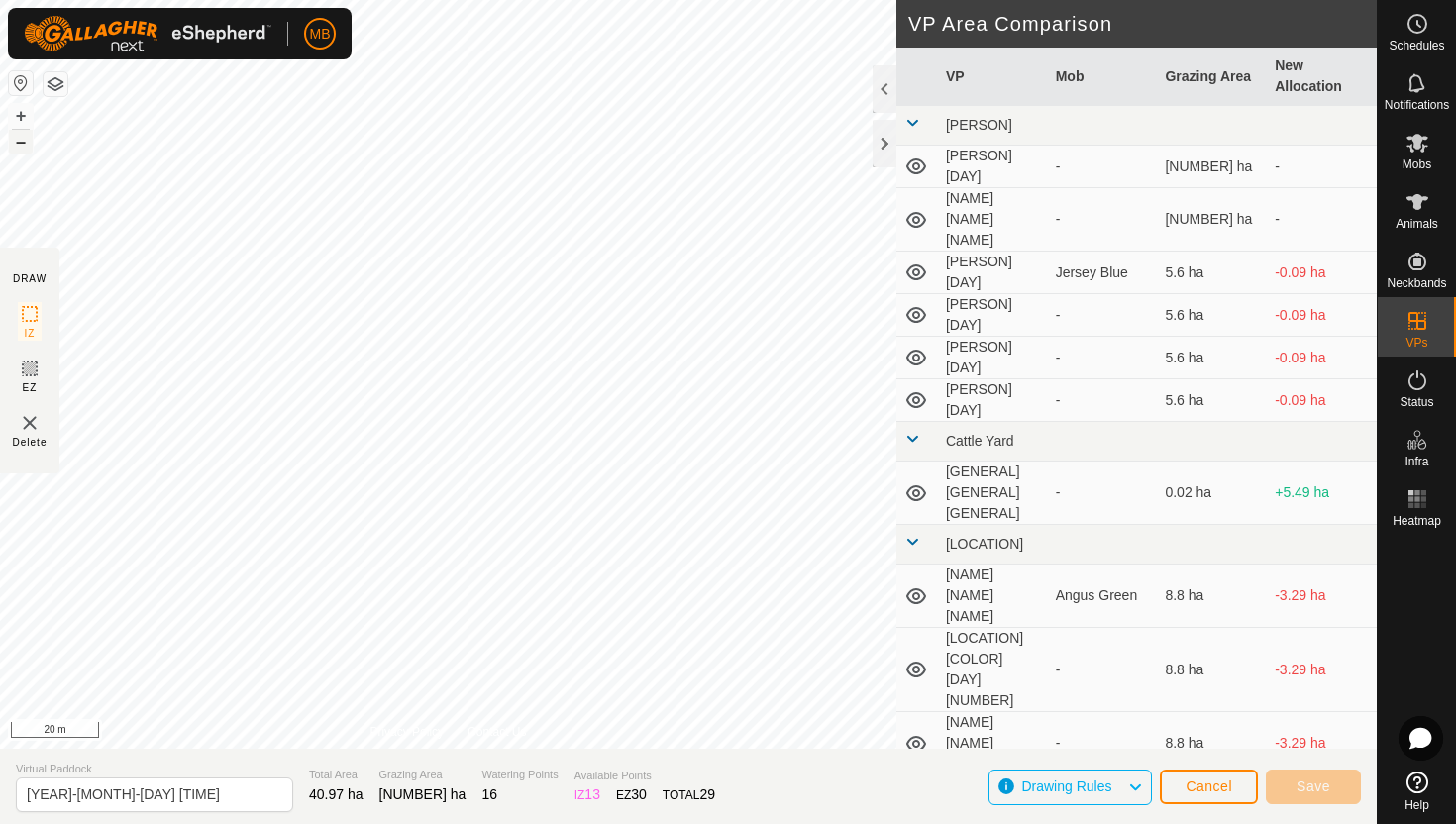 click on "–" at bounding box center [21, 142] 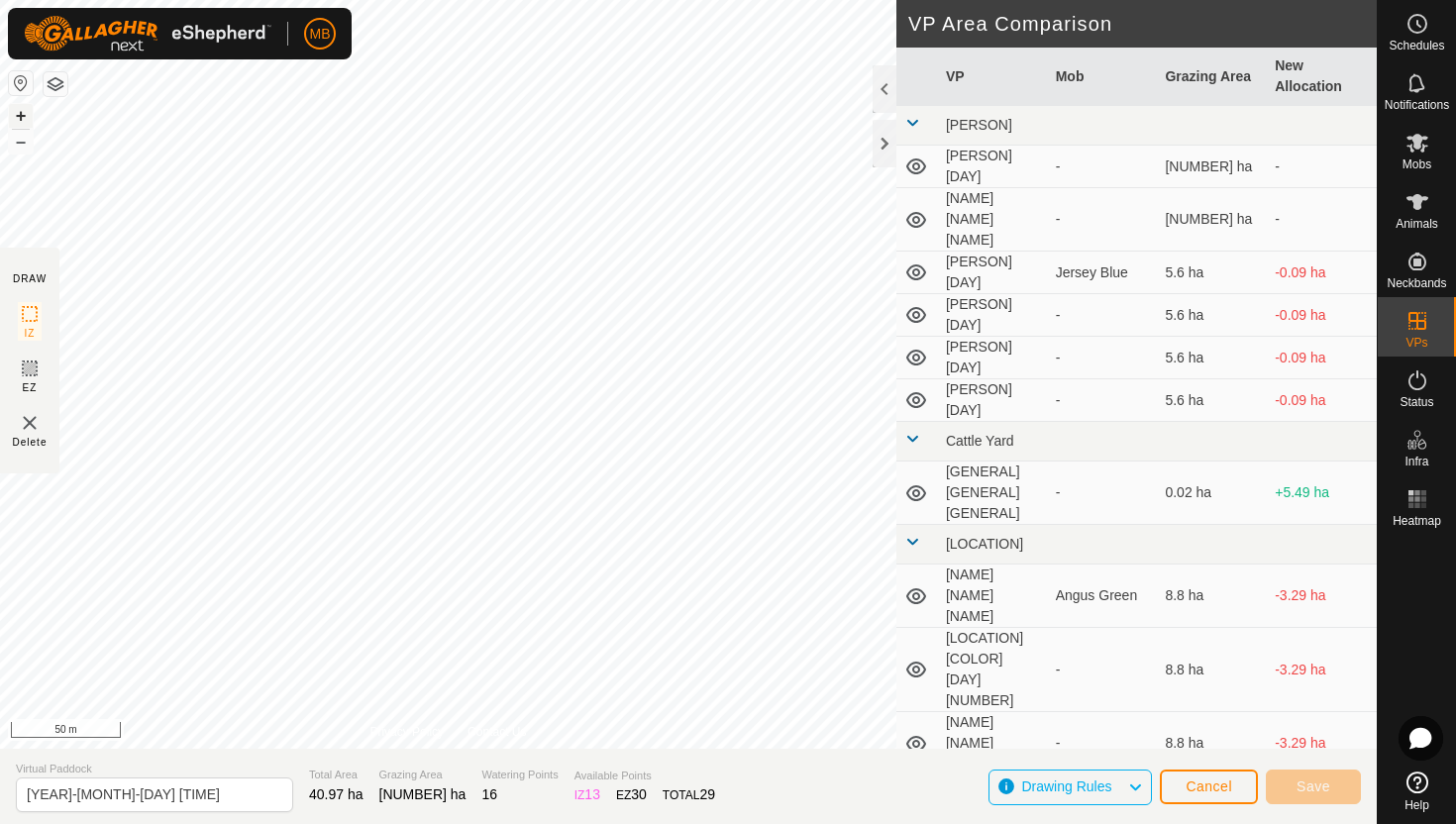 click on "+" at bounding box center (21, 116) 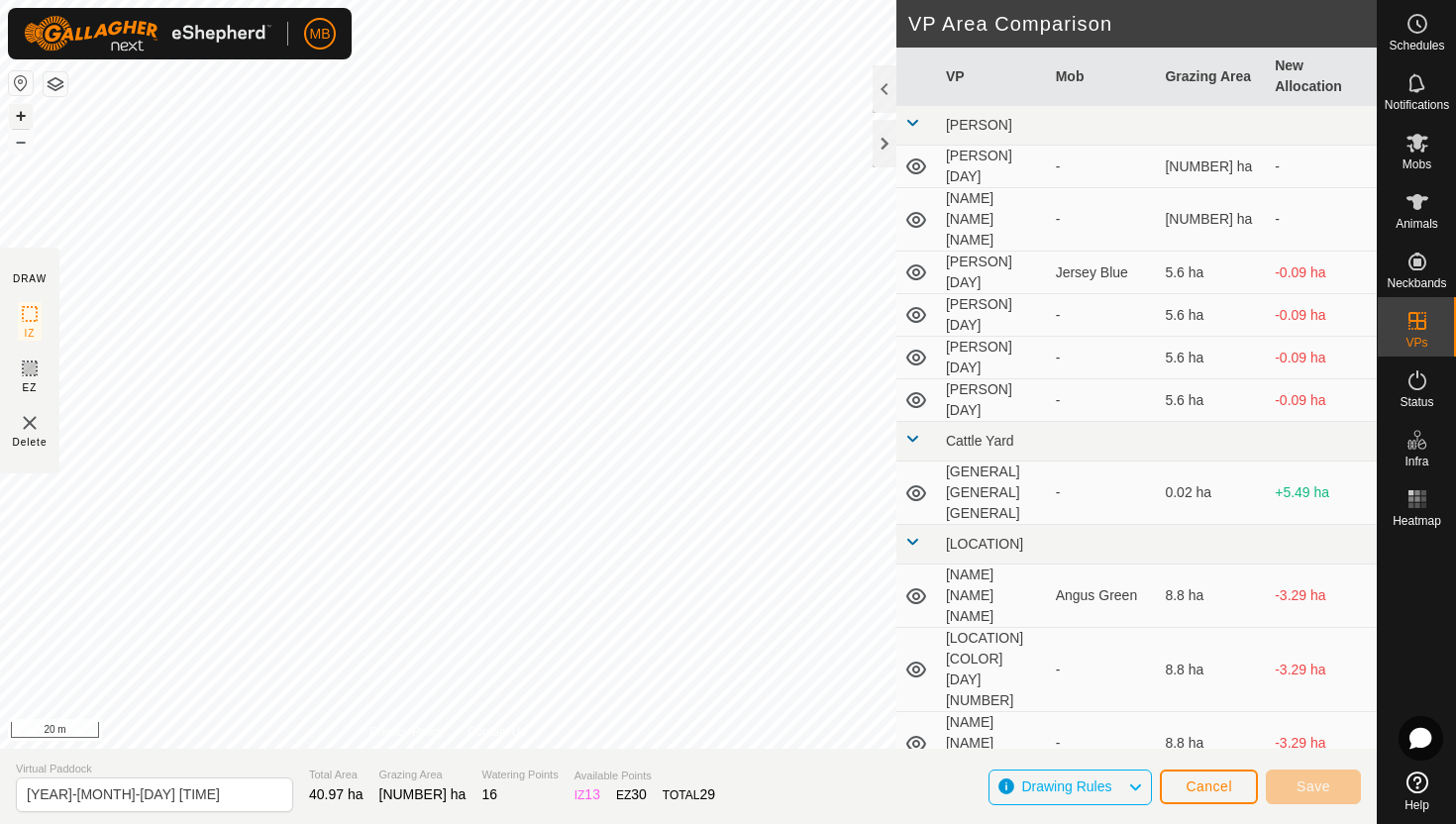 click on "+" at bounding box center [21, 116] 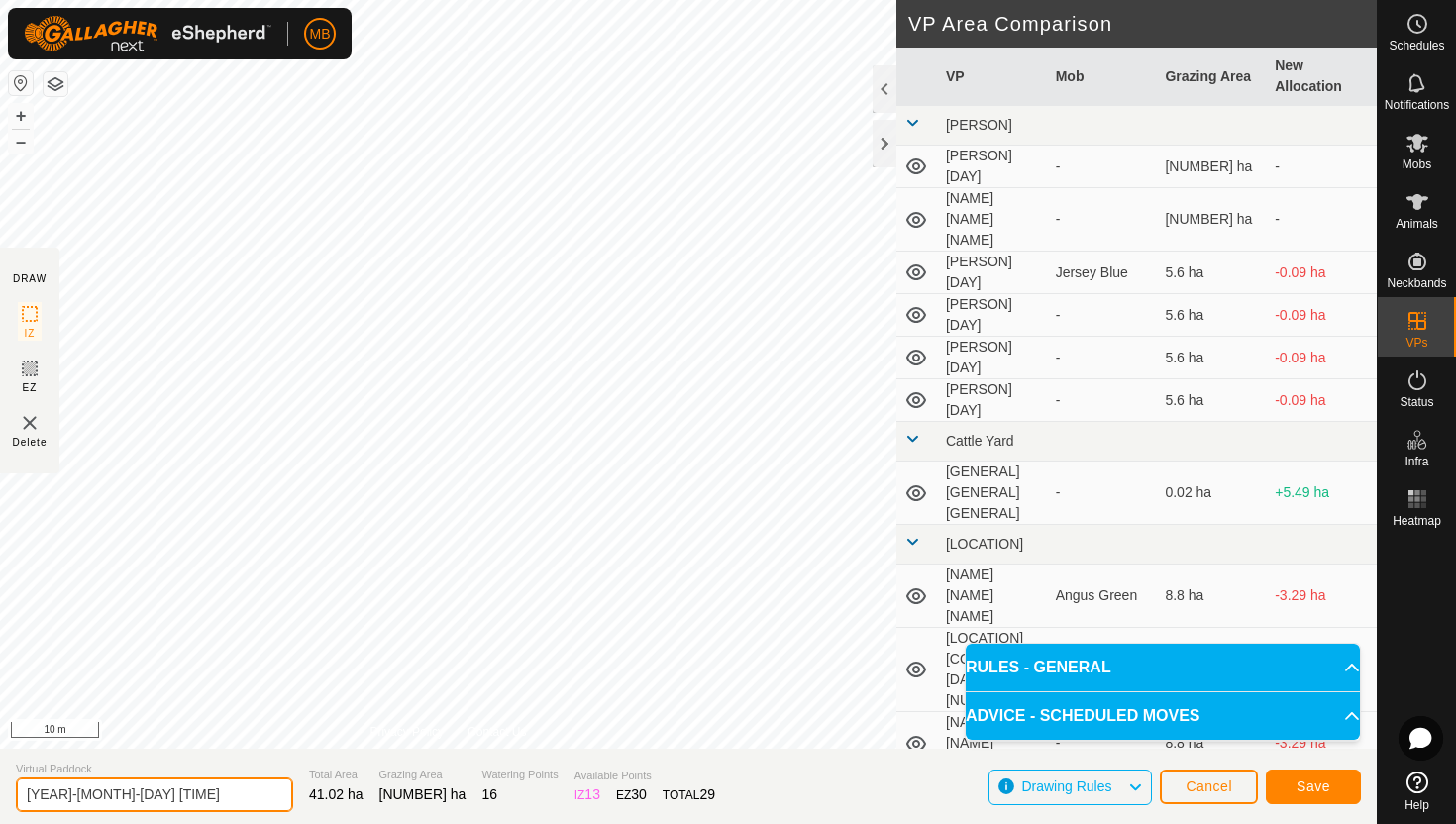 click on "[YEAR]-[MONTH]-[DAY] [TIME]" 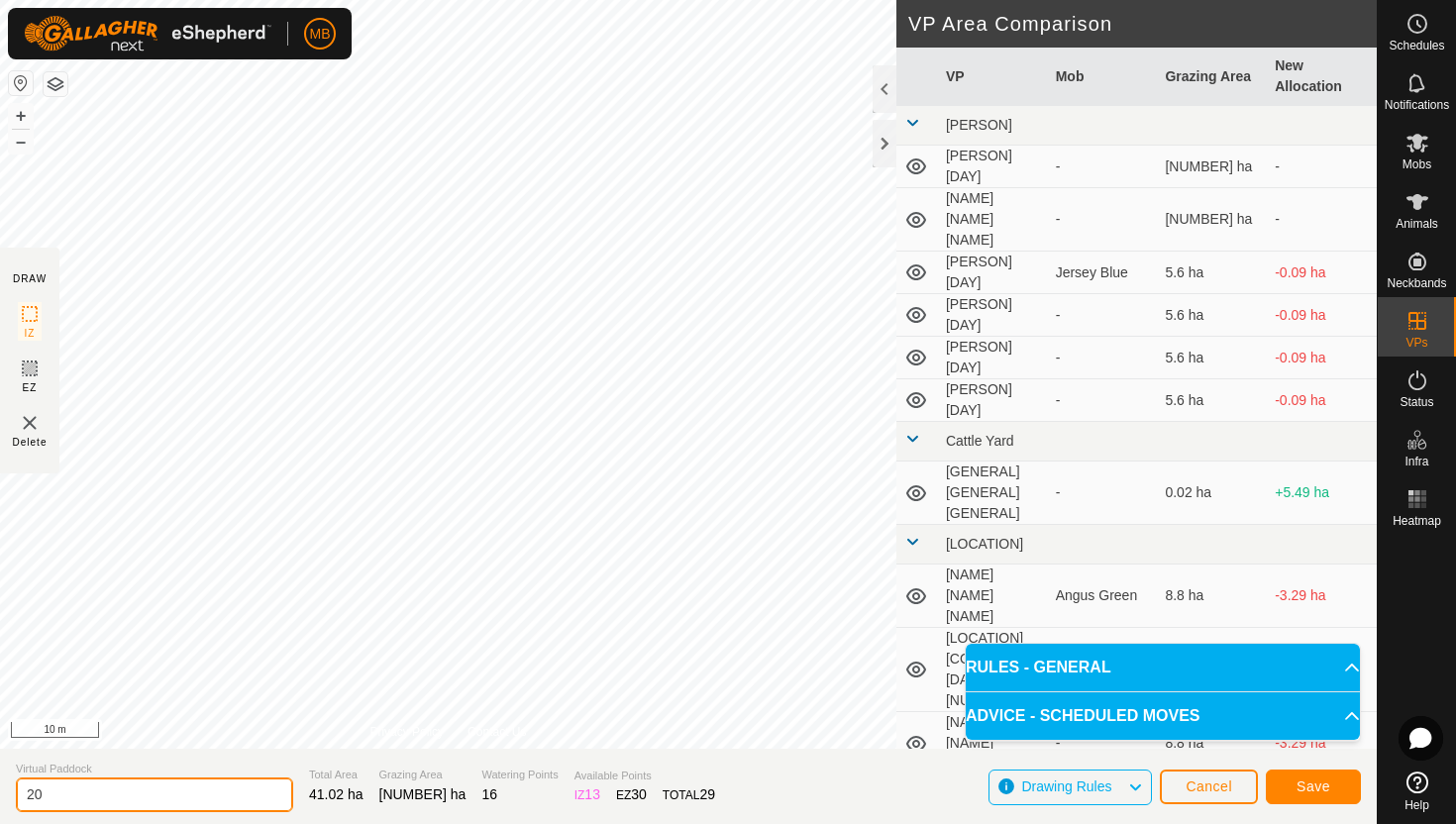 type on "2" 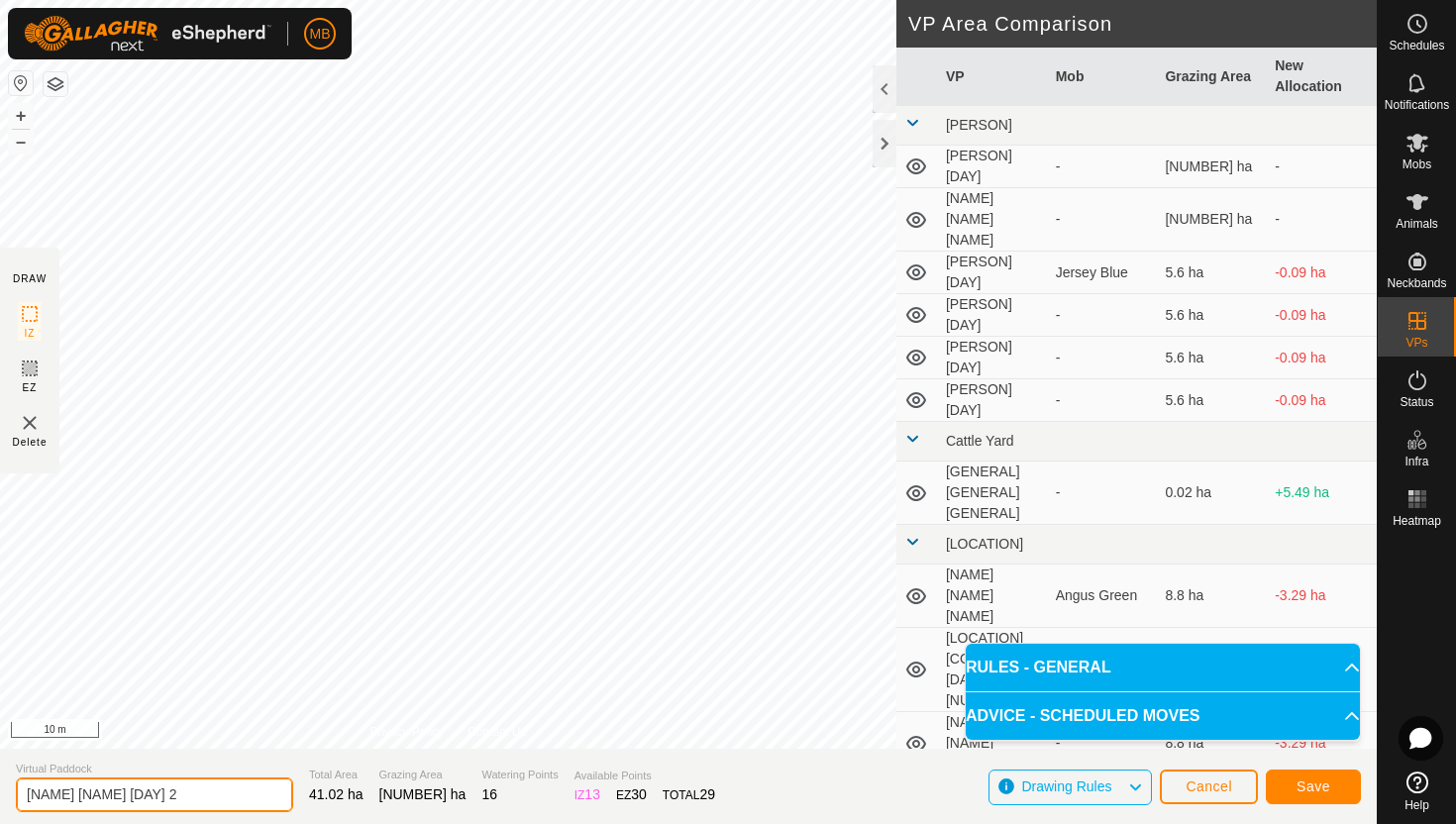 type on "[NAME] [NAME] [DAY] 2" 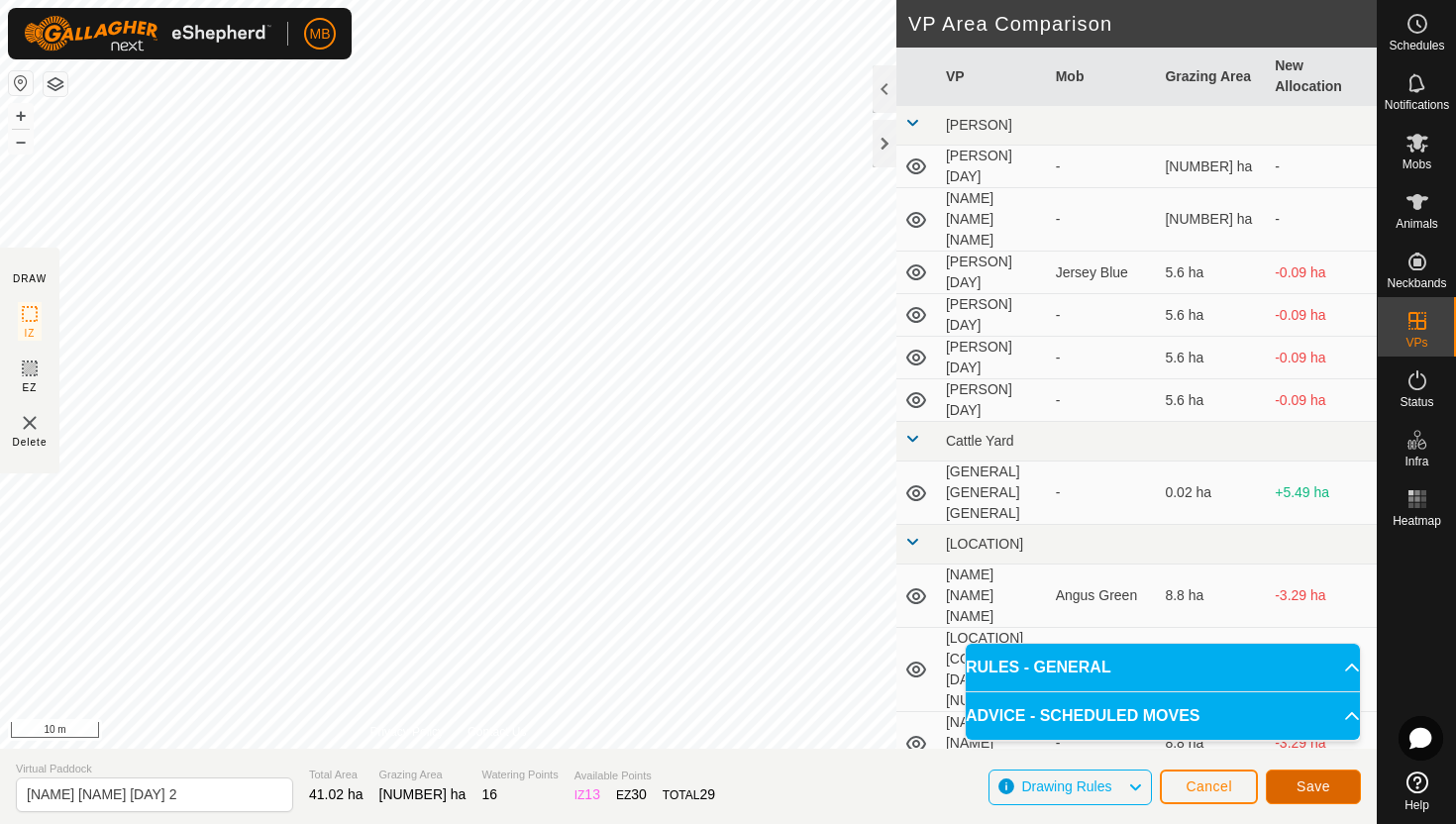 click on "Save" 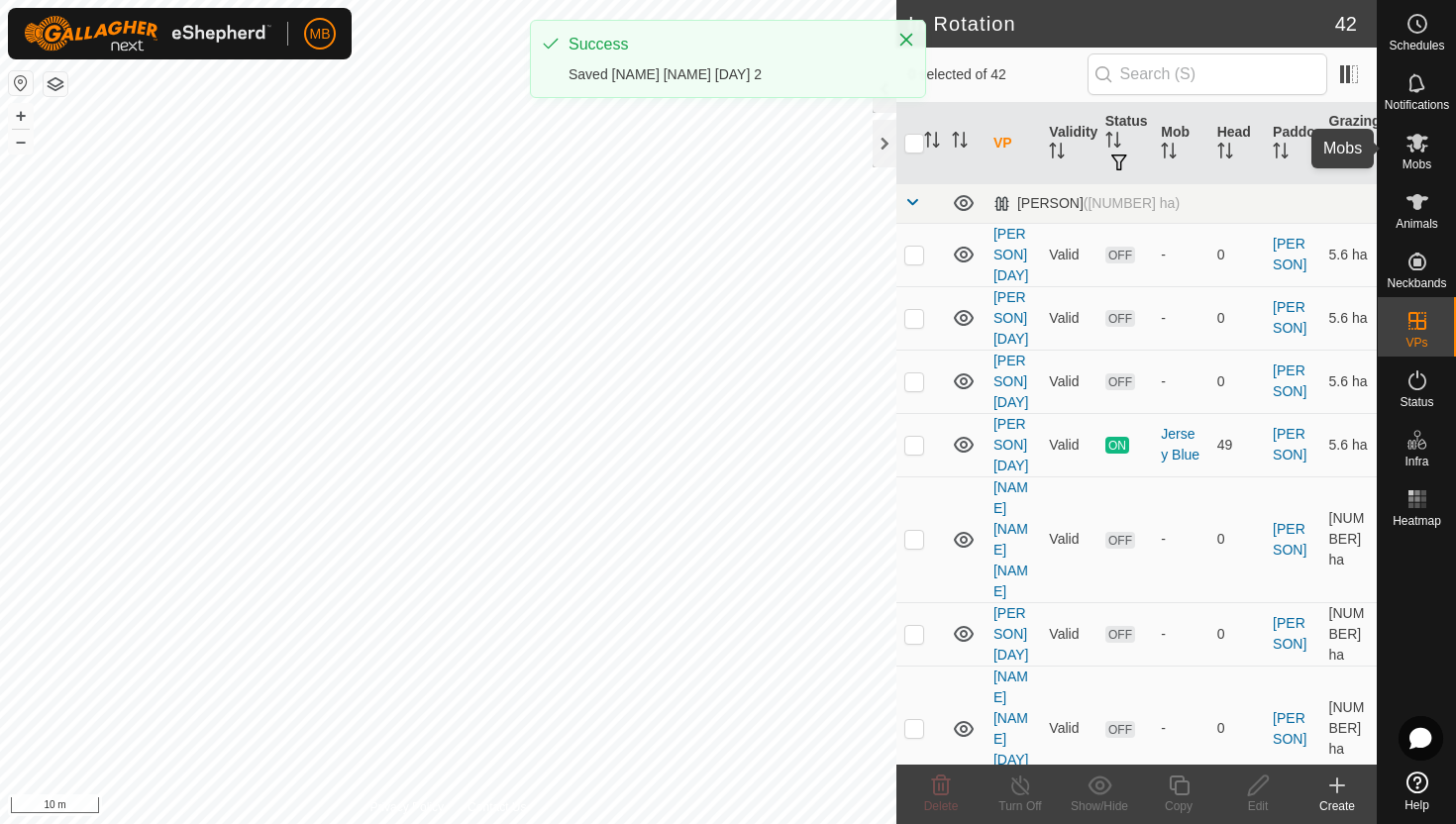 click 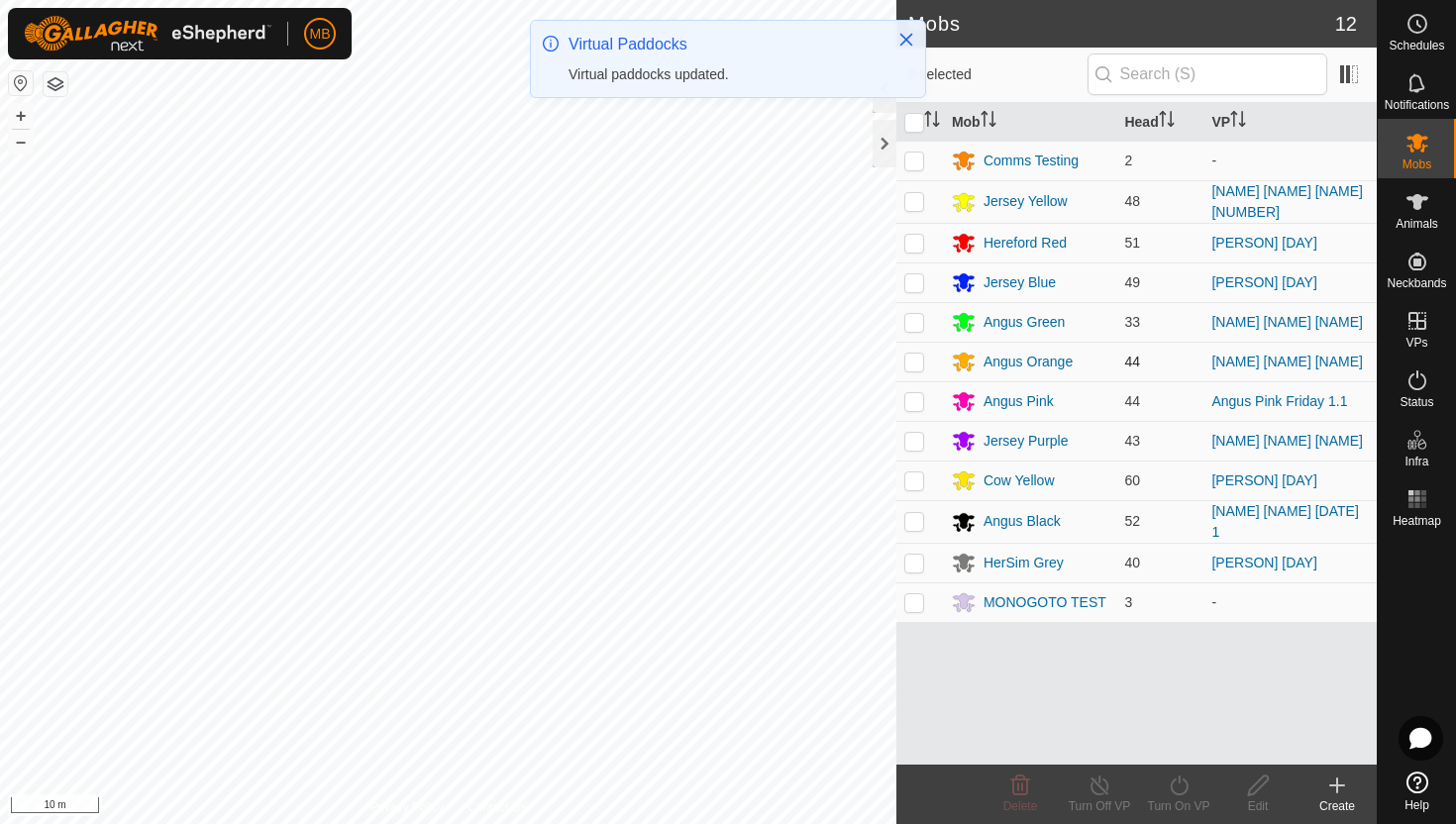 click at bounding box center (914, 361) 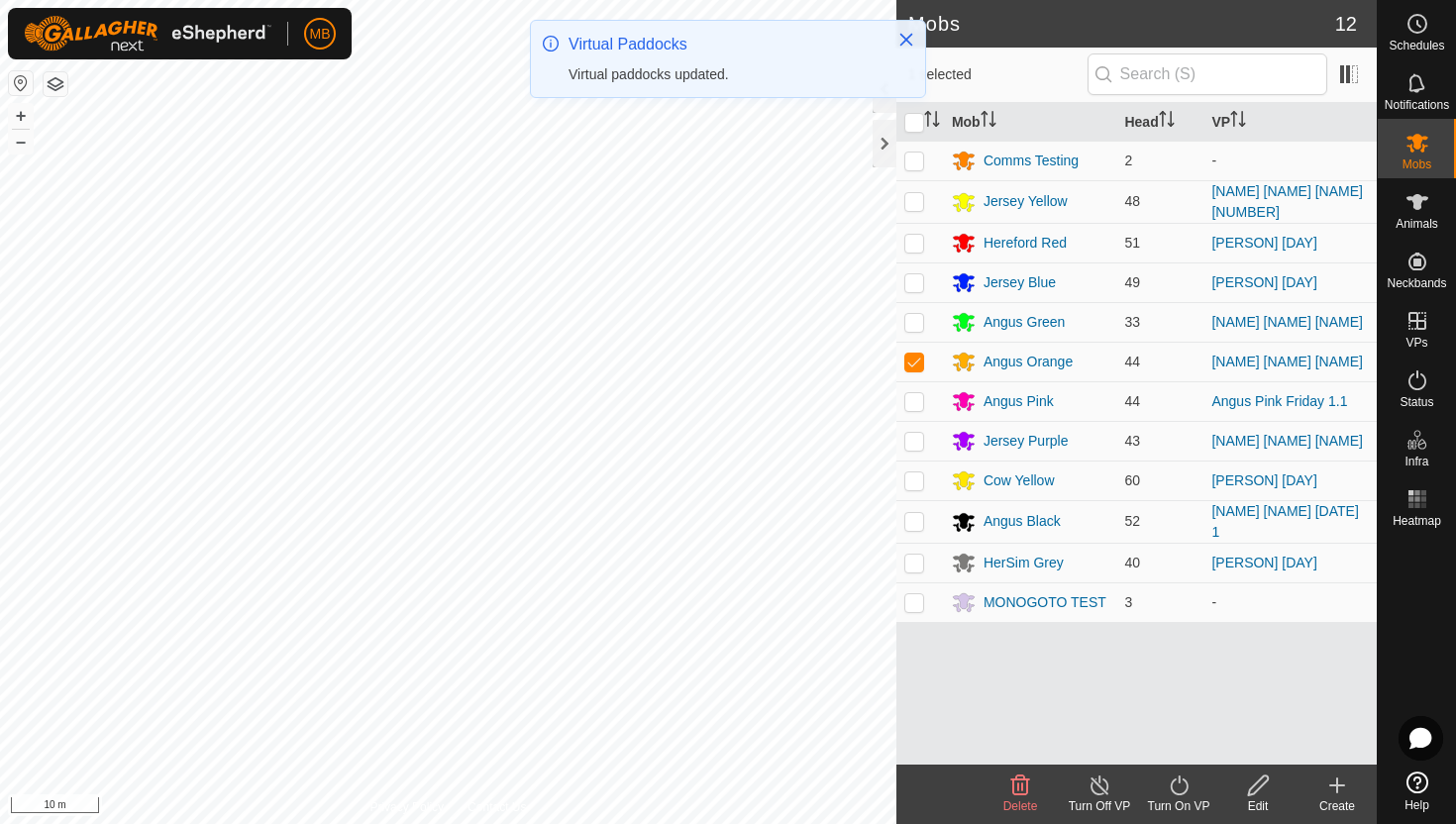 click 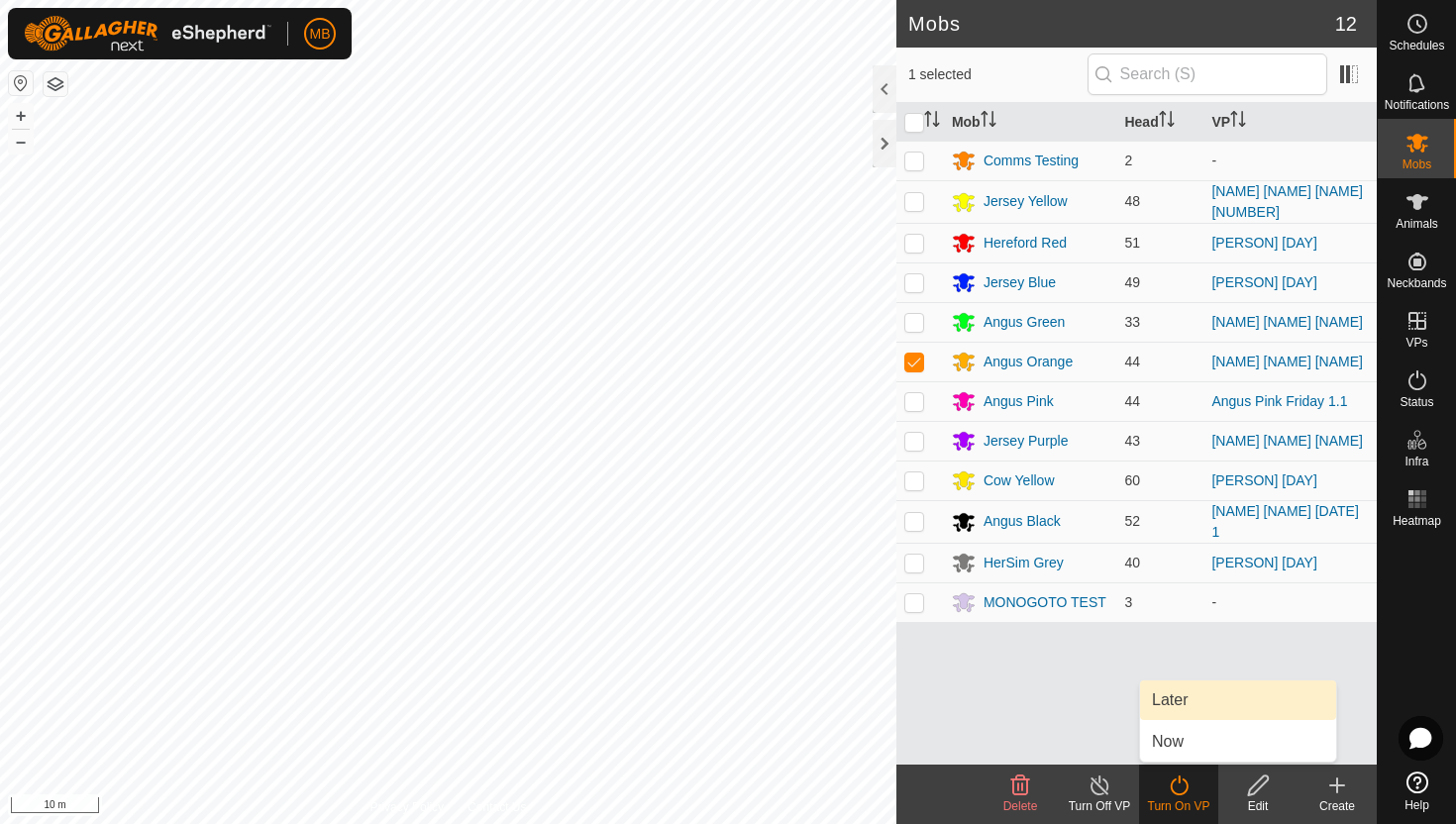 click on "Later" at bounding box center [1238, 700] 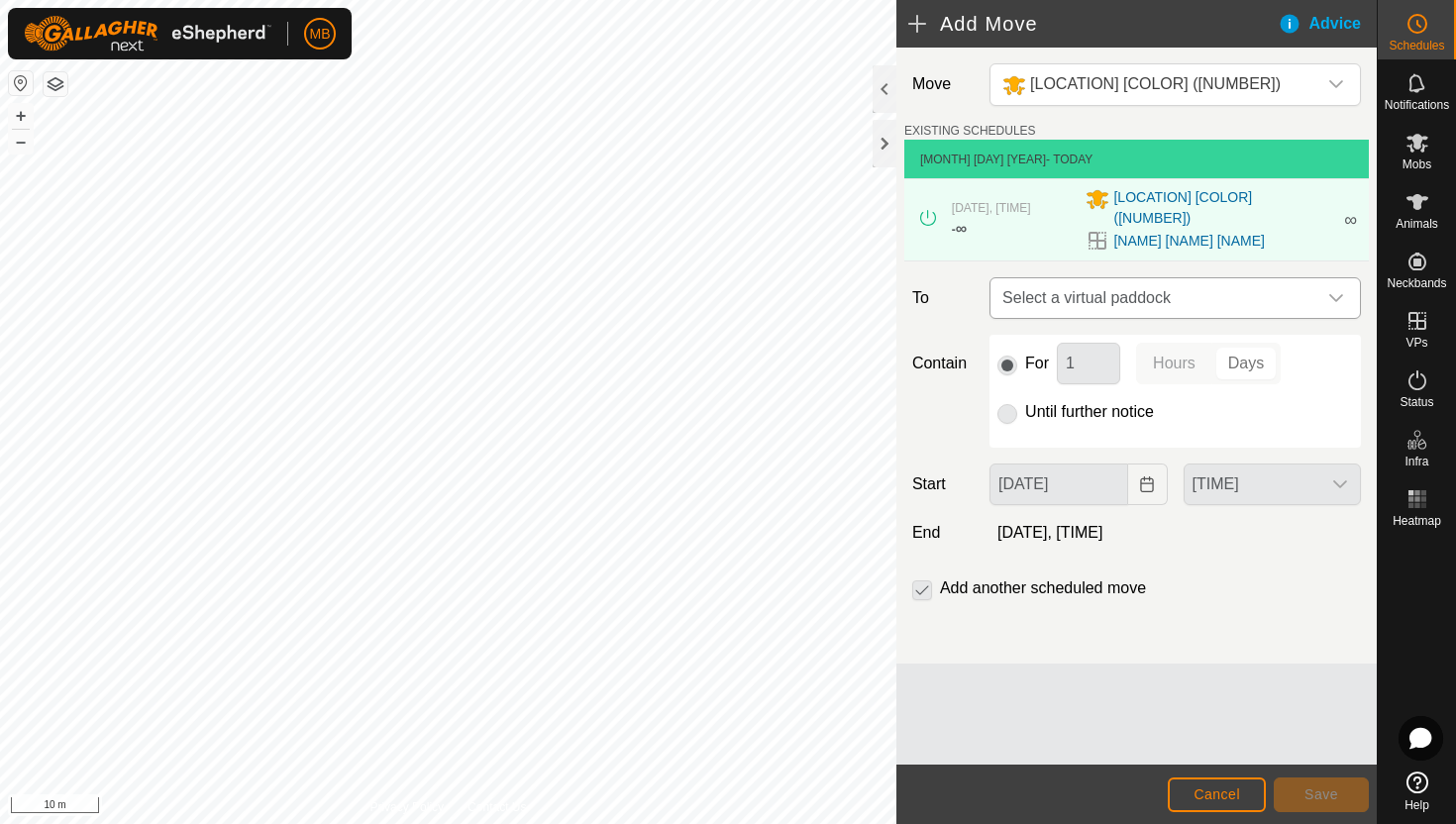 click 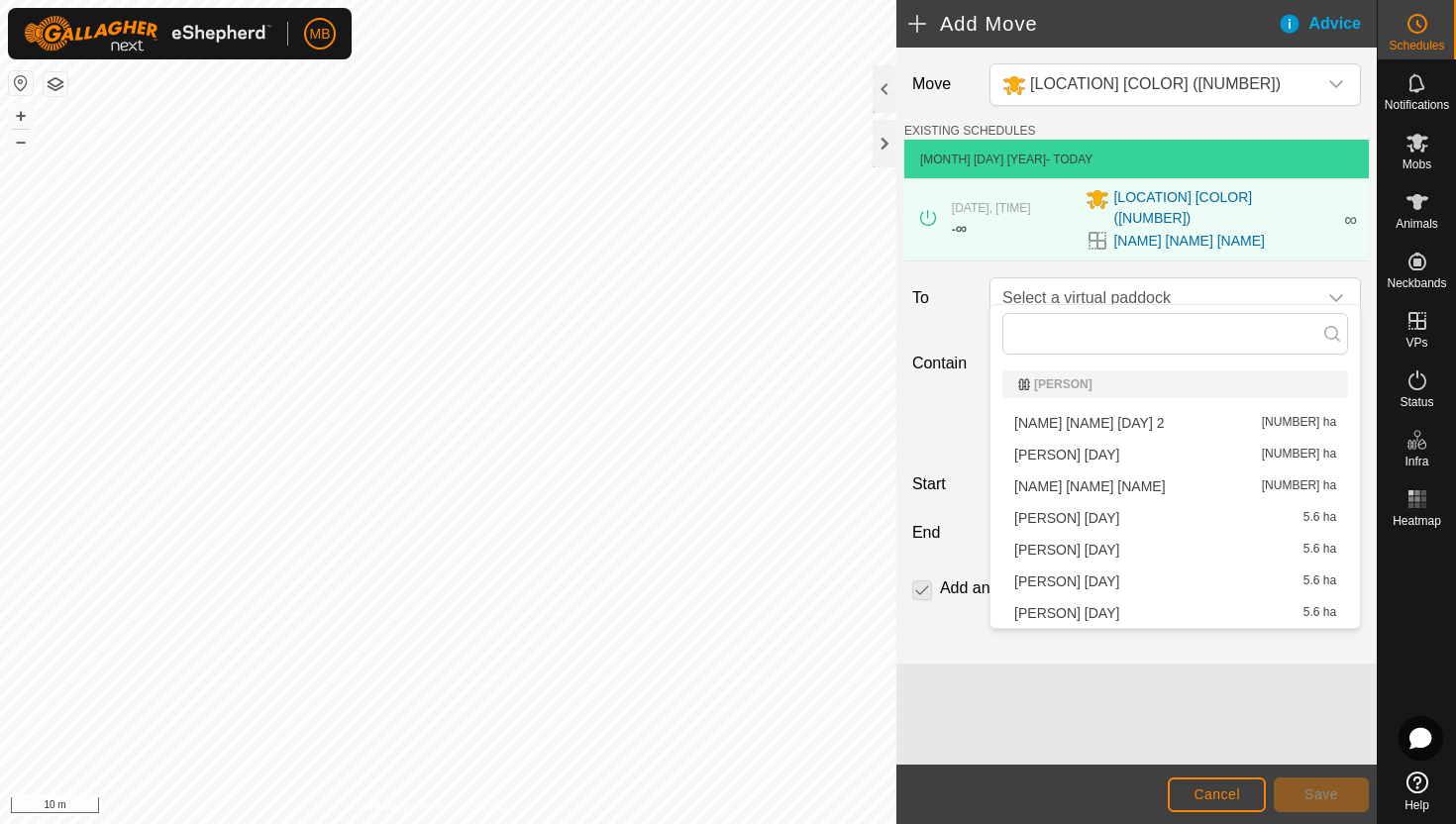 click on "[LOCATION] [COLOR] [DAY] [NUMBER] [NUMBER] [NUMBER] ha" at bounding box center [1175, 423] 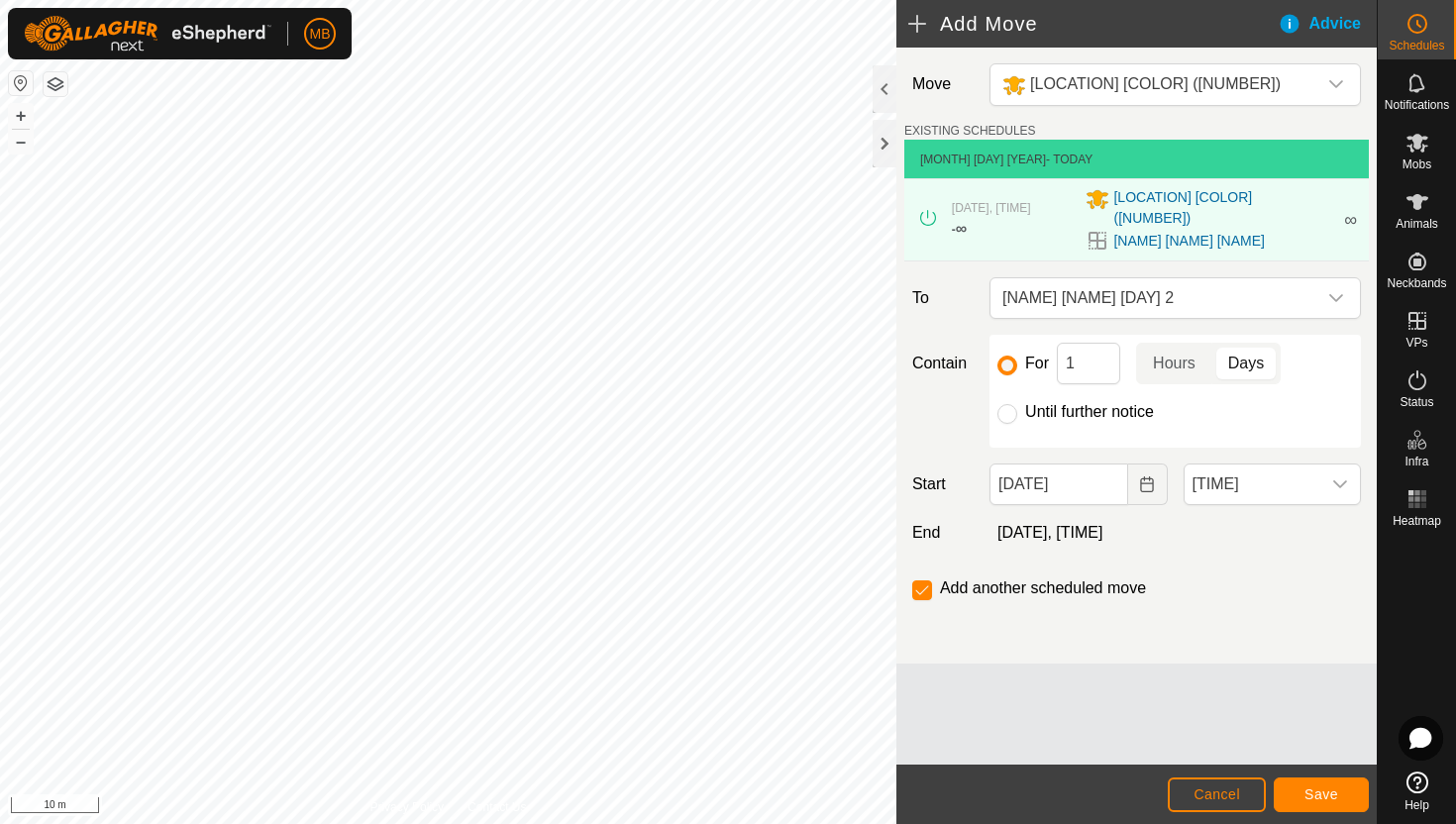 click on "Until further notice" 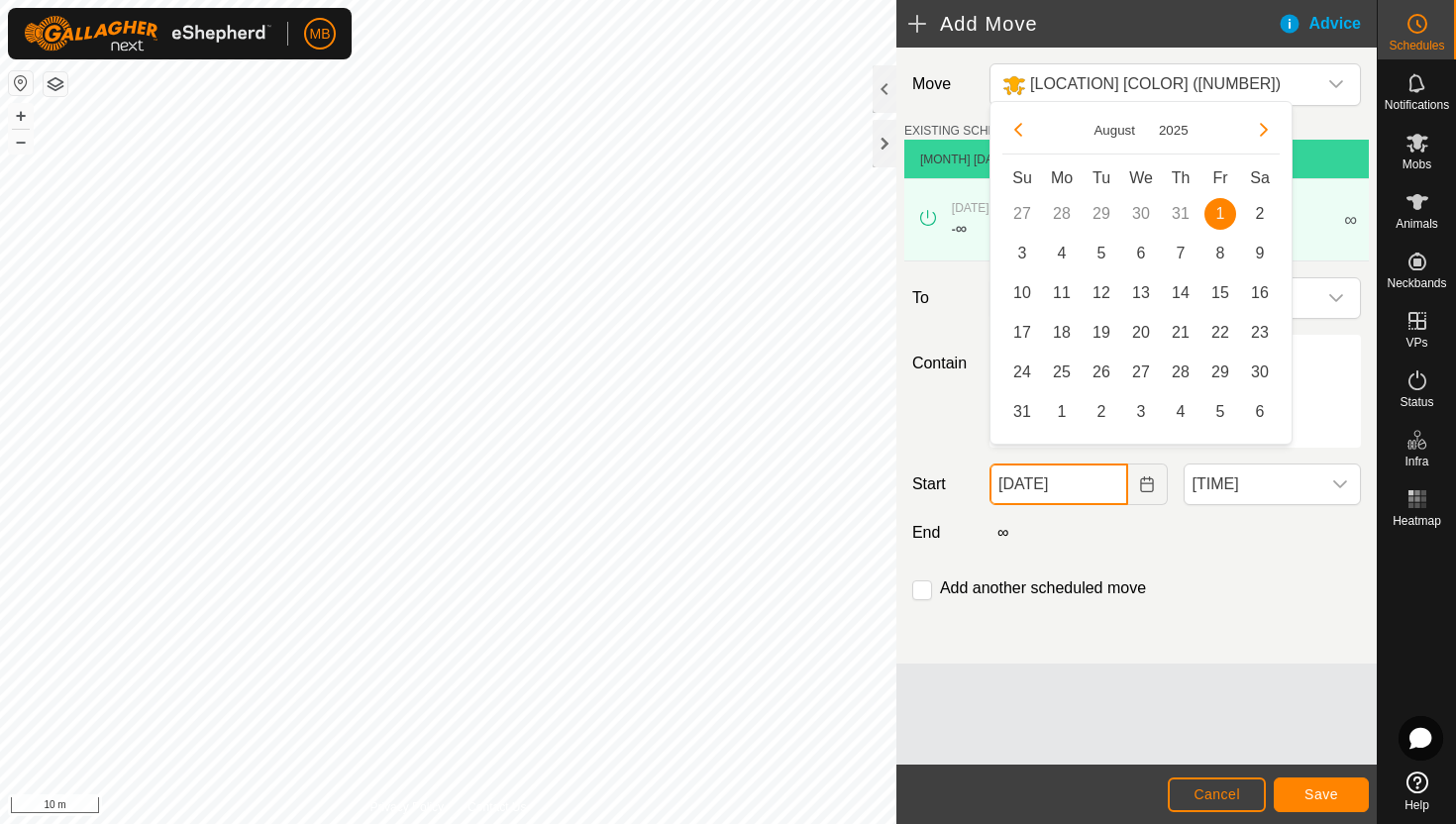 click on "[DATE]" 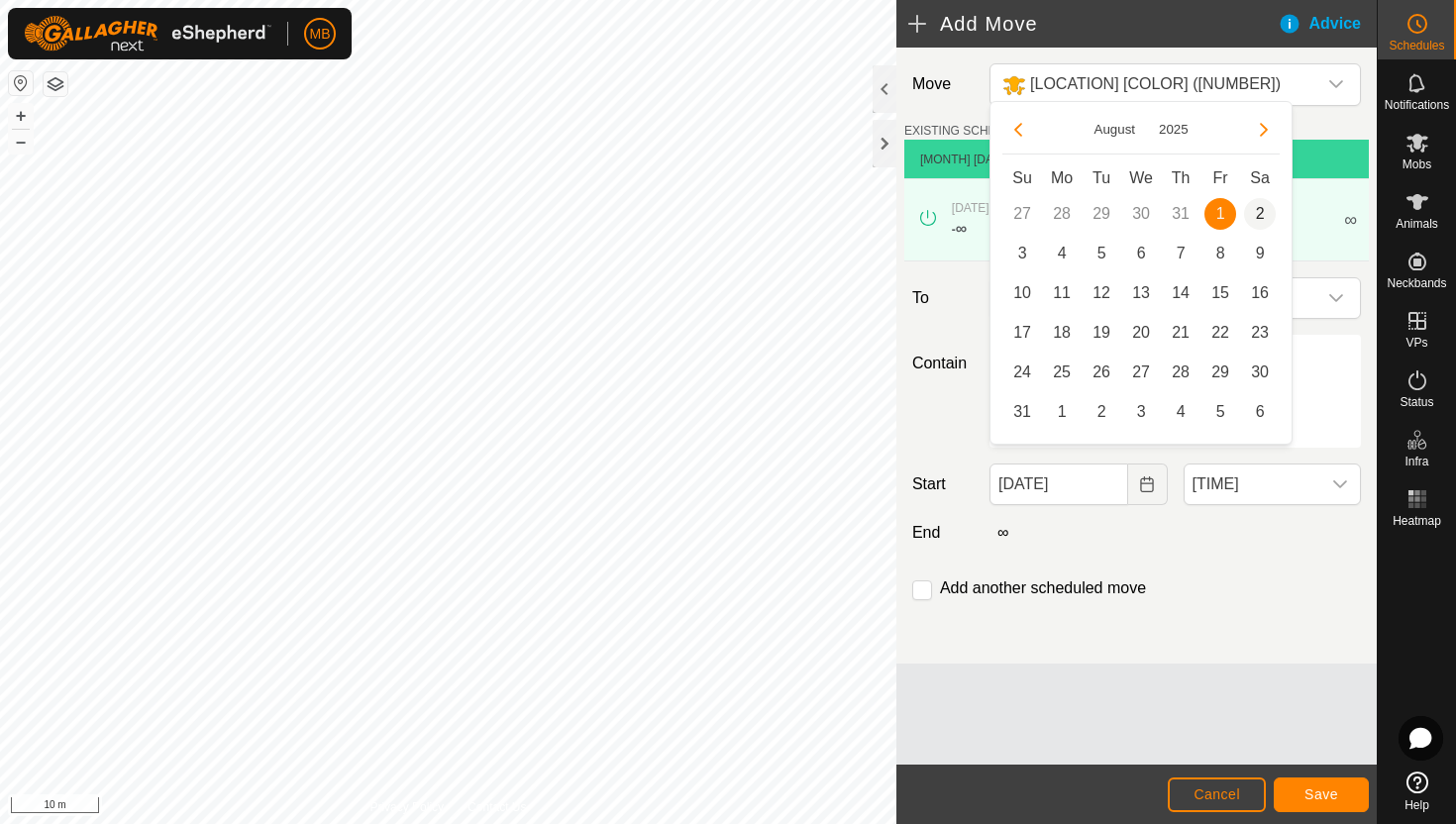 click on "2" at bounding box center (1260, 214) 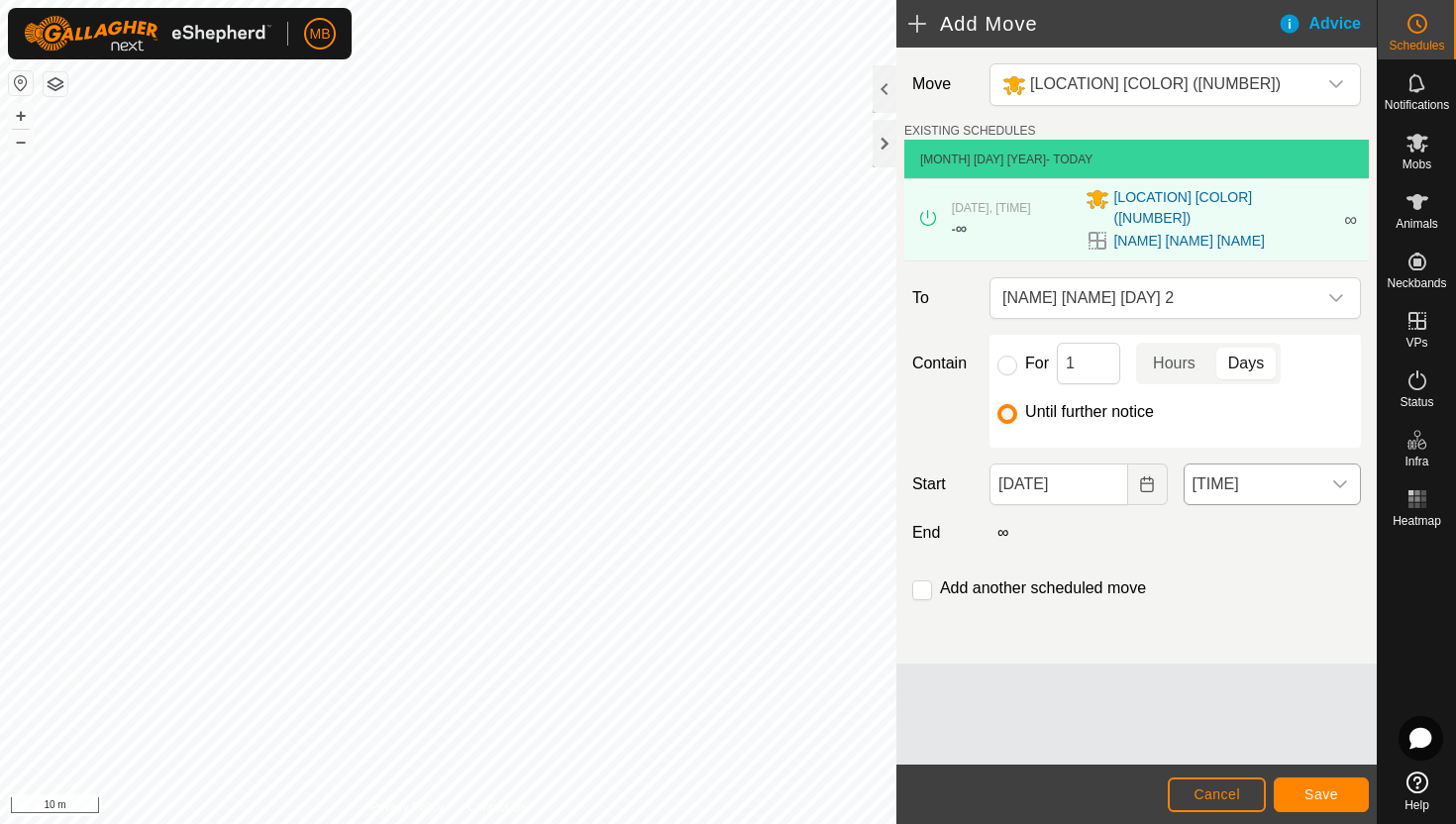 click on "[TIME]" at bounding box center (1252, 484) 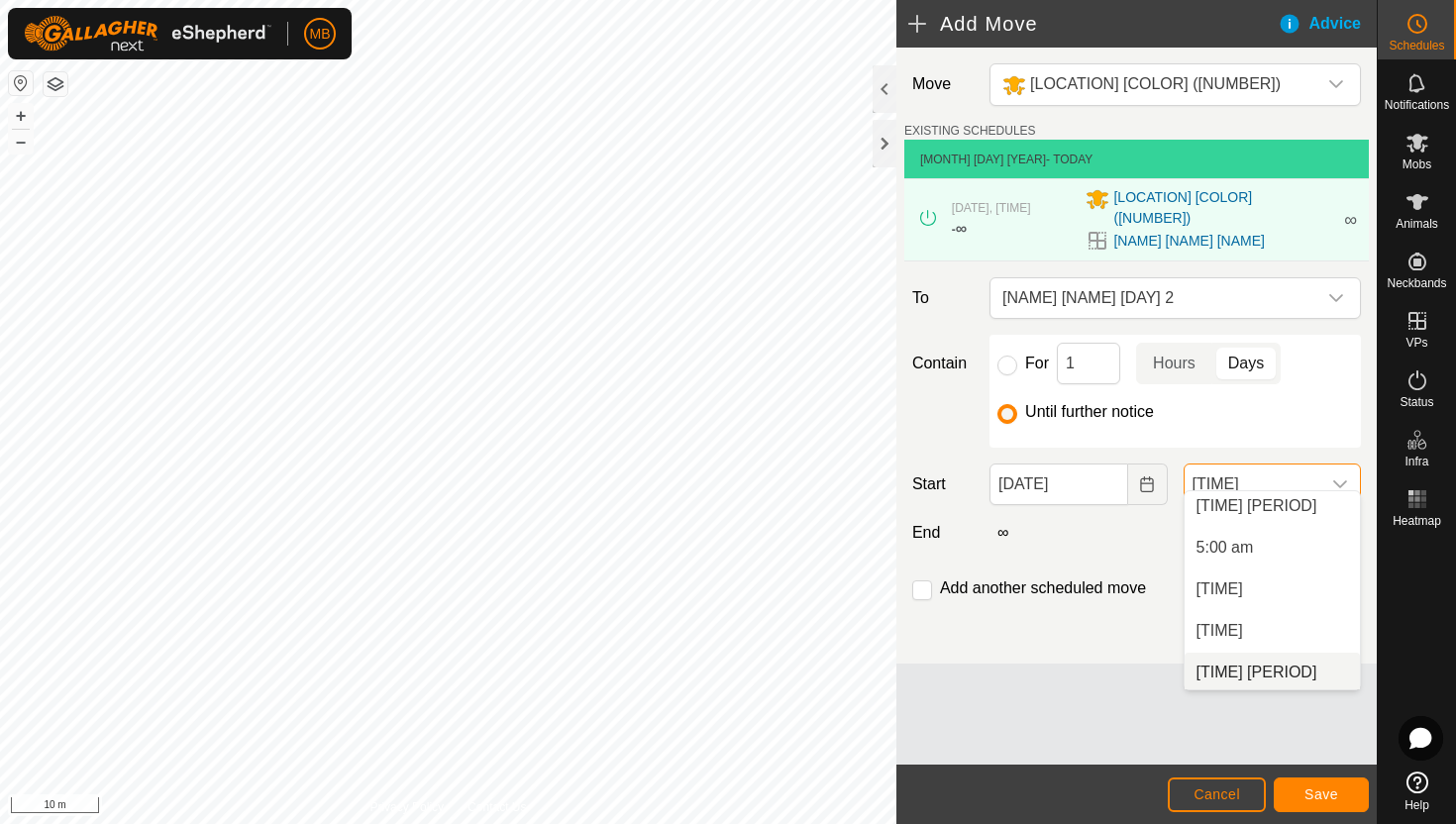 scroll, scrollTop: 371, scrollLeft: 0, axis: vertical 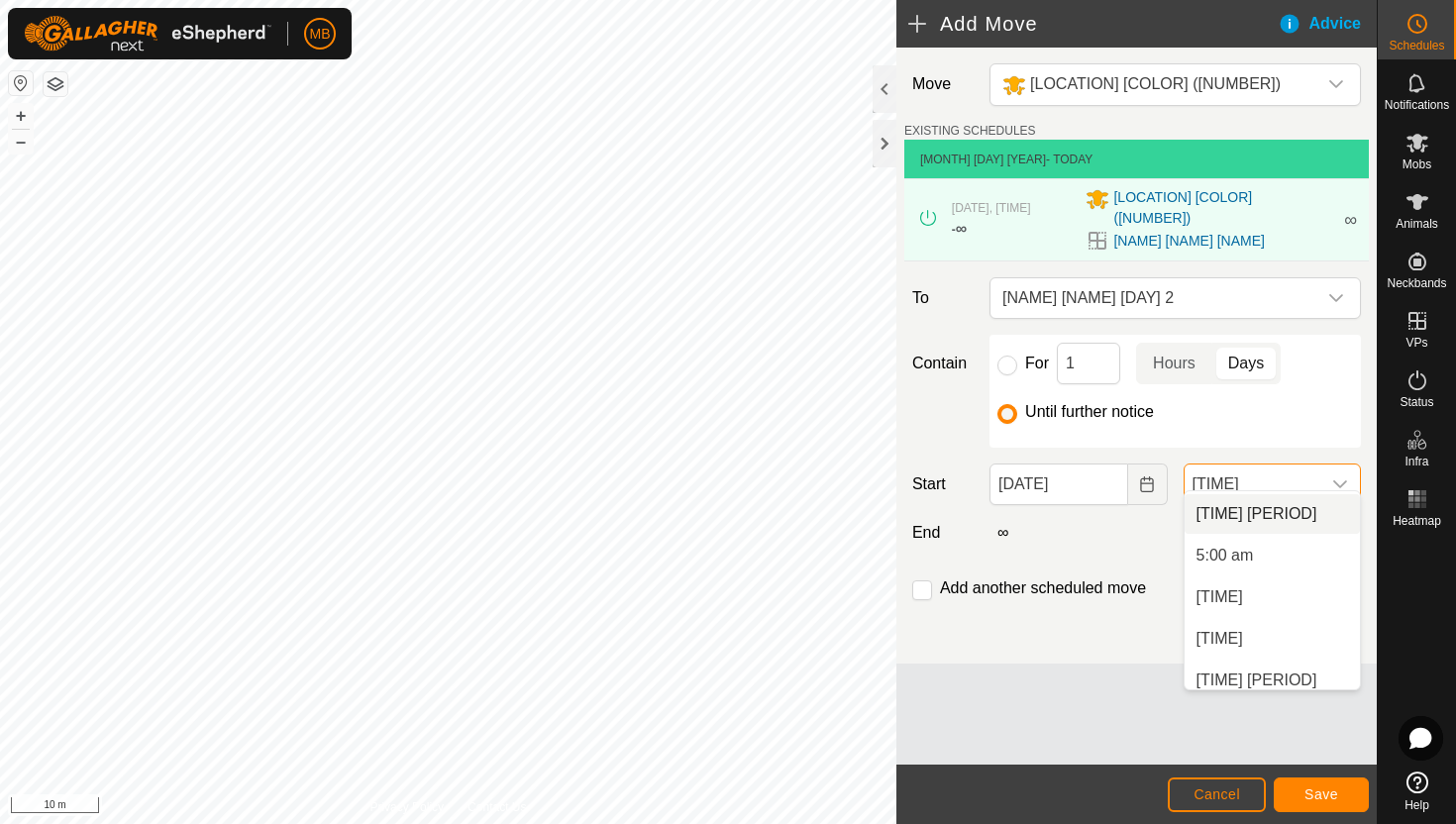click on "[TIME] [PERIOD]" at bounding box center [1272, 514] 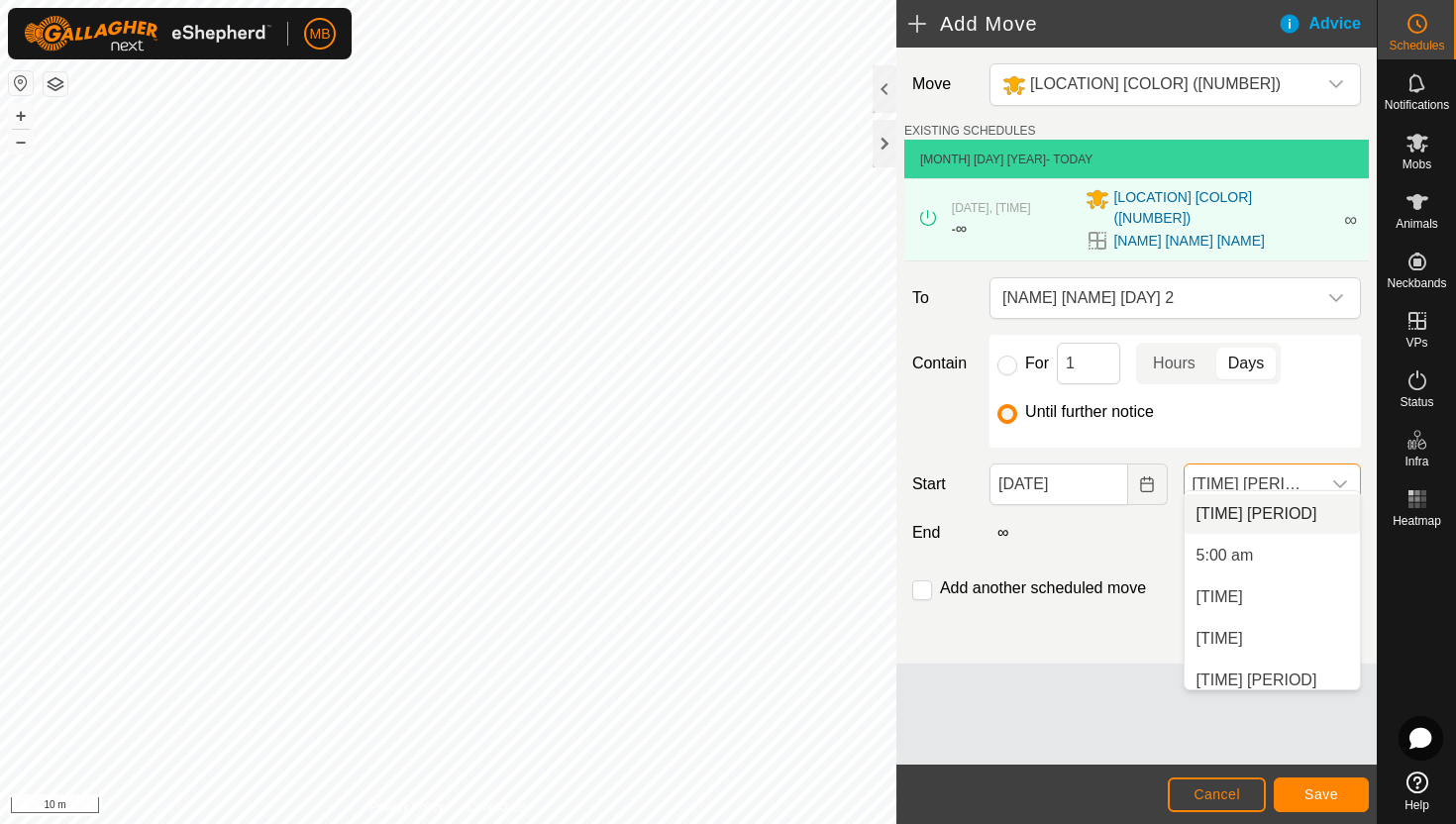 scroll, scrollTop: 0, scrollLeft: 0, axis: both 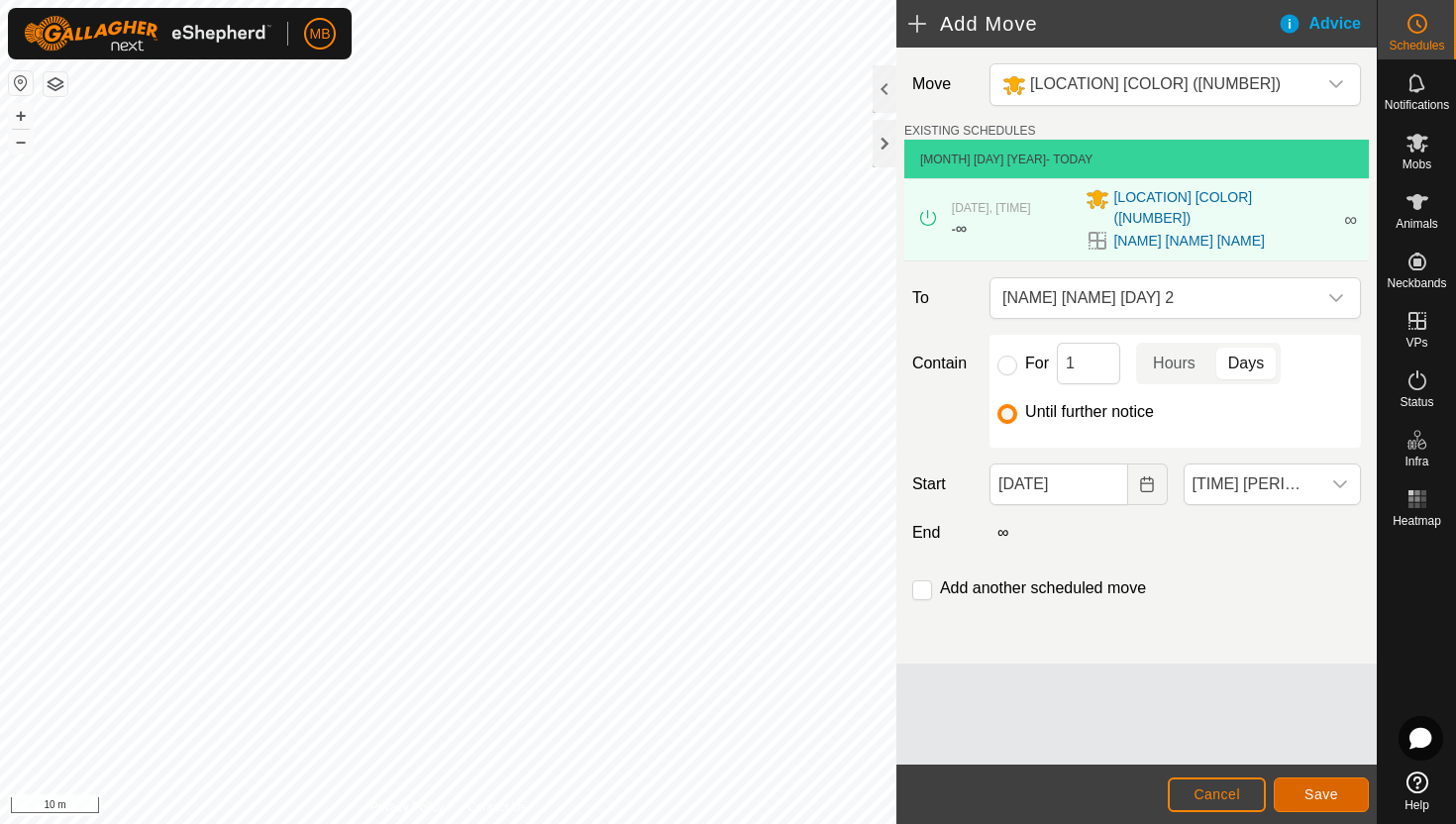 click on "Save" 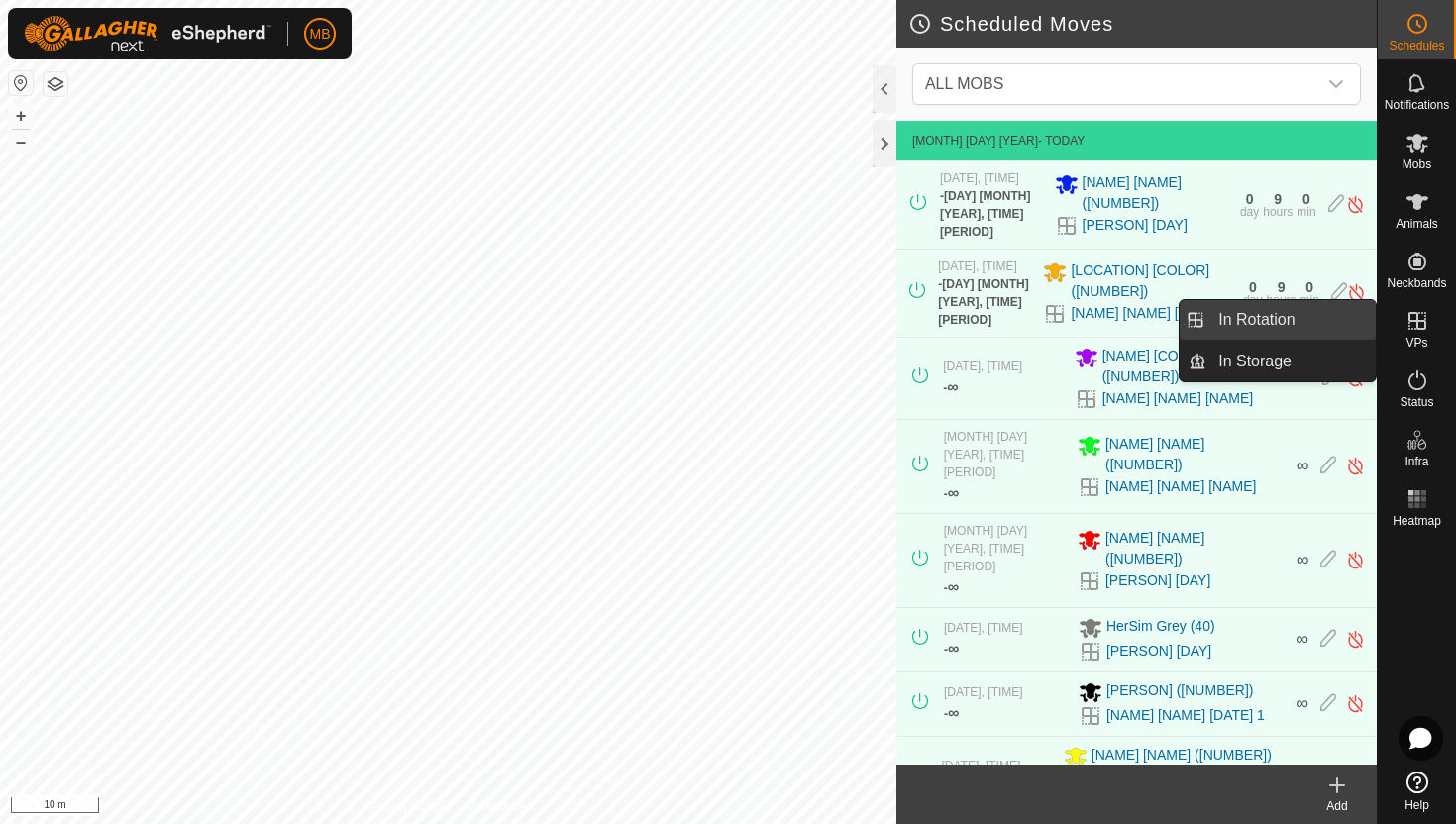 click on "In Rotation" at bounding box center [1291, 320] 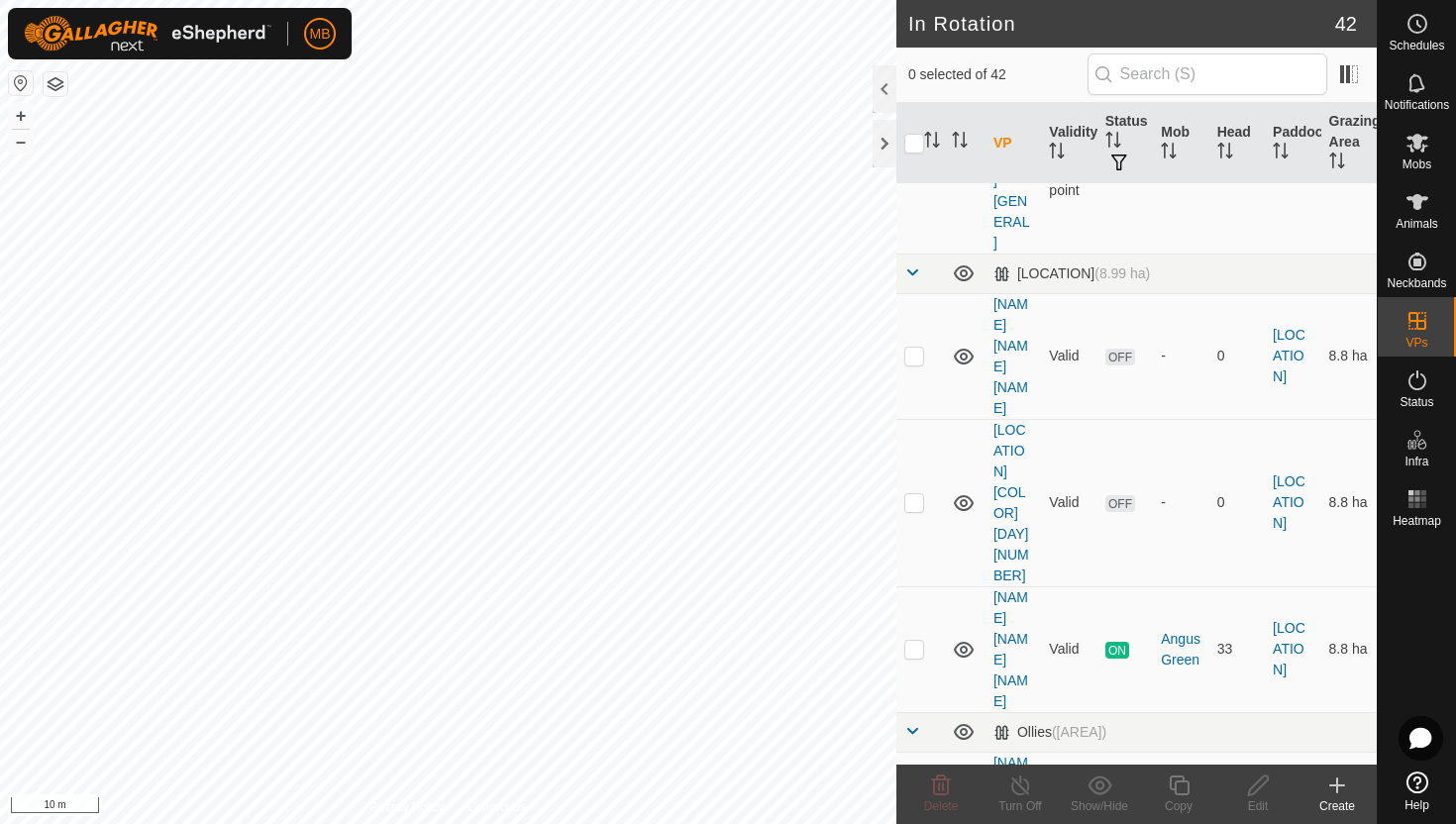 scroll, scrollTop: 901, scrollLeft: 0, axis: vertical 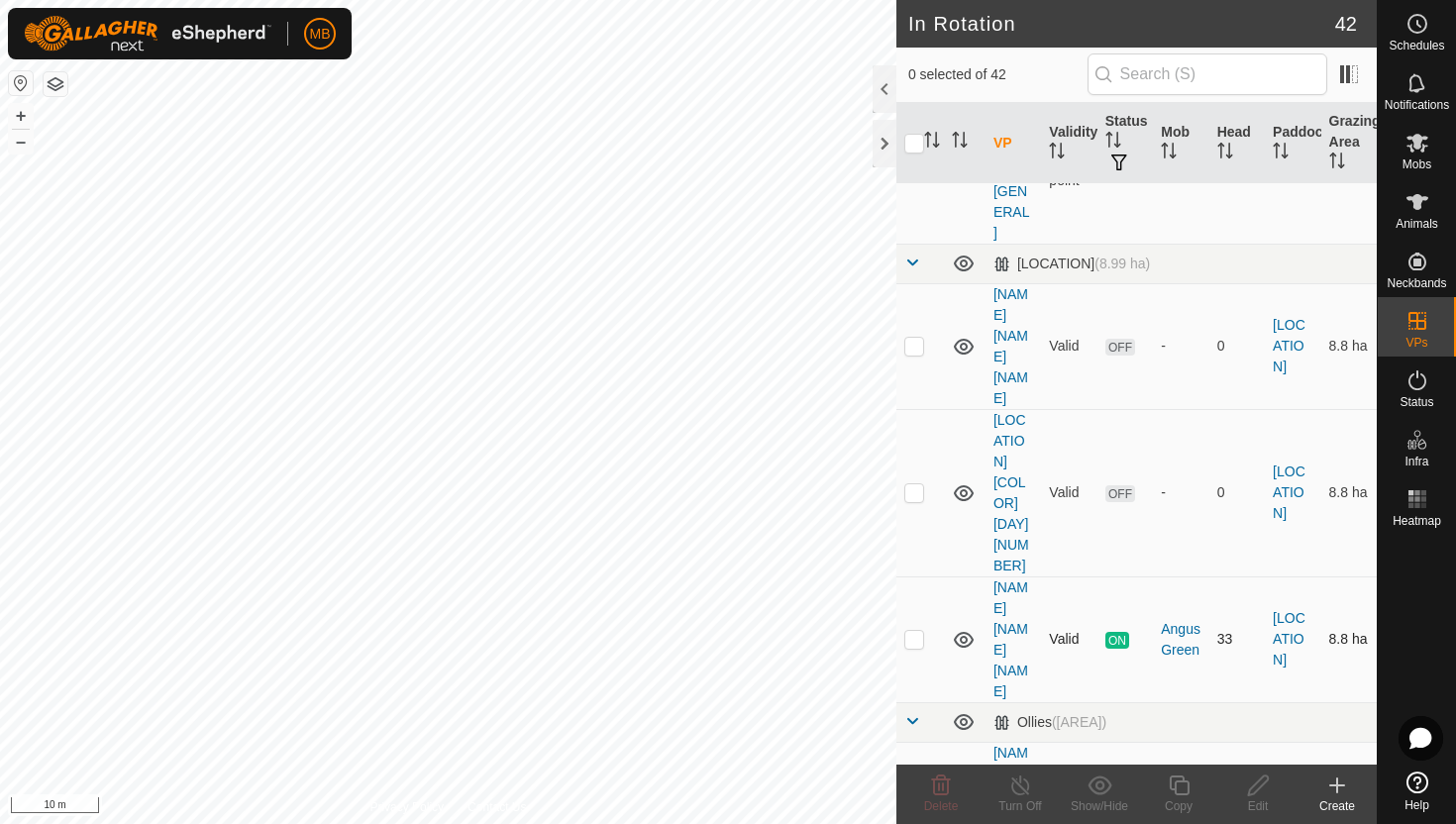 click at bounding box center (914, 639) 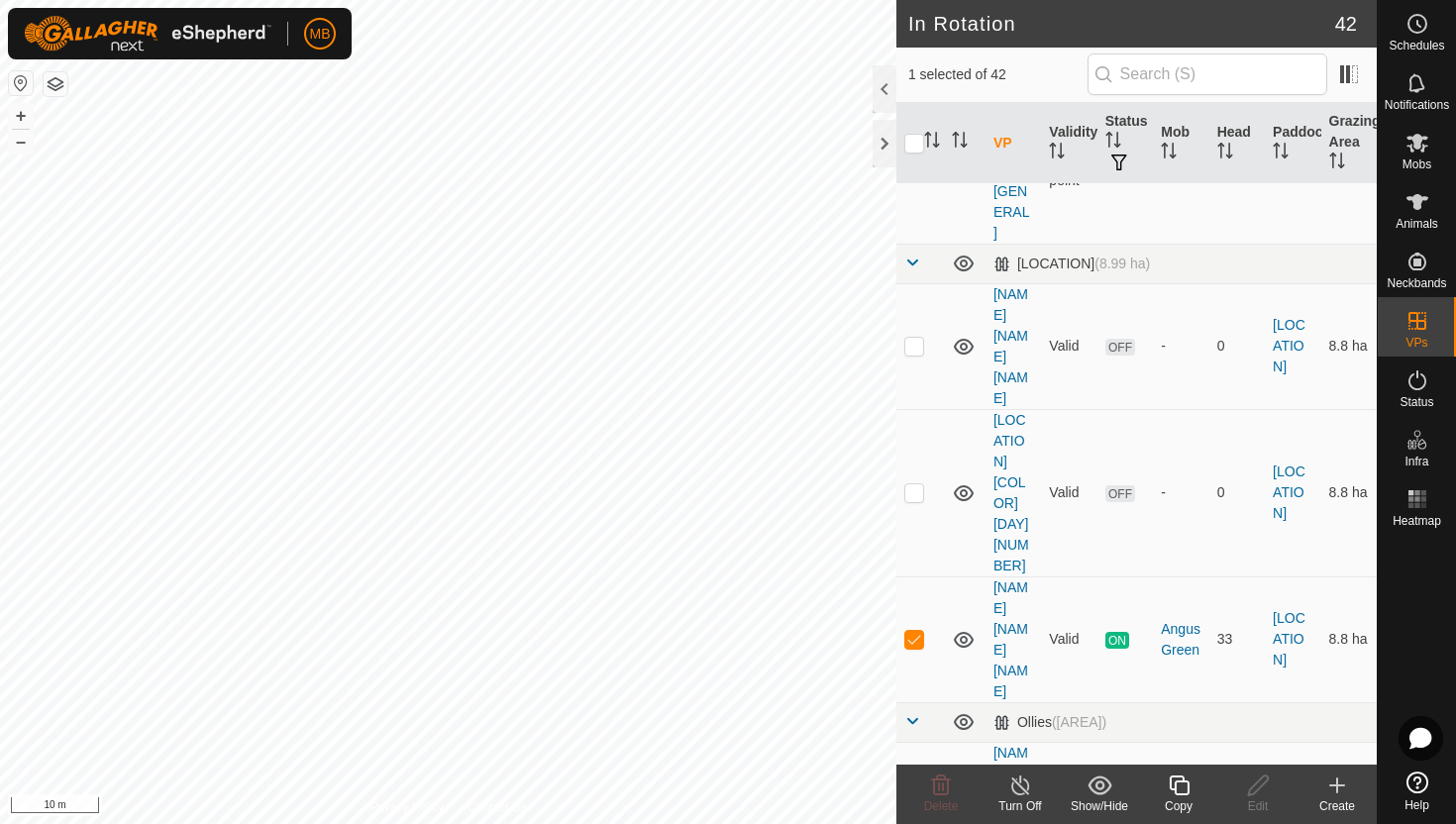 click 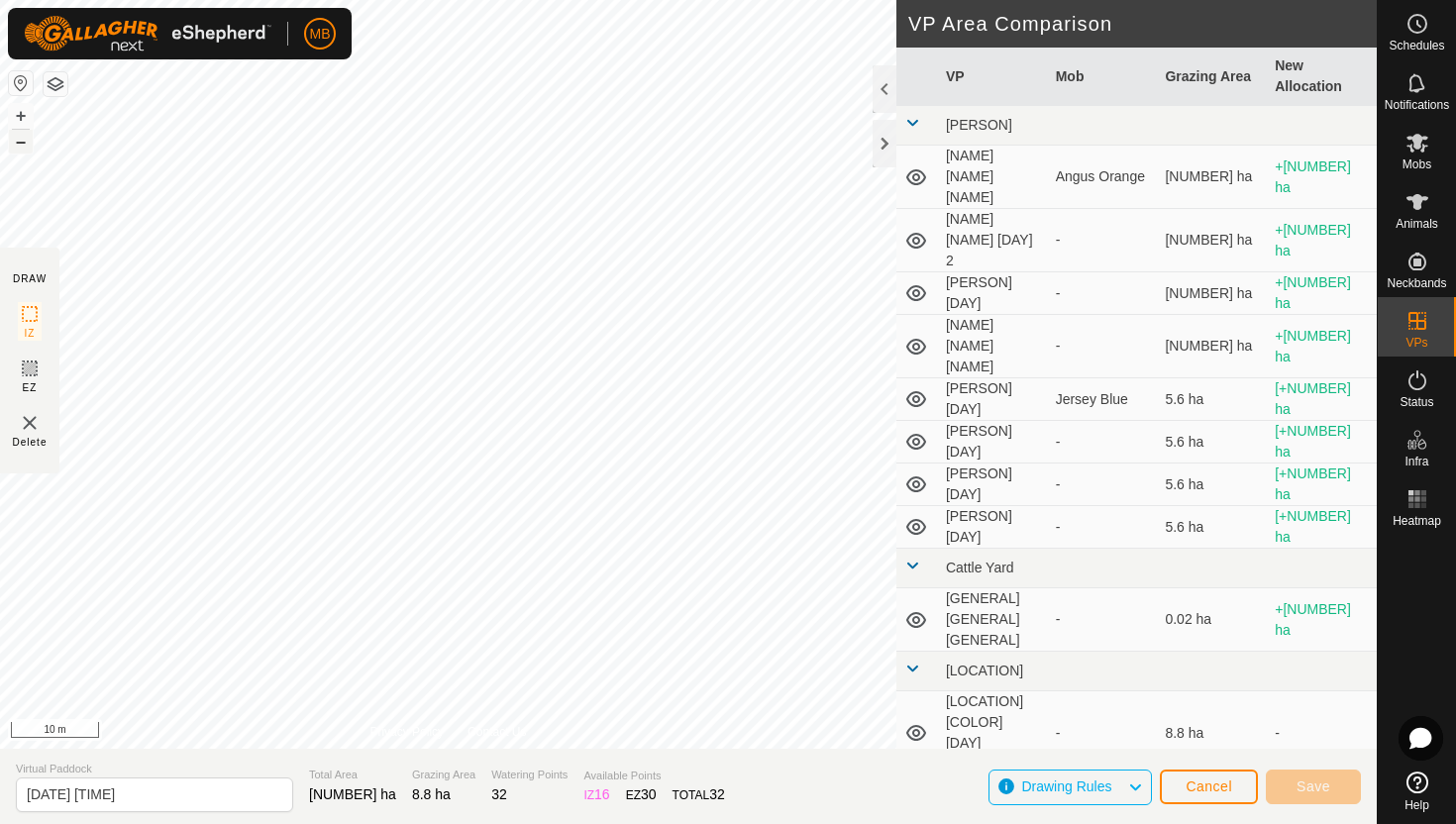 click on "–" at bounding box center [21, 142] 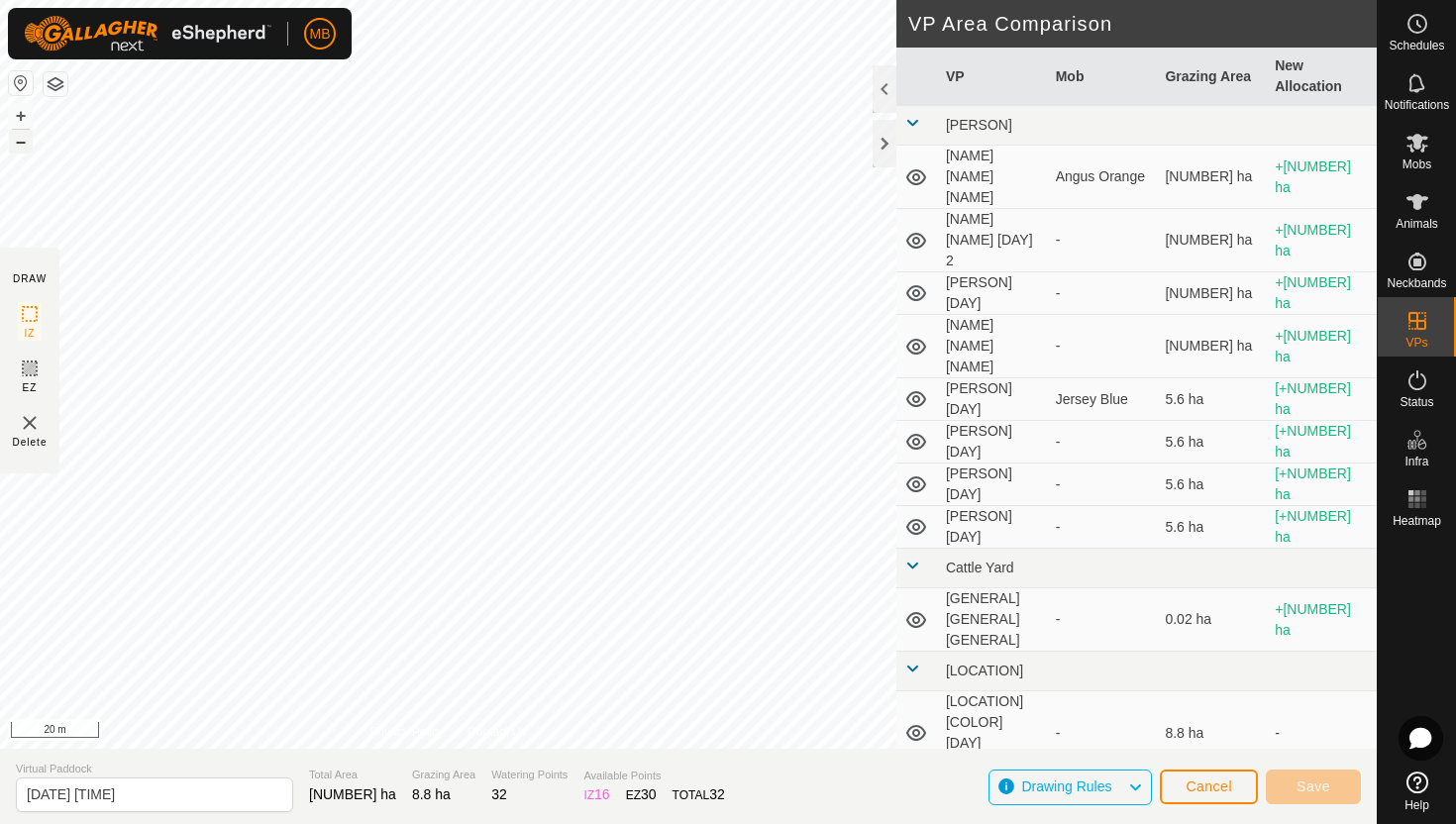 click on "–" at bounding box center [21, 142] 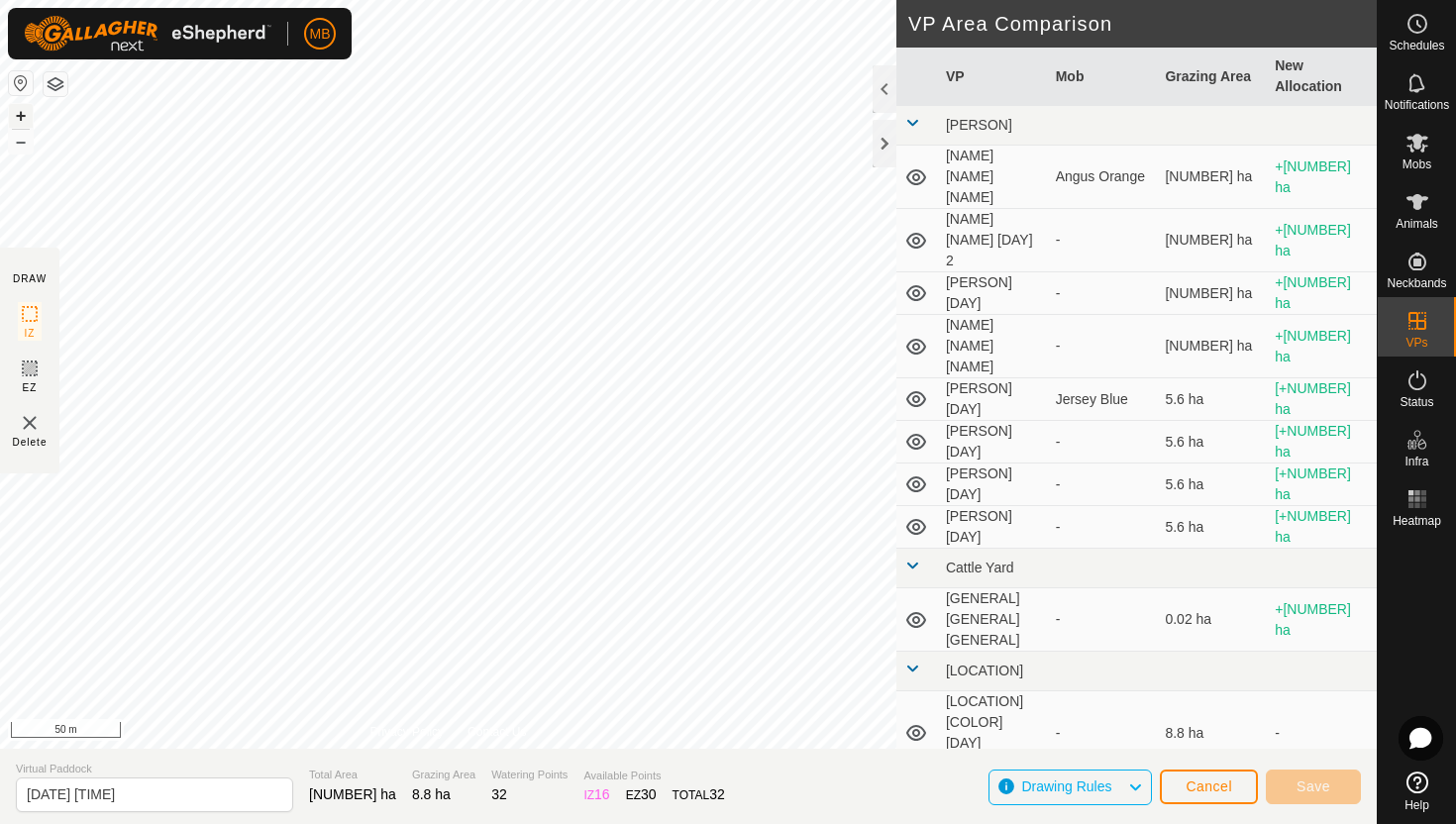 click on "+" at bounding box center (21, 116) 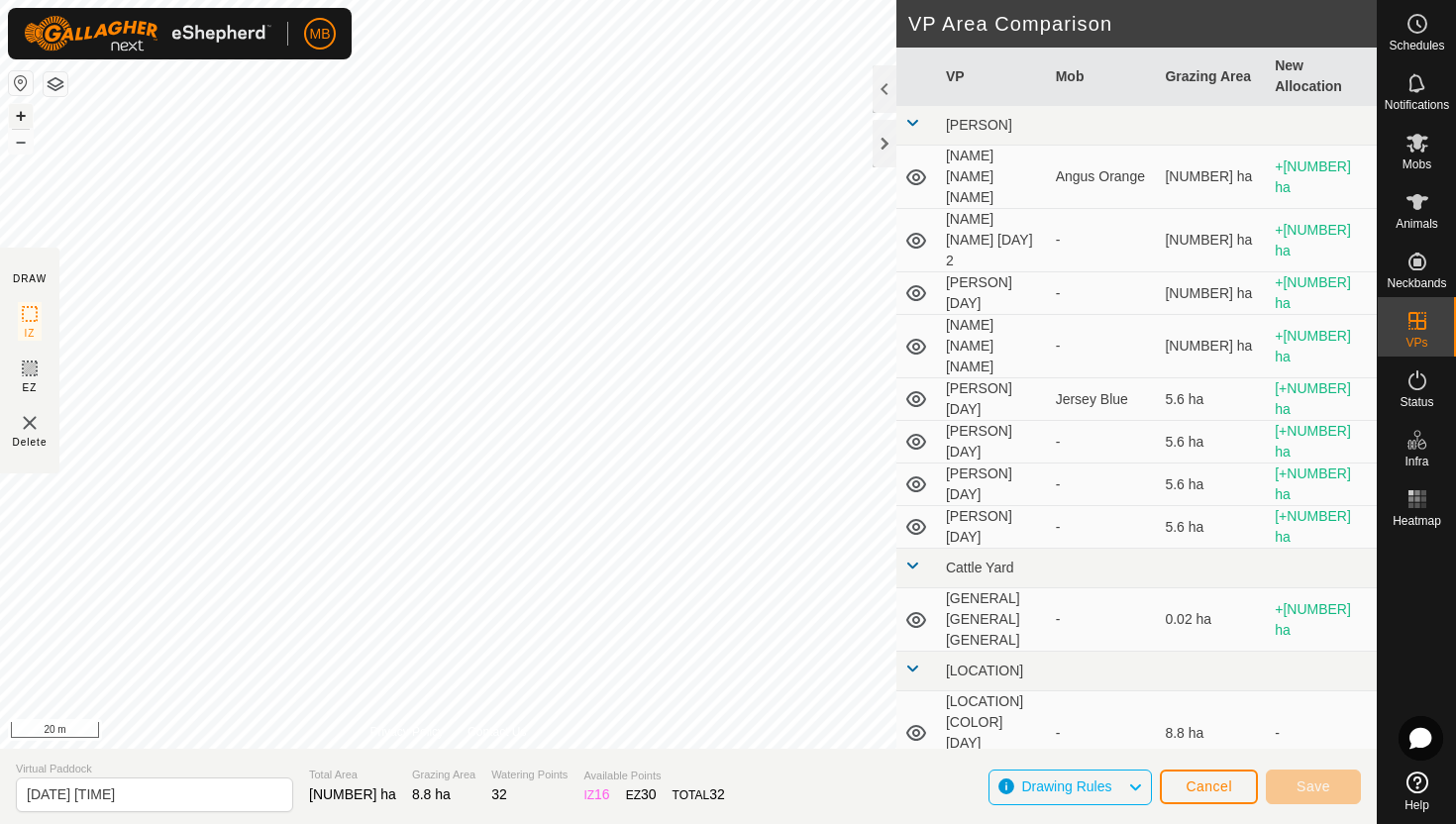 click on "+" at bounding box center (21, 116) 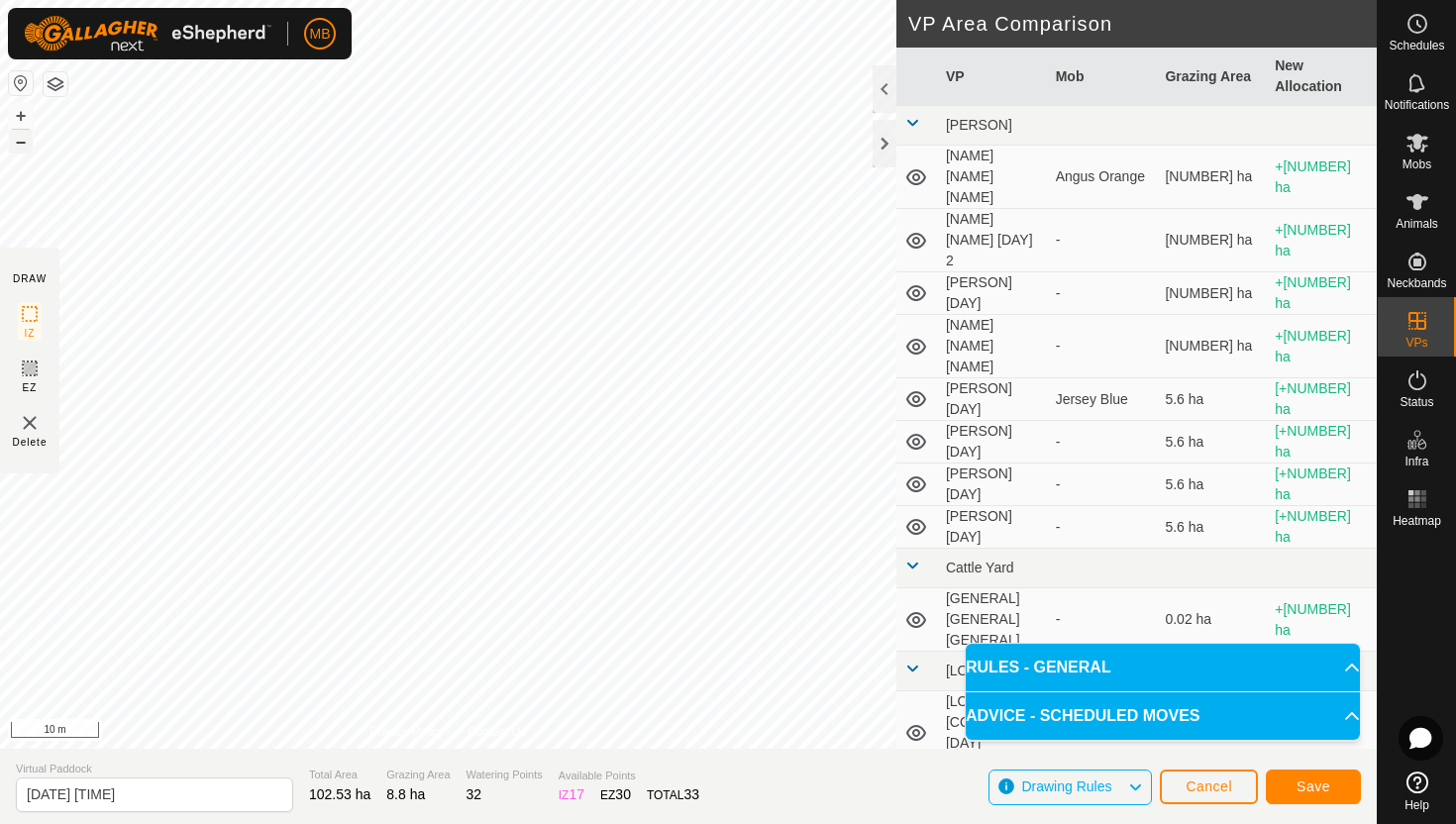 click on "–" at bounding box center [21, 142] 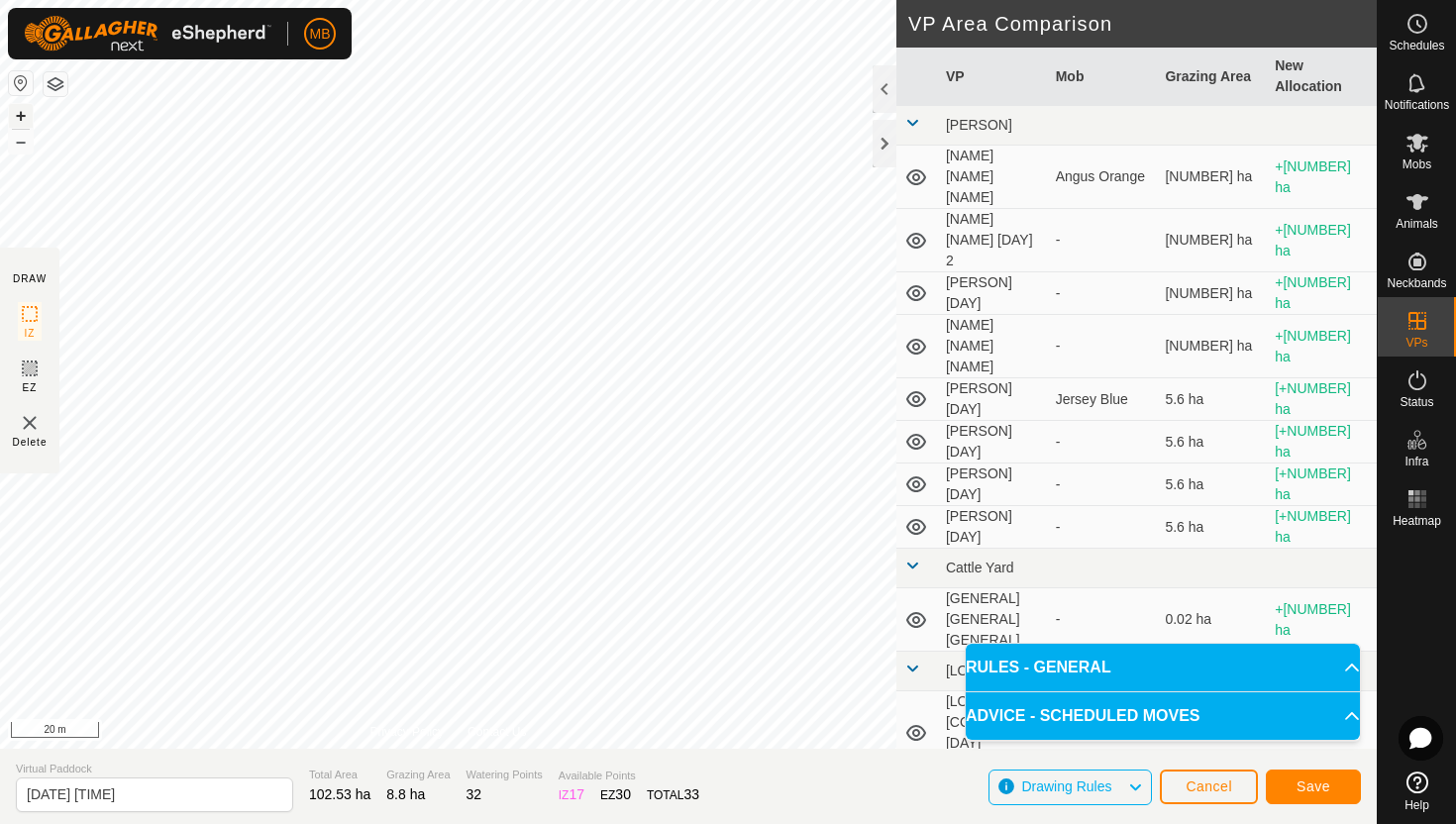 click on "+" at bounding box center (21, 116) 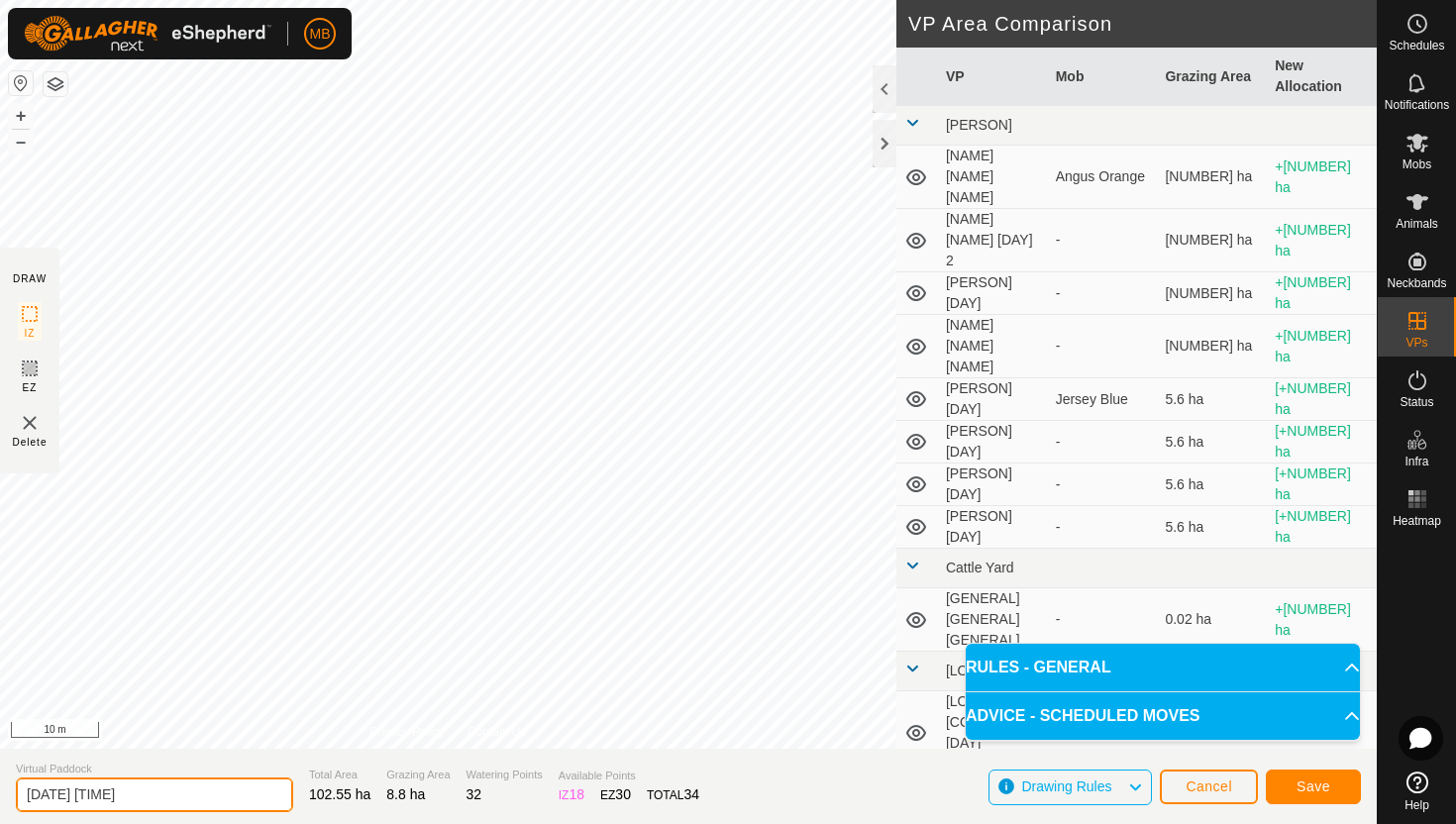 click on "[DATE] [TIME]" 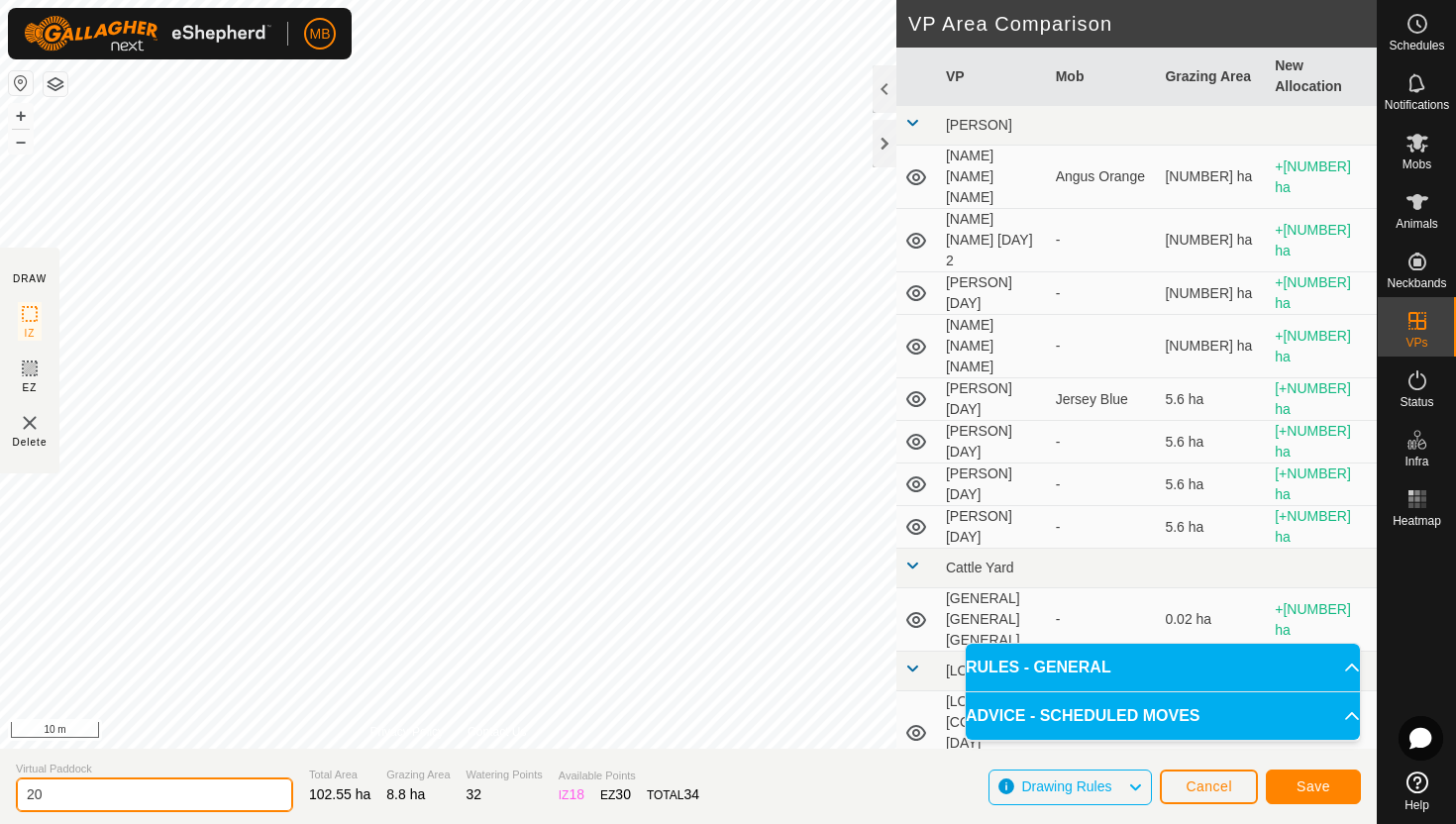 type on "2" 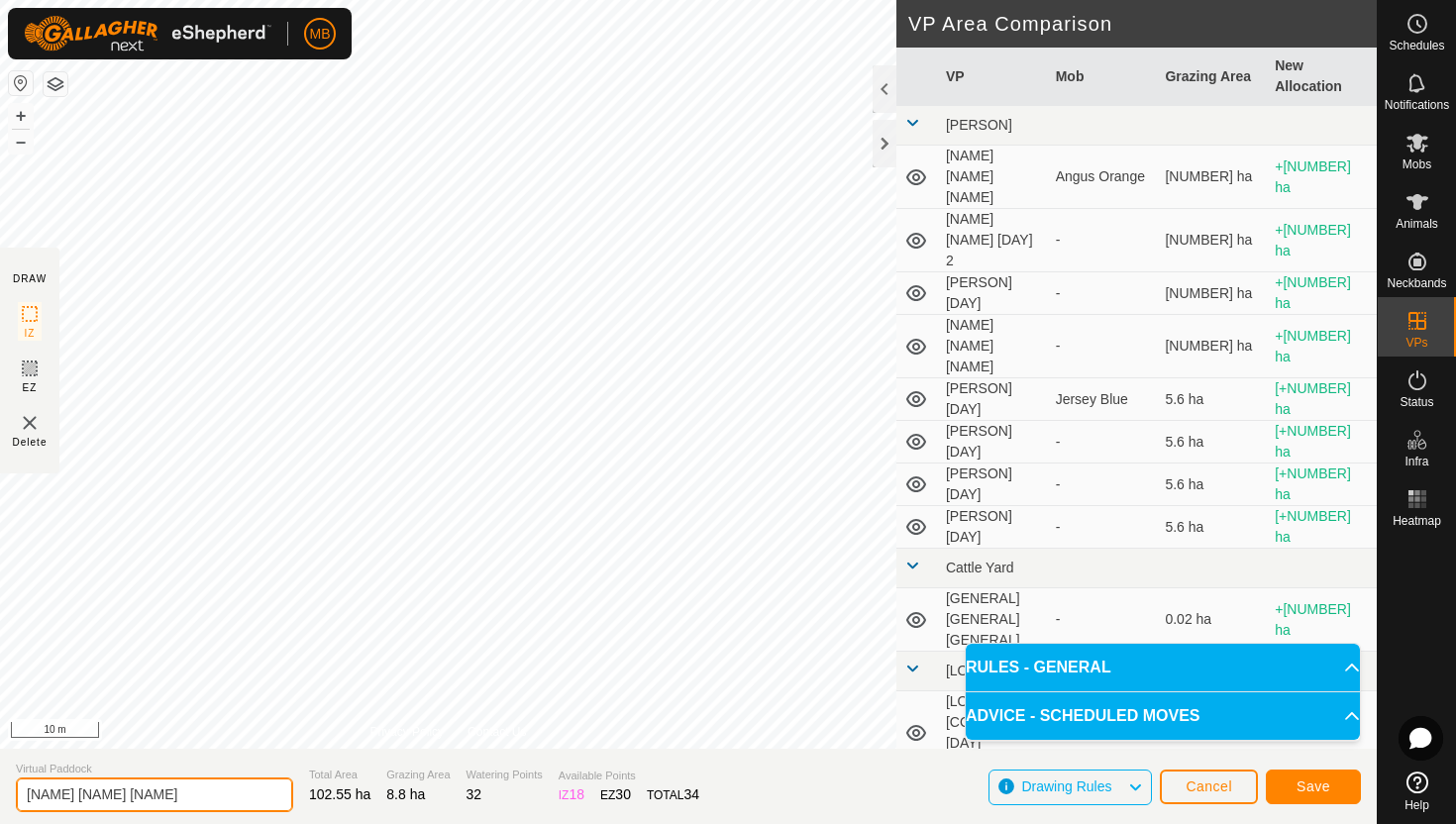 type on "[NAME] [NAME] [NAME]" 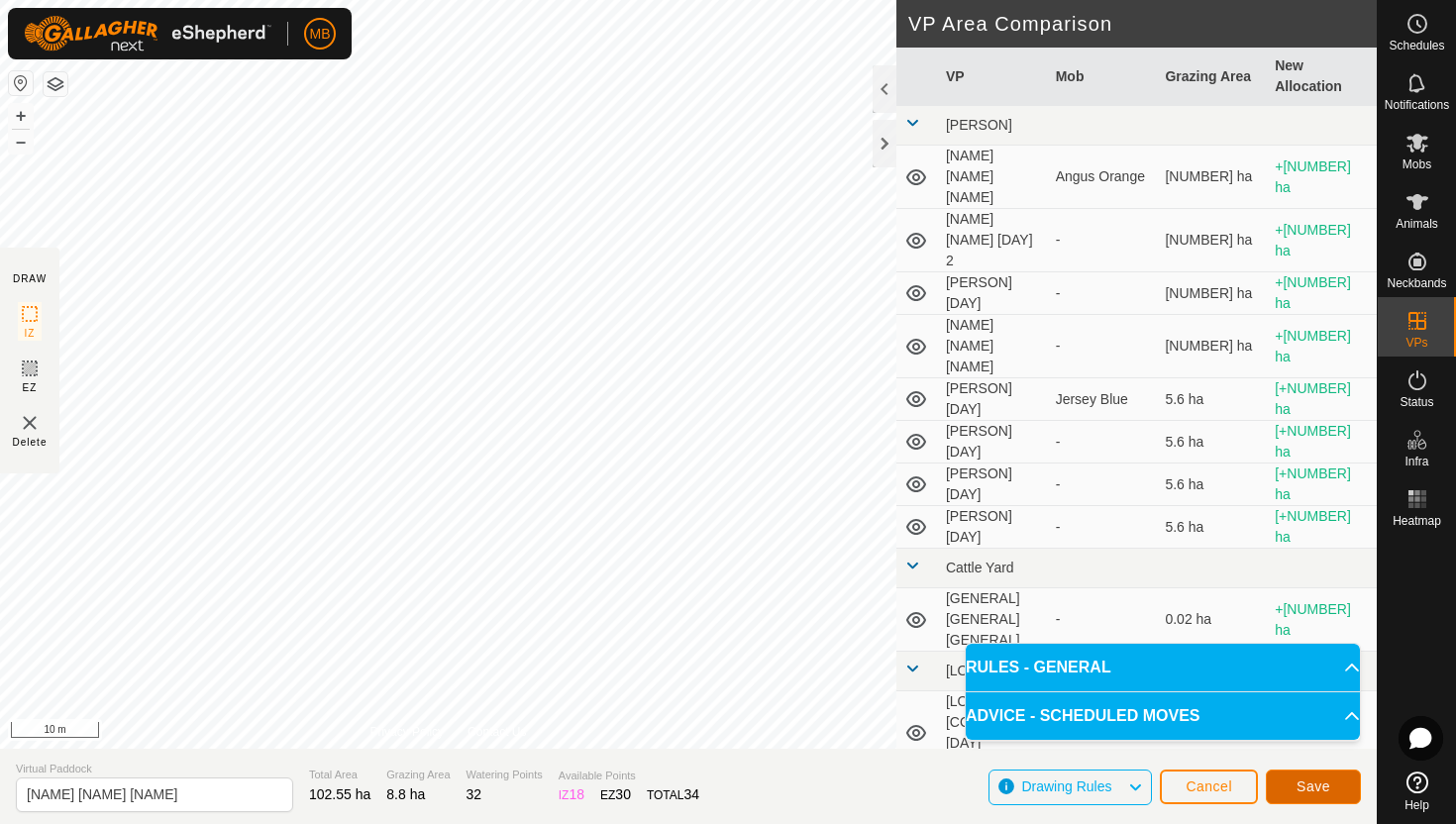 click on "Save" 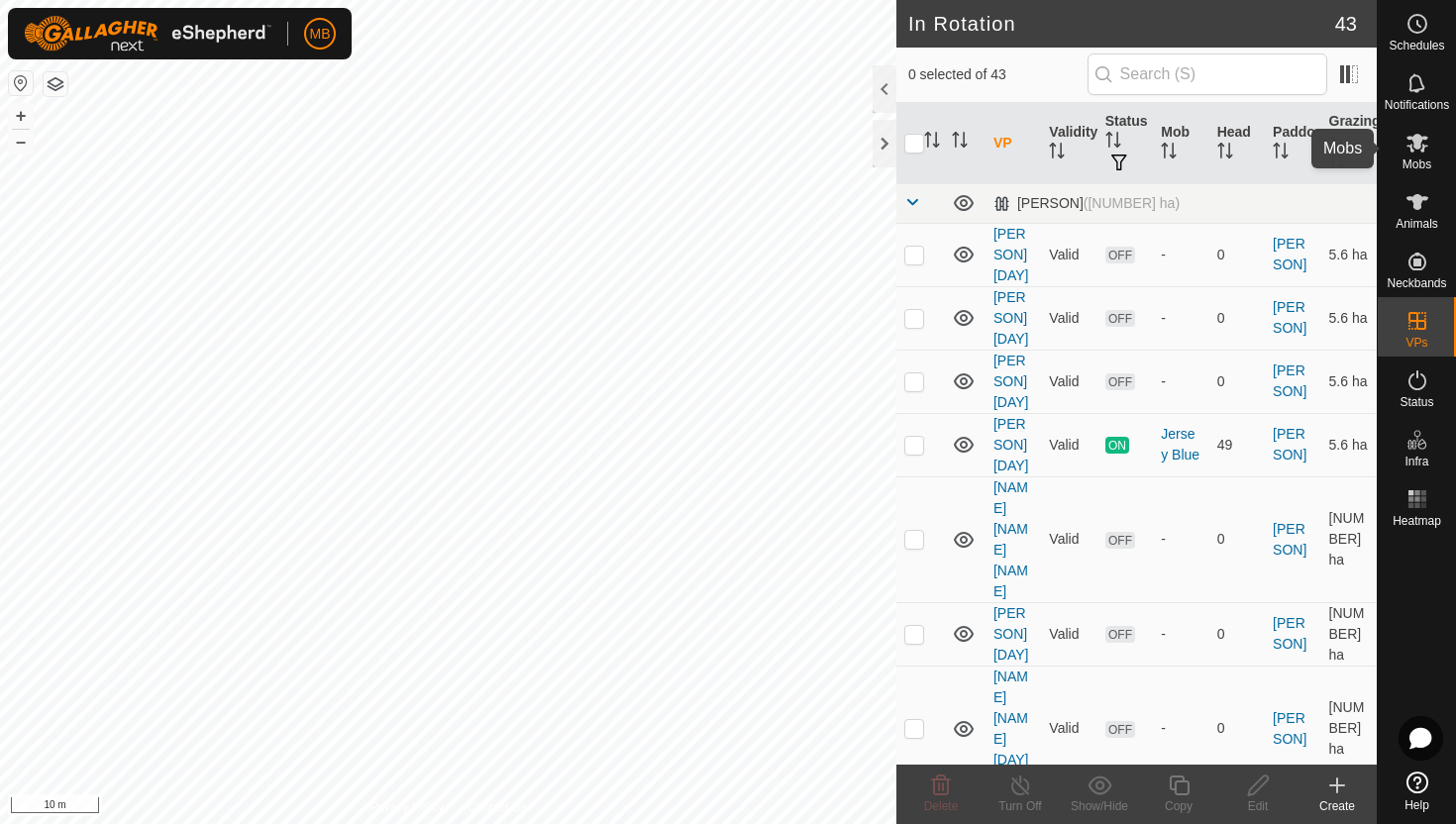 click 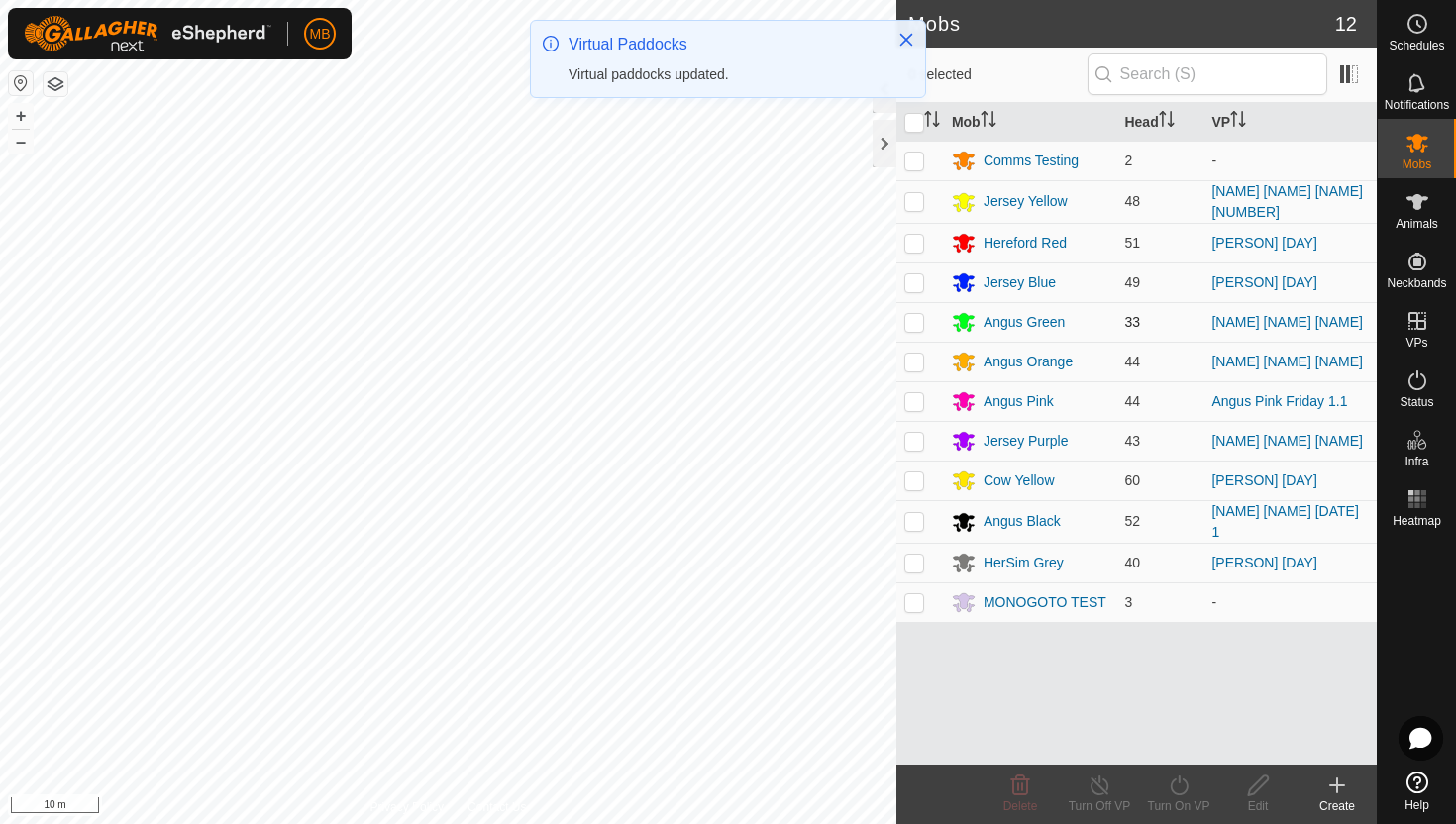 click at bounding box center (914, 322) 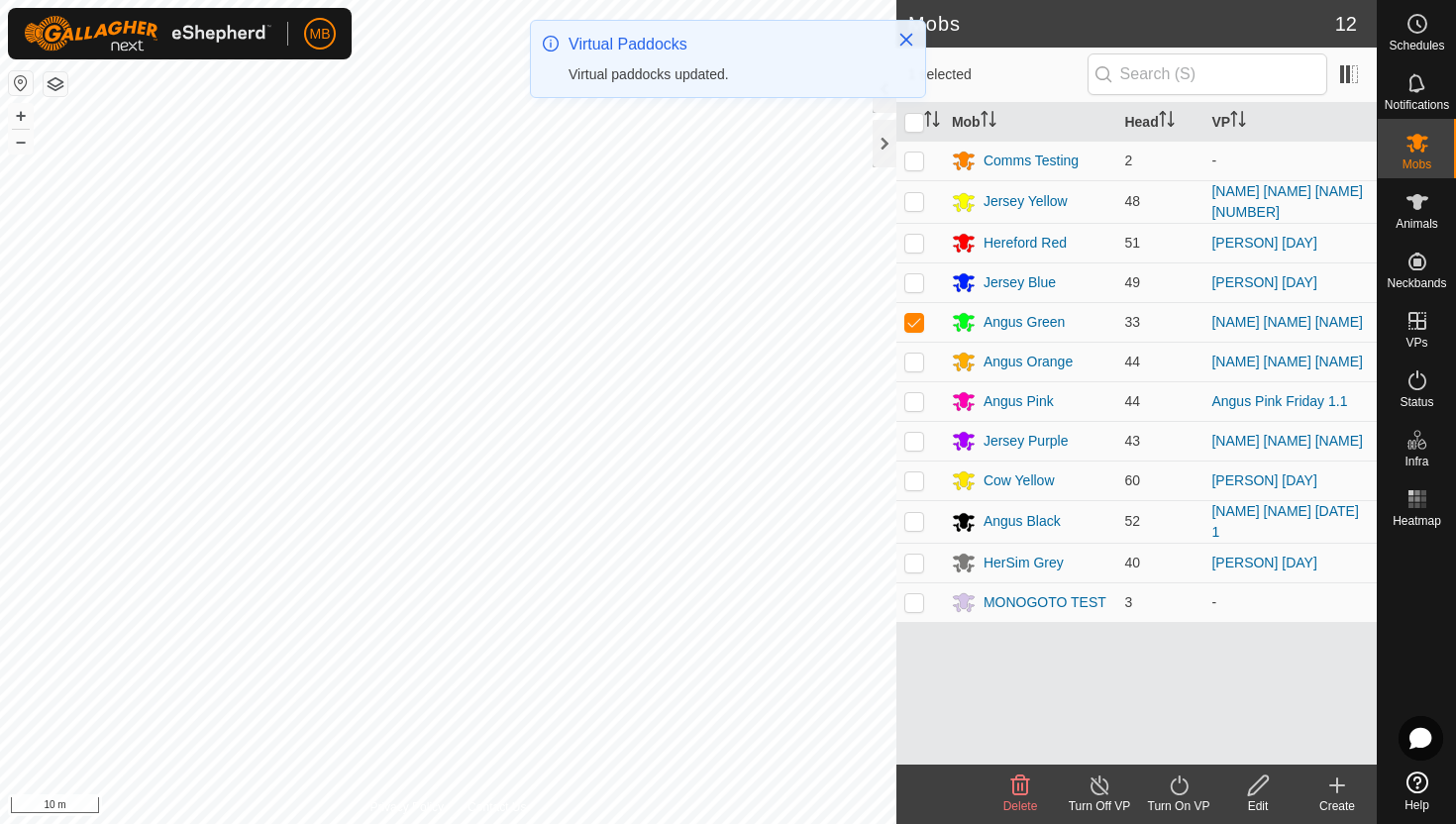 click 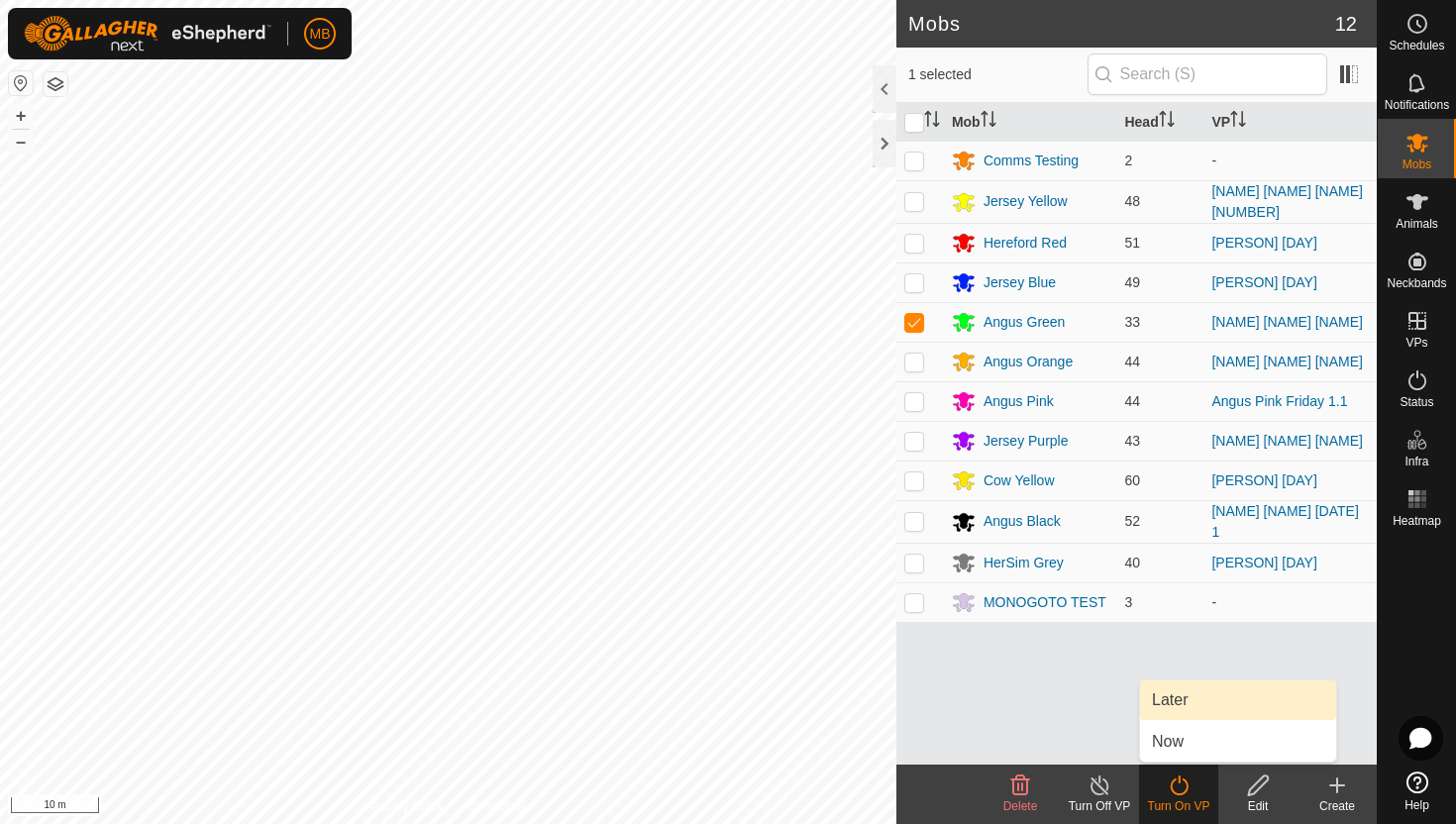 click on "Later" at bounding box center (1238, 700) 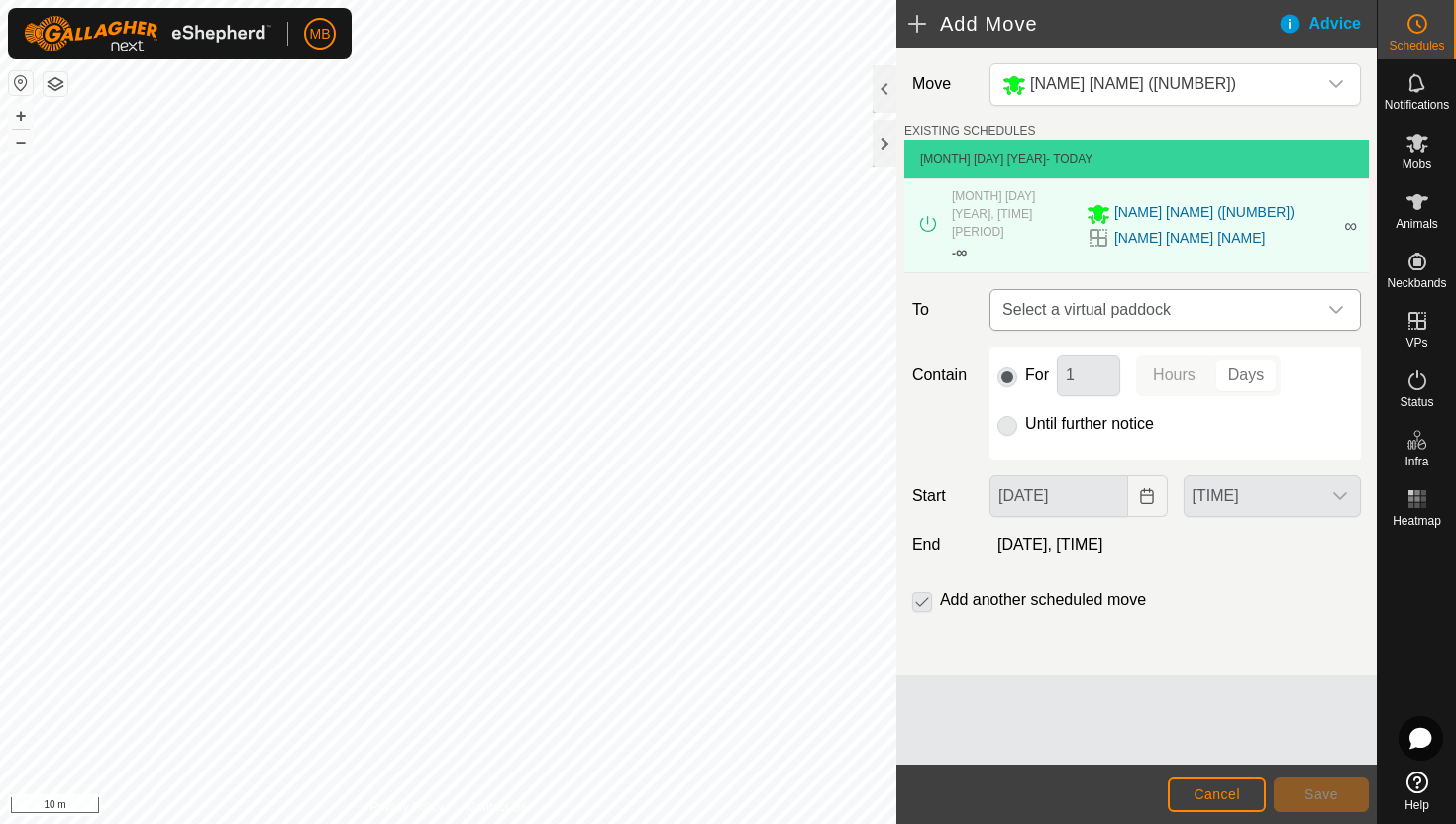 click 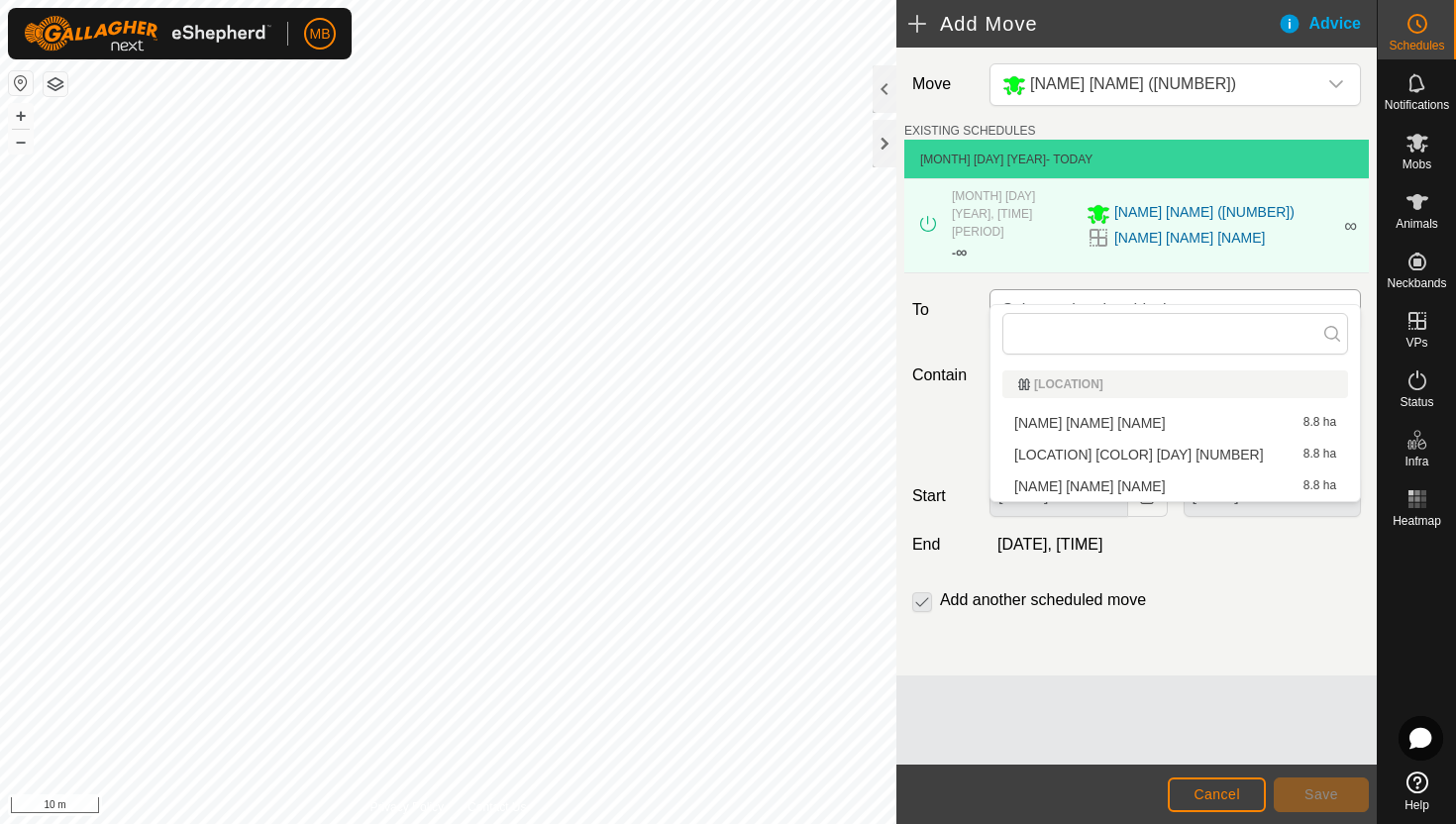 click at bounding box center (1336, 310) 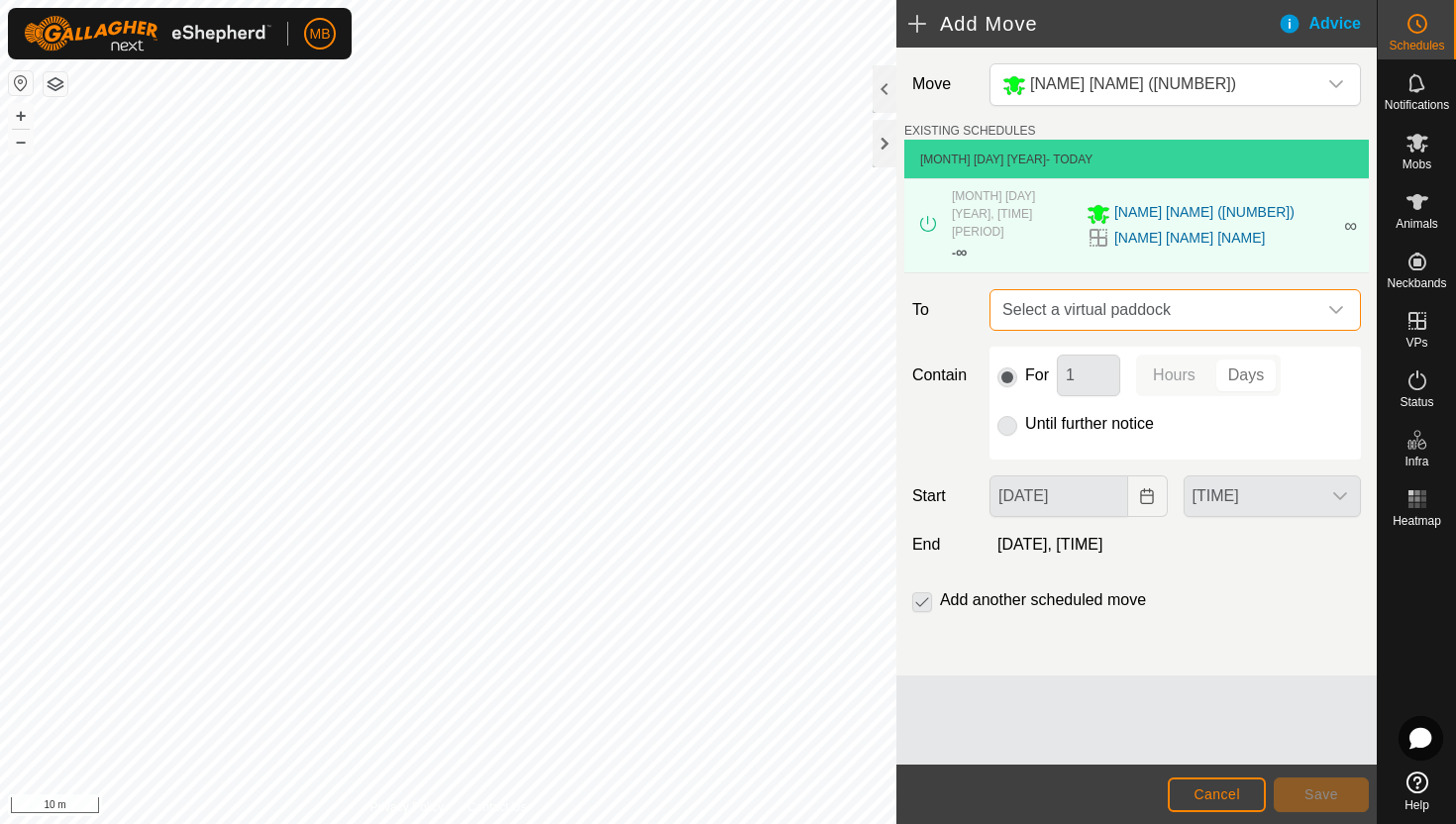 click at bounding box center [1336, 310] 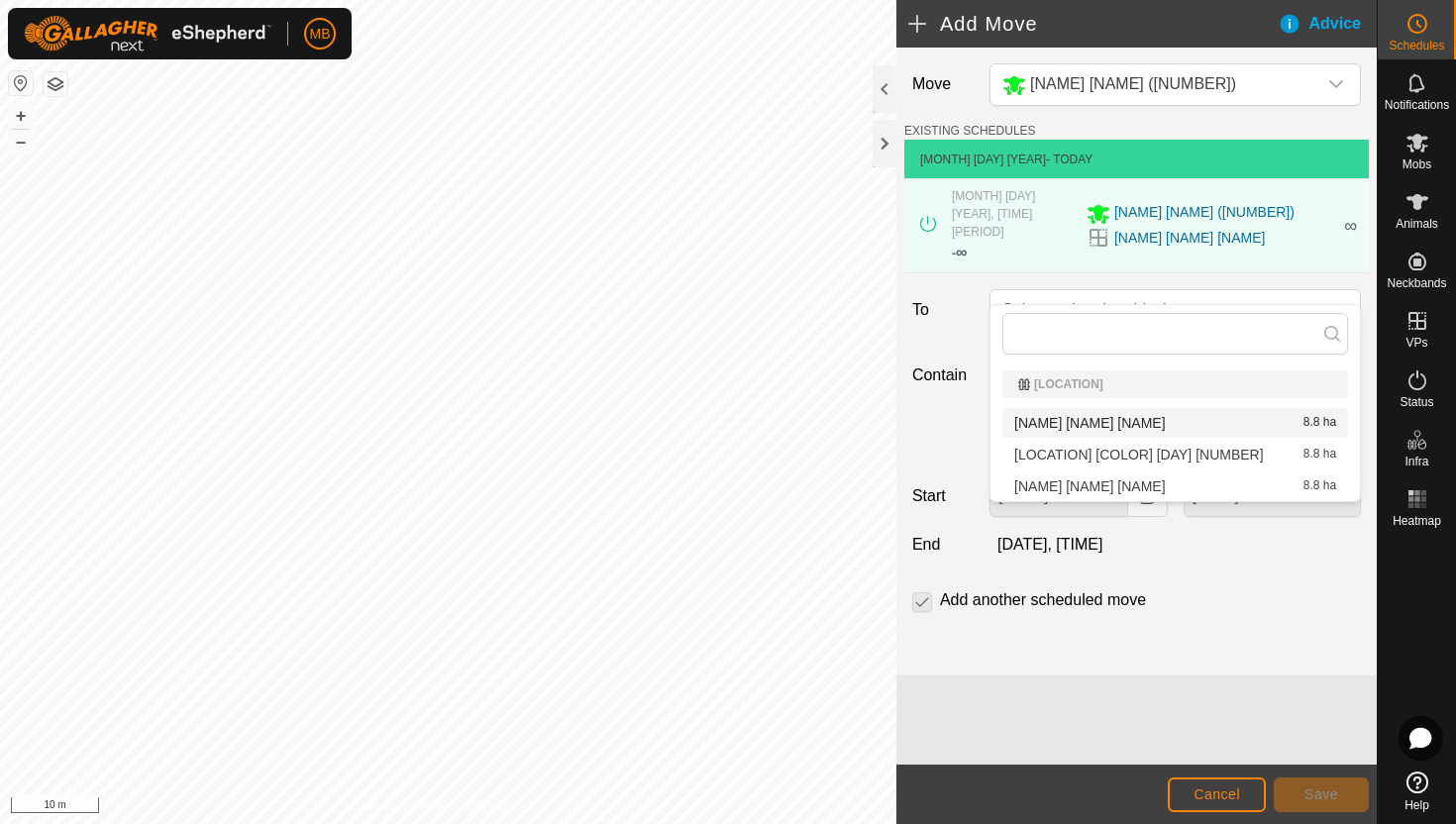 click on "[PERSON] [DAY] [AREA]" at bounding box center (1175, 423) 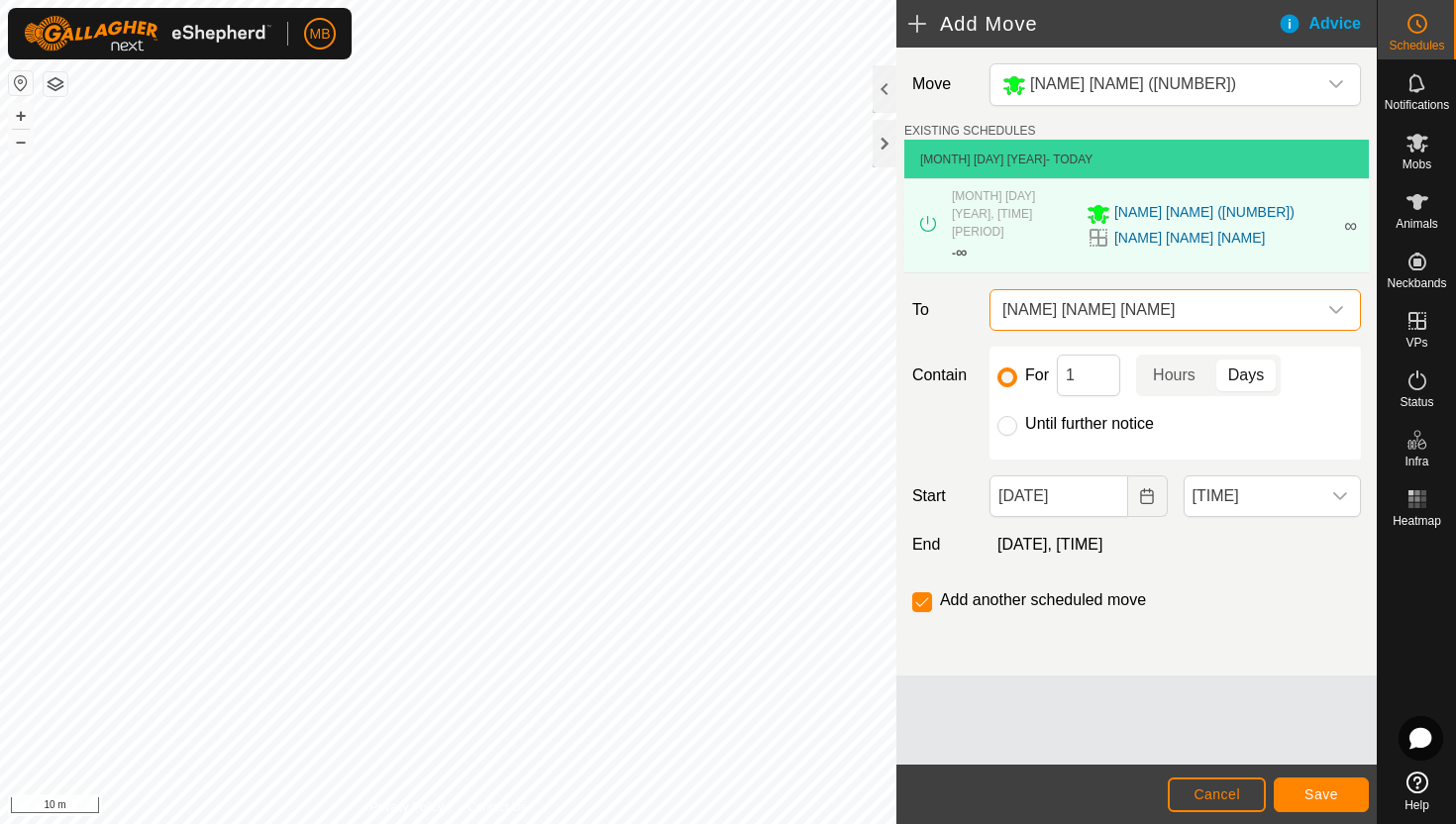 click on "Until further notice" 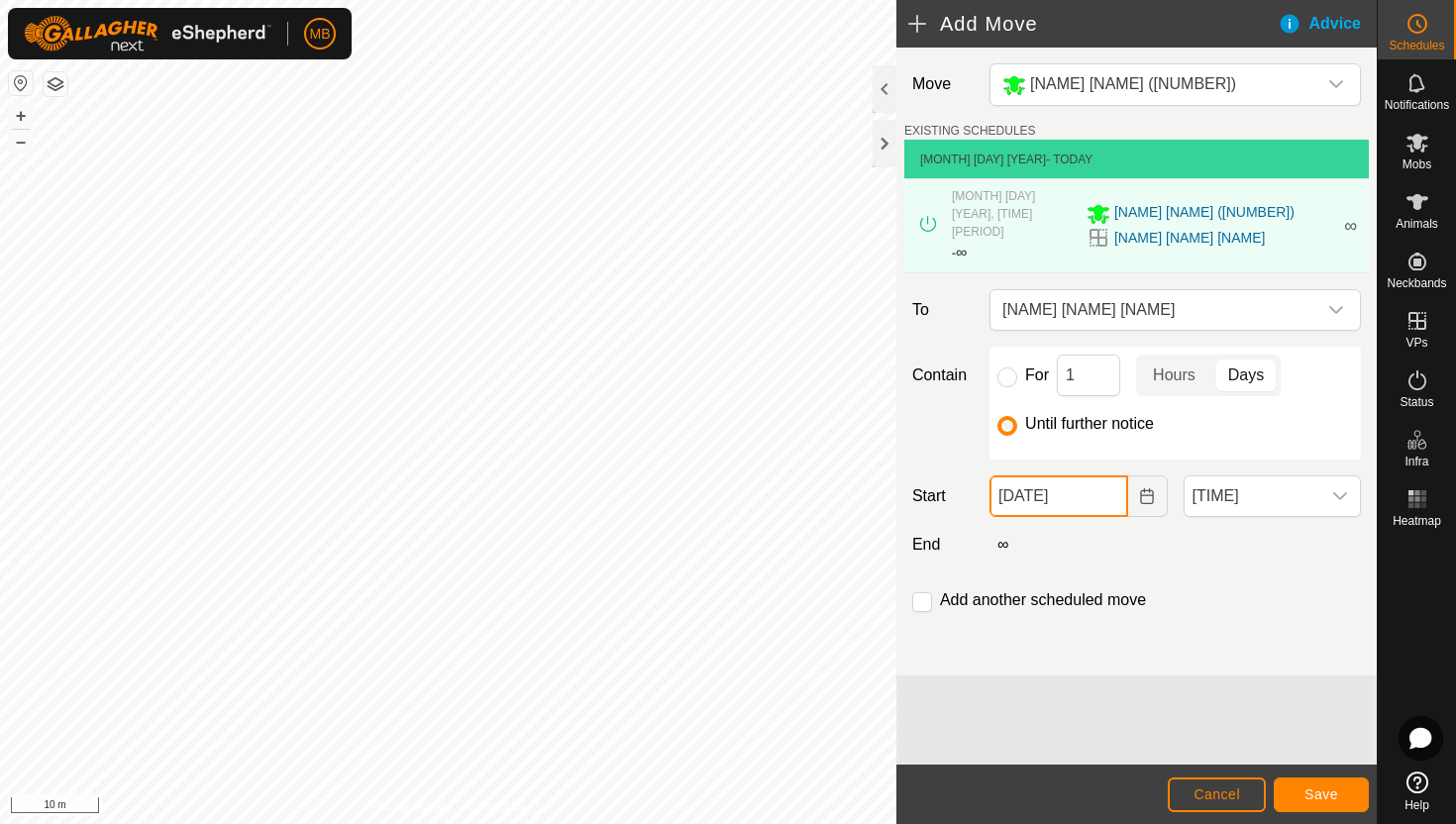 click on "[DATE]" 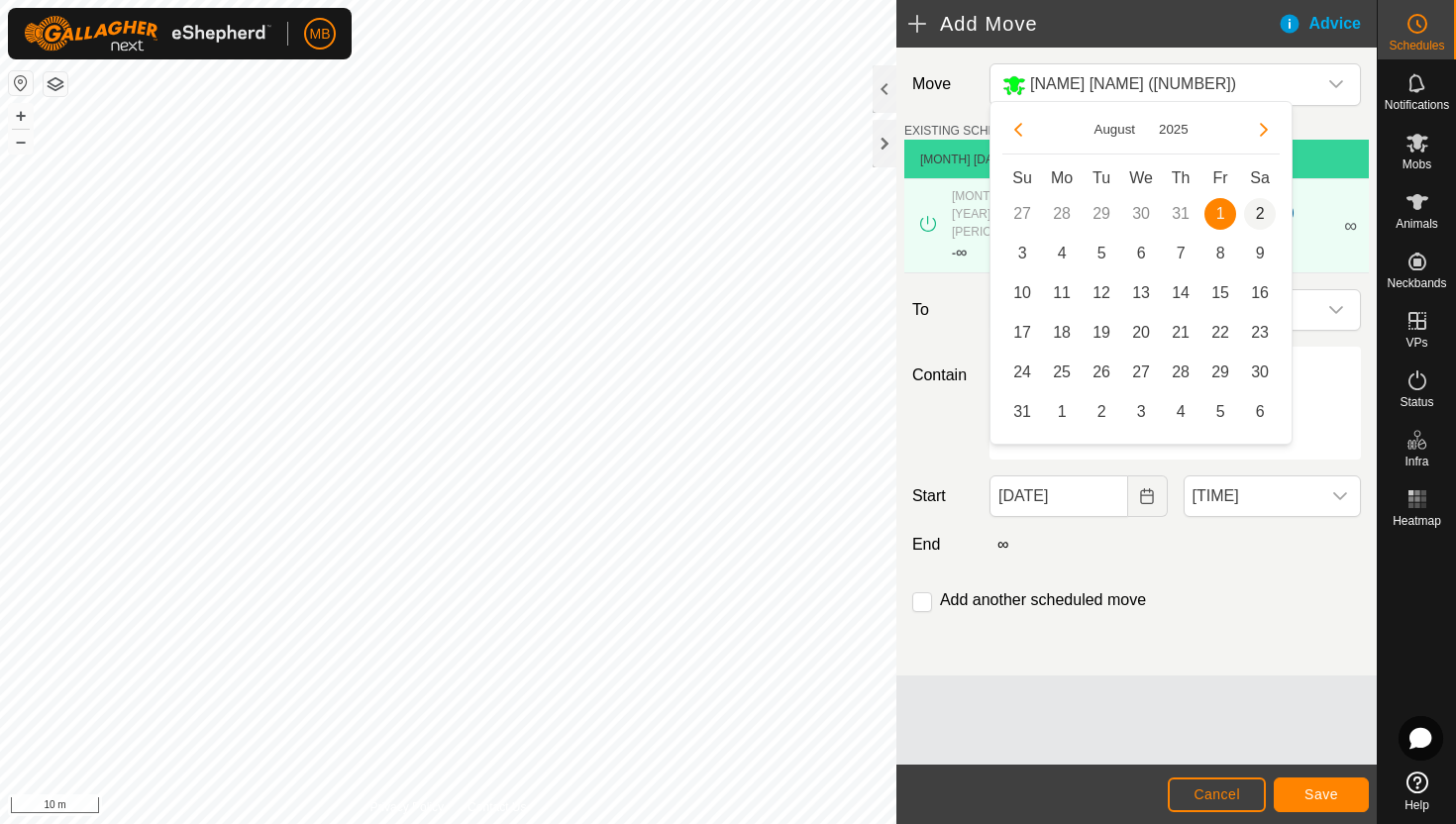 click on "2" at bounding box center (1260, 214) 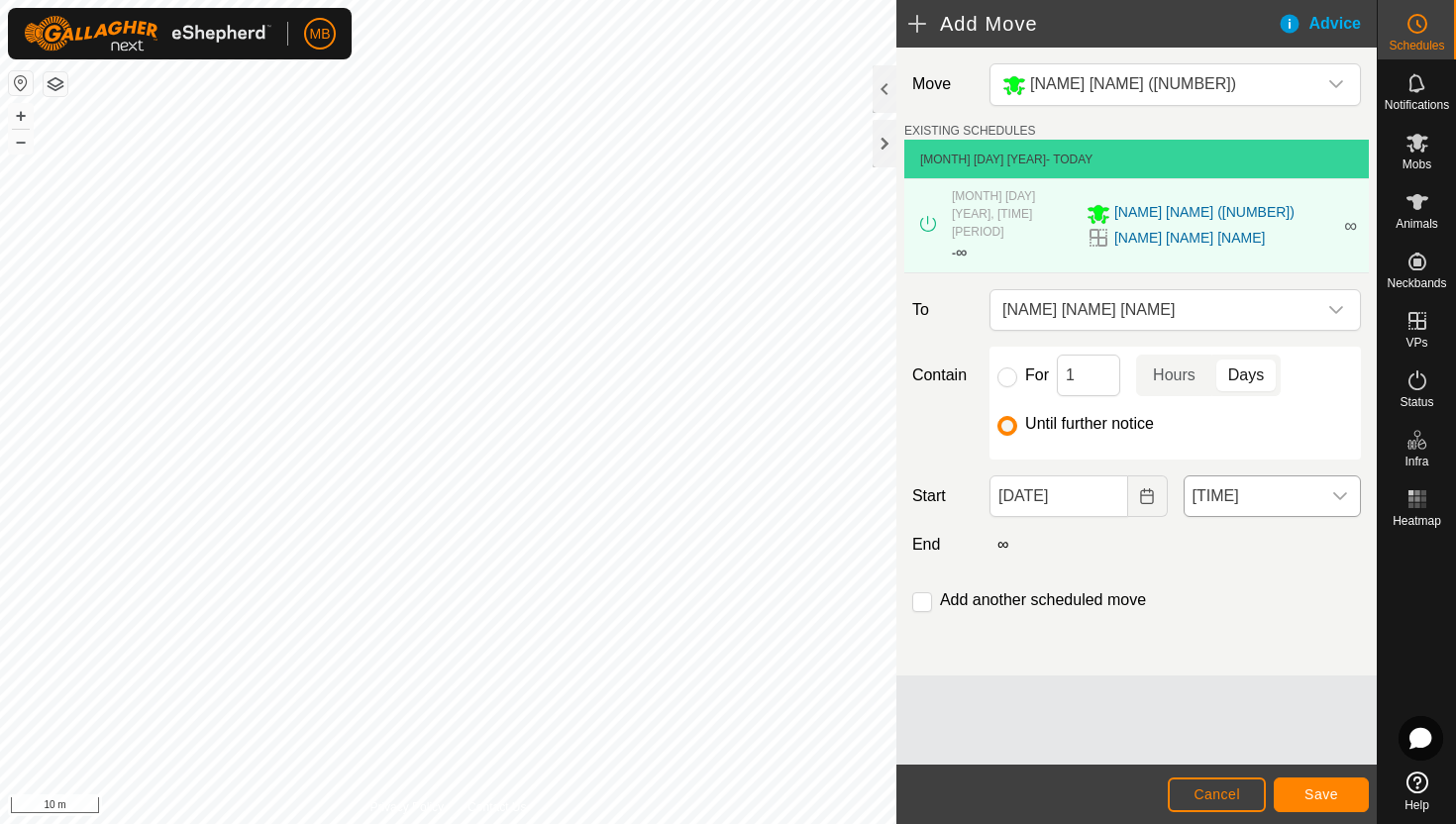 click on "[TIME]" at bounding box center [1252, 496] 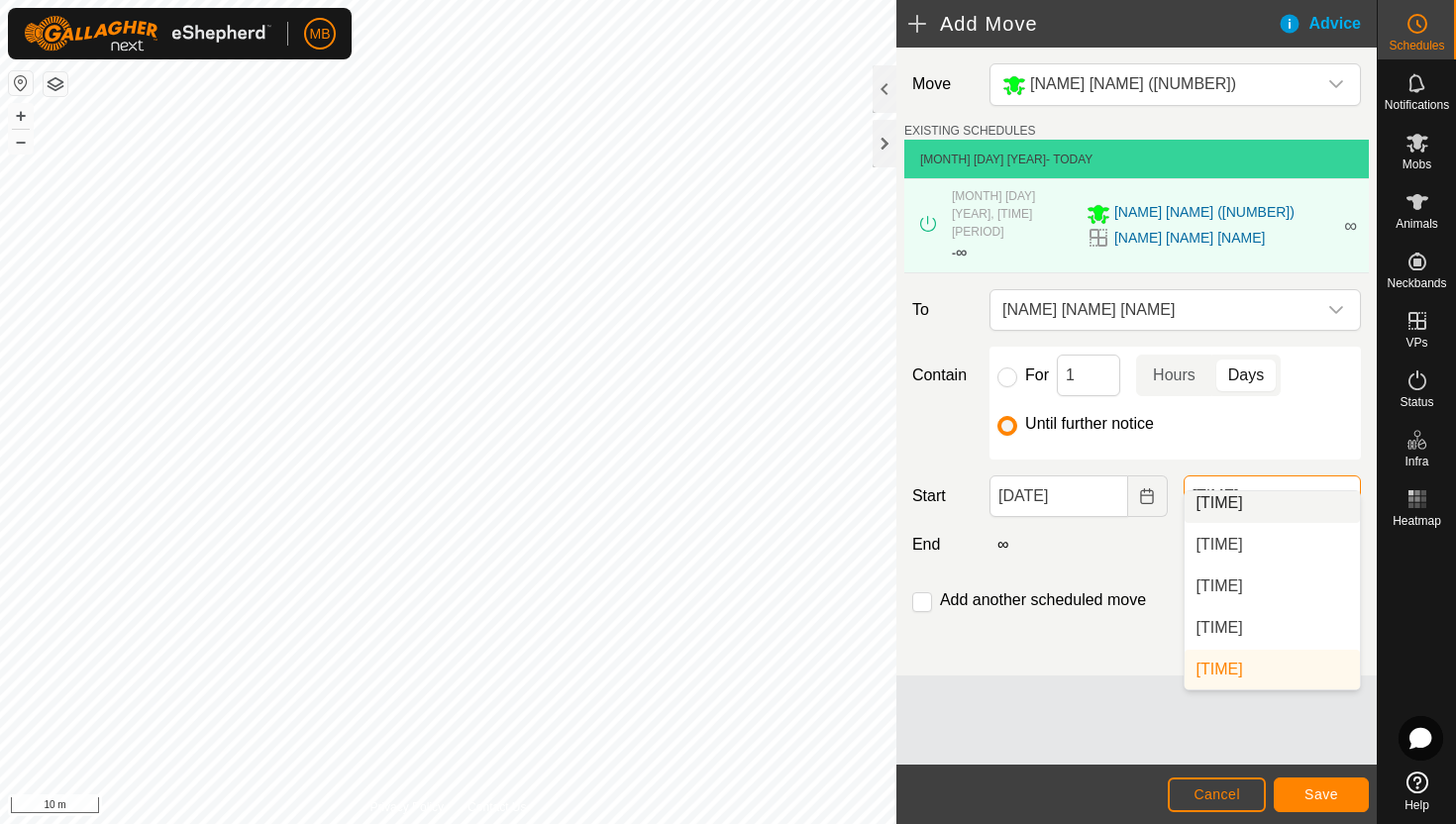 scroll, scrollTop: 1581, scrollLeft: 0, axis: vertical 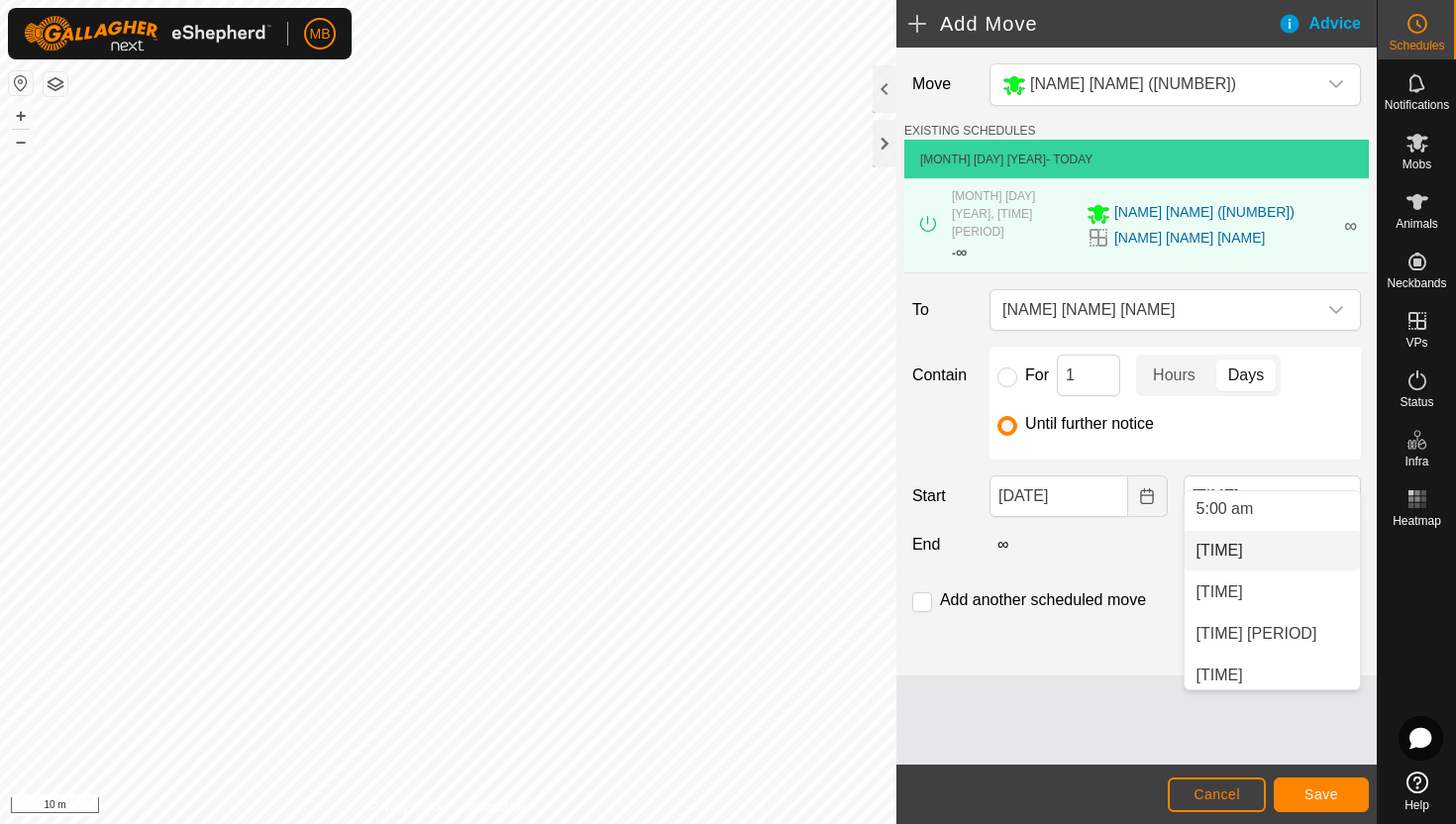 click on "[TIME]" at bounding box center (1272, 551) 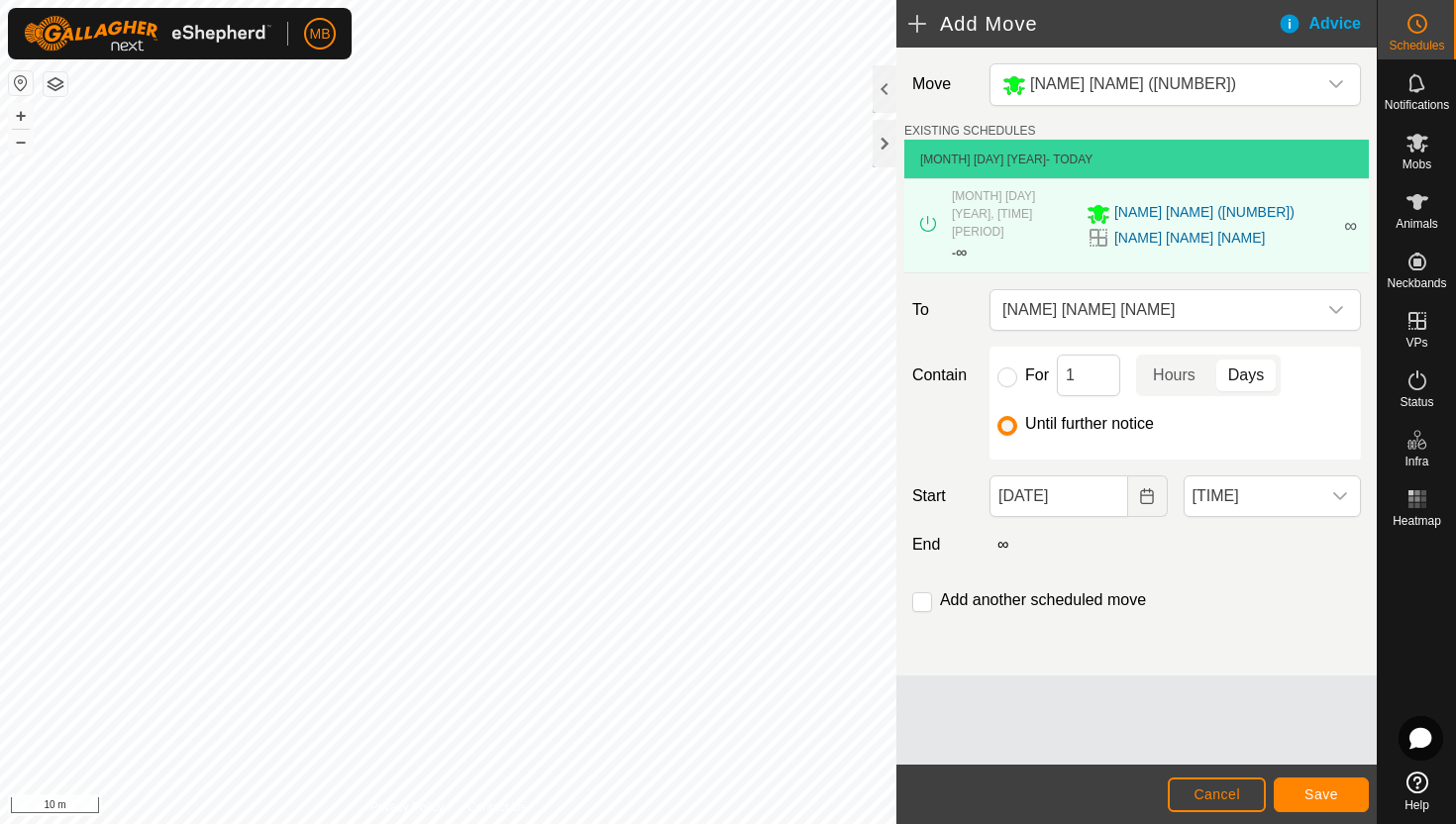 scroll, scrollTop: 1589, scrollLeft: 0, axis: vertical 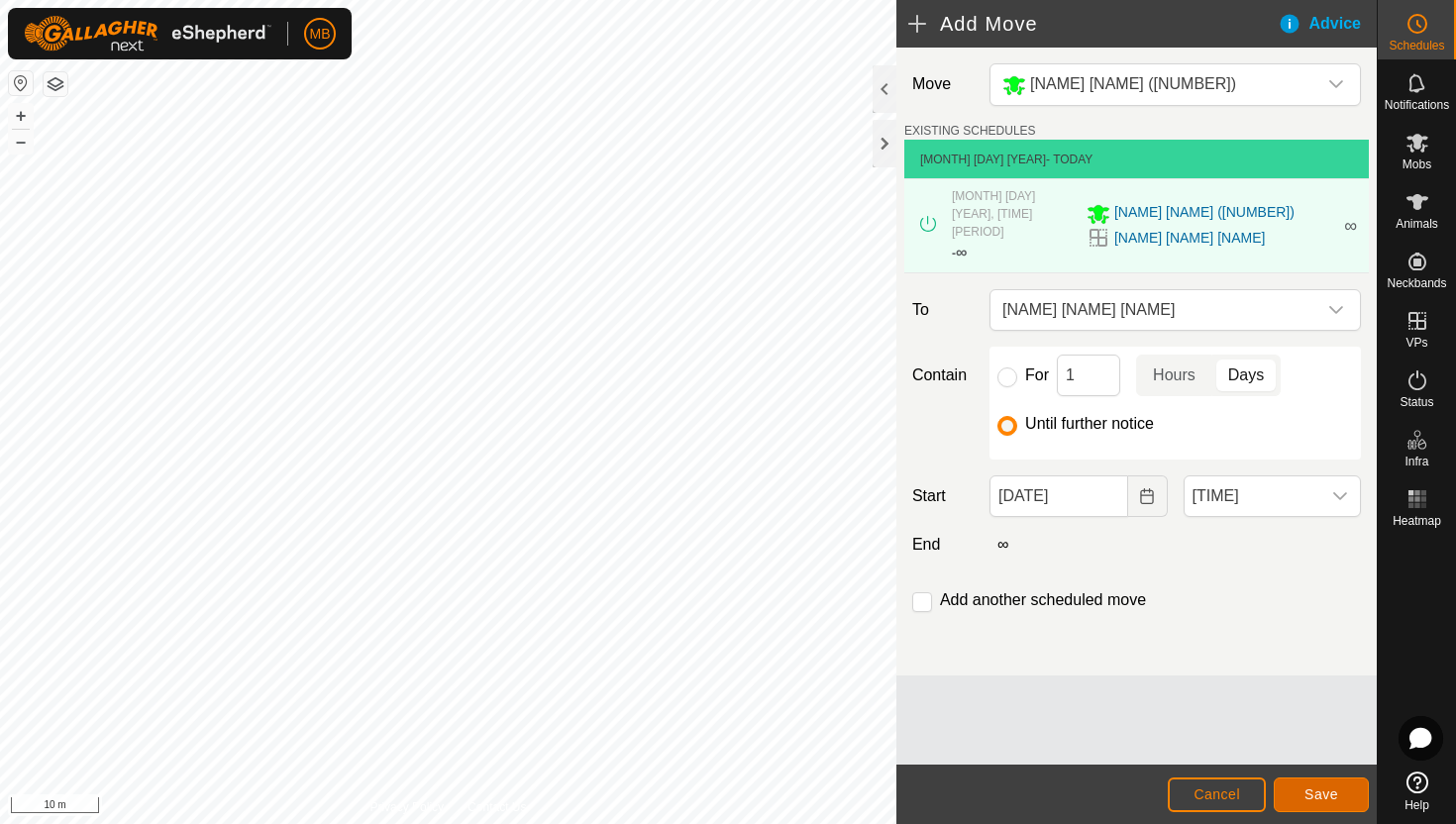 click on "Save" 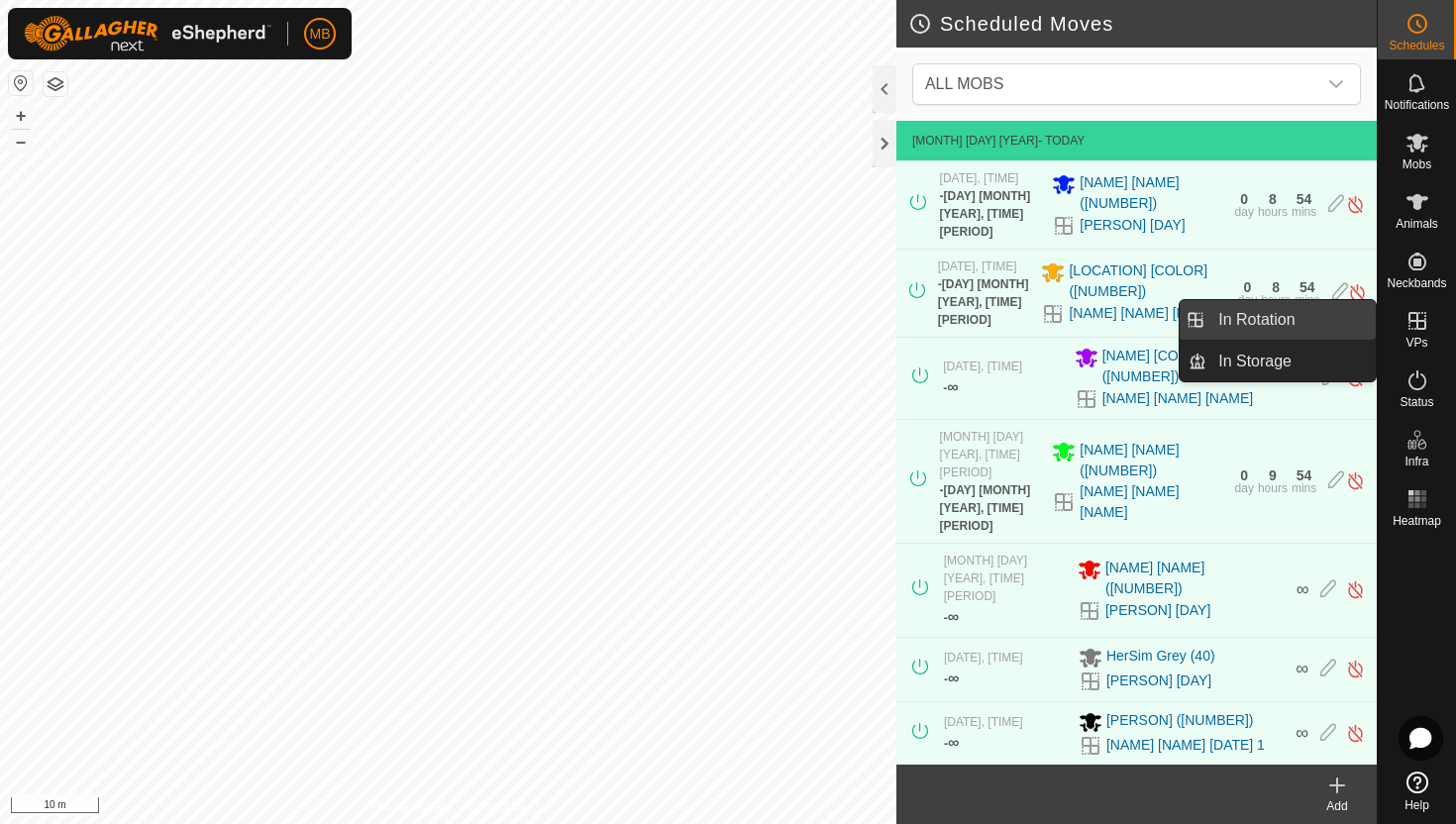 click on "In Rotation" at bounding box center (1291, 320) 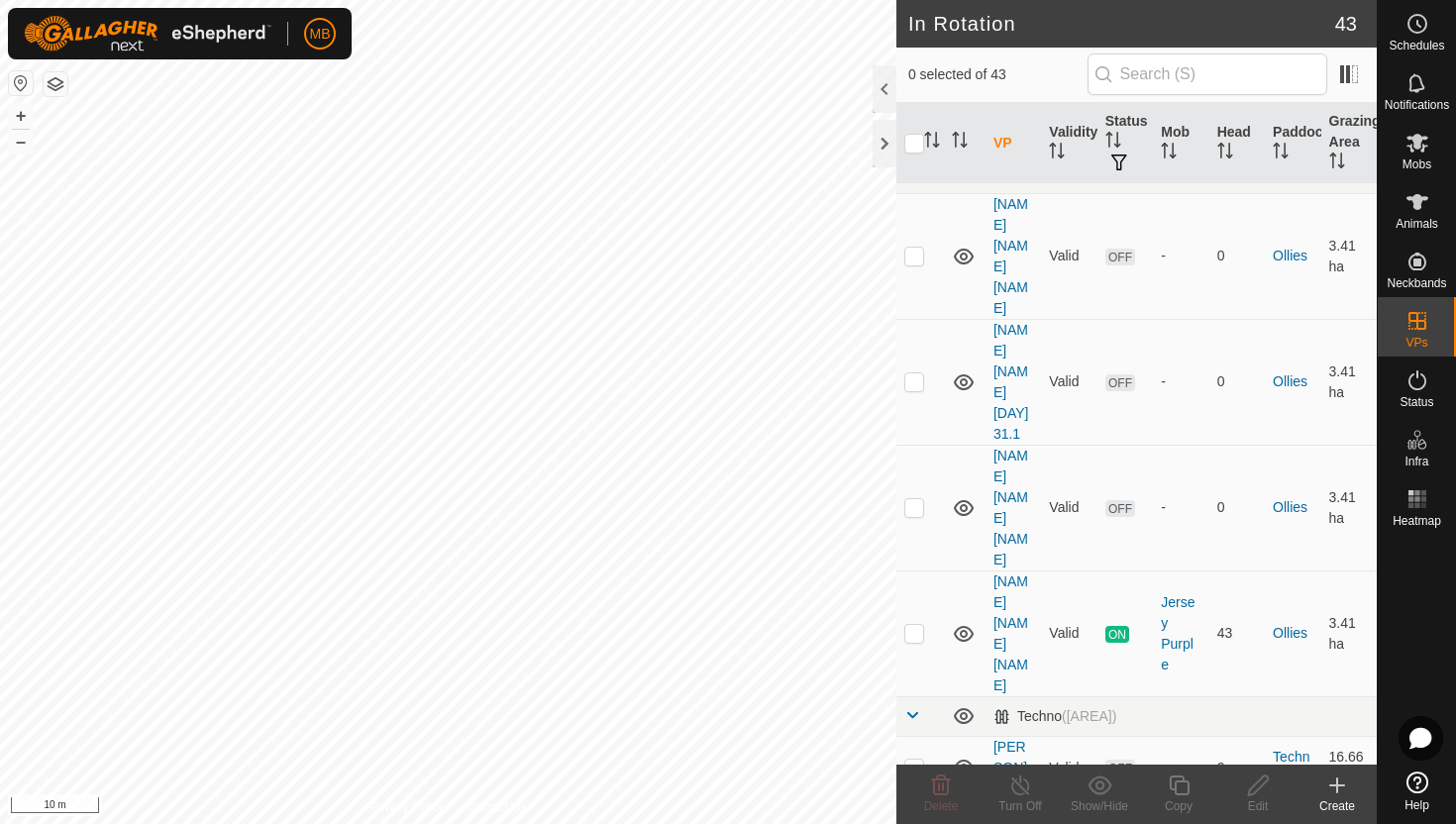scroll, scrollTop: 1585, scrollLeft: 0, axis: vertical 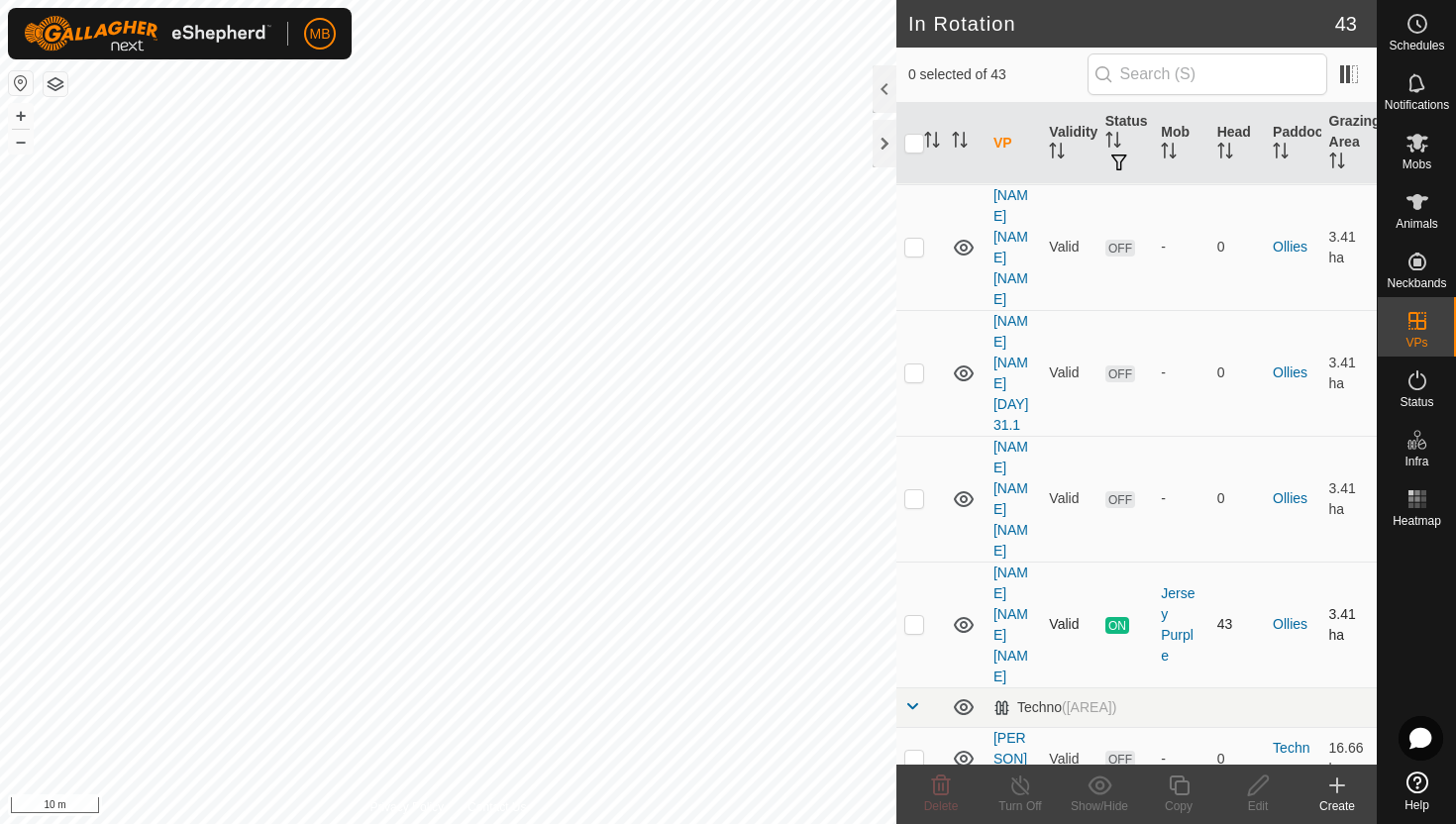 click at bounding box center [914, 624] 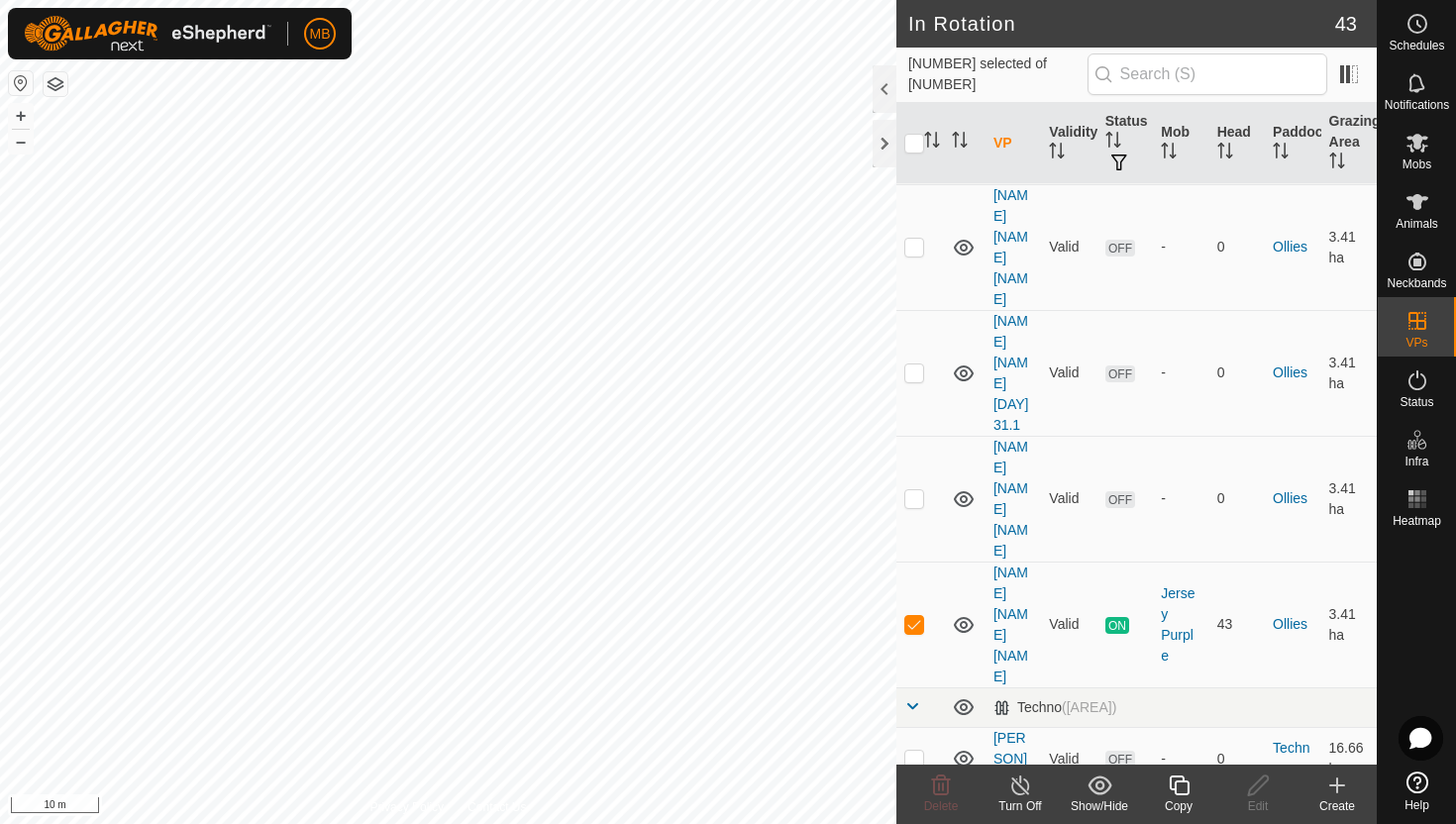 click 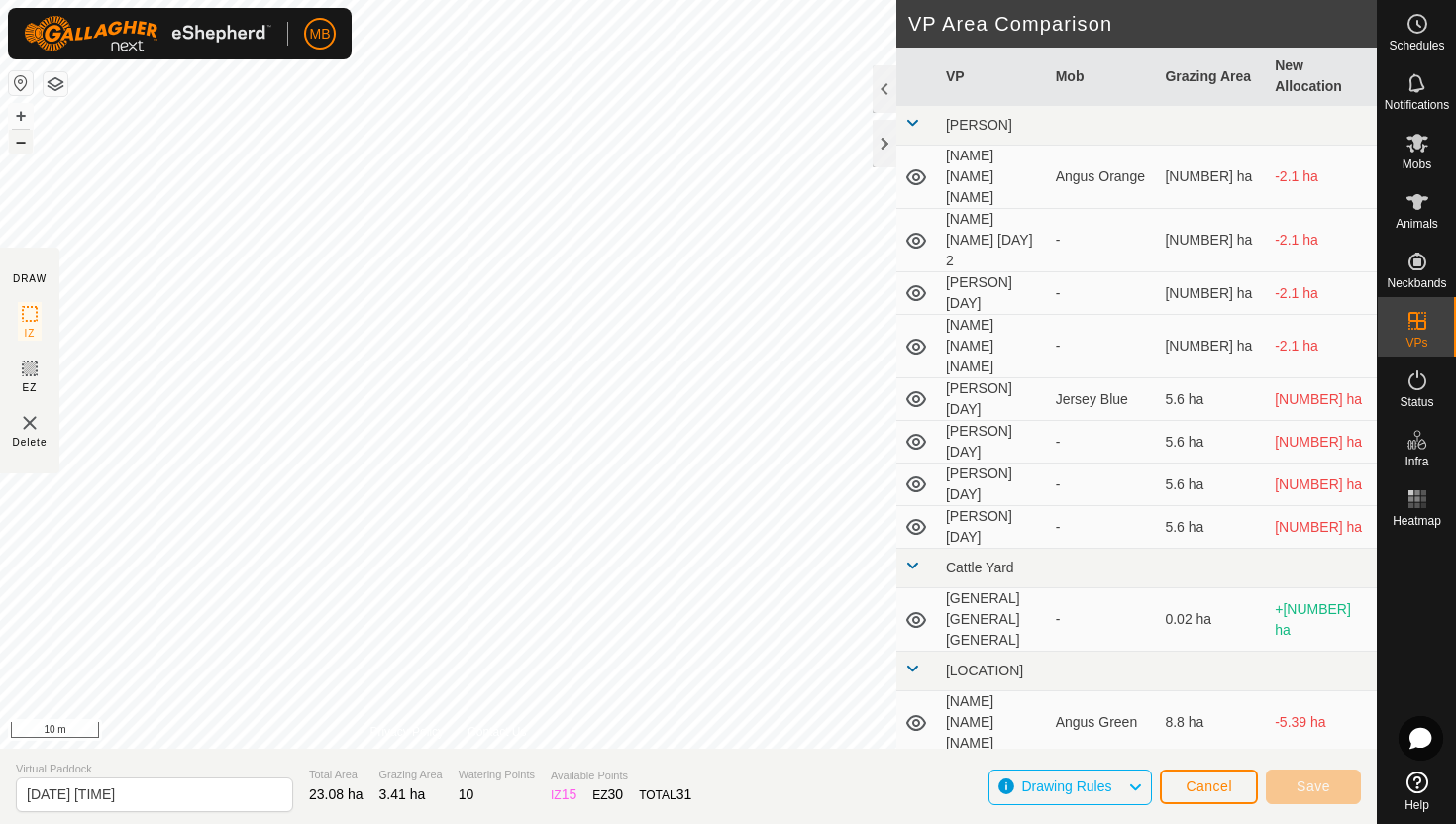 click on "–" at bounding box center (21, 142) 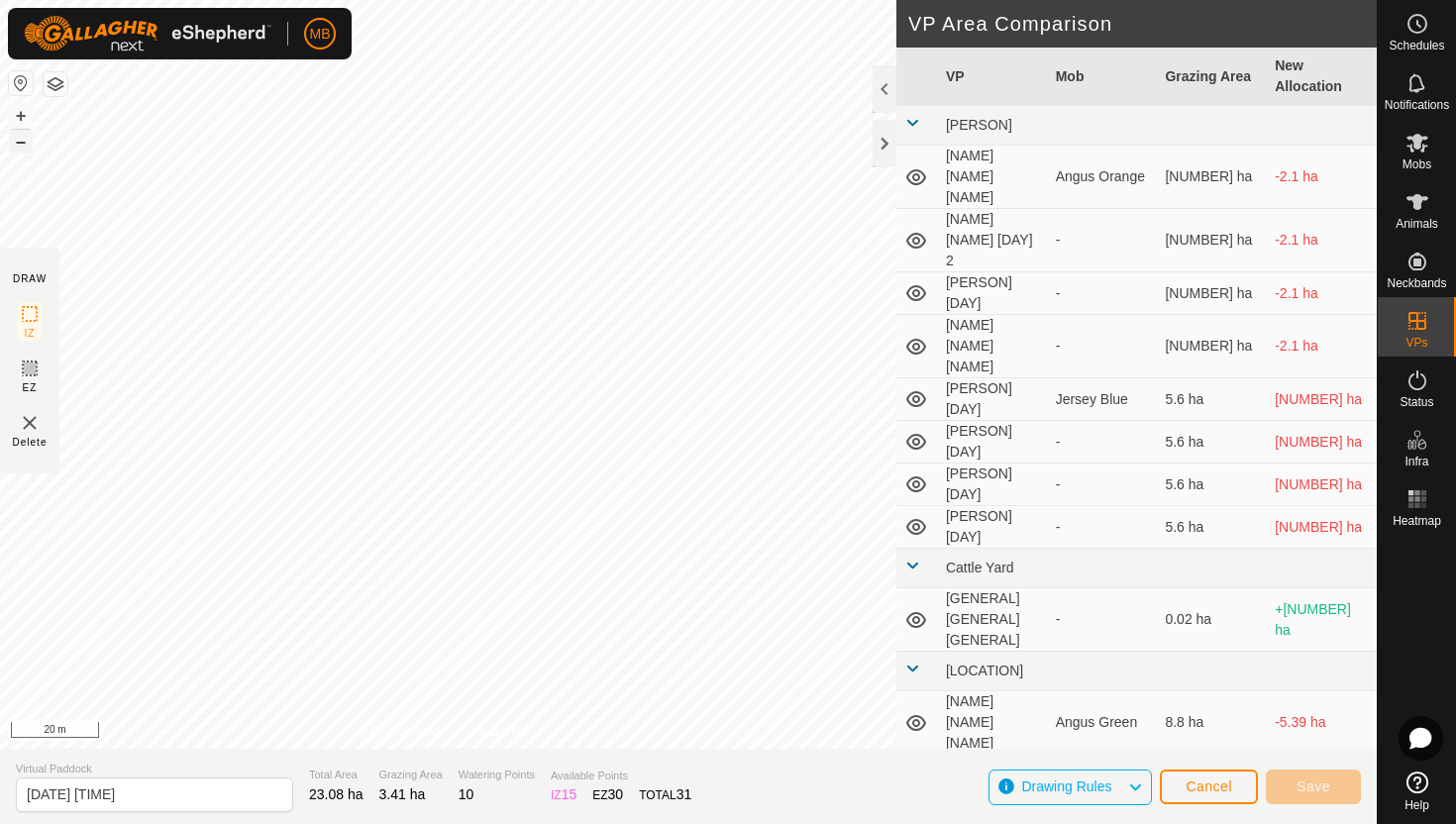 click on "–" at bounding box center [21, 142] 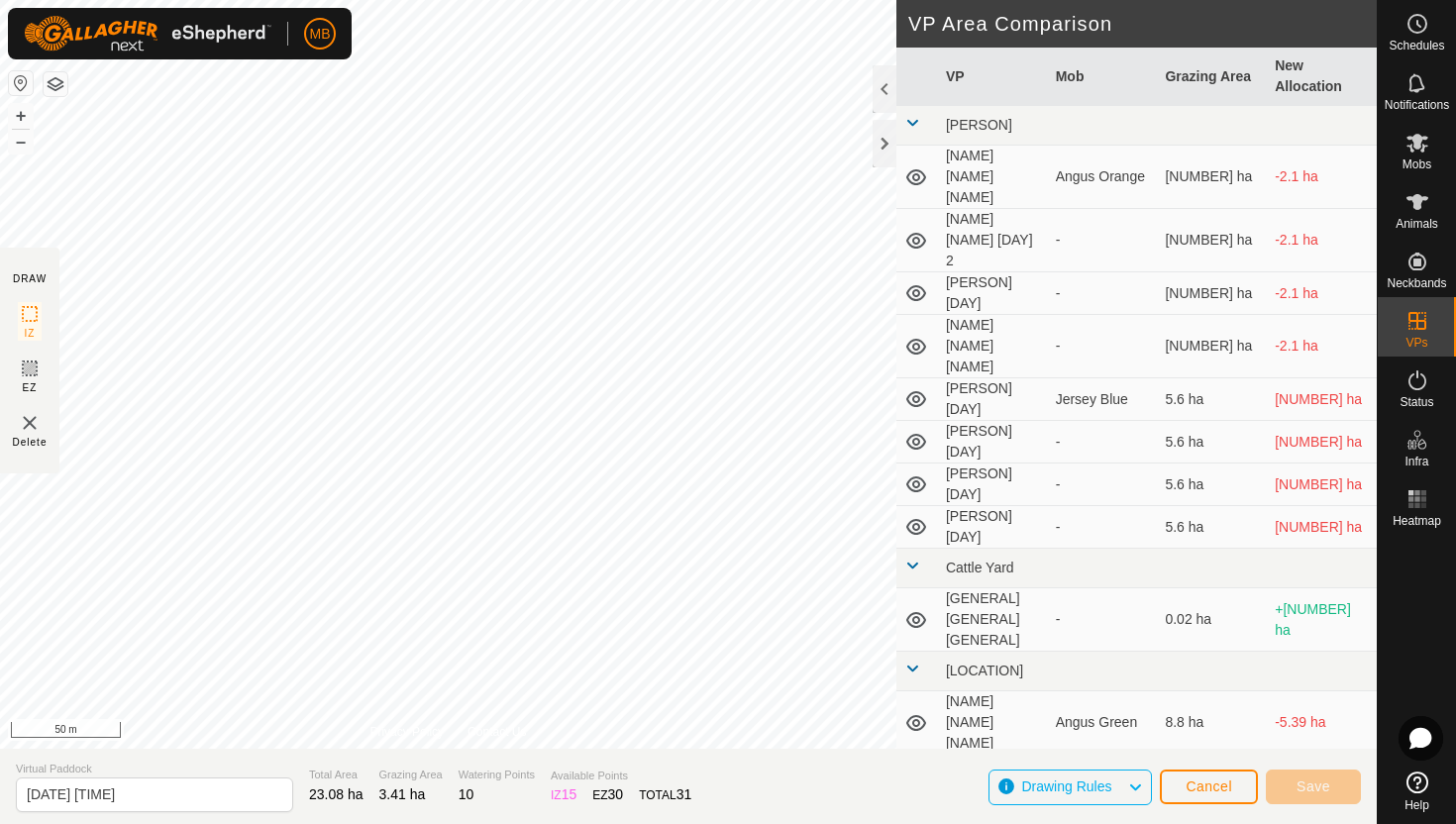 click on "DRAW IZ EZ Delete Privacy Policy Contact Us + – ⇧ i 50 m VP Area Comparison     VP   Mob   Grazing Area   New Allocation  Bottom Davey  [LOCATION] [COLOR] [DAY] [NUMBER]   [LOCATION] [COLOR]   [NUMBER] ha  [NUMBER] ha  [LOCATION] [COLOR] [DAY]  -  [NUMBER] ha  [NUMBER] ha  [LOCATION] [COLOR] [DAY]  -  [NUMBER] ha  [NUMBER] ha  [LOCATION] [COLOR] [DAY]  -  [NUMBER] ha  [NUMBER] ha  [NAME] [COLOR] [DAY] [NUMBER]   [NAME] [COLOR]   [NUMBER] ha  [NUMBER] ha  [NAME] [COLOR] [DAY]  -  [NUMBER] ha  [NUMBER] ha  [NAME] [COLOR] [DAY]  -  [NUMBER] ha  [NUMBER] ha  [NAME] [COLOR] [DAY]  -  [NUMBER] ha  [NUMBER] ha  [NAME] [COLOR] [DAY]  -  [NUMBER] ha  [NUMBER] ha  Cattle Yard  Comms test Fence  -  [NUMBER] ha  [NUMBER] ha  Normans  [LOCATION] [COLOR] [DAY] [NUMBER]   [LOCATION] [COLOR]   [NUMBER] ha  [NUMBER] ha  [LOCATION] [COLOR] [DAY]  -  [NUMBER] ha  [NUMBER] ha  [LOCATION] [COLOR] [DAY]  -  [NUMBER] ha  [NUMBER] ha  [LOCATION] [COLOR] [DAY]  -  [NUMBER] ha  [NUMBER] ha  Ollies  [NAME] [COLOR] [DAY] [NUMBER]  -  [NUMBER] ha   -   [NAME] [COLOR] [DAY] [NUMBER]  -  [NUMBER] ha   -   [NAME] [COLOR] [DAY]  -  [NUMBER] ha   -  Techno  Comms Test VP  -  [NUMBER] ha  [NUMBER] ha  [LOCATION] [COLOR] [DAY] [NUMBER]   [LOCATION] [COLOR]   [NUMBER] ha  - - -" 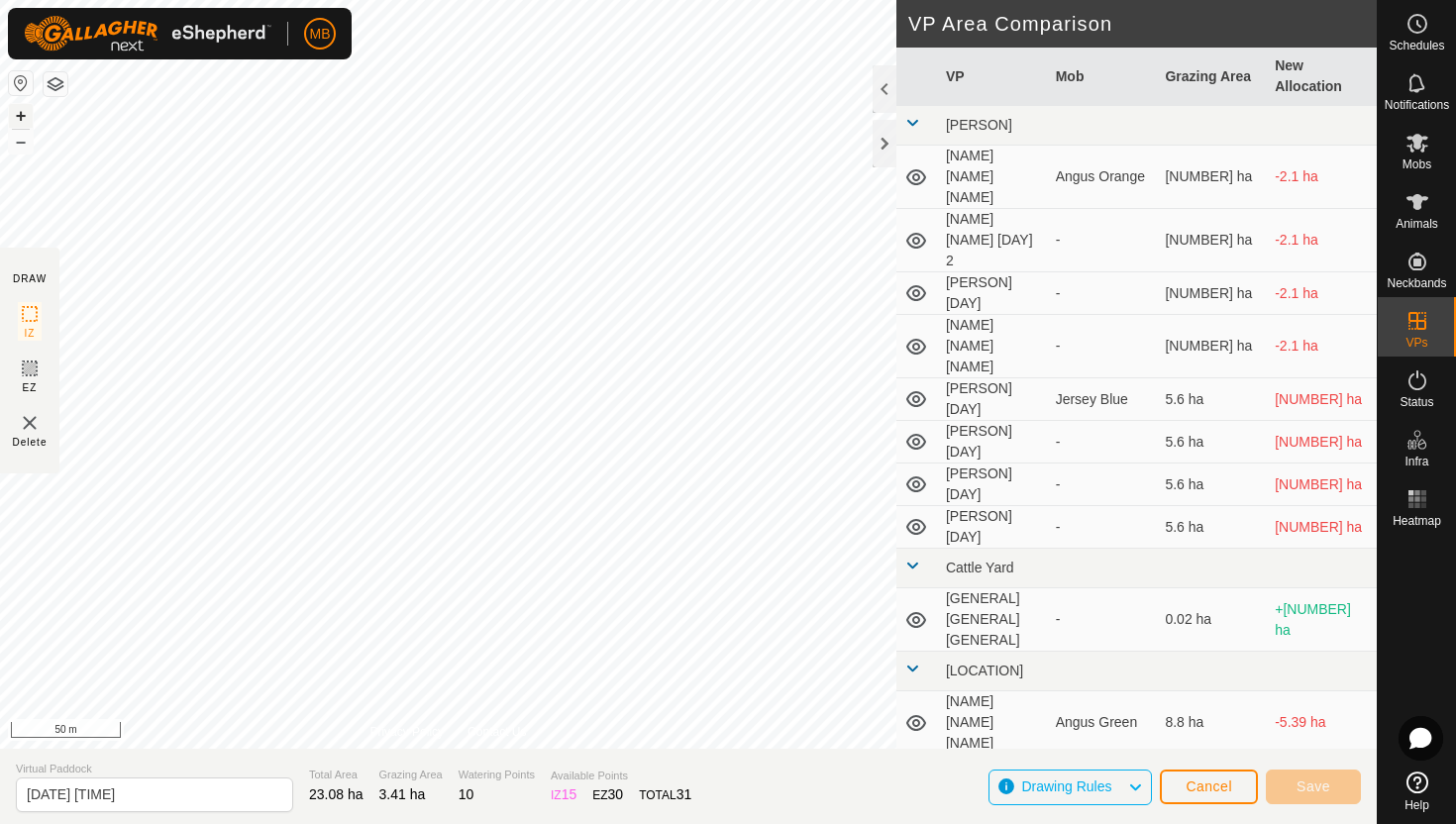click on "+" at bounding box center [21, 116] 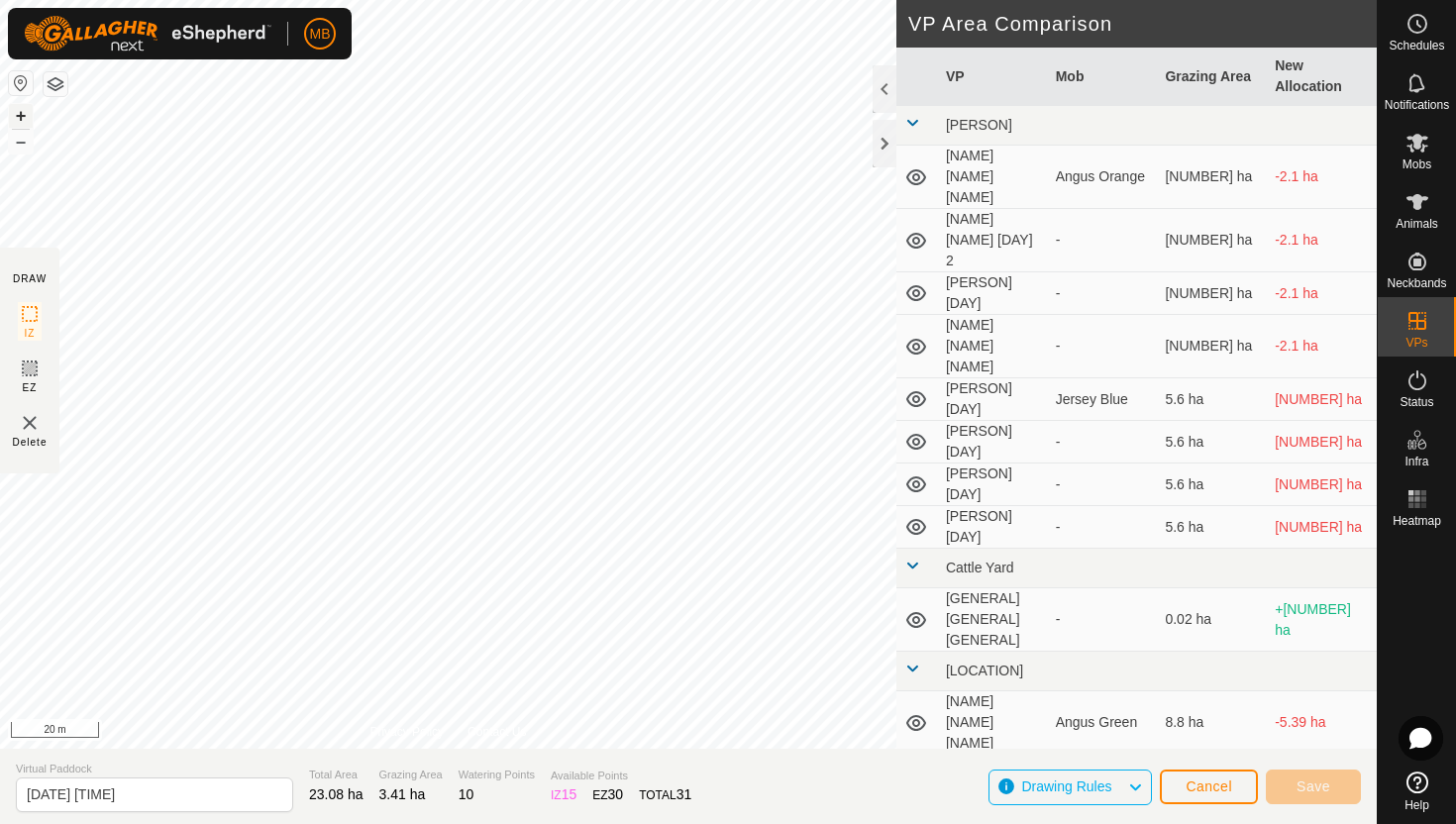 click on "+" at bounding box center (21, 116) 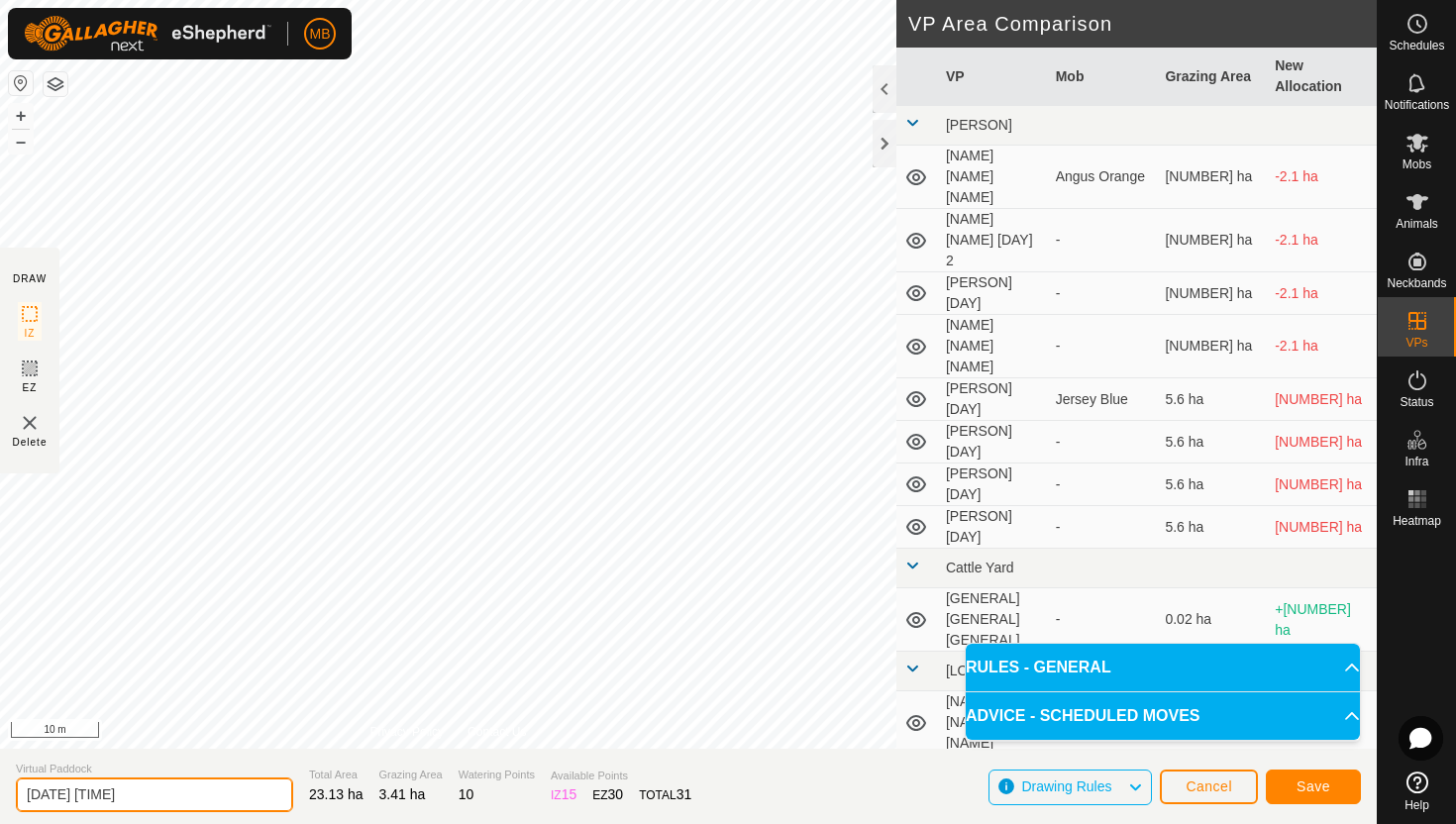 click on "[DATE] [TIME]" 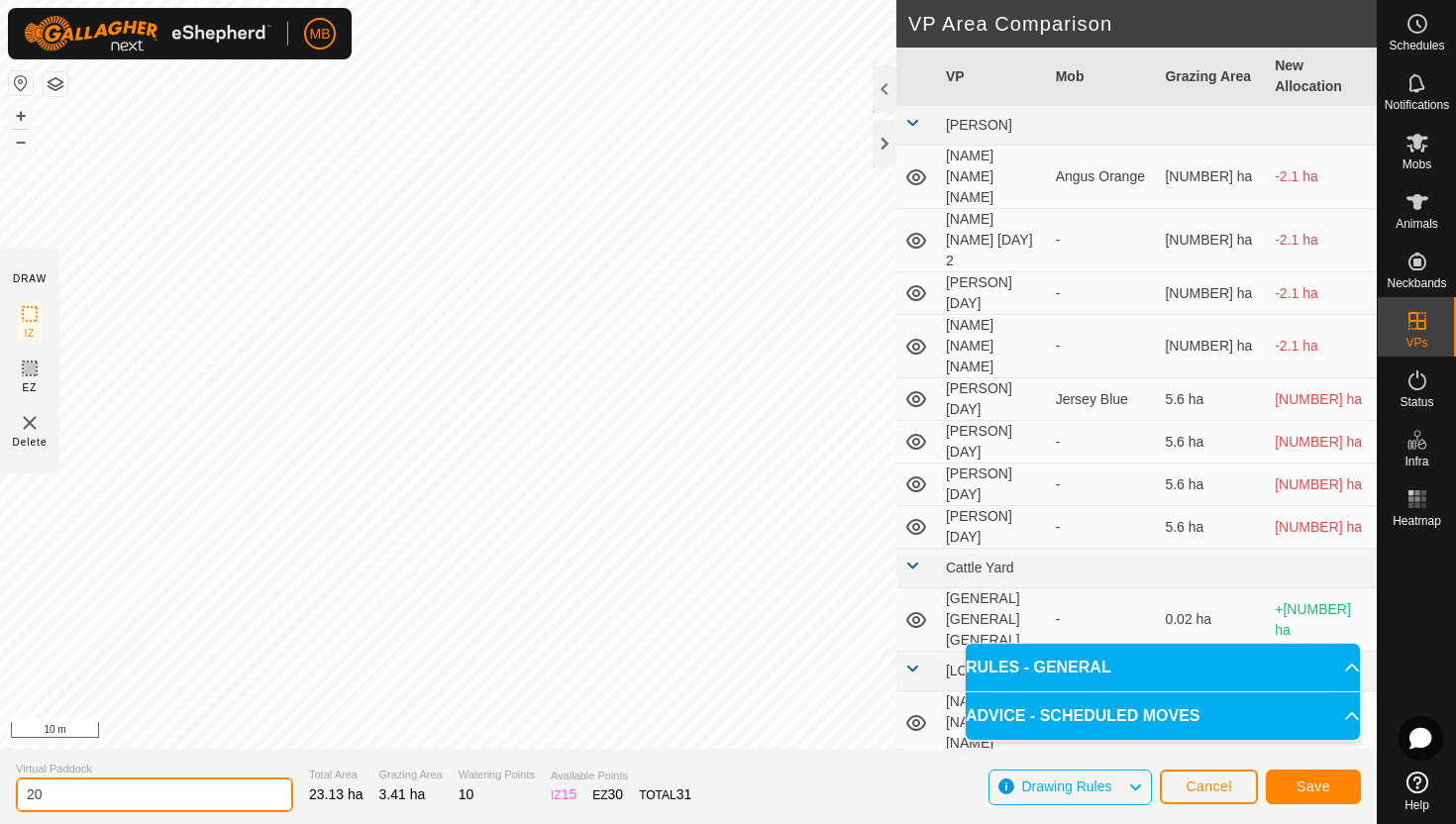 type on "2" 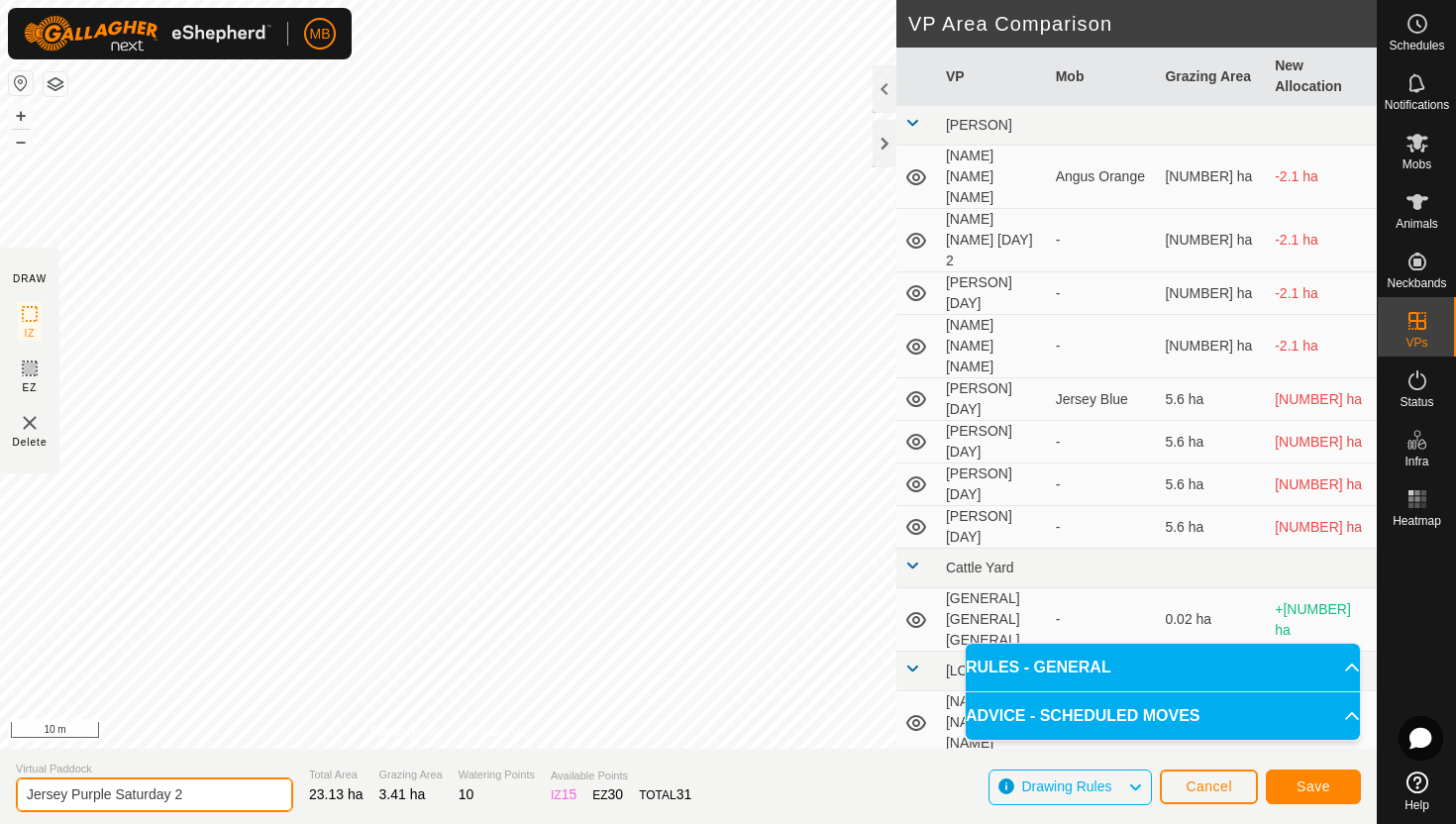 type on "Jersey Purple Saturday 2" 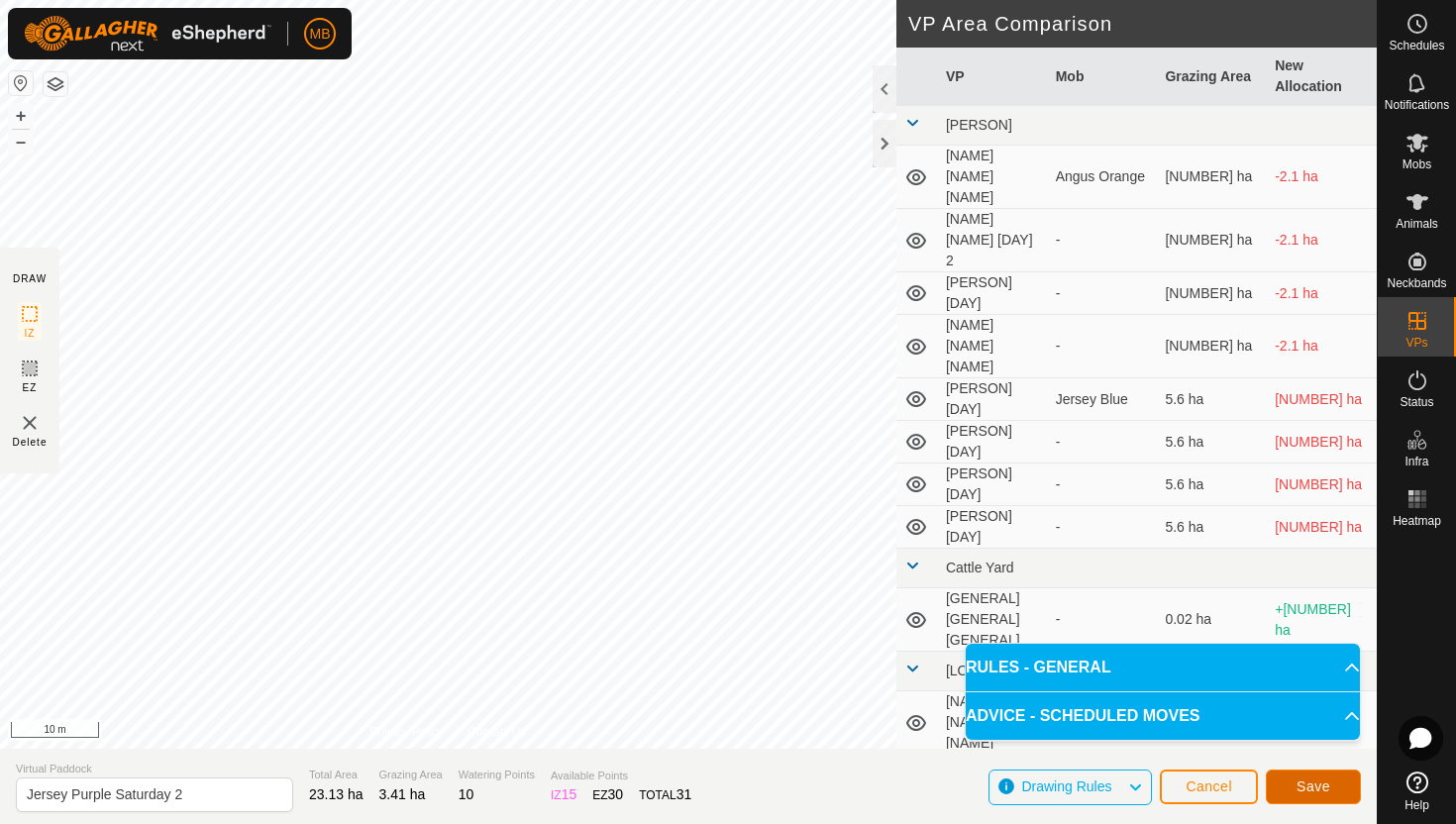 click on "Save" 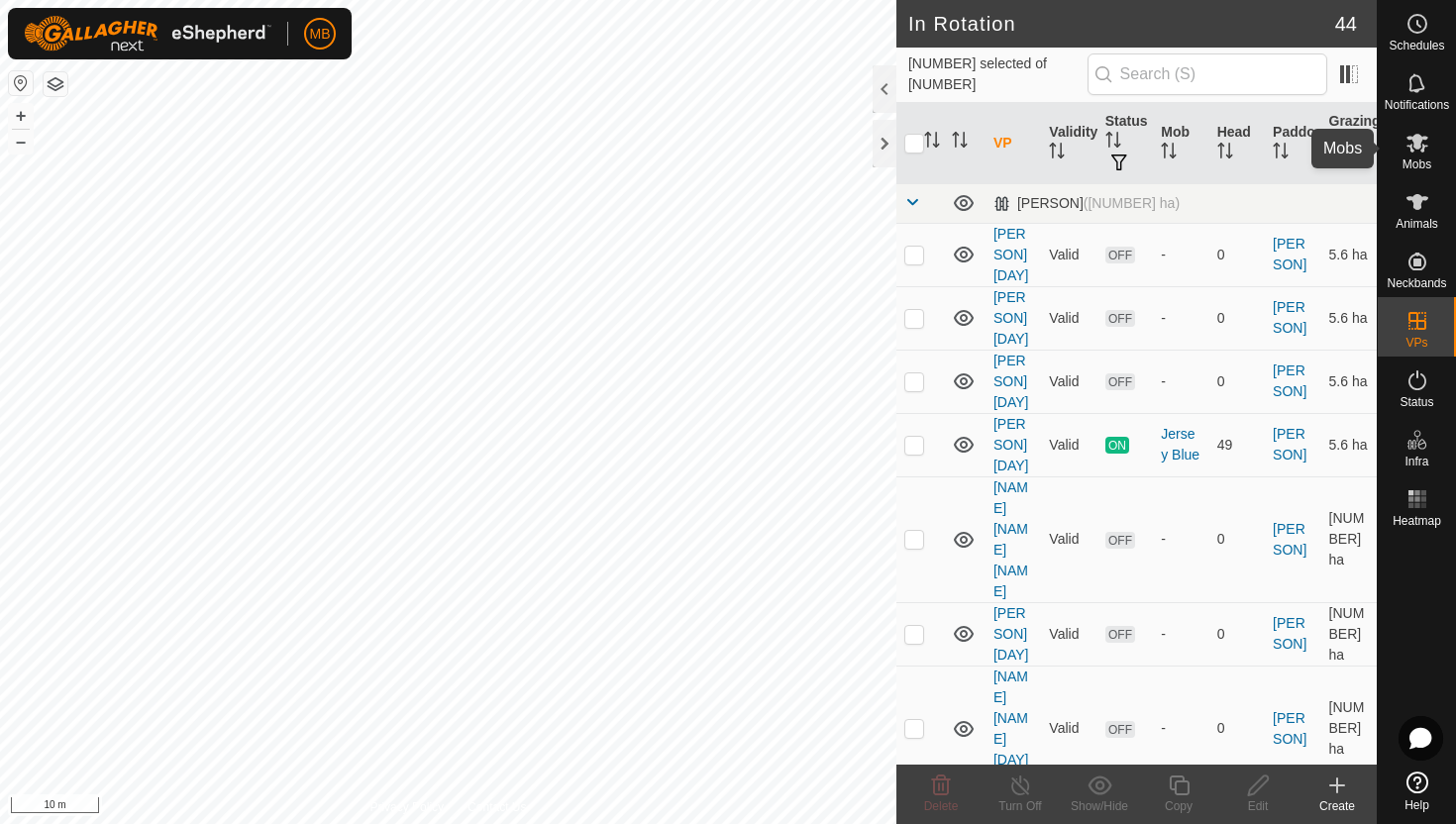 click 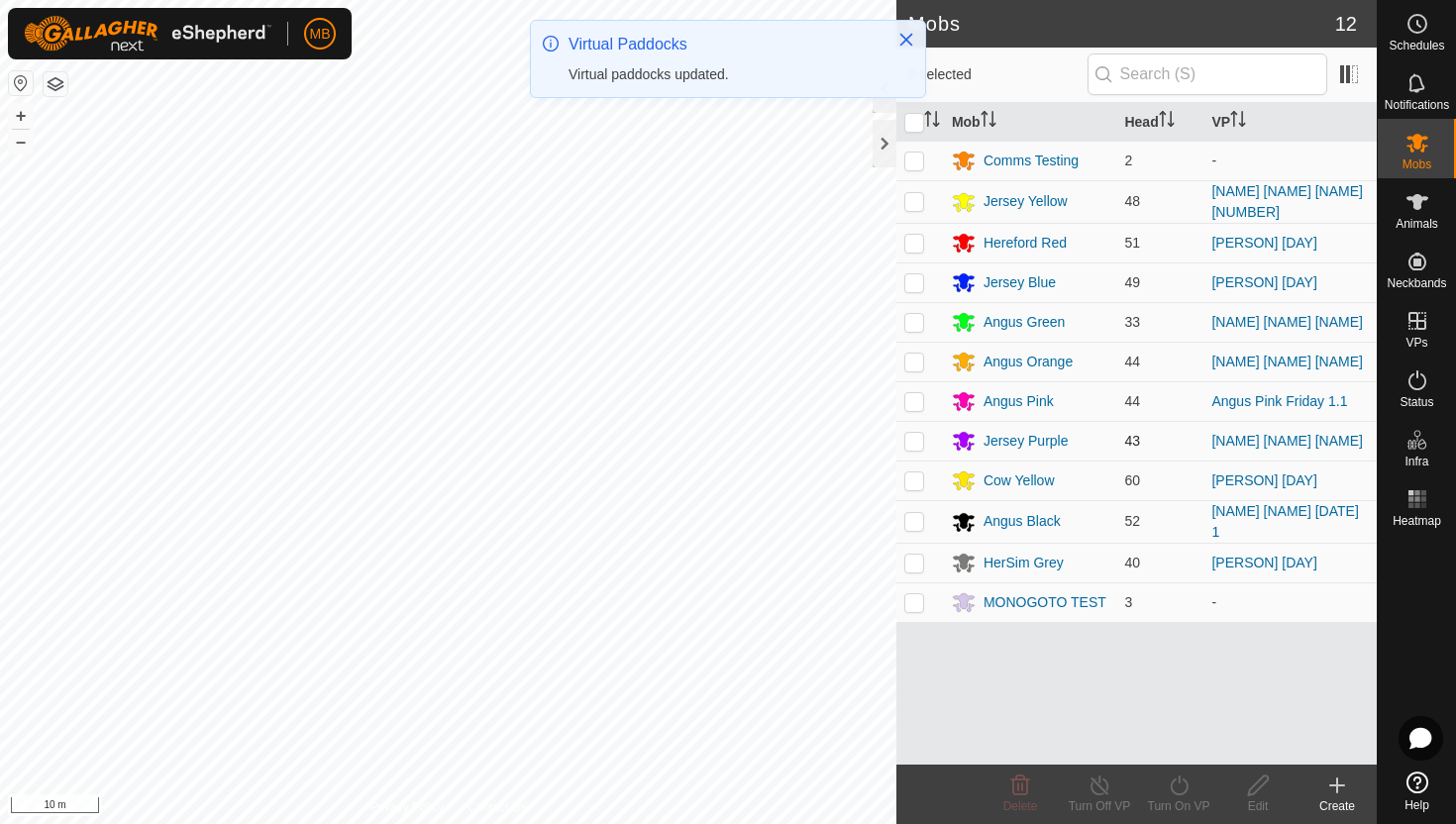 click at bounding box center [914, 441] 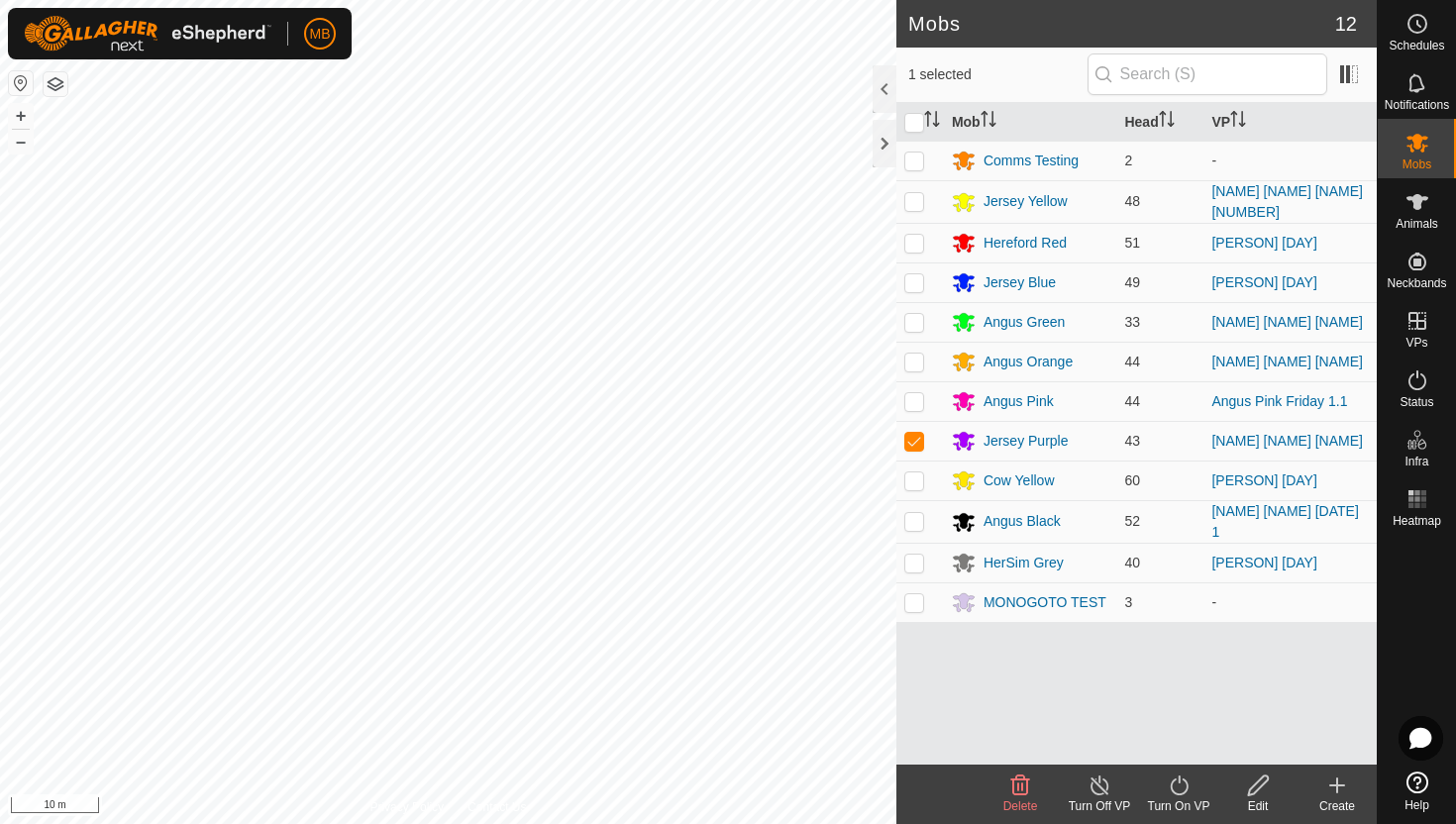 click 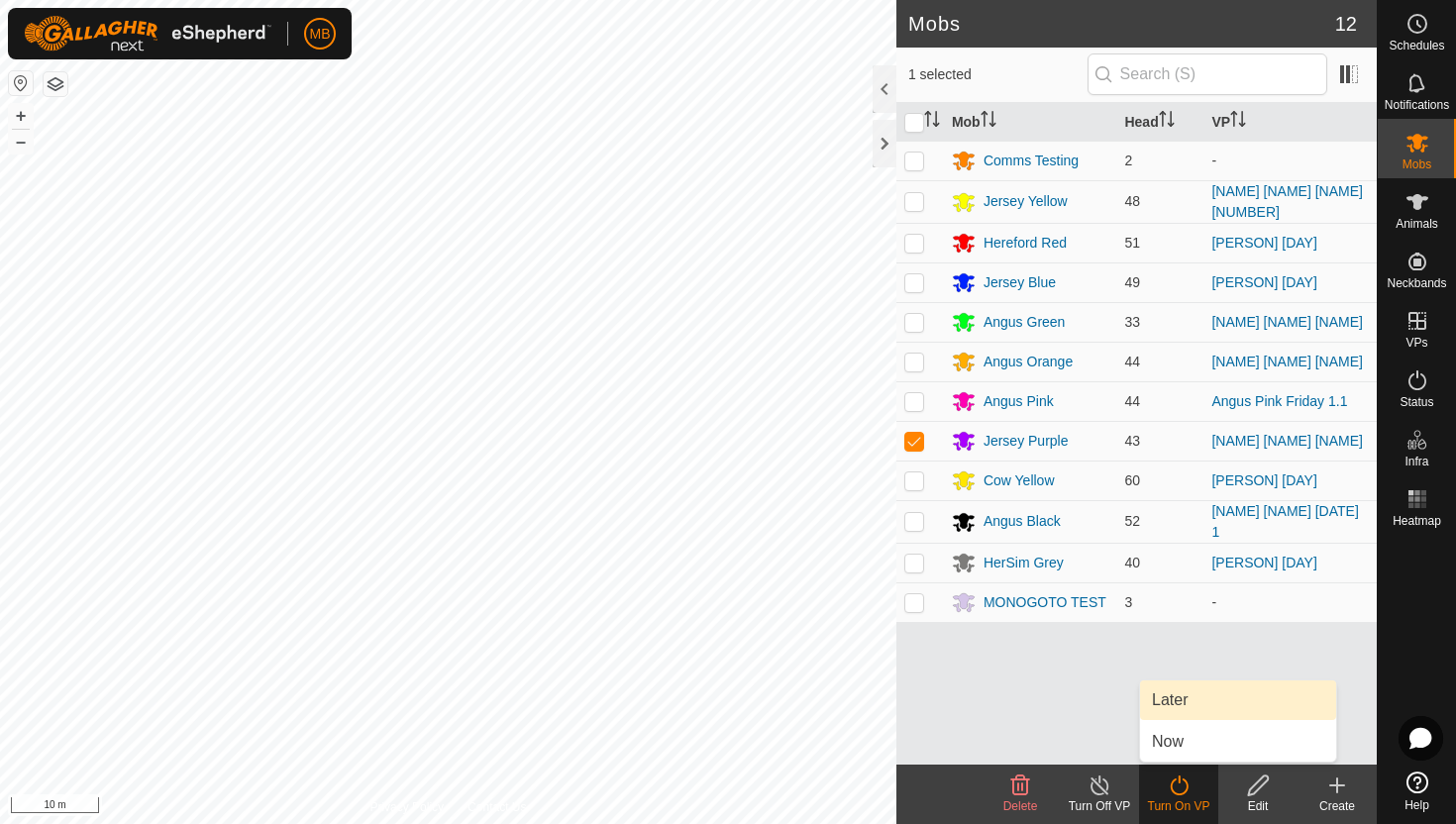 click on "Later" at bounding box center [1238, 700] 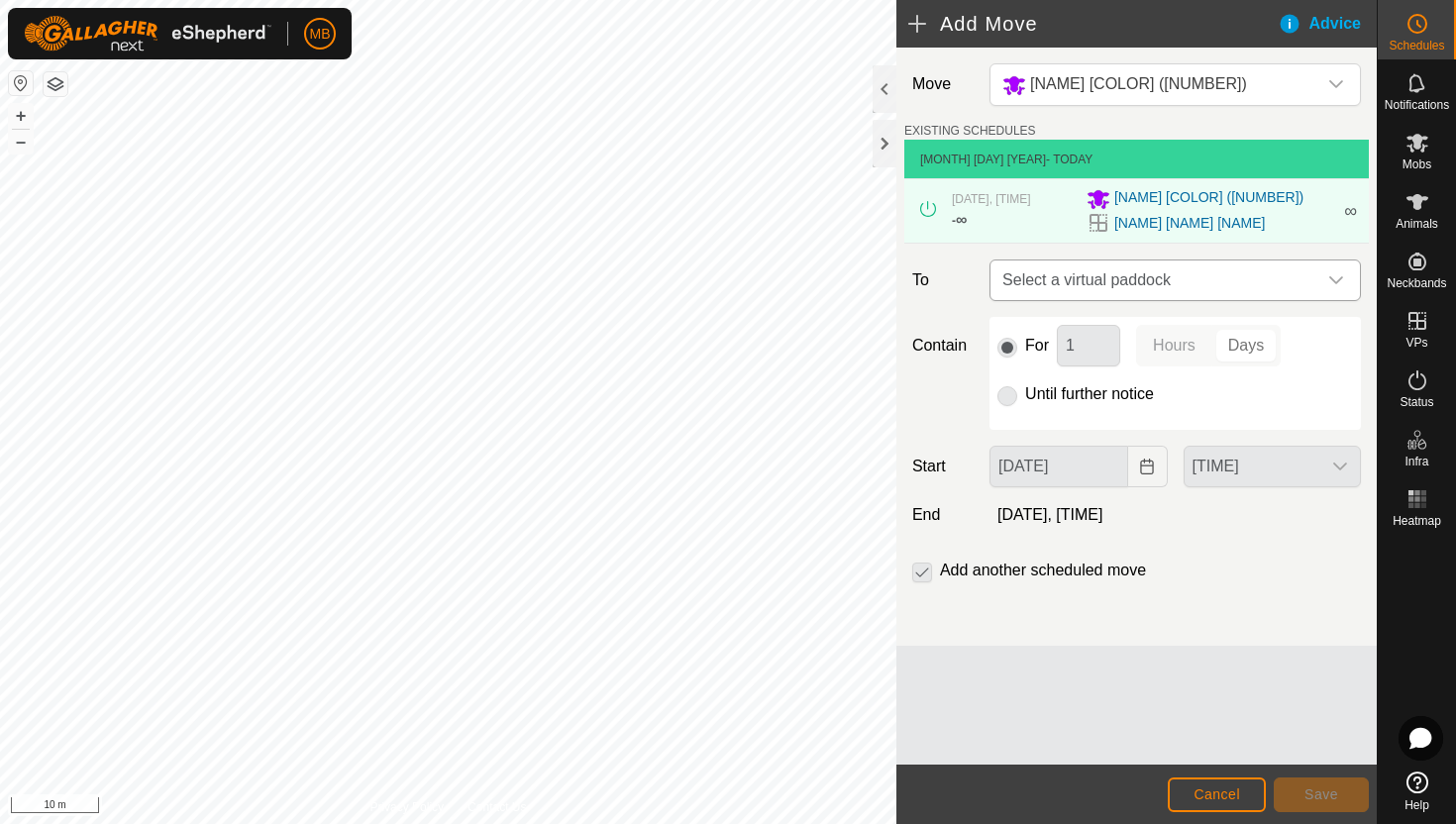 click 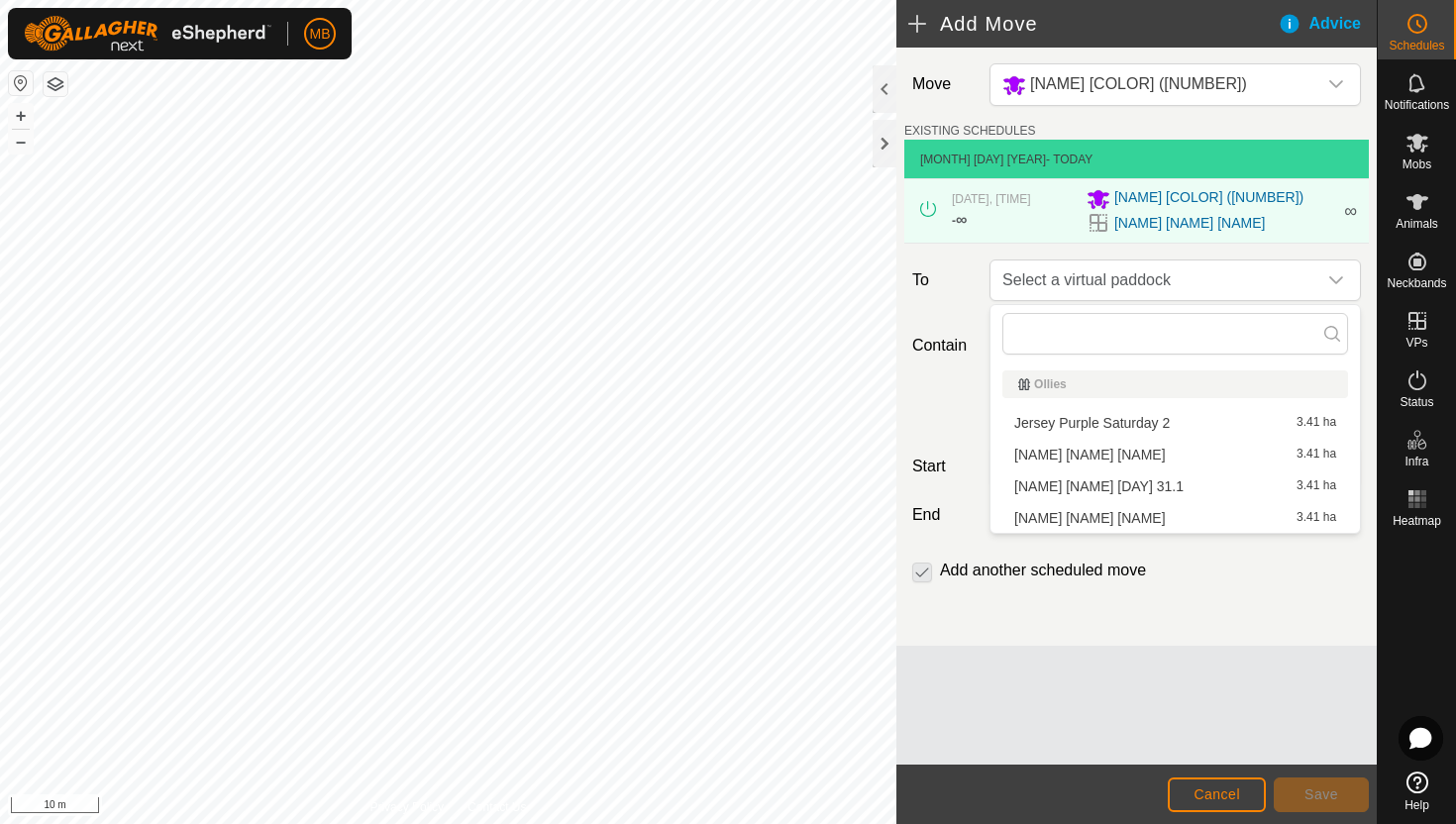 click on "[PERSON] [DAY] [AREA]" at bounding box center (1175, 423) 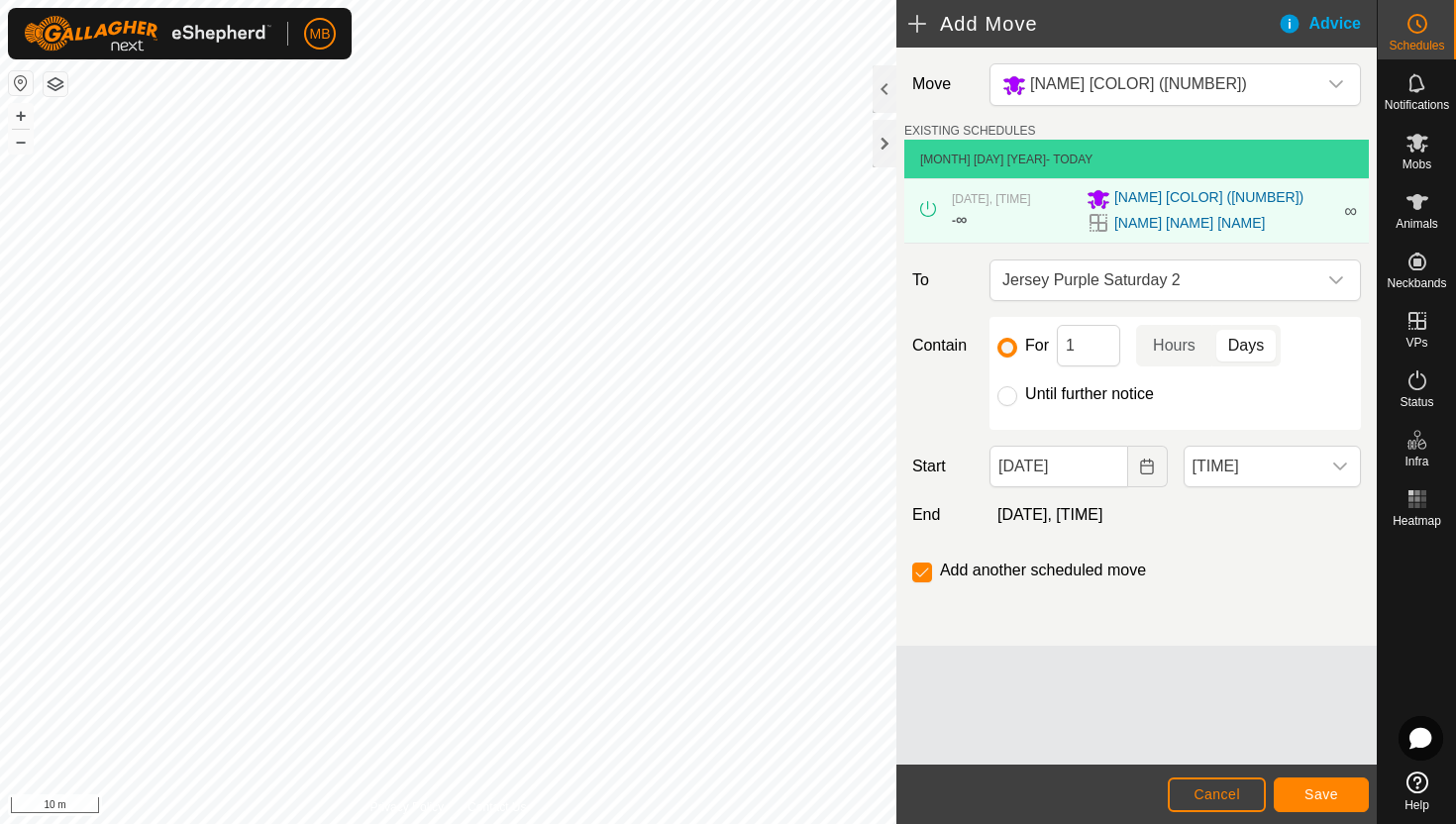 click on "Until further notice" 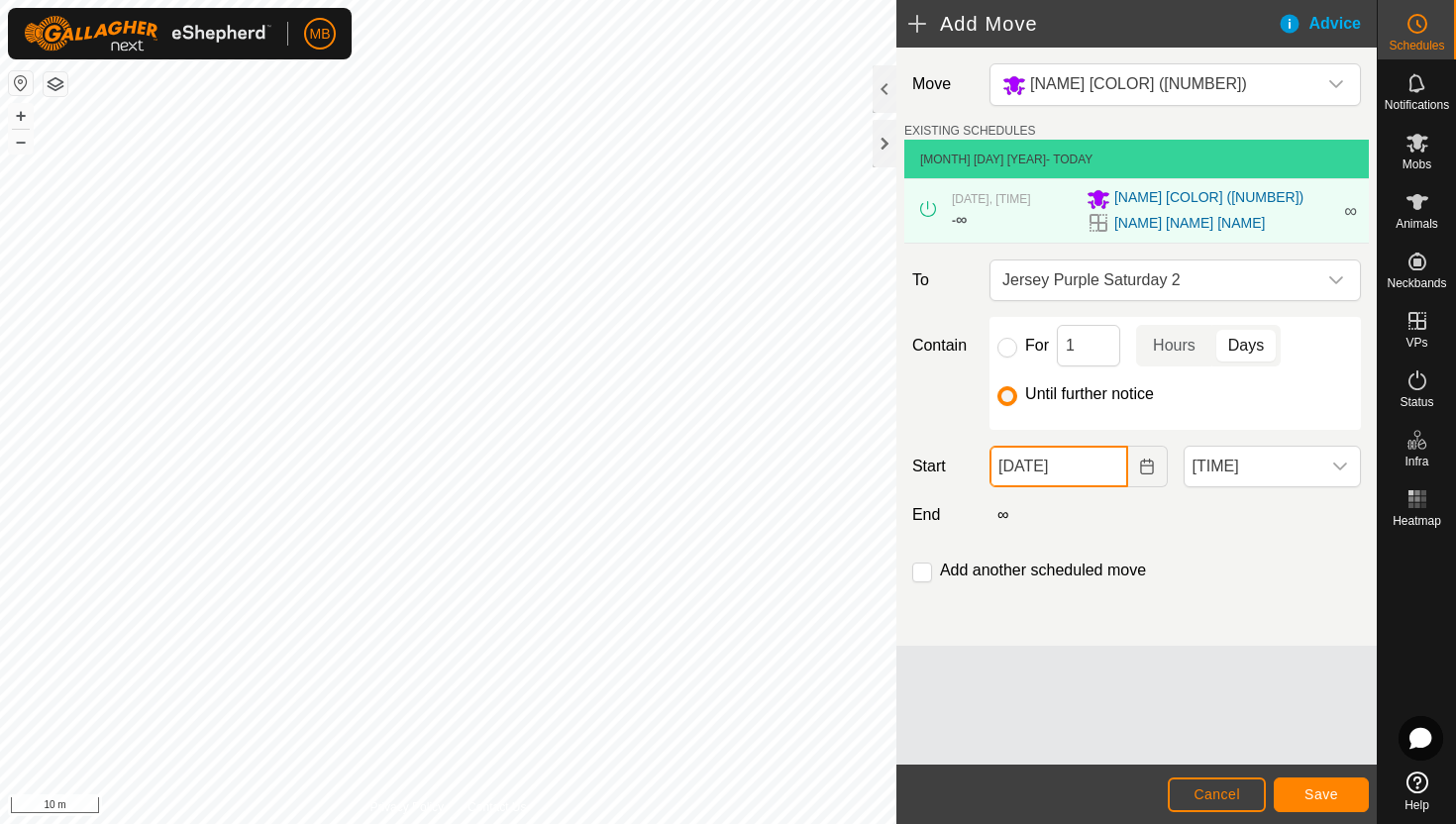 click on "[DATE]" 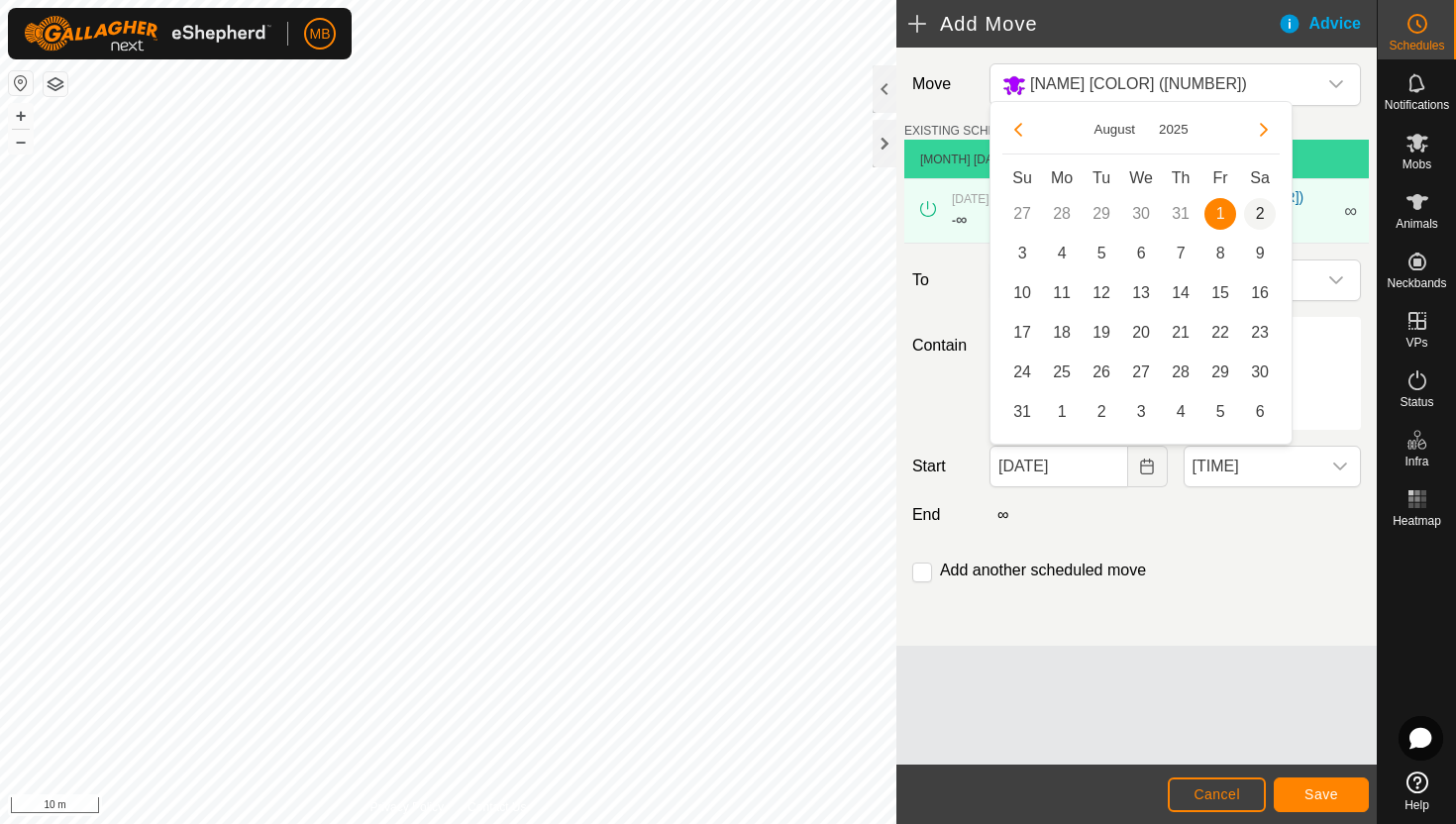 click on "2" at bounding box center (1260, 214) 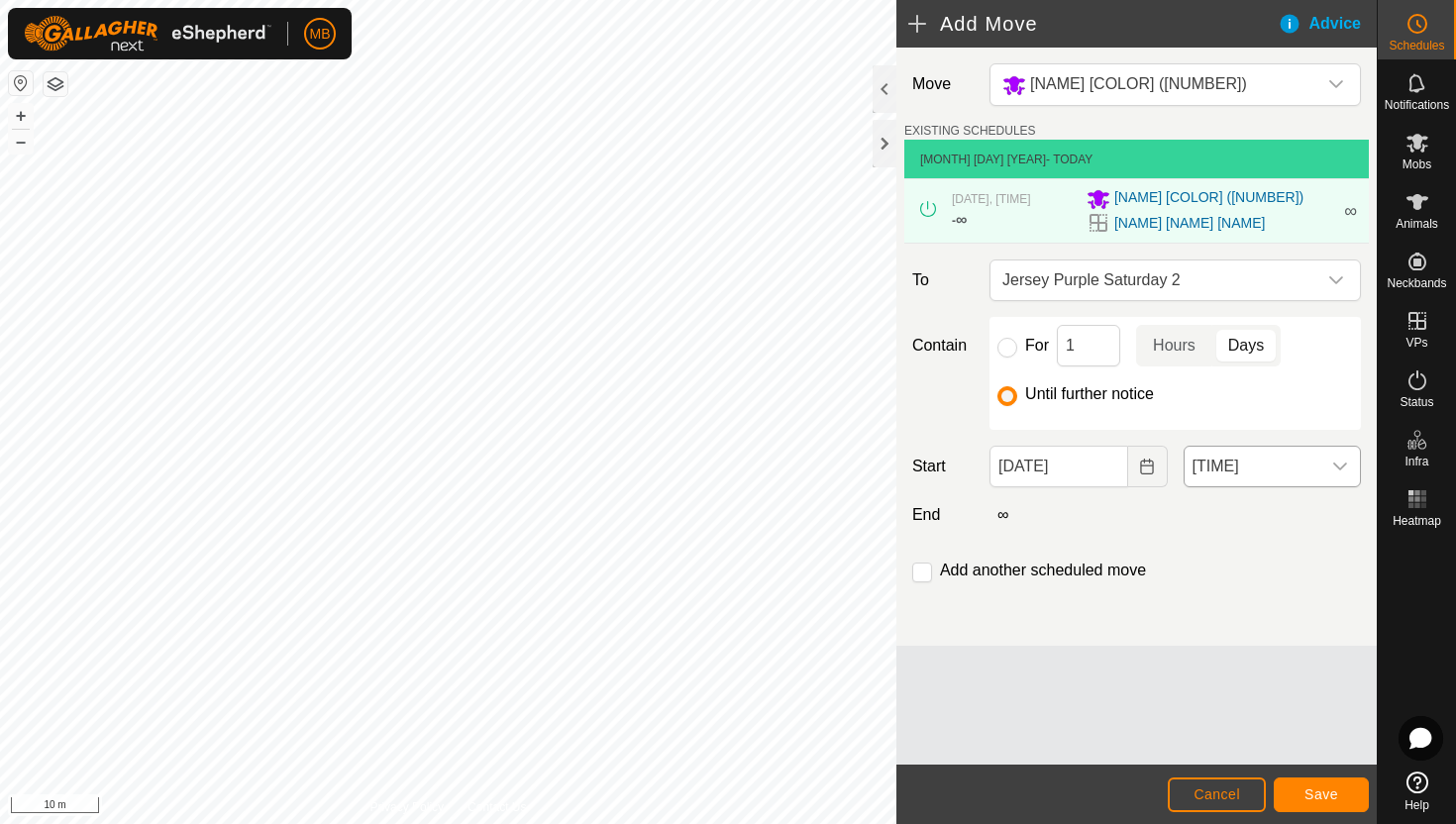 click on "[TIME]" at bounding box center (1252, 466) 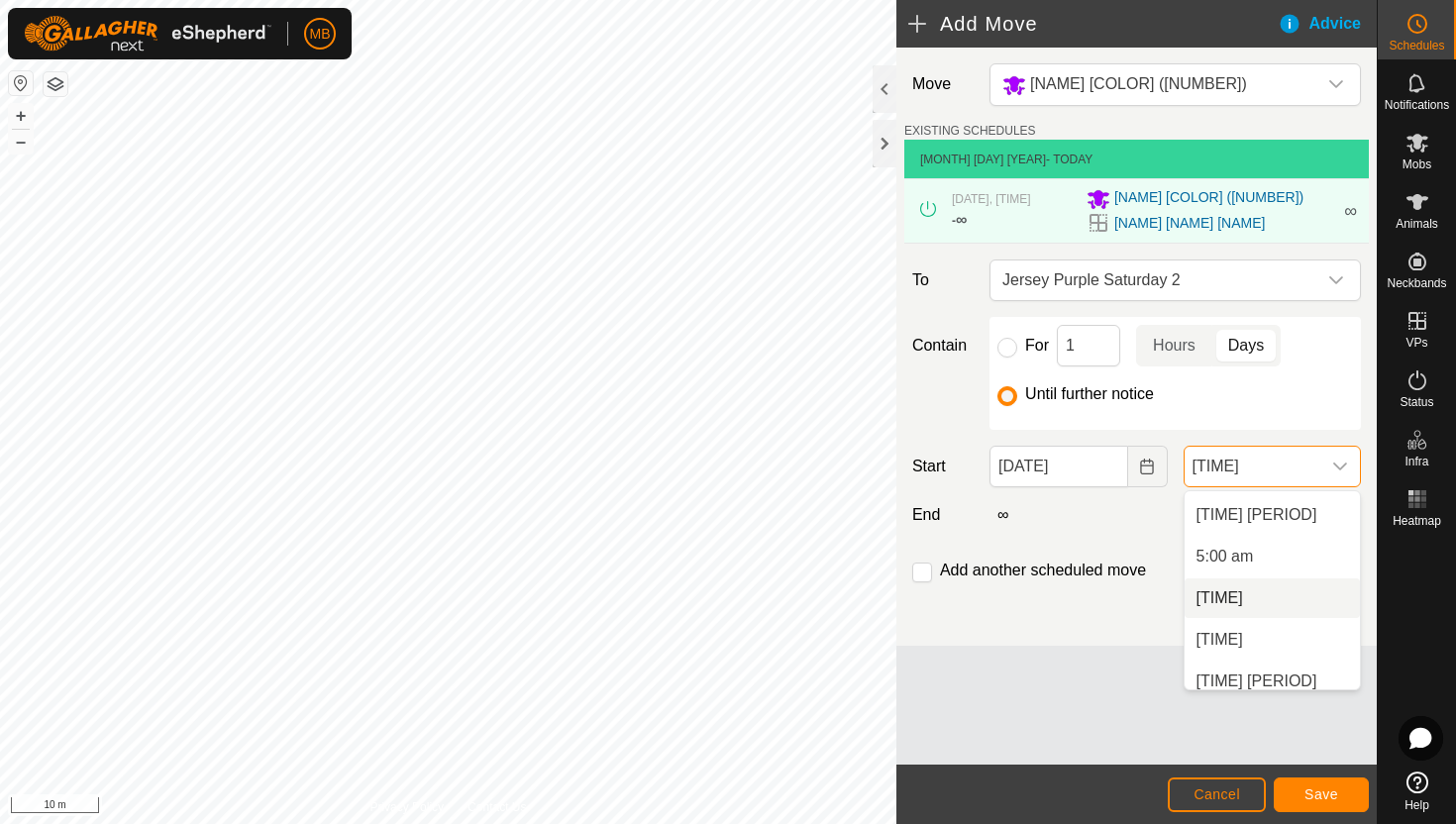 scroll, scrollTop: 345, scrollLeft: 0, axis: vertical 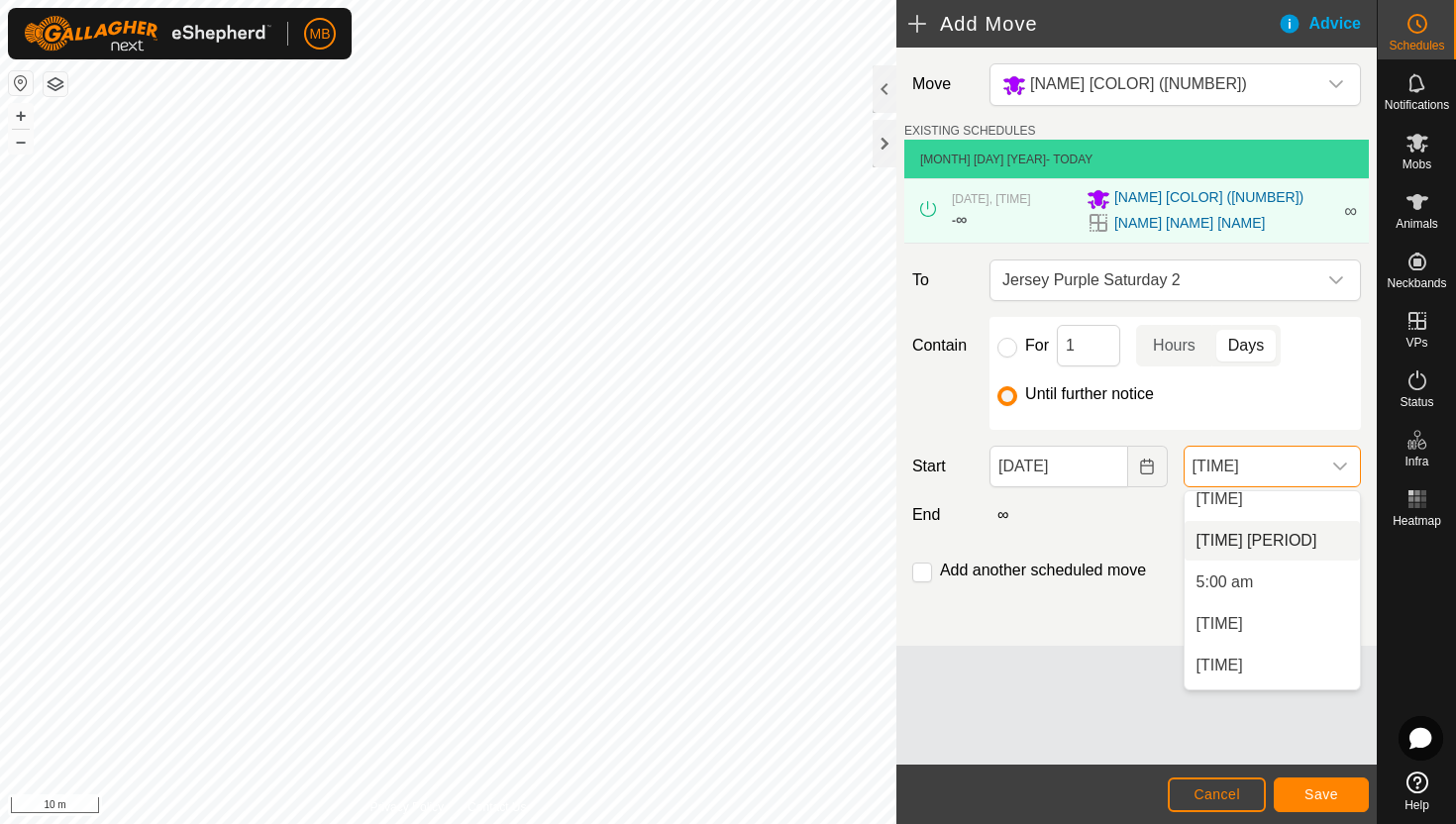 click on "[TIME] [PERIOD]" at bounding box center (1272, 541) 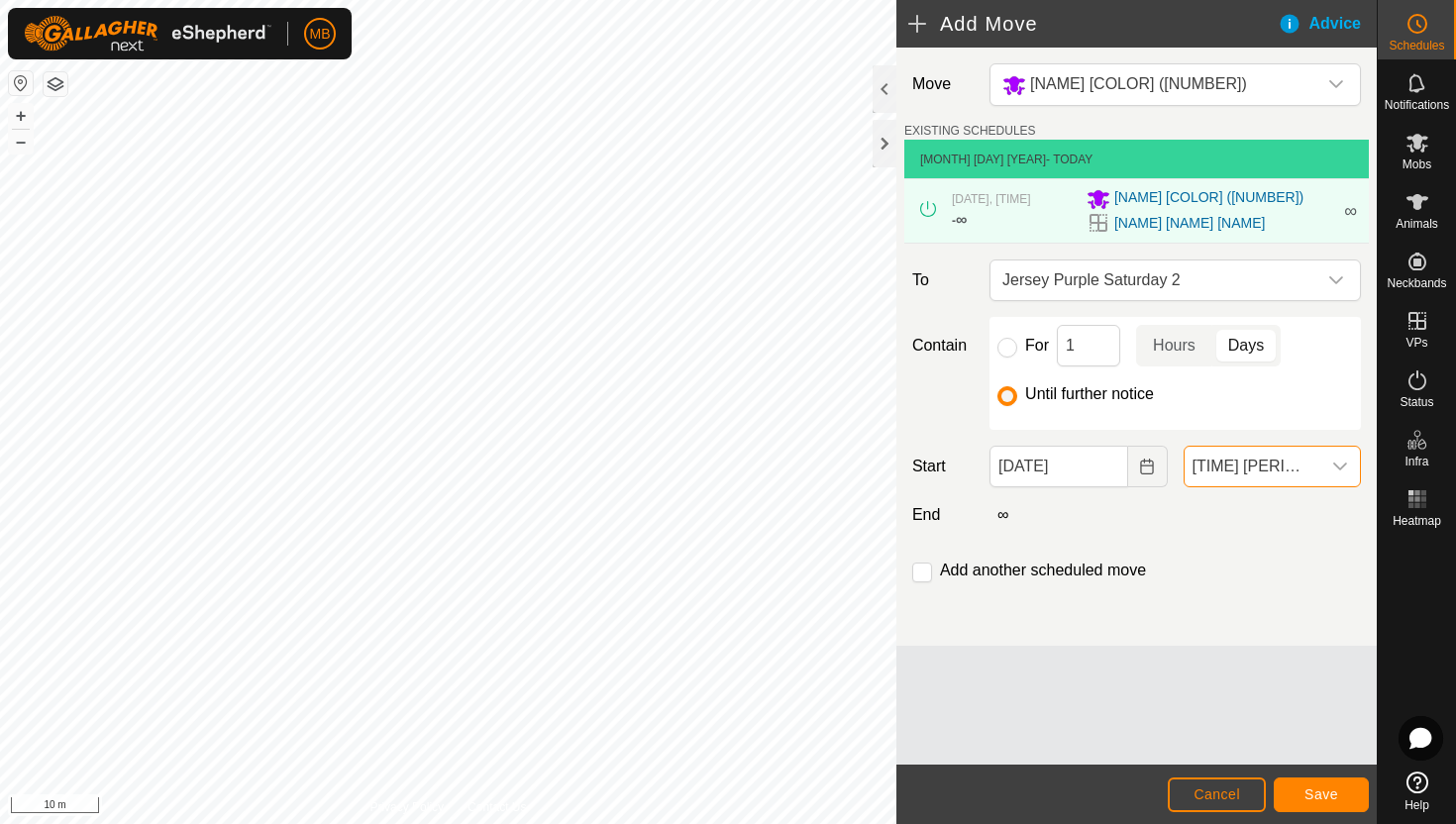 scroll, scrollTop: 1589, scrollLeft: 0, axis: vertical 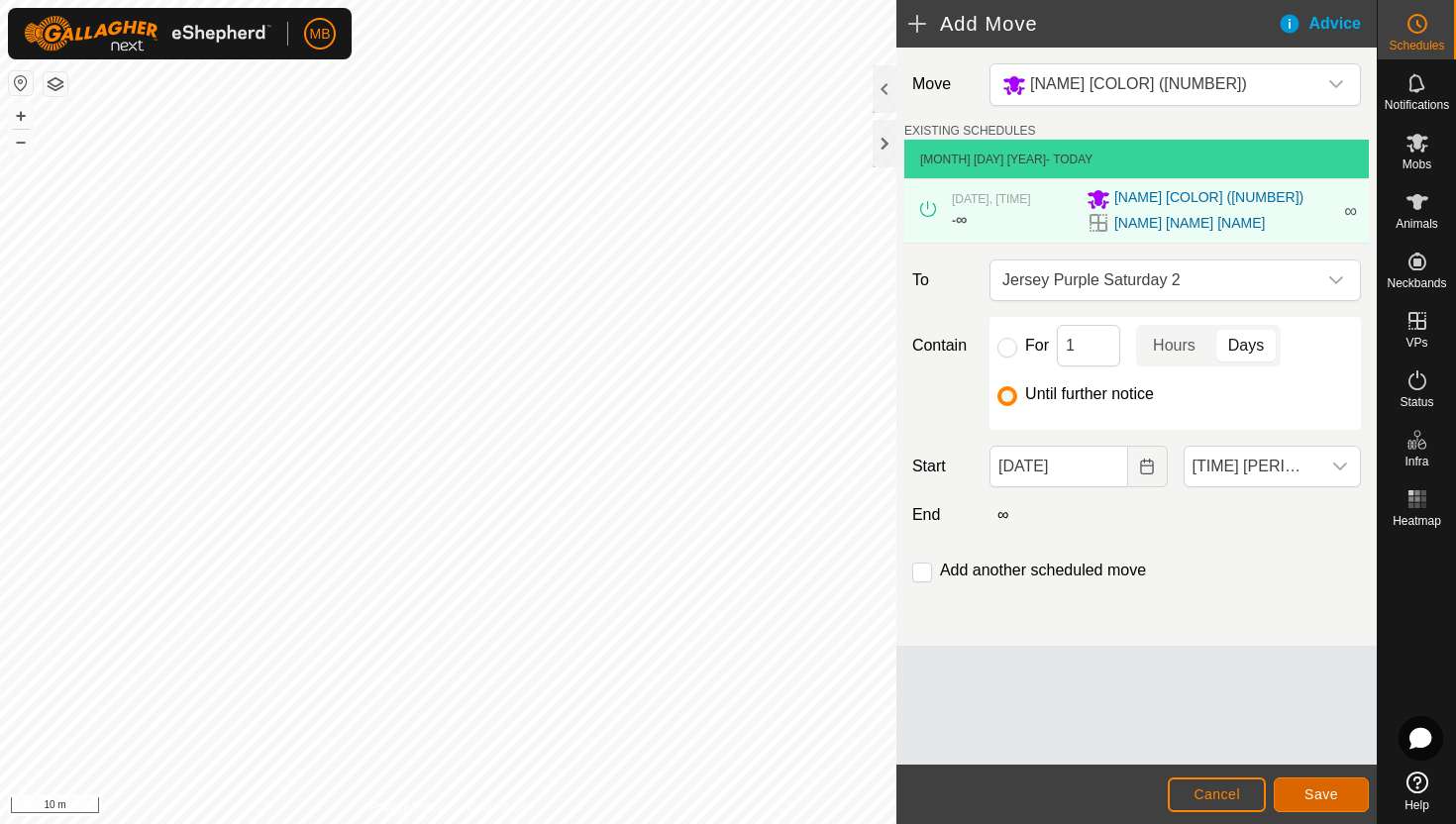 click on "Save" 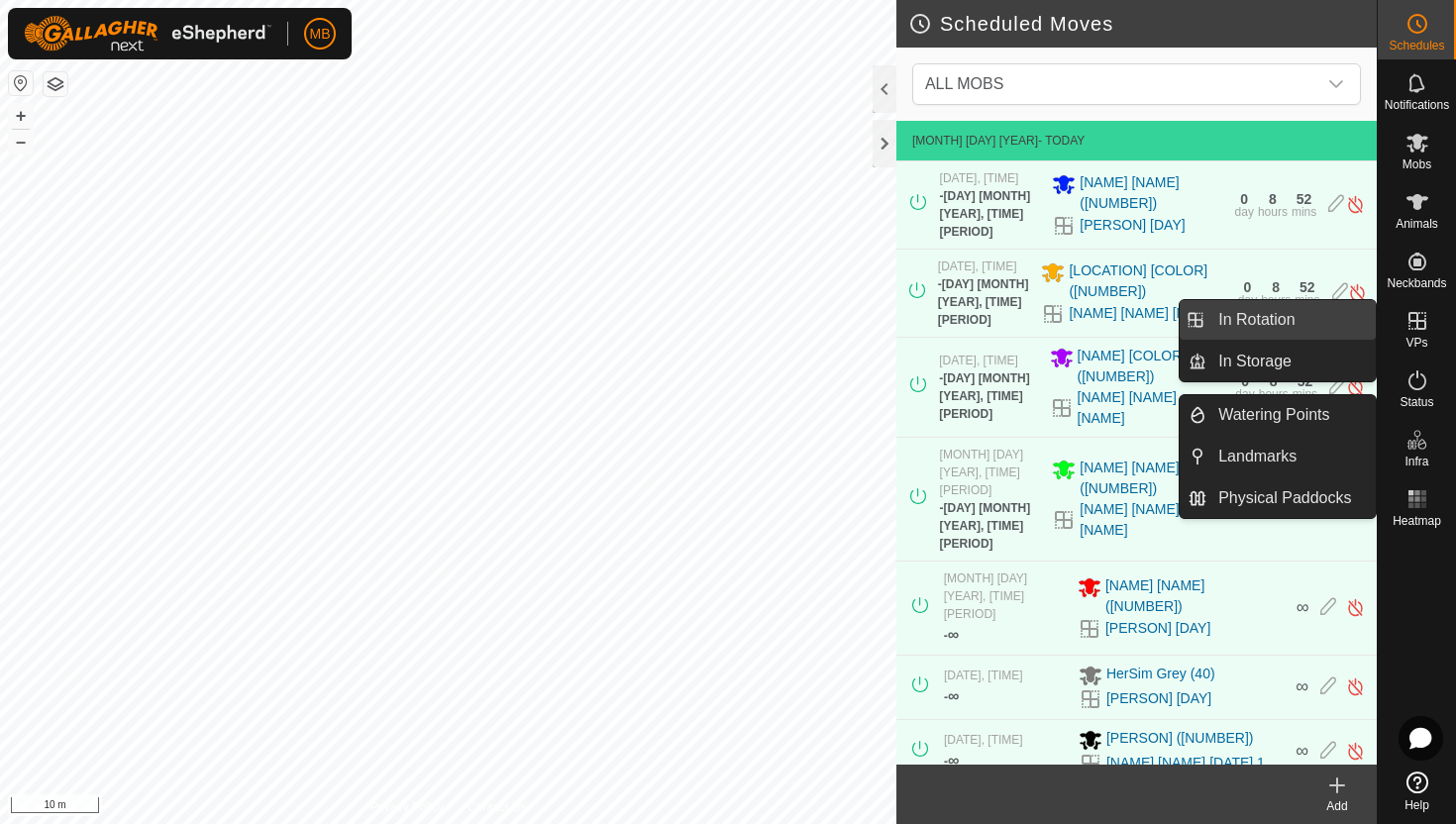 click on "In Rotation" at bounding box center (1291, 320) 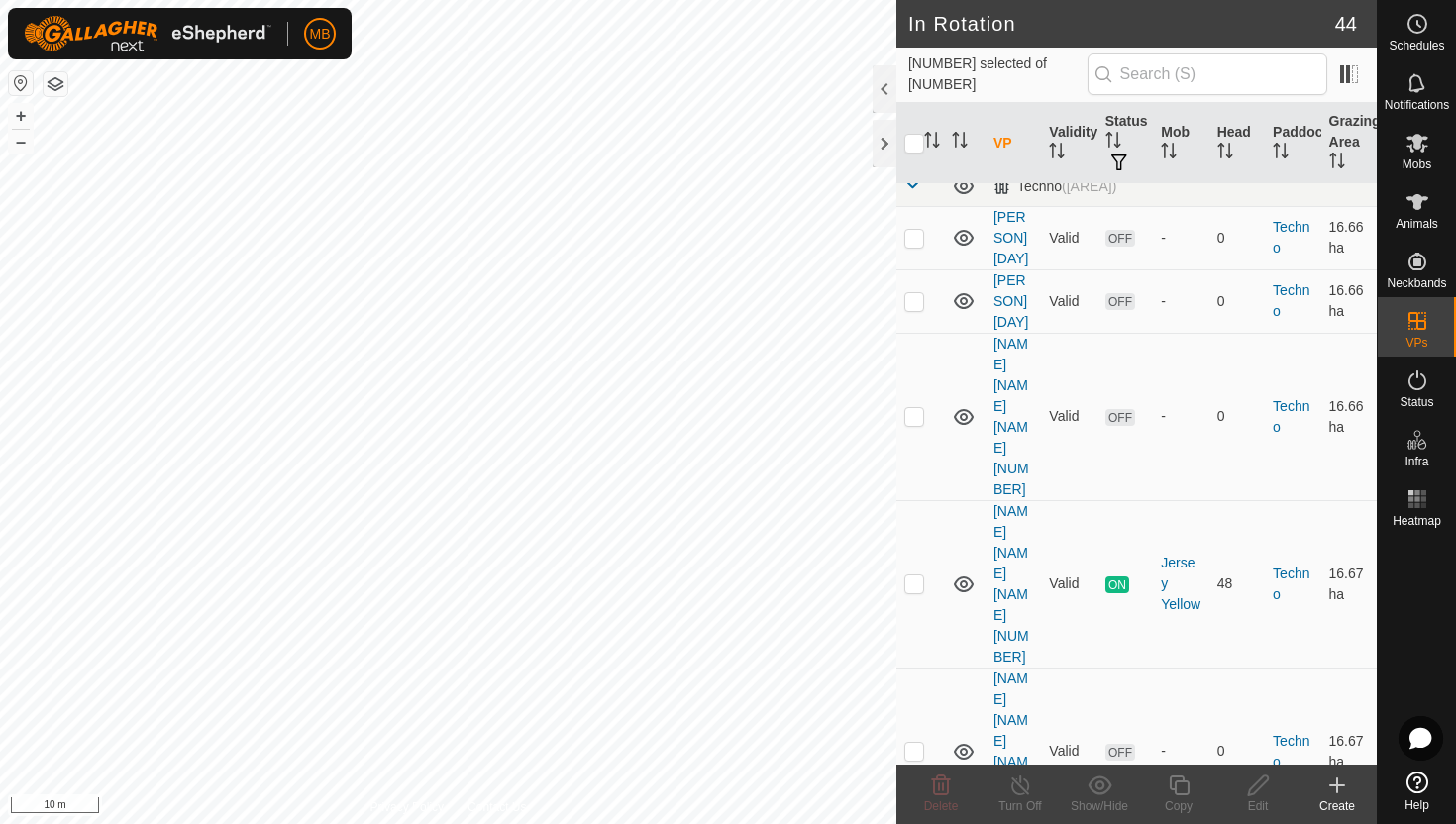 scroll, scrollTop: 2237, scrollLeft: 0, axis: vertical 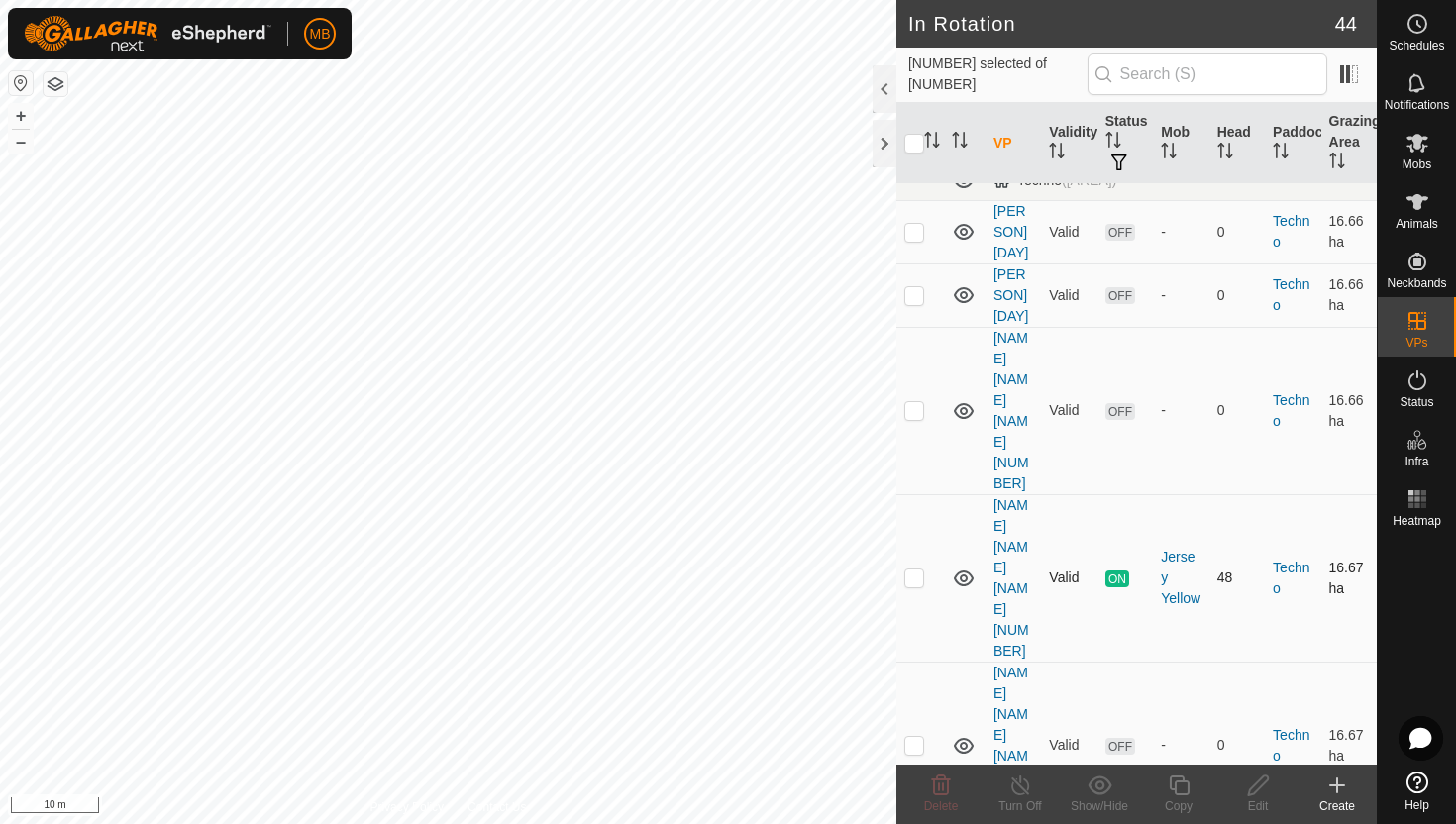 click at bounding box center (914, 577) 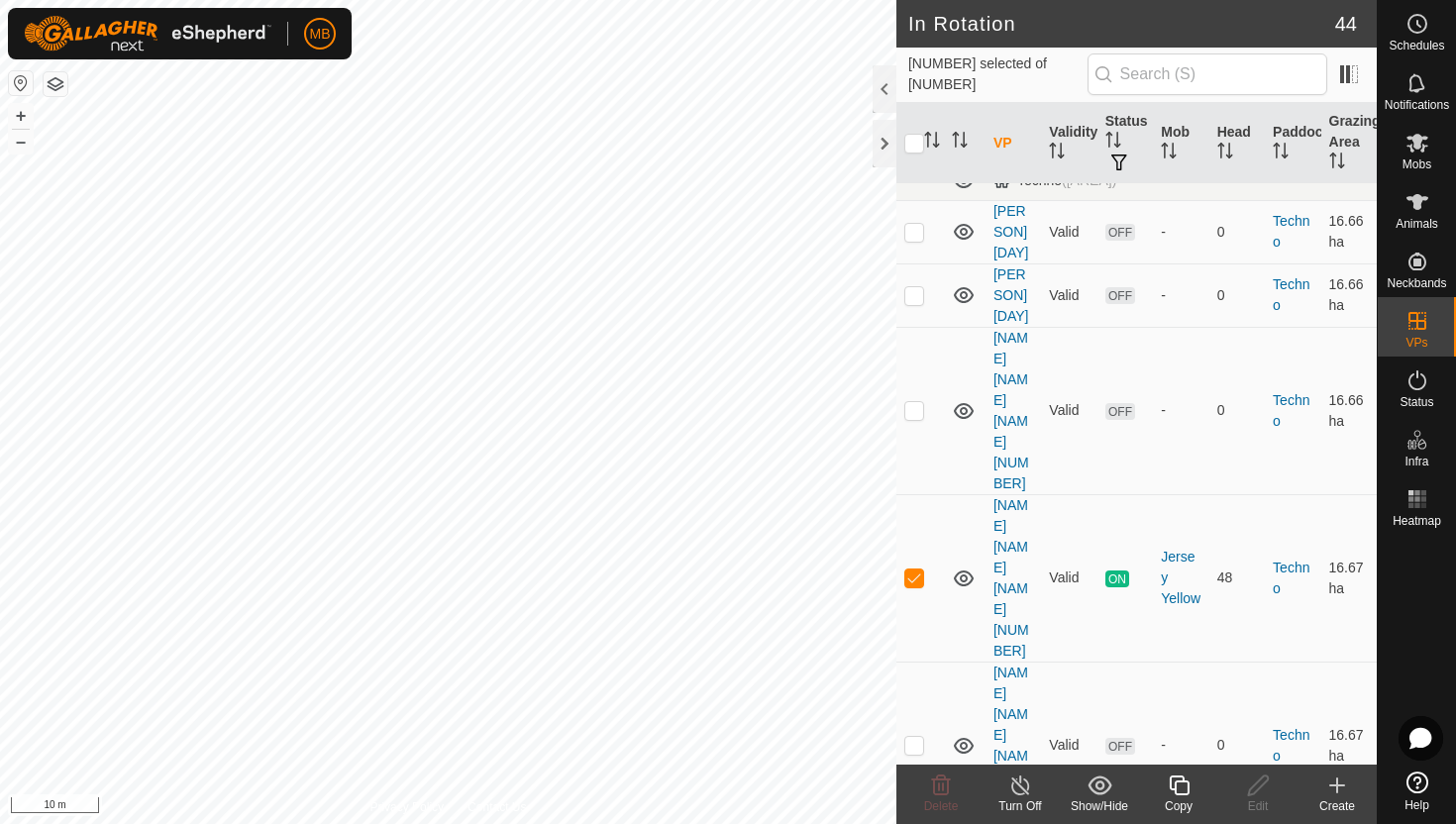 click 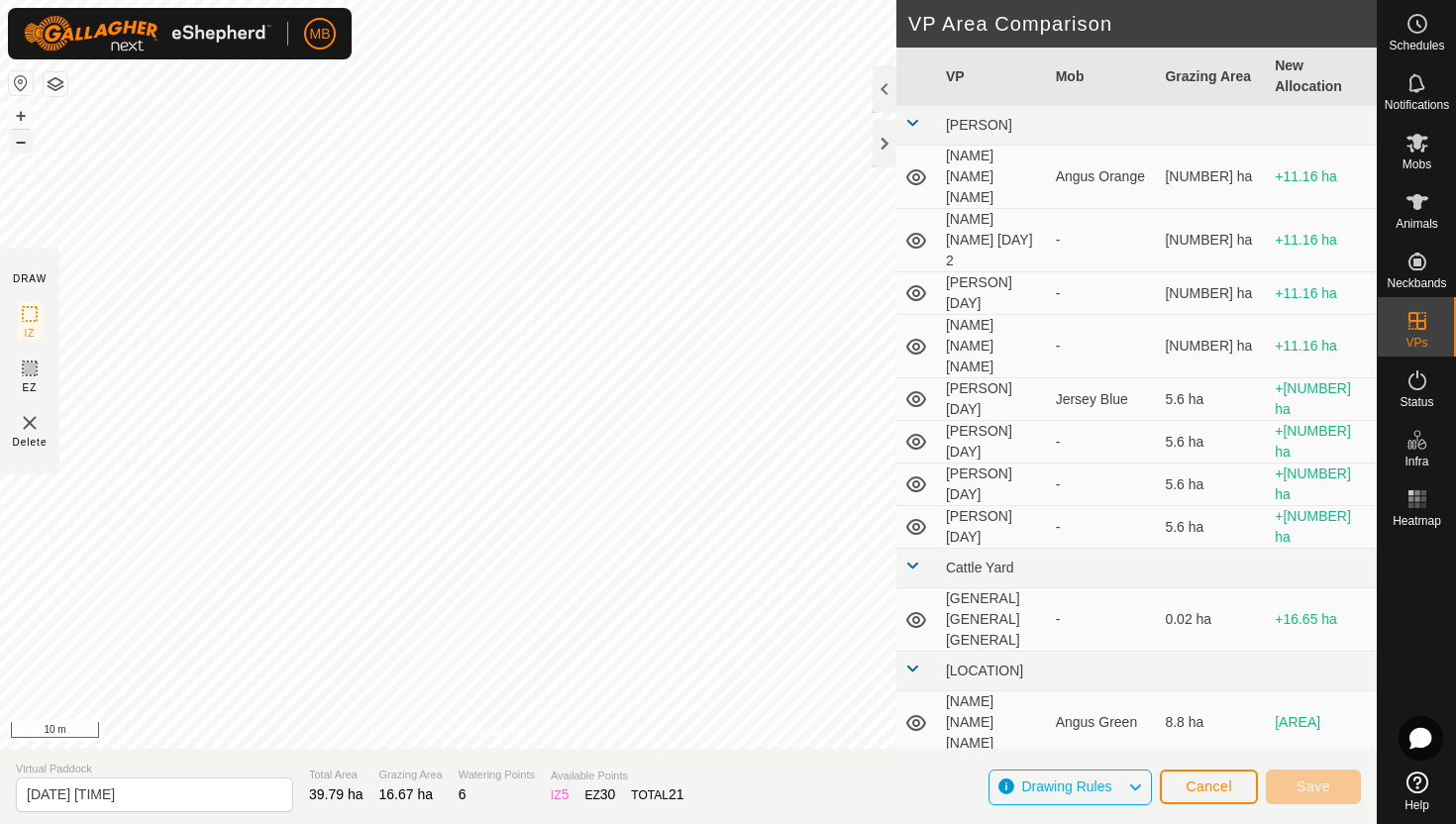 click on "–" at bounding box center (21, 142) 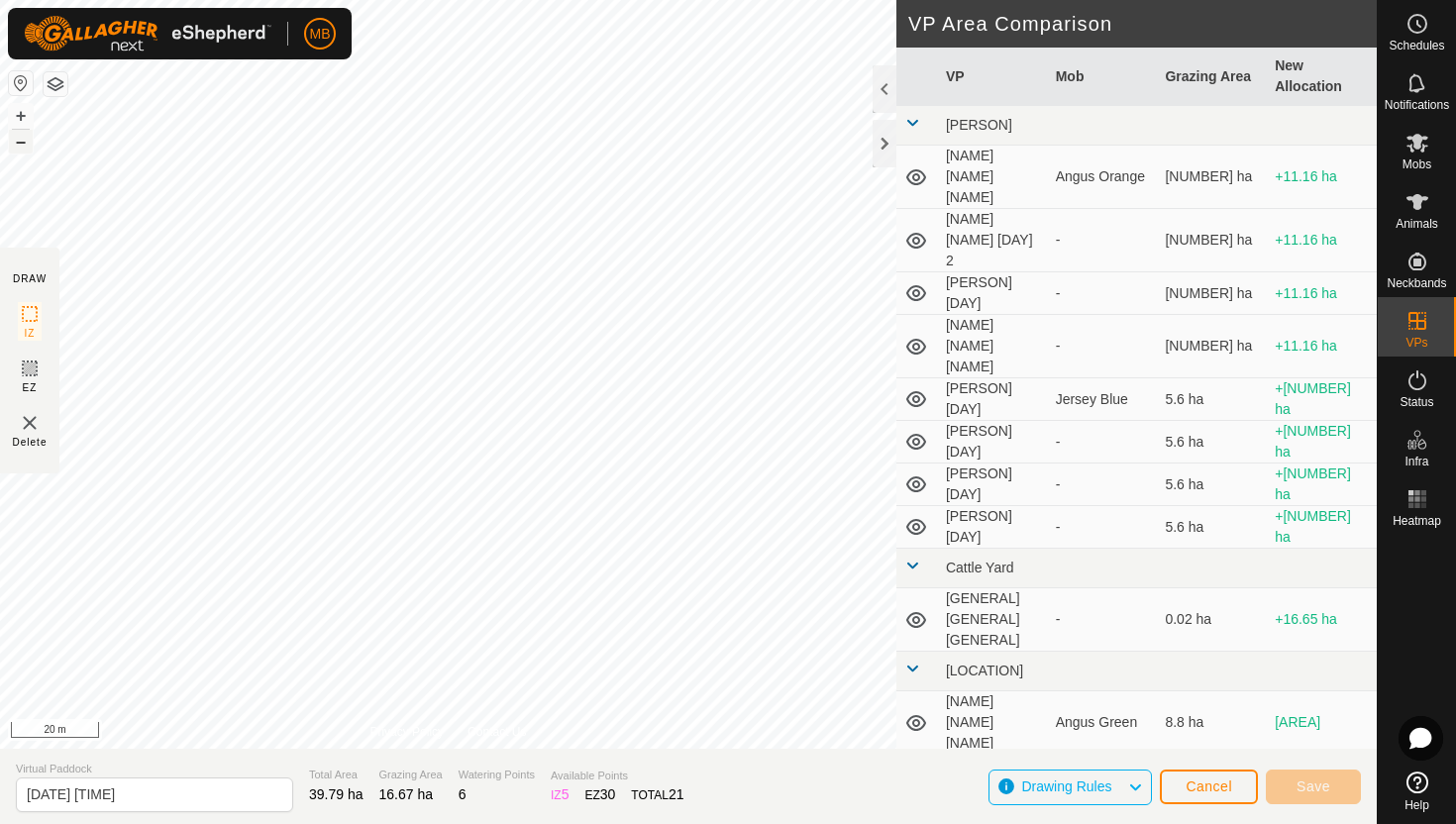 click on "–" at bounding box center [21, 142] 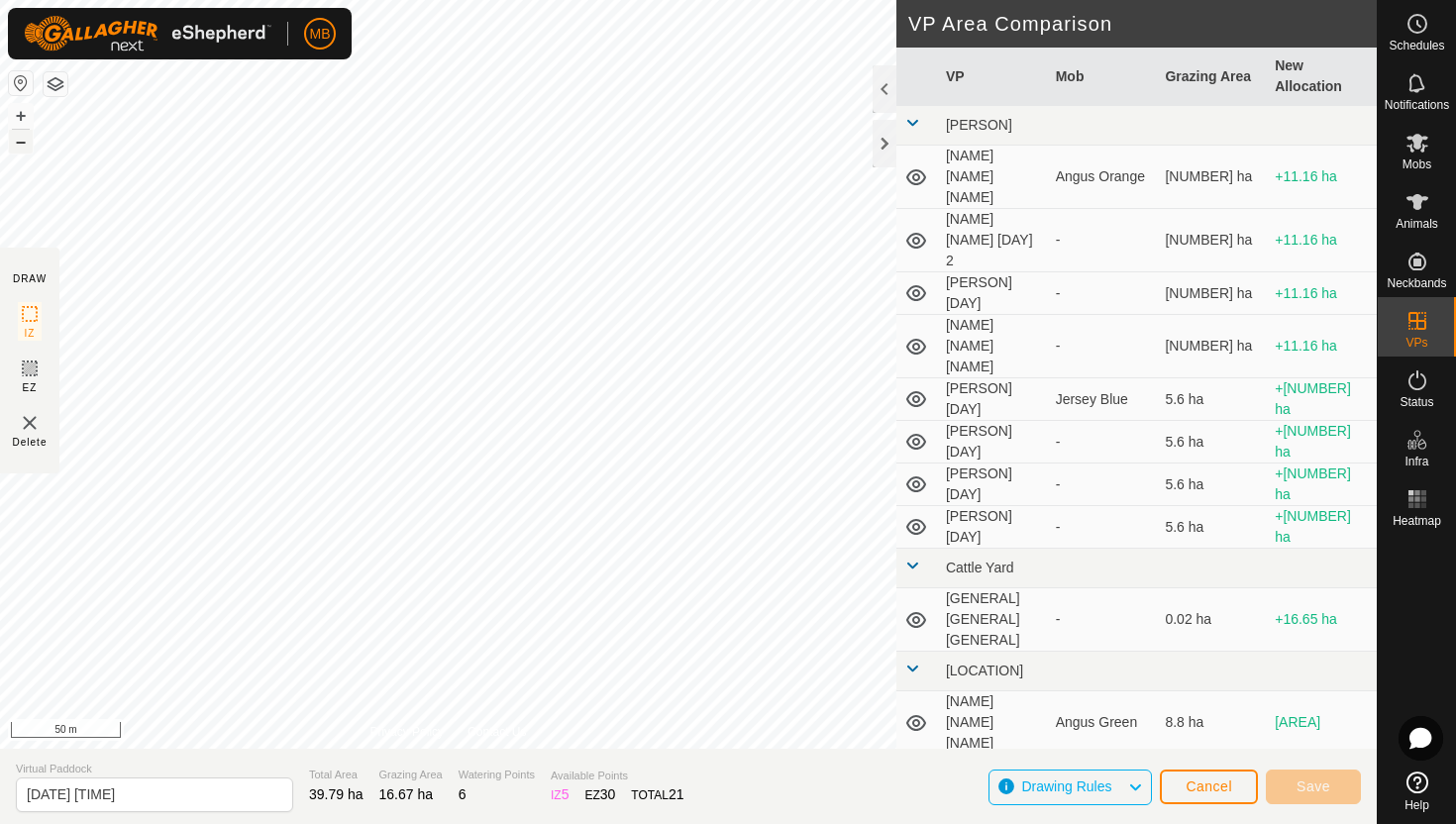 click on "–" at bounding box center (21, 142) 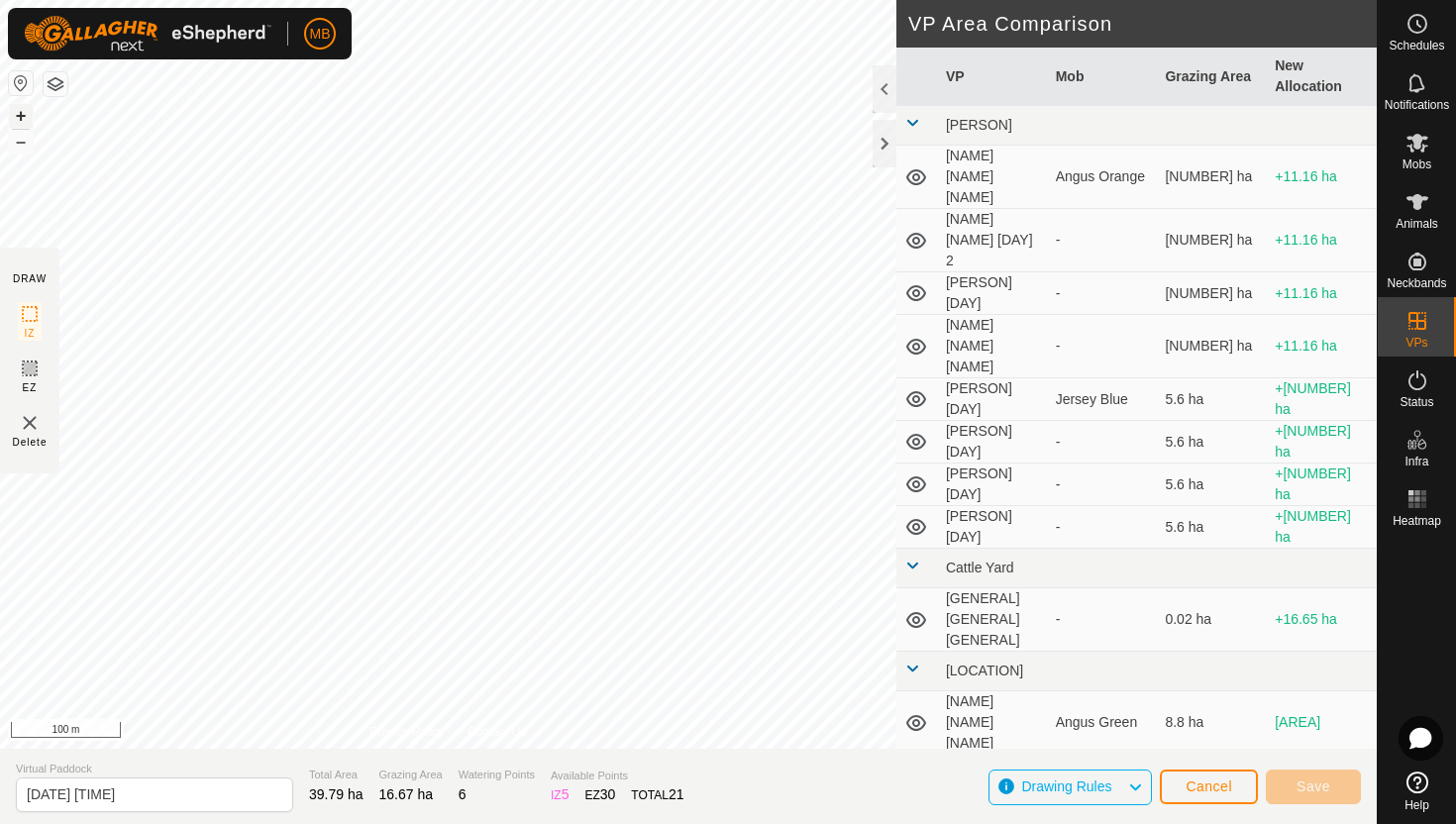click on "+" at bounding box center (21, 116) 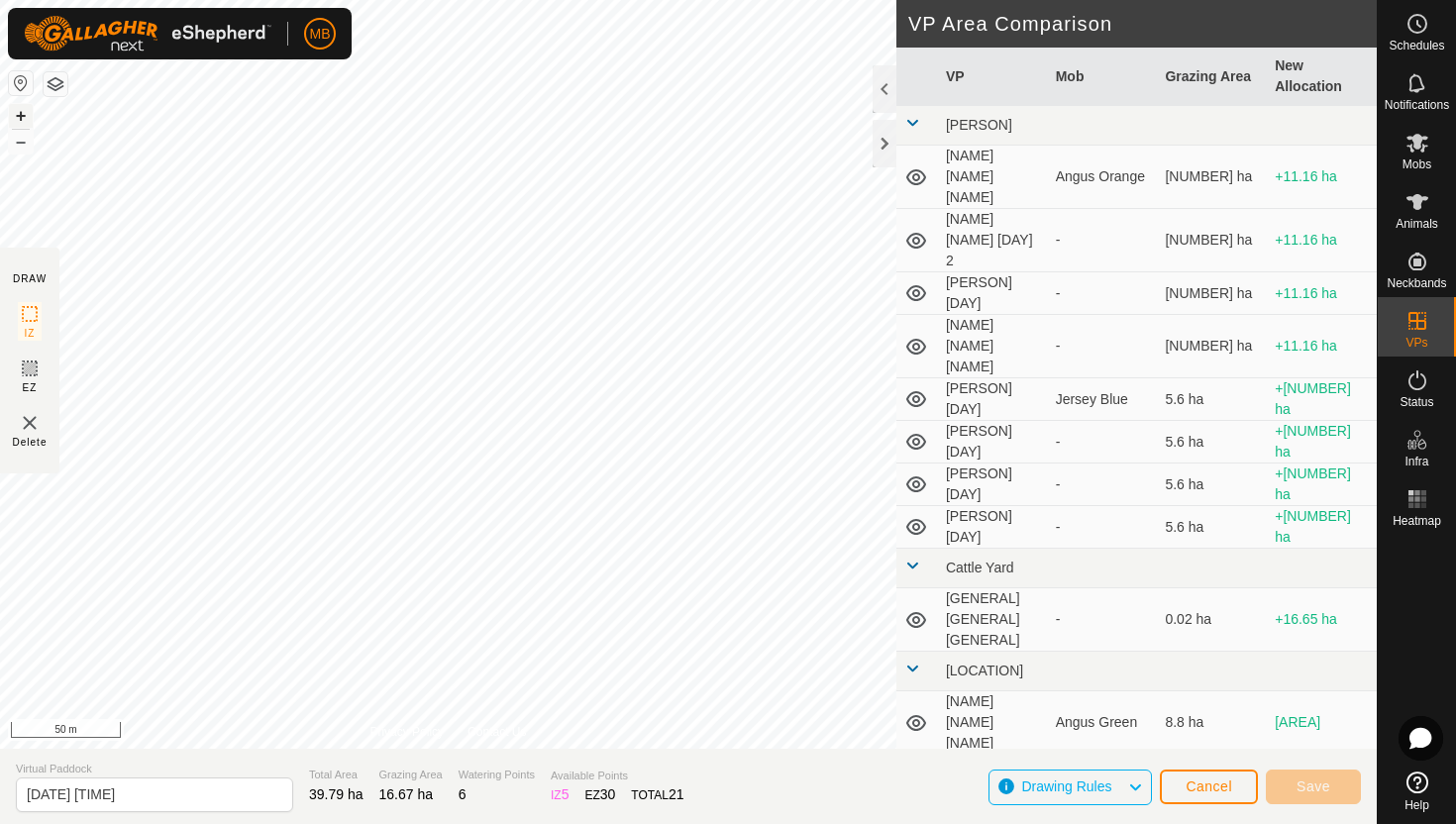 click on "+" at bounding box center (21, 116) 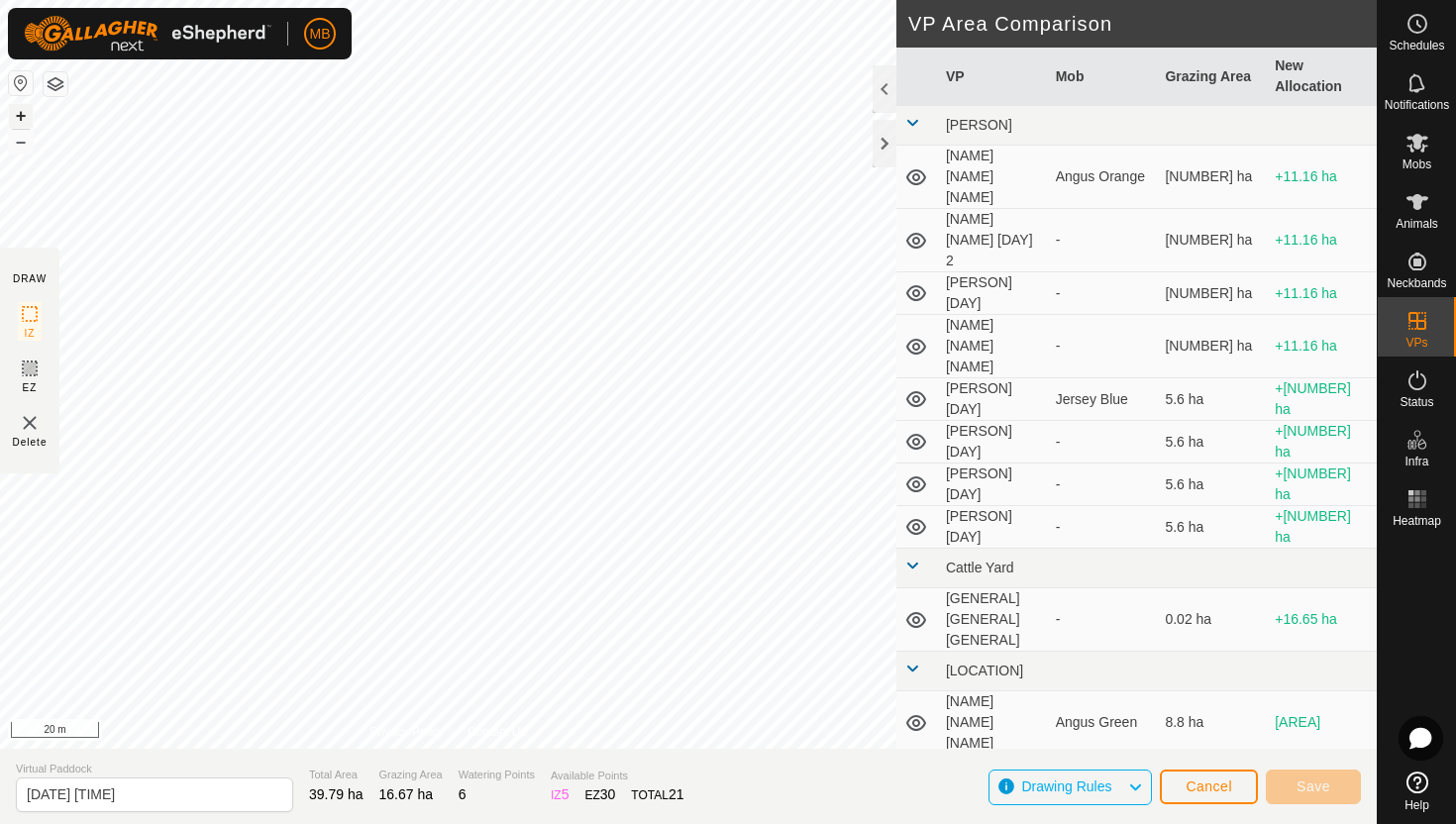 click on "+" at bounding box center (21, 116) 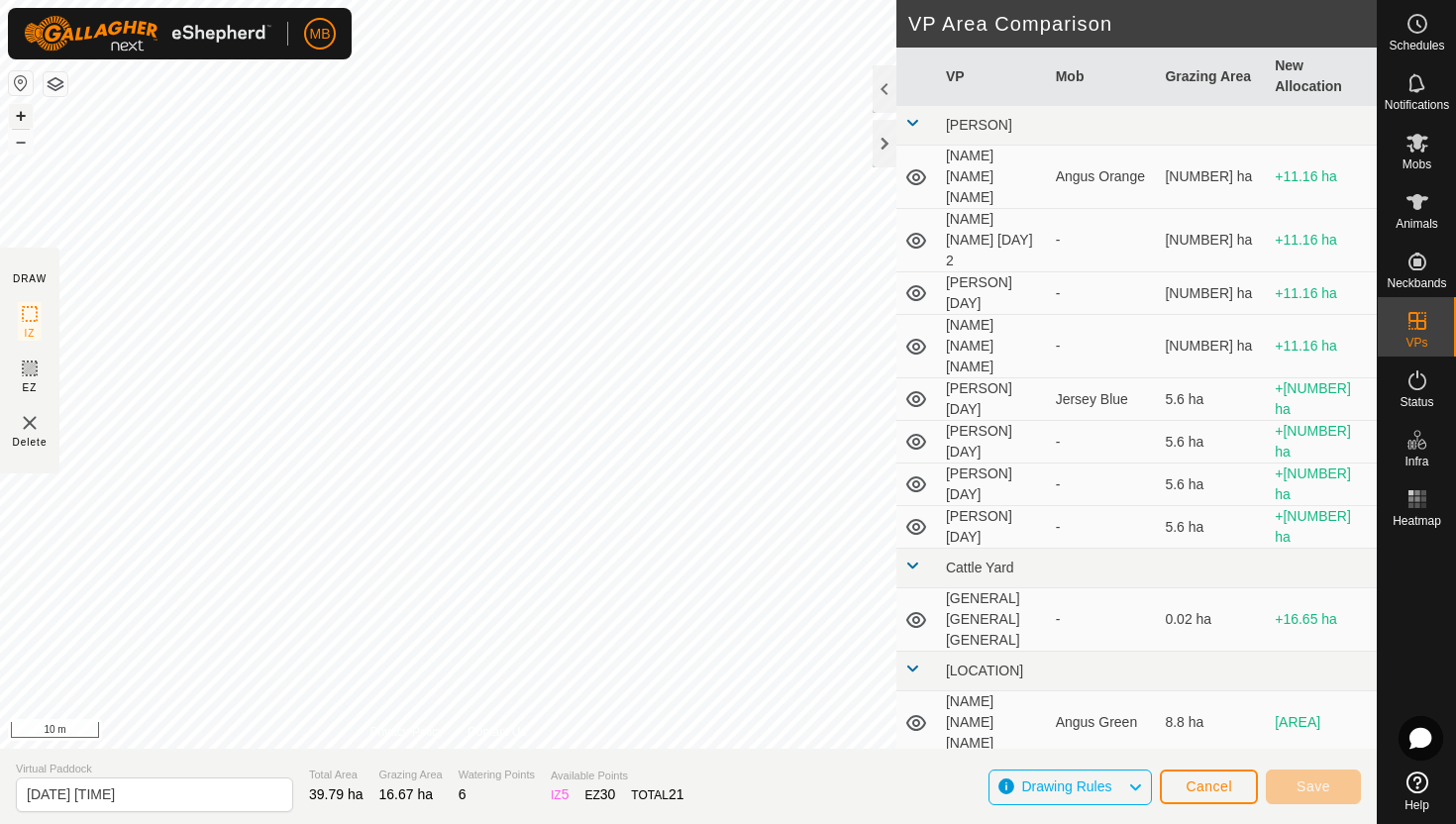 click on "+" at bounding box center (21, 116) 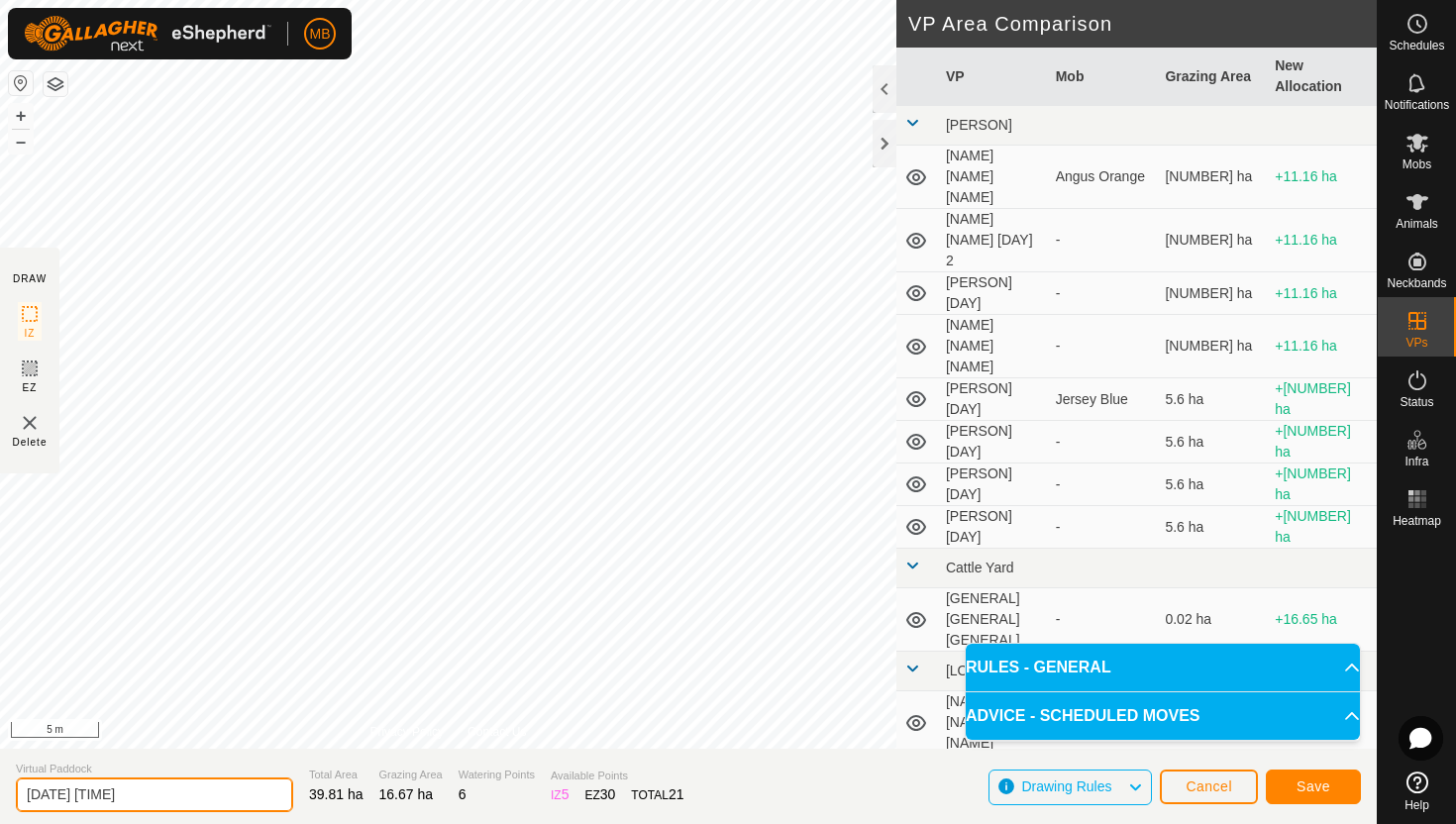 click on "[DATE] [TIME]" 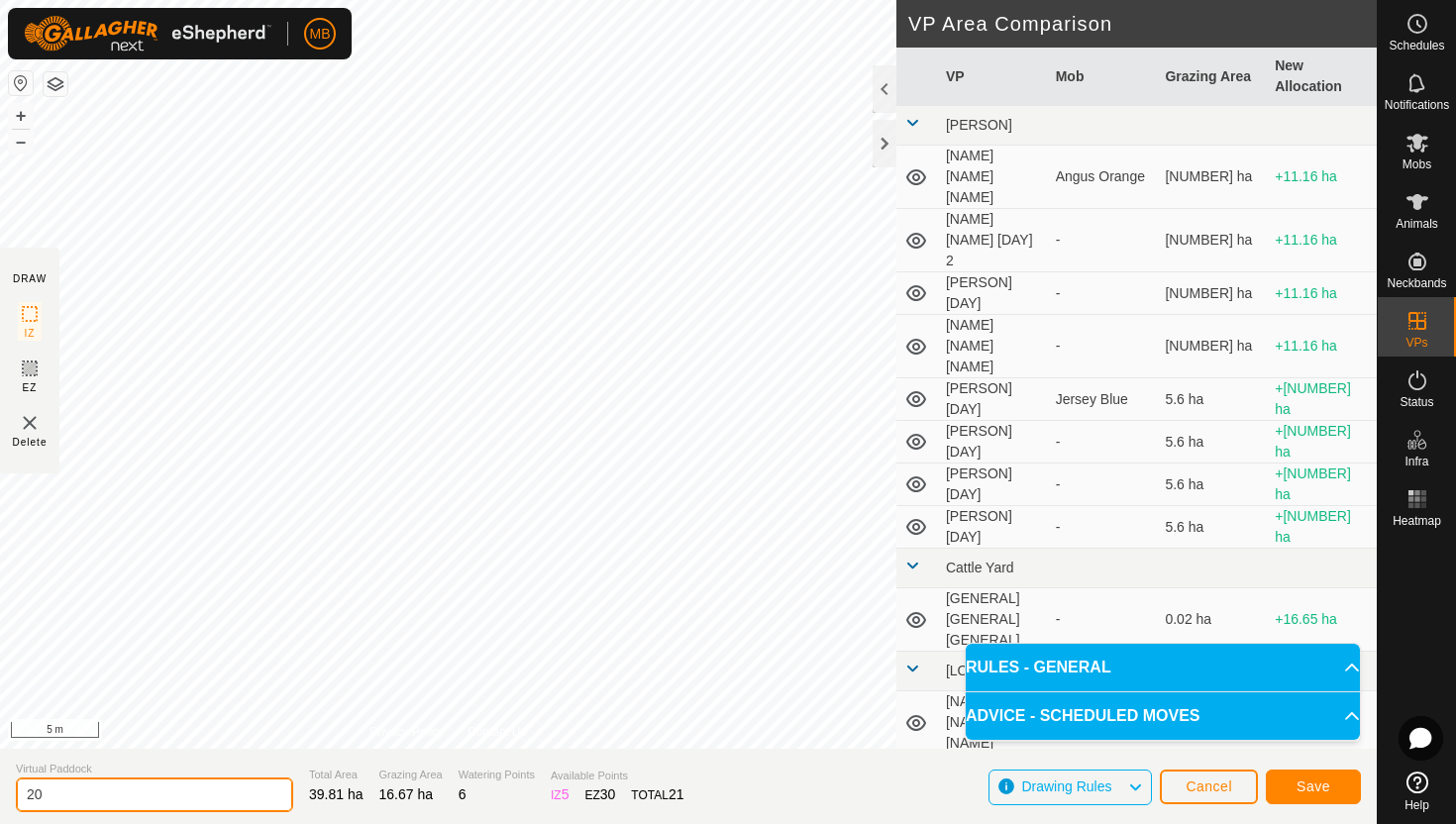 type on "2" 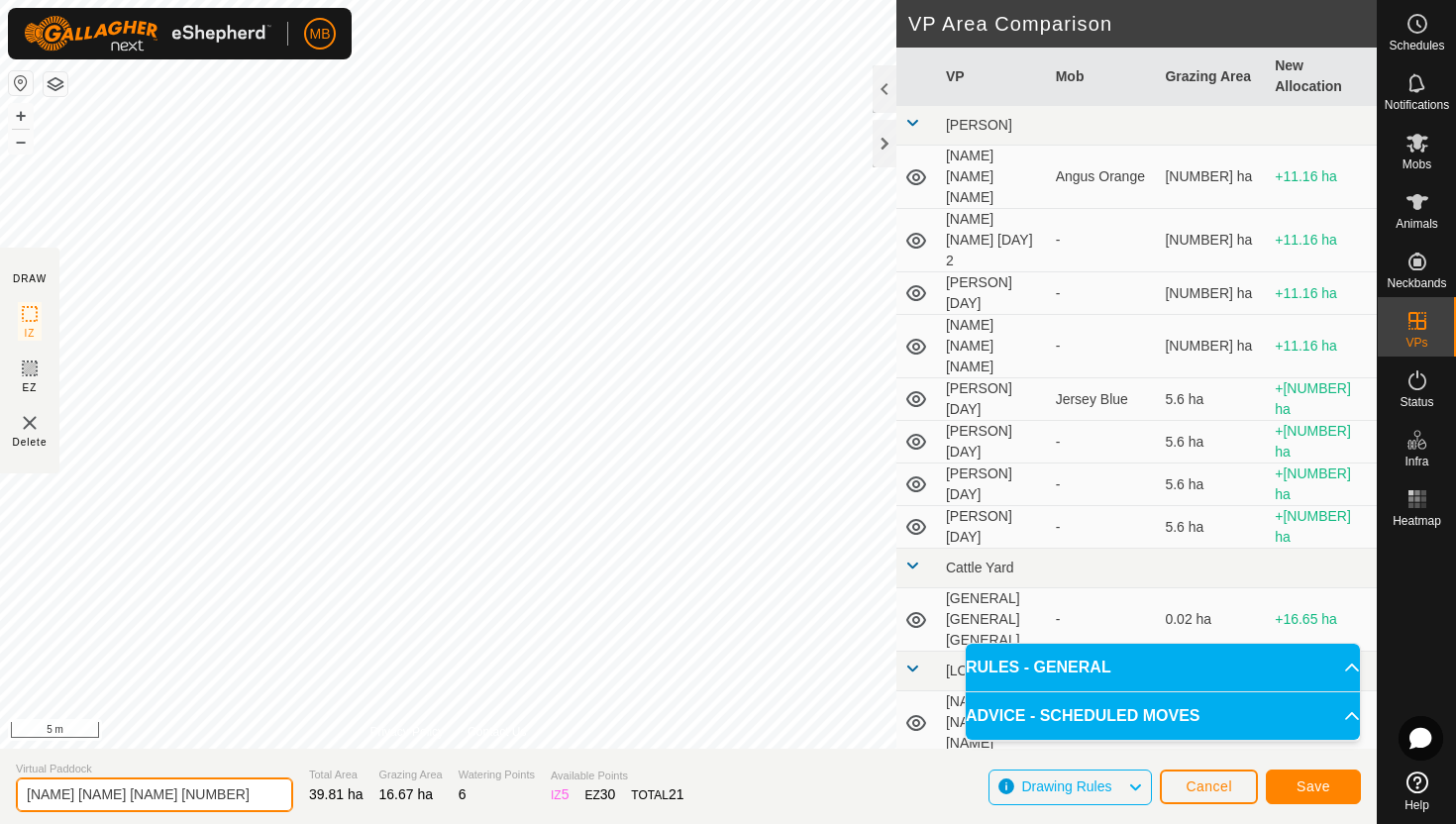 type on "[NAME] [NAME] [NAME] [NUMBER]" 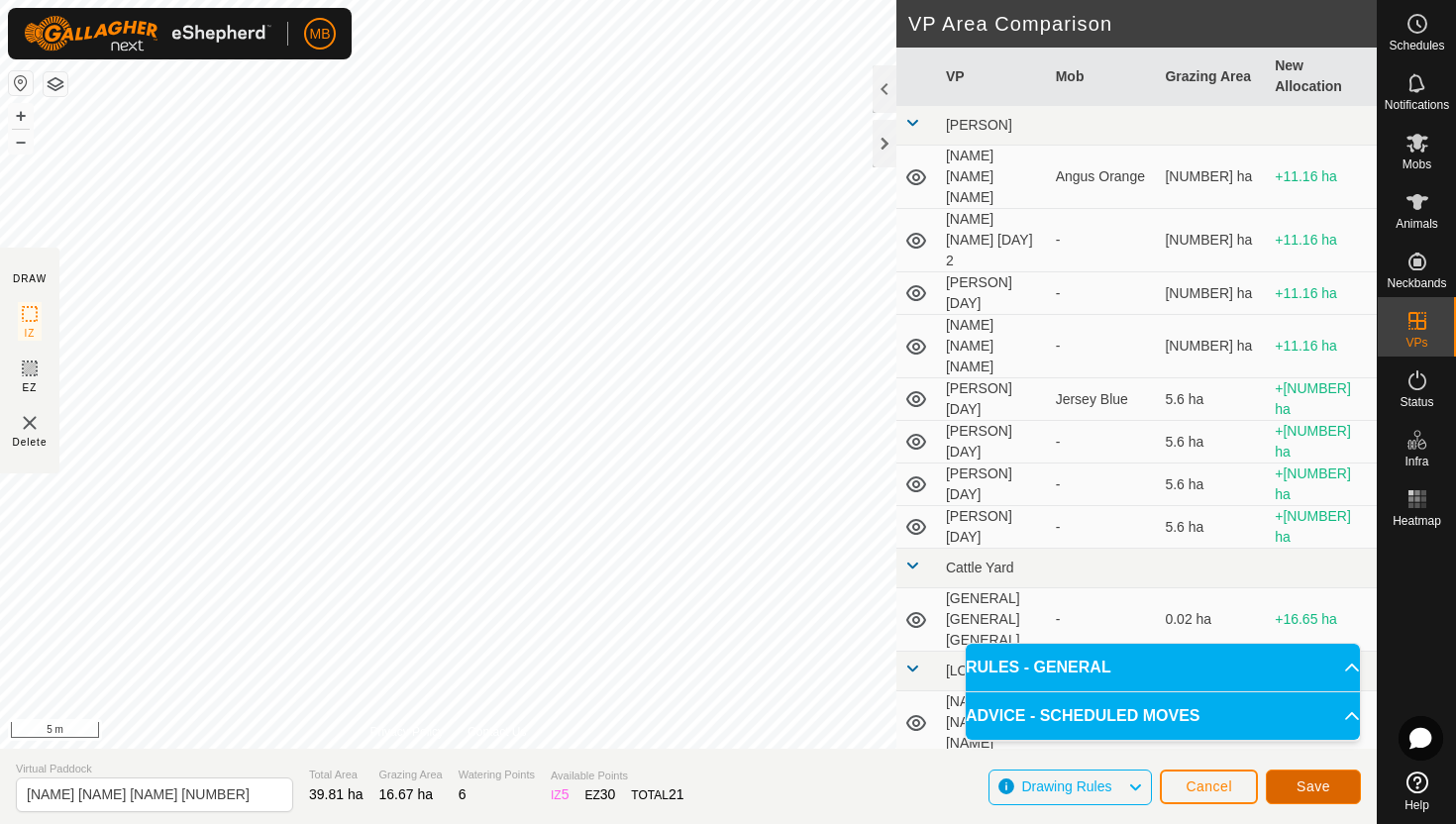 click on "Save" 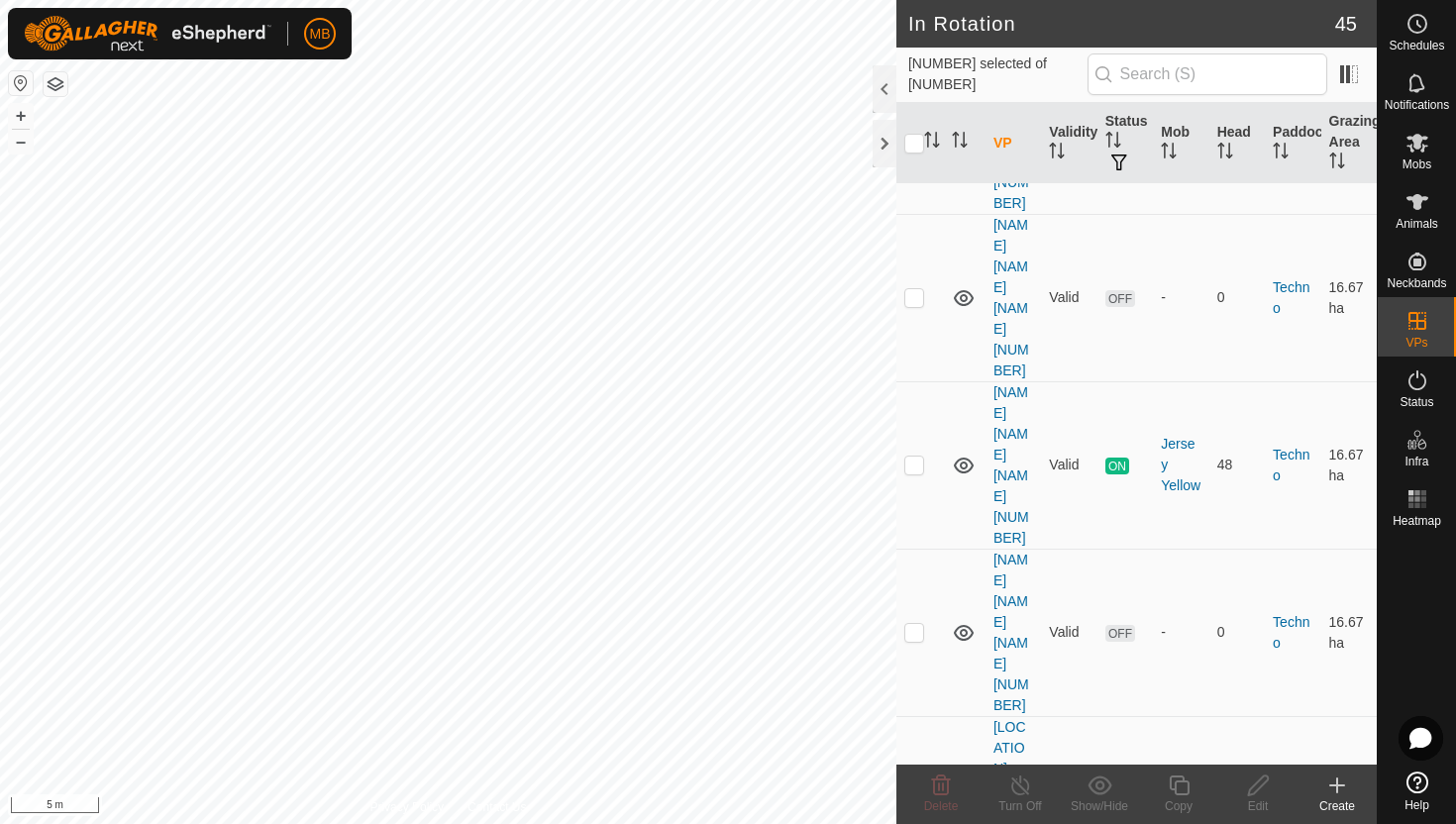 scroll, scrollTop: 2533, scrollLeft: 0, axis: vertical 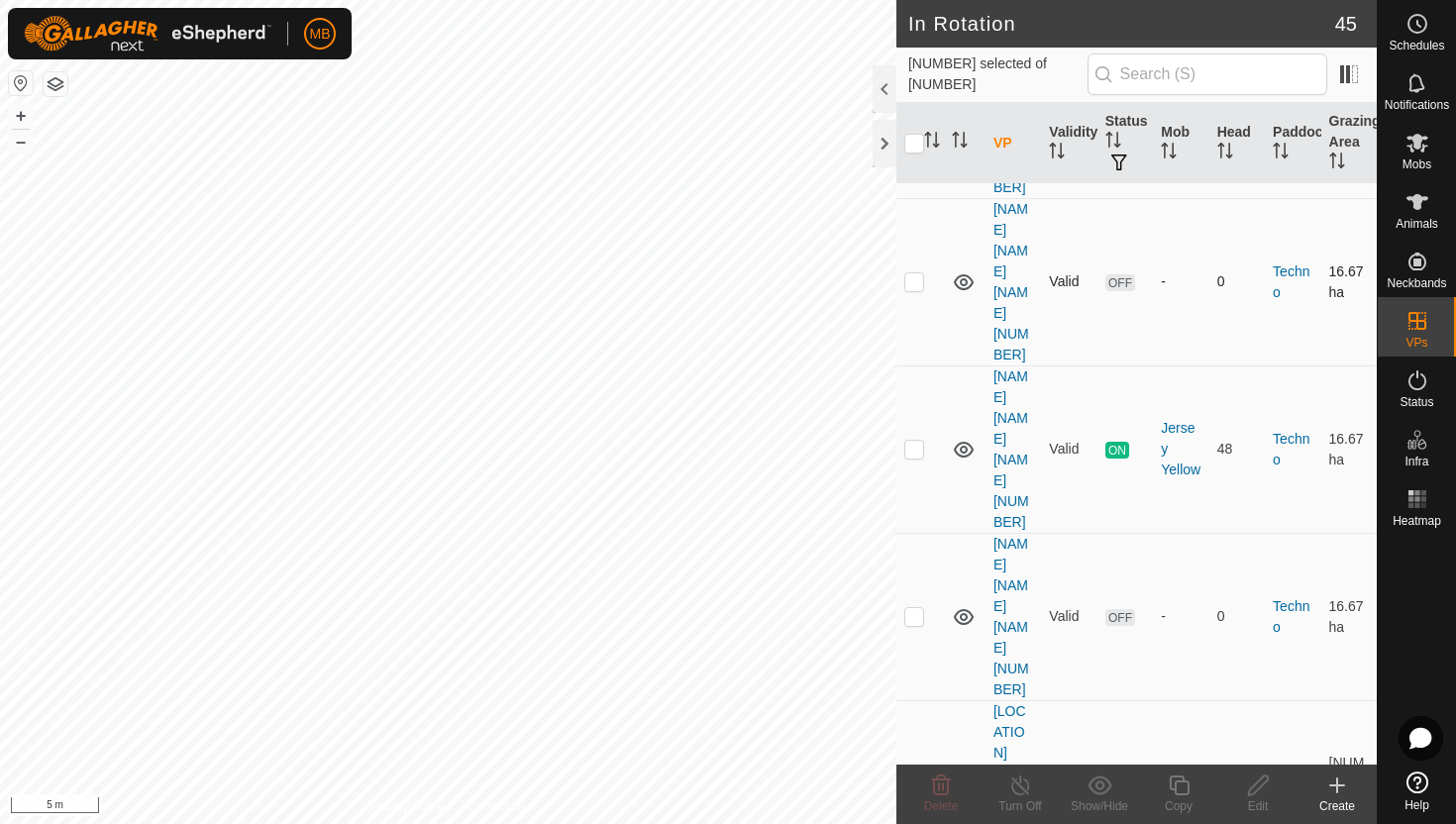 click at bounding box center [914, 281] 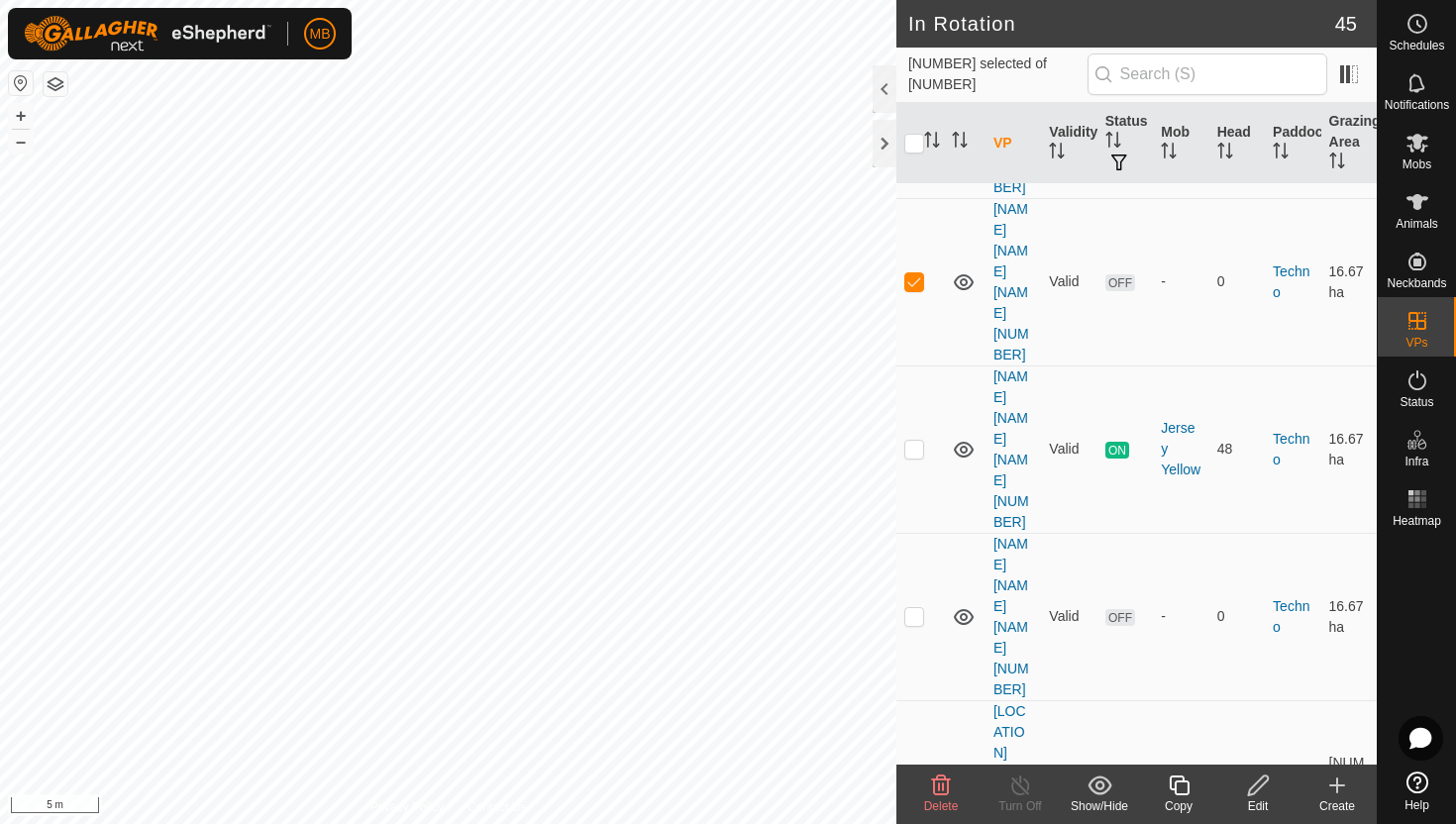 click 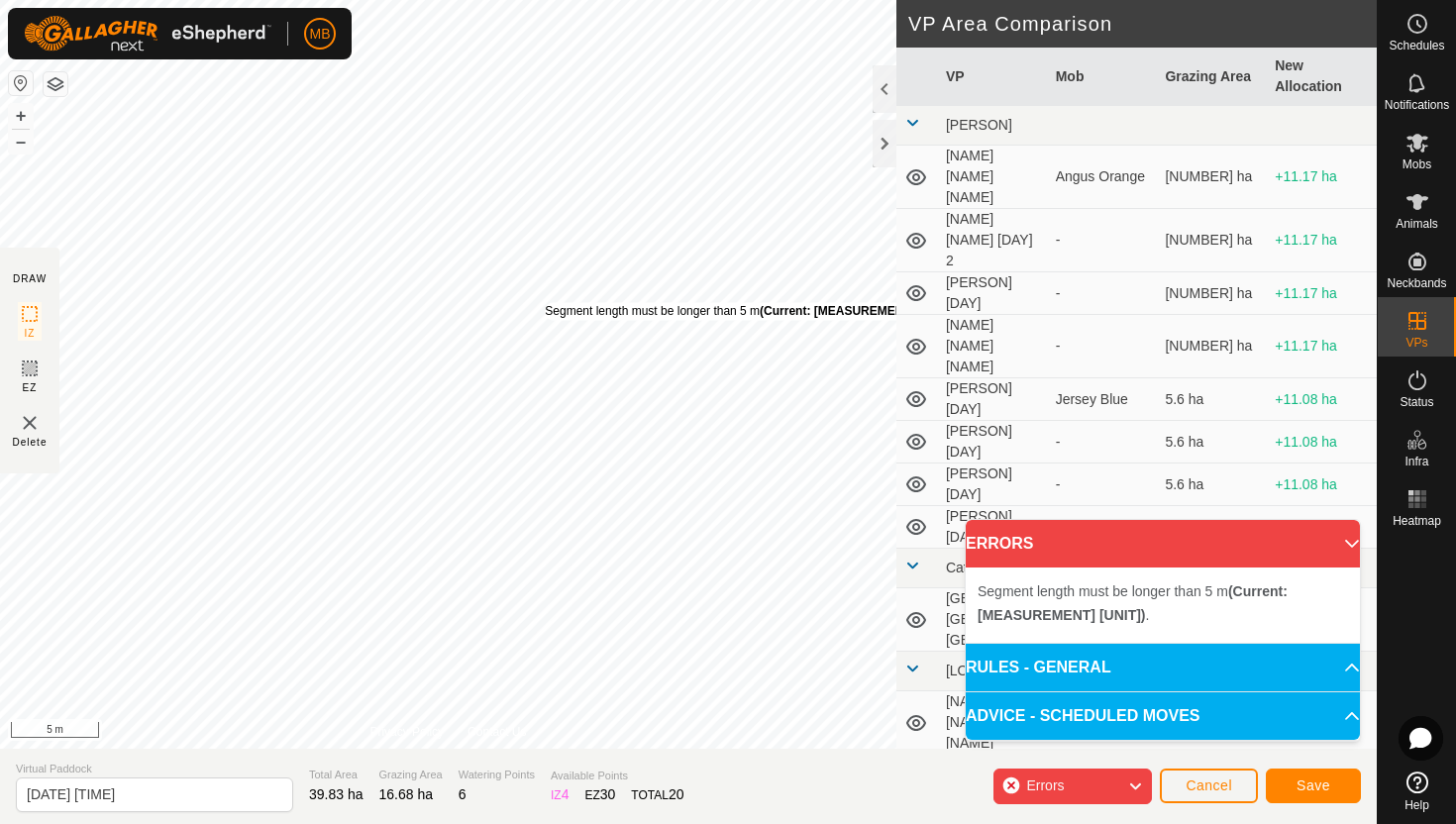 click on "Segment length must be longer than 5 m  (Current: [NUMBER] m) ." at bounding box center [753, 311] 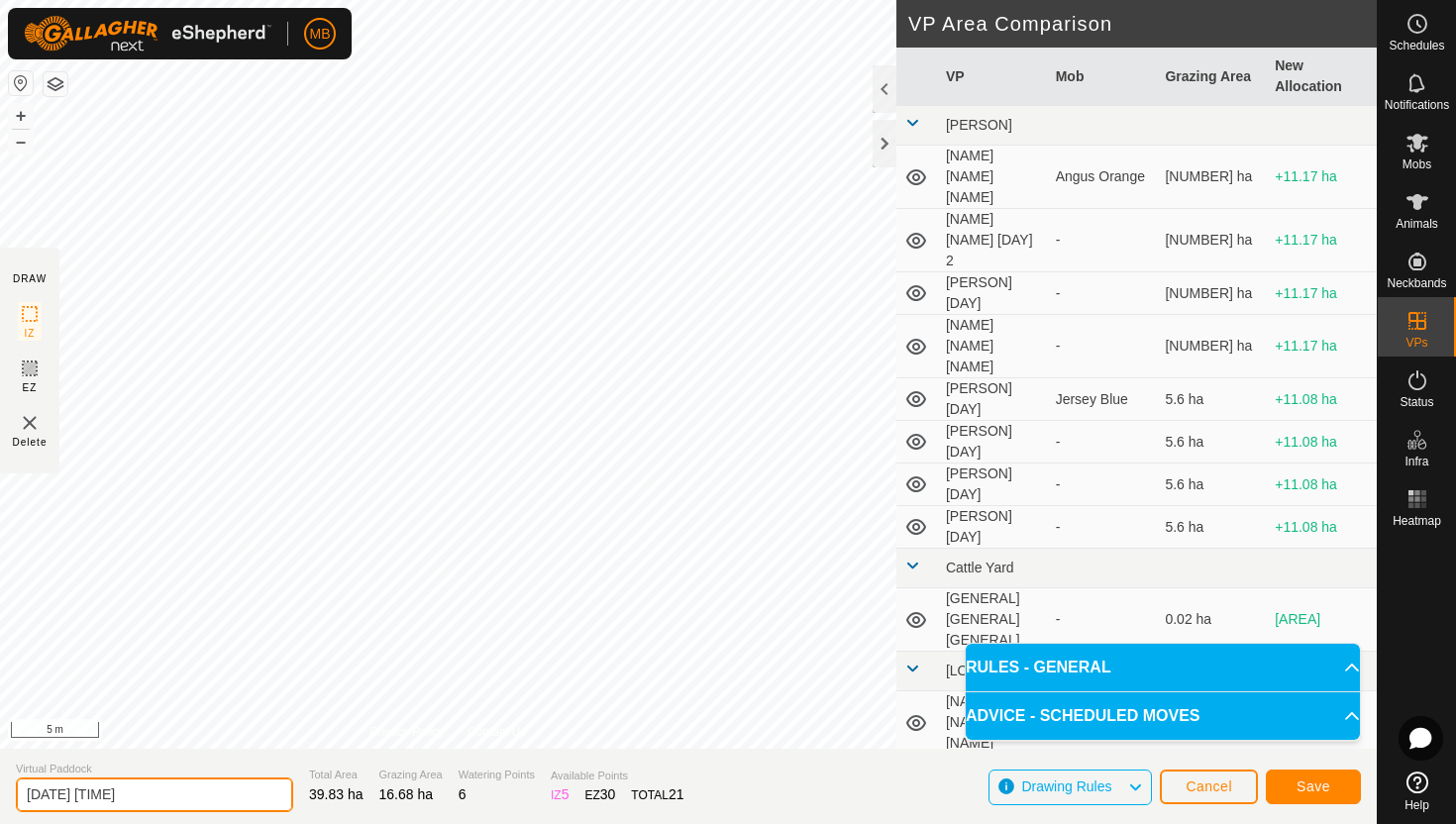 click on "[DATE] [TIME]" 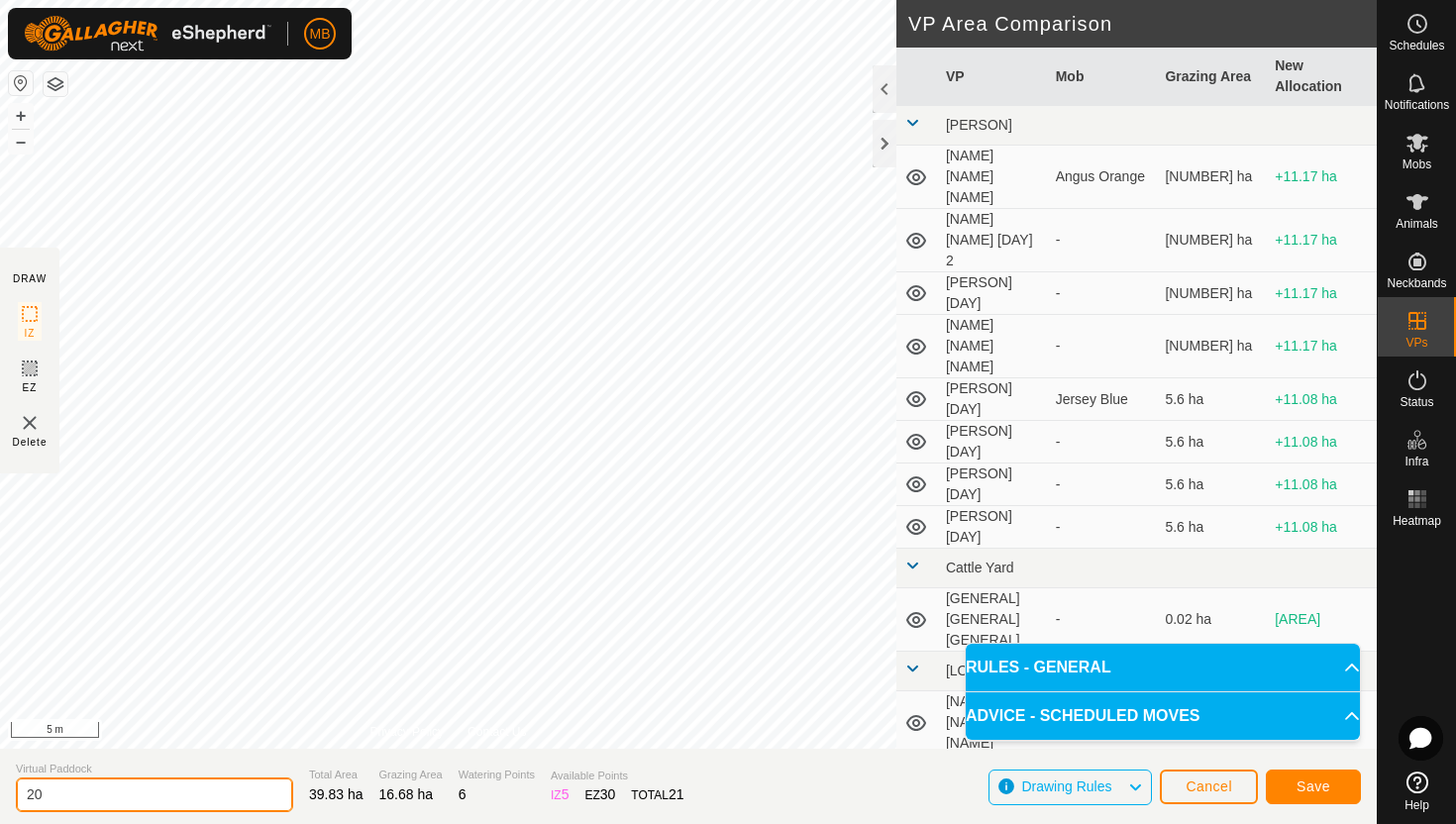 type on "2" 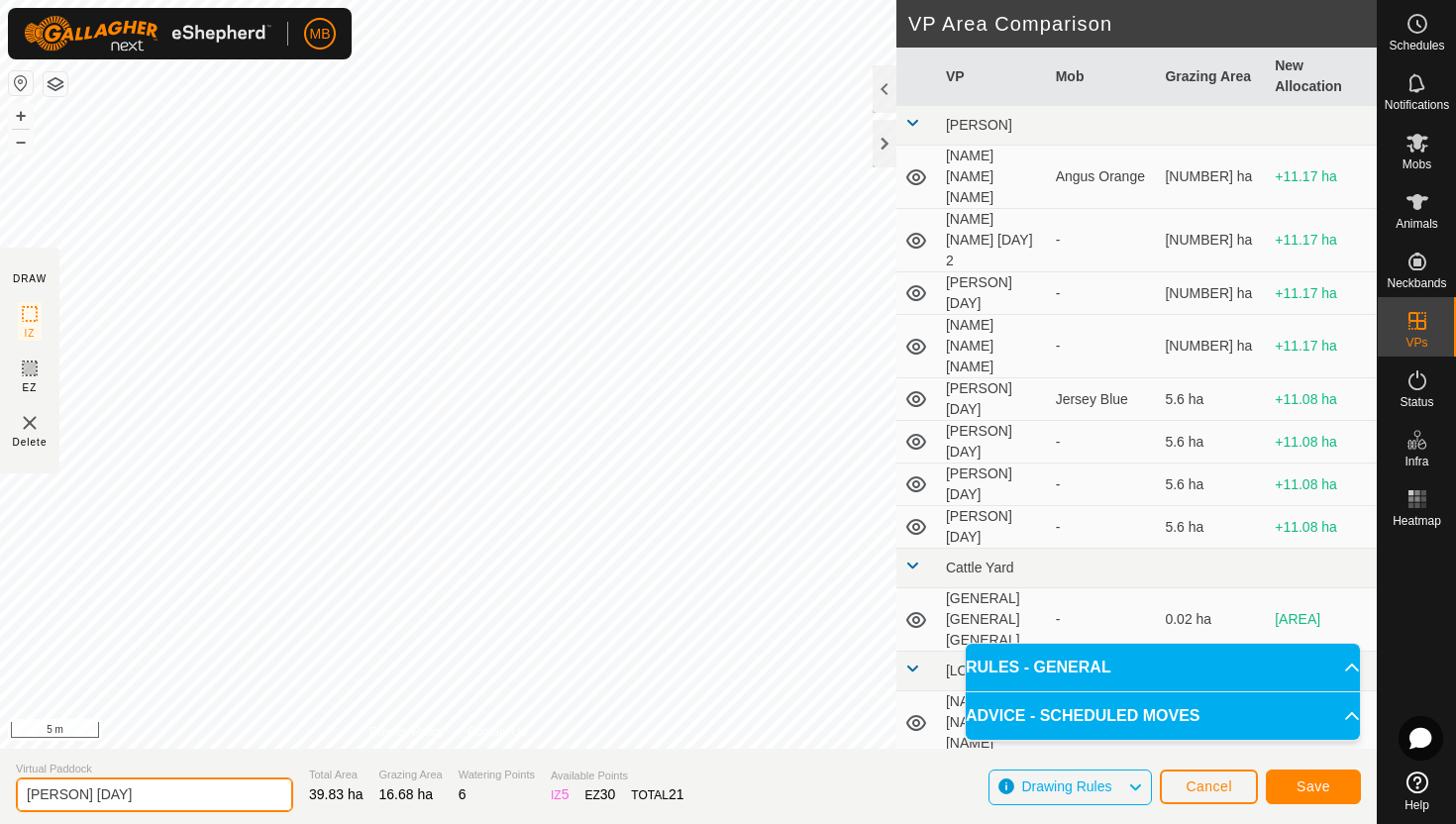 type on "[PERSON] [DAY]" 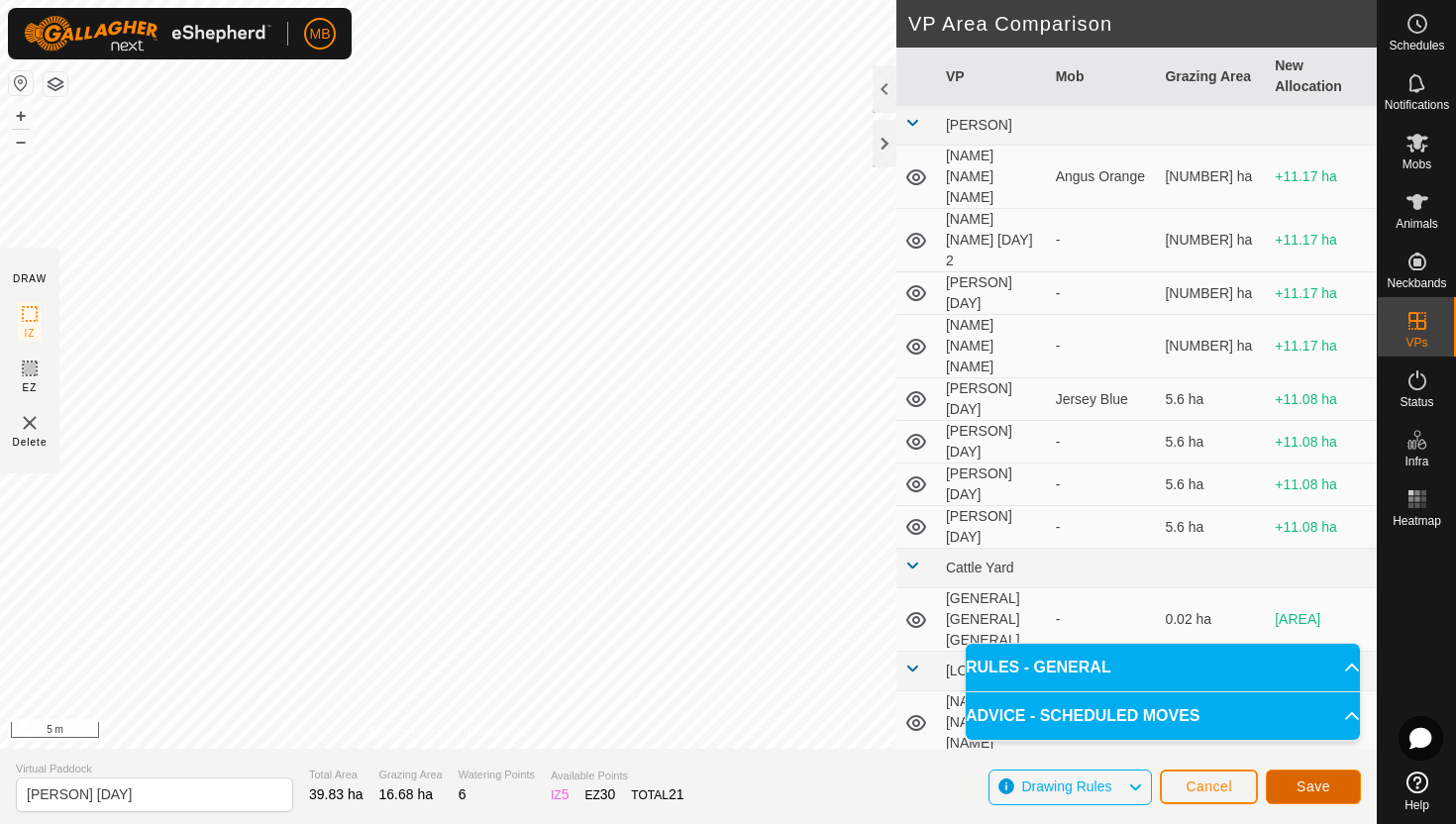 click on "Save" 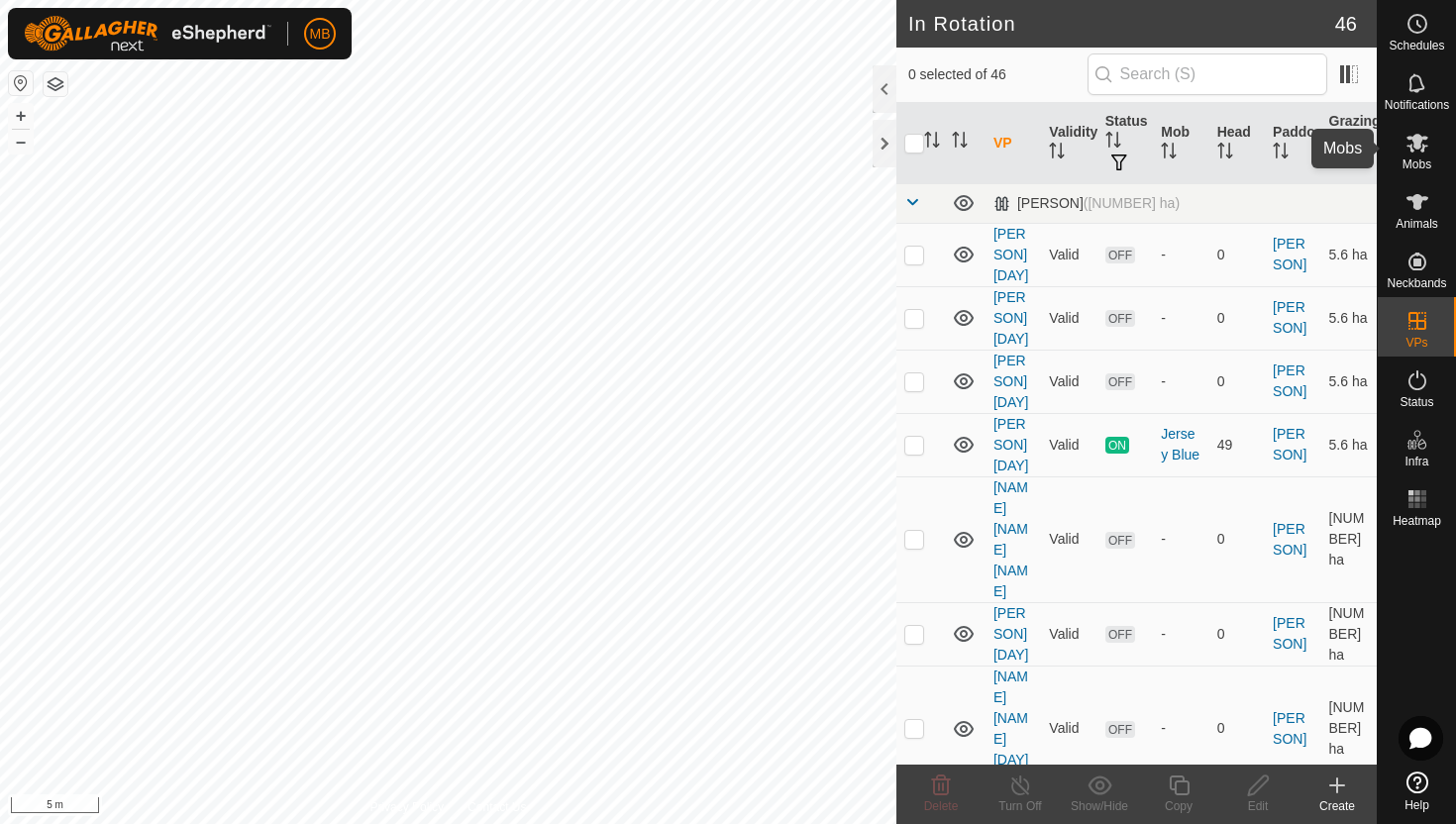 click at bounding box center (1417, 143) 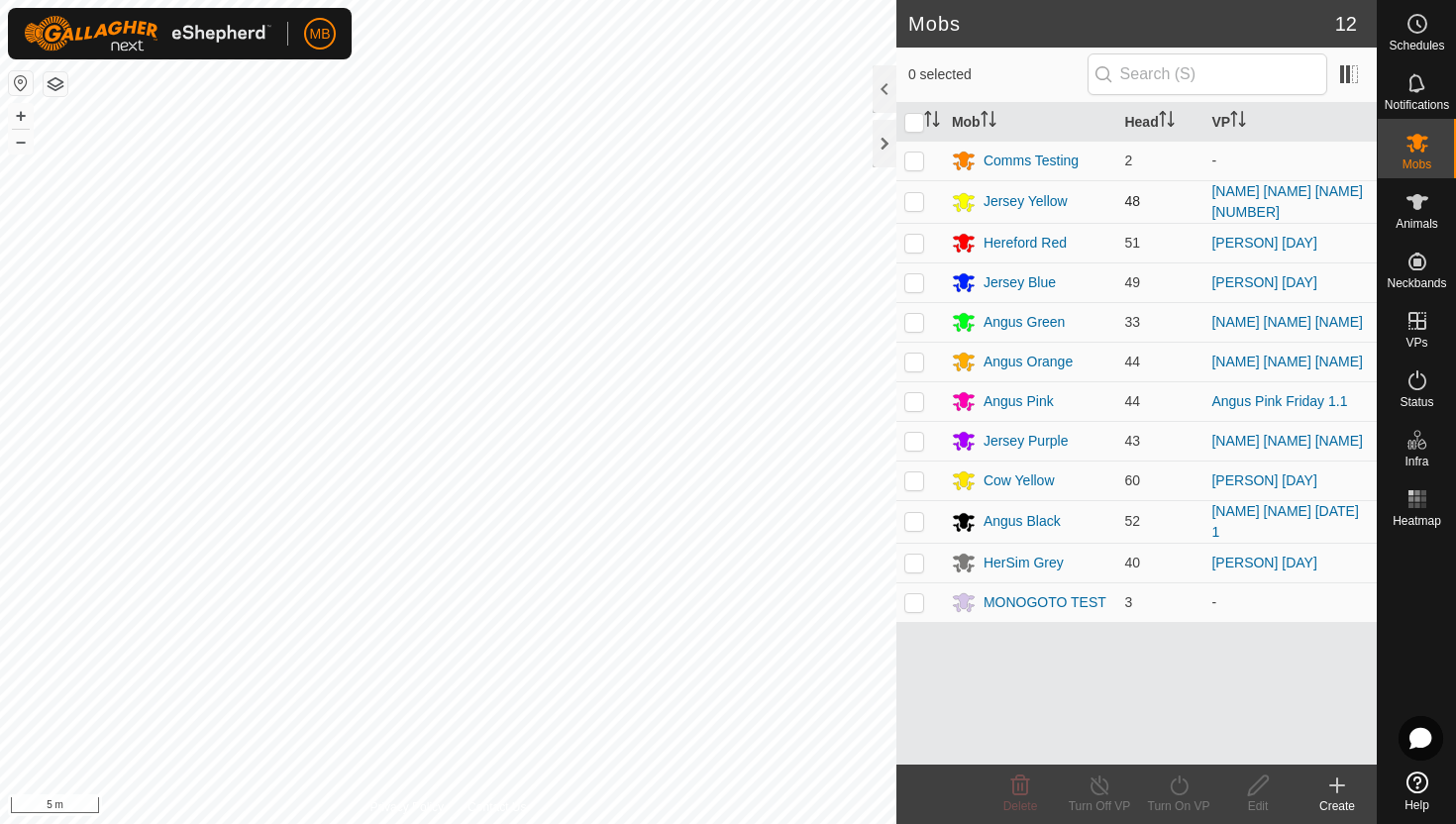 click at bounding box center (914, 201) 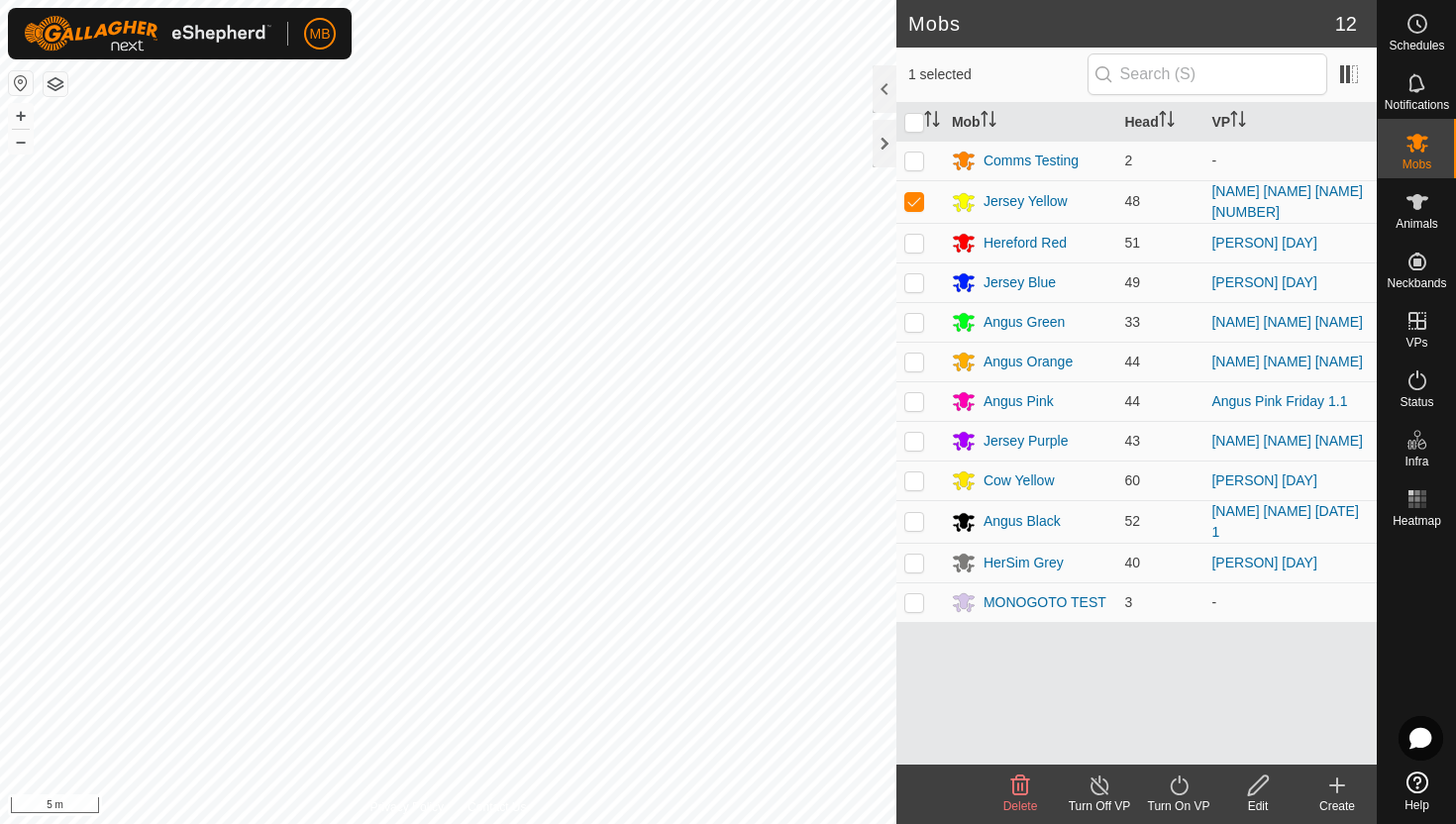 click 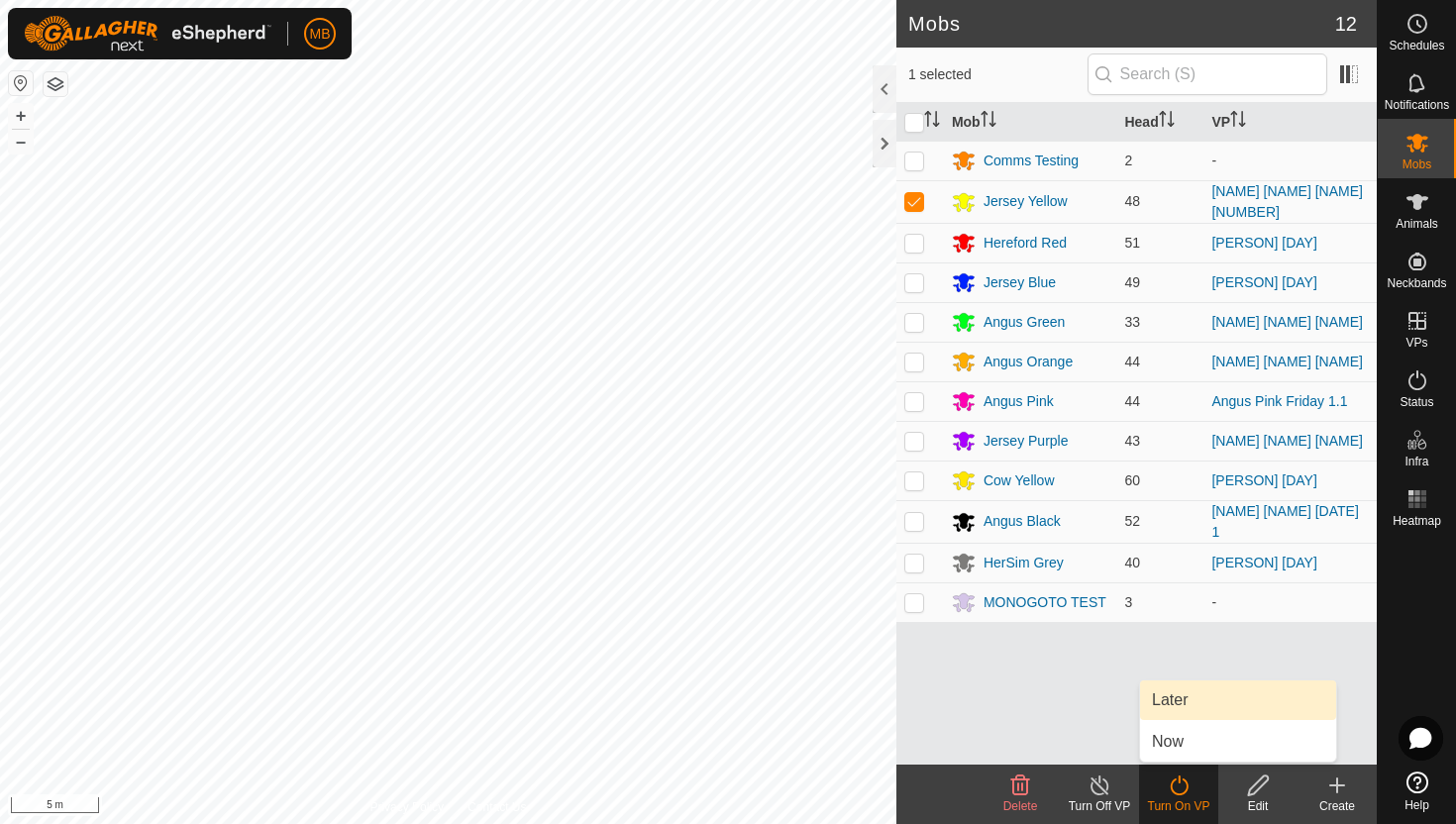click on "Later" at bounding box center [1238, 700] 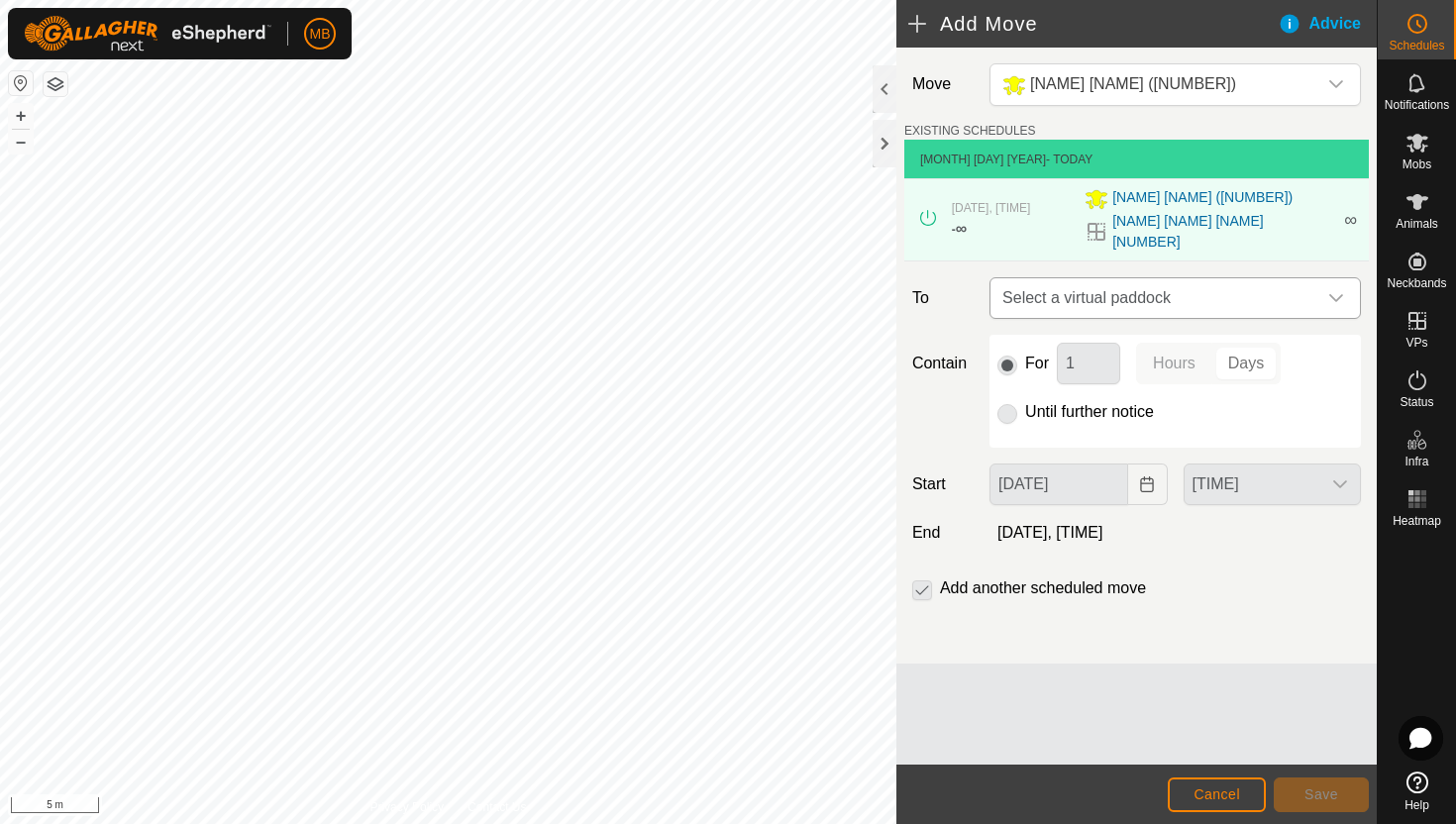 click 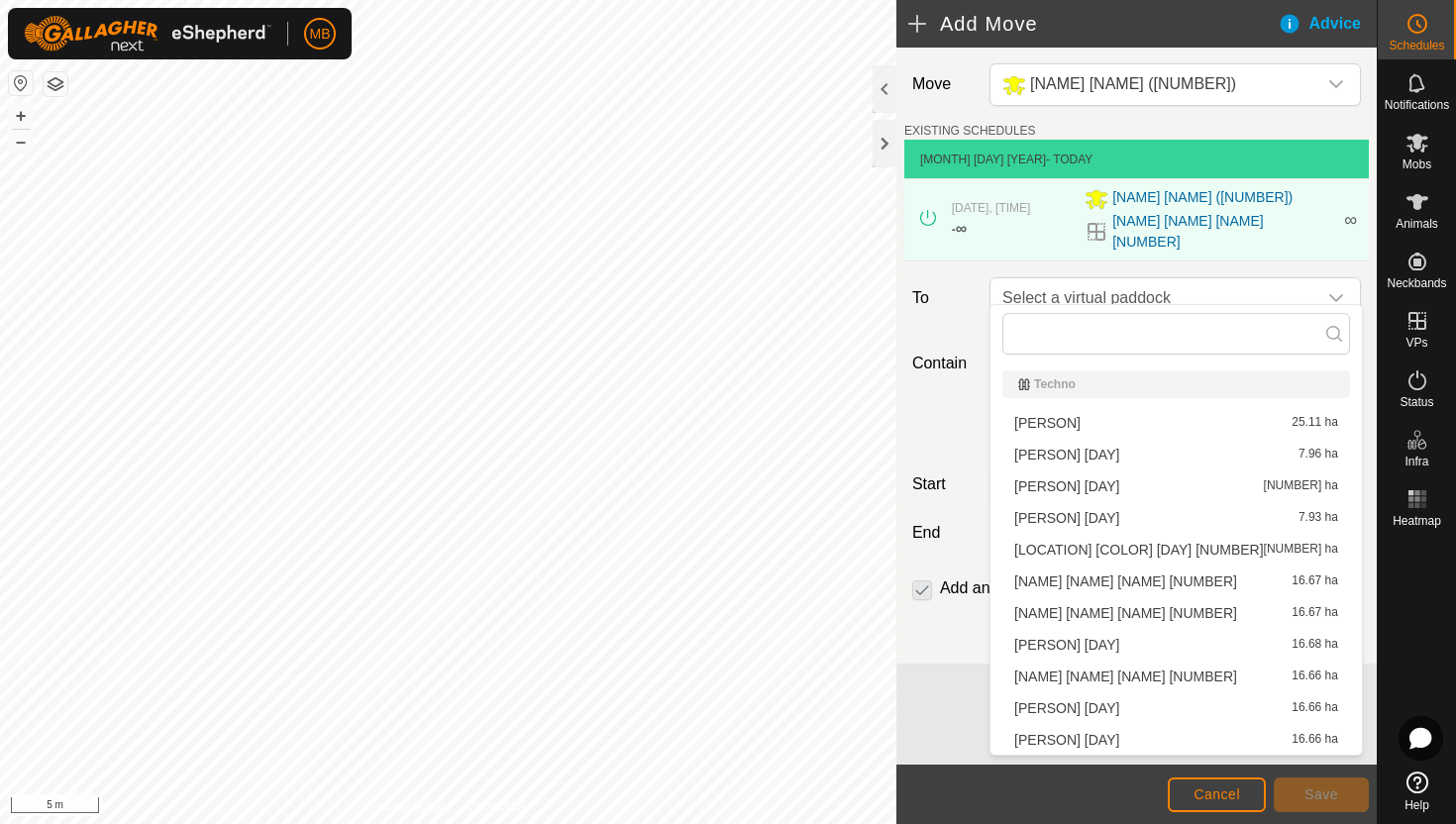click on "[NAME] [NAME] [DAY] [NUMBER] ha" at bounding box center [1176, 613] 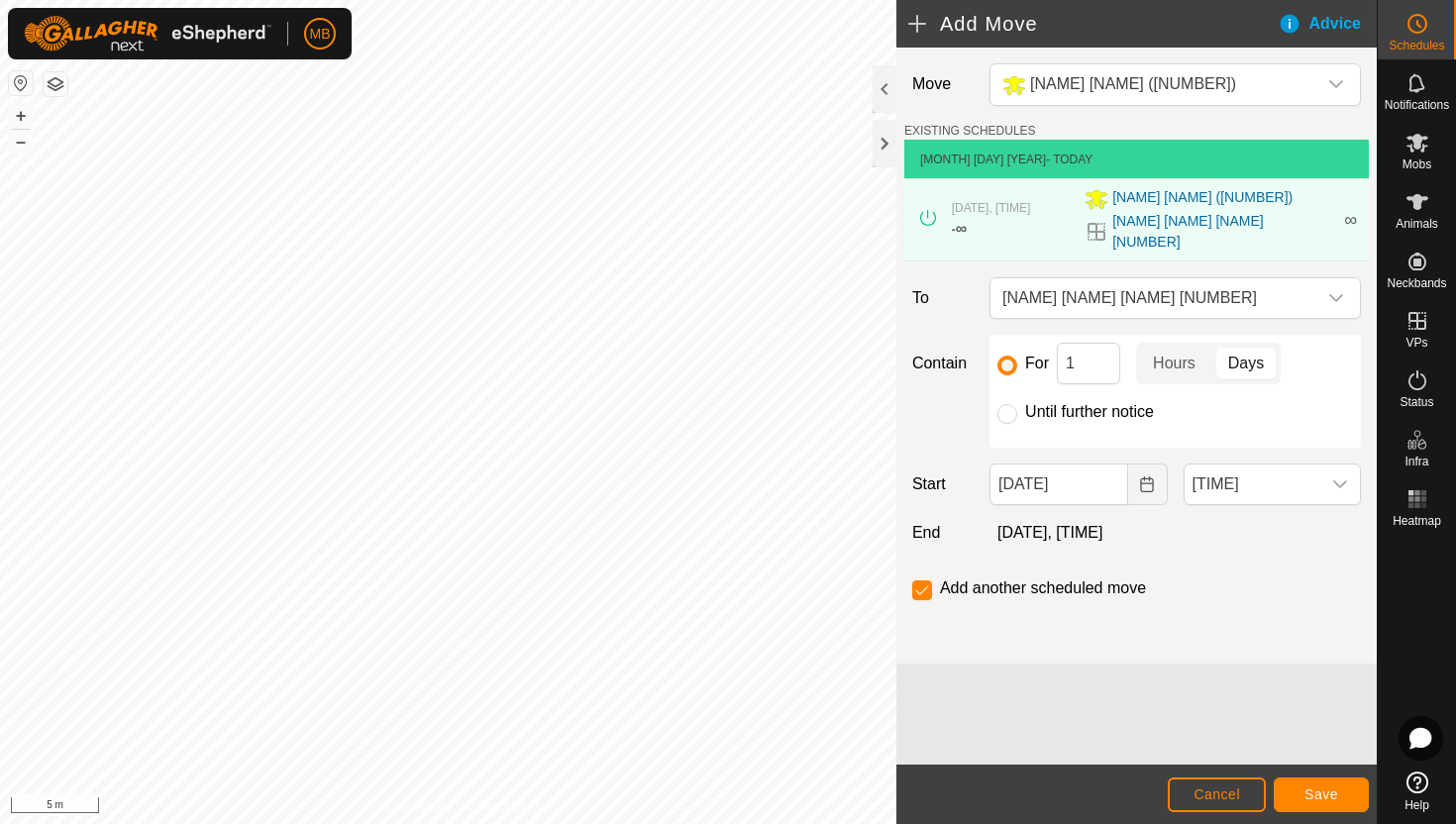click on "Until further notice" 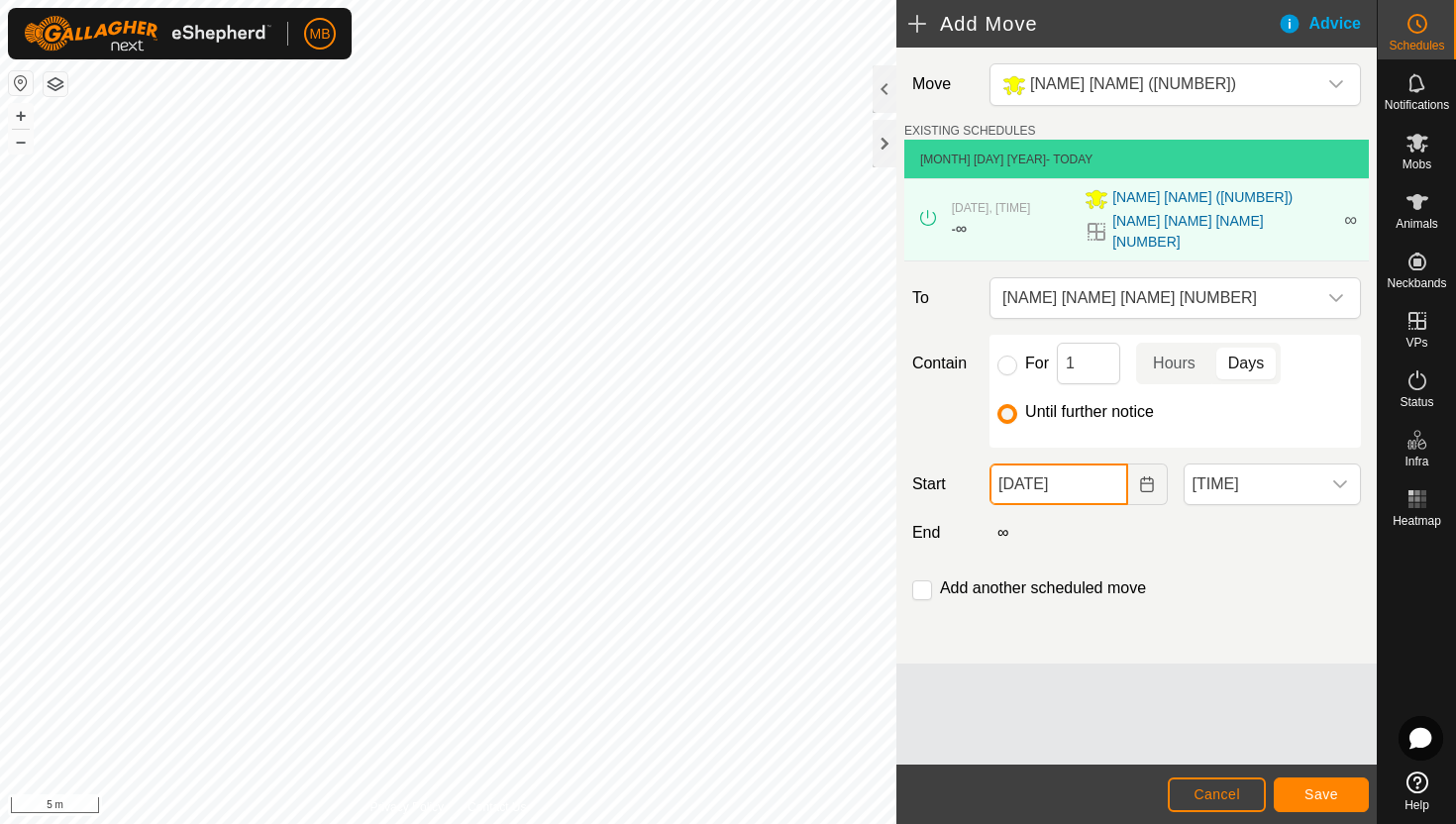 click on "[DATE]" 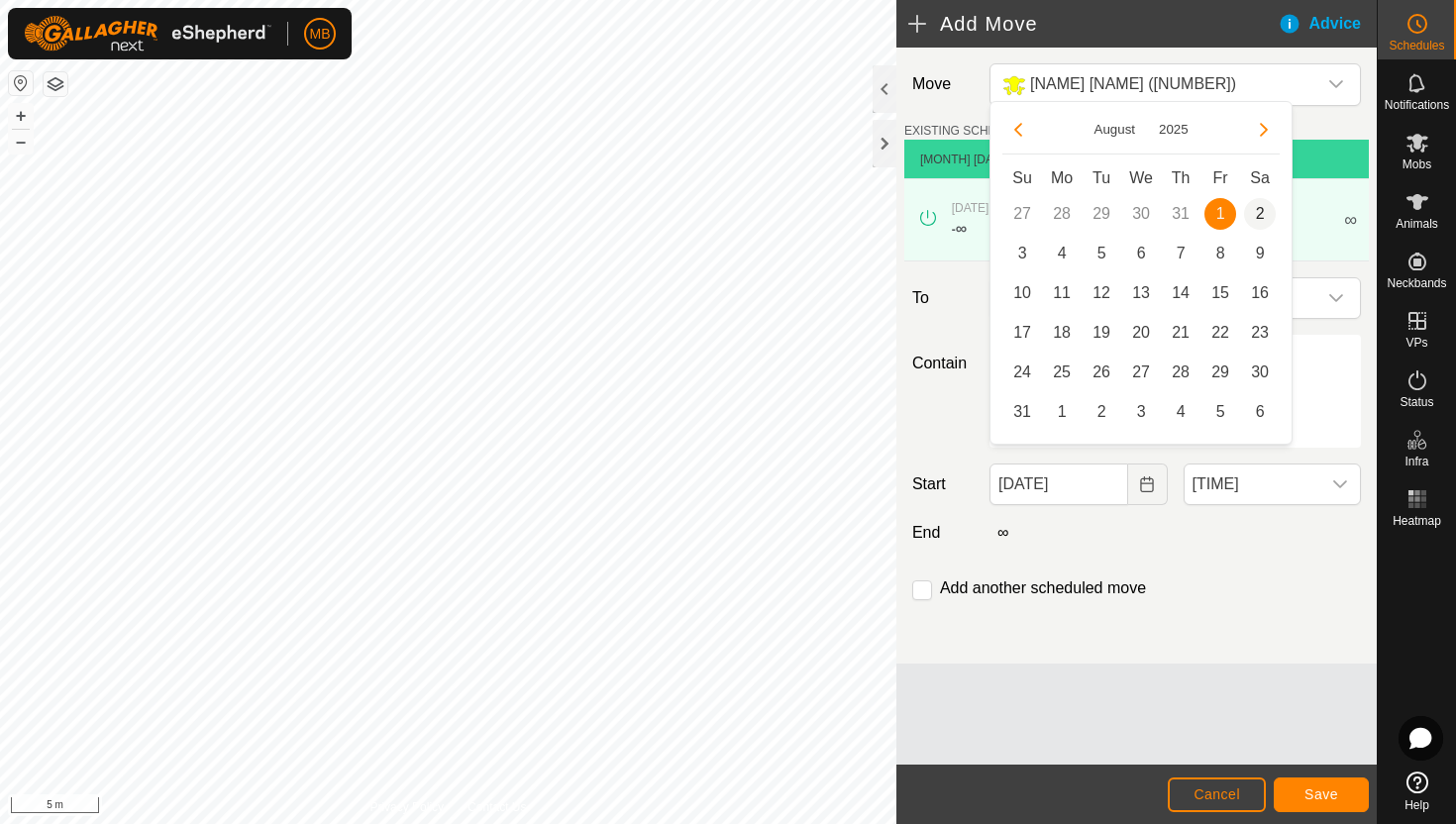click on "2" at bounding box center [1260, 214] 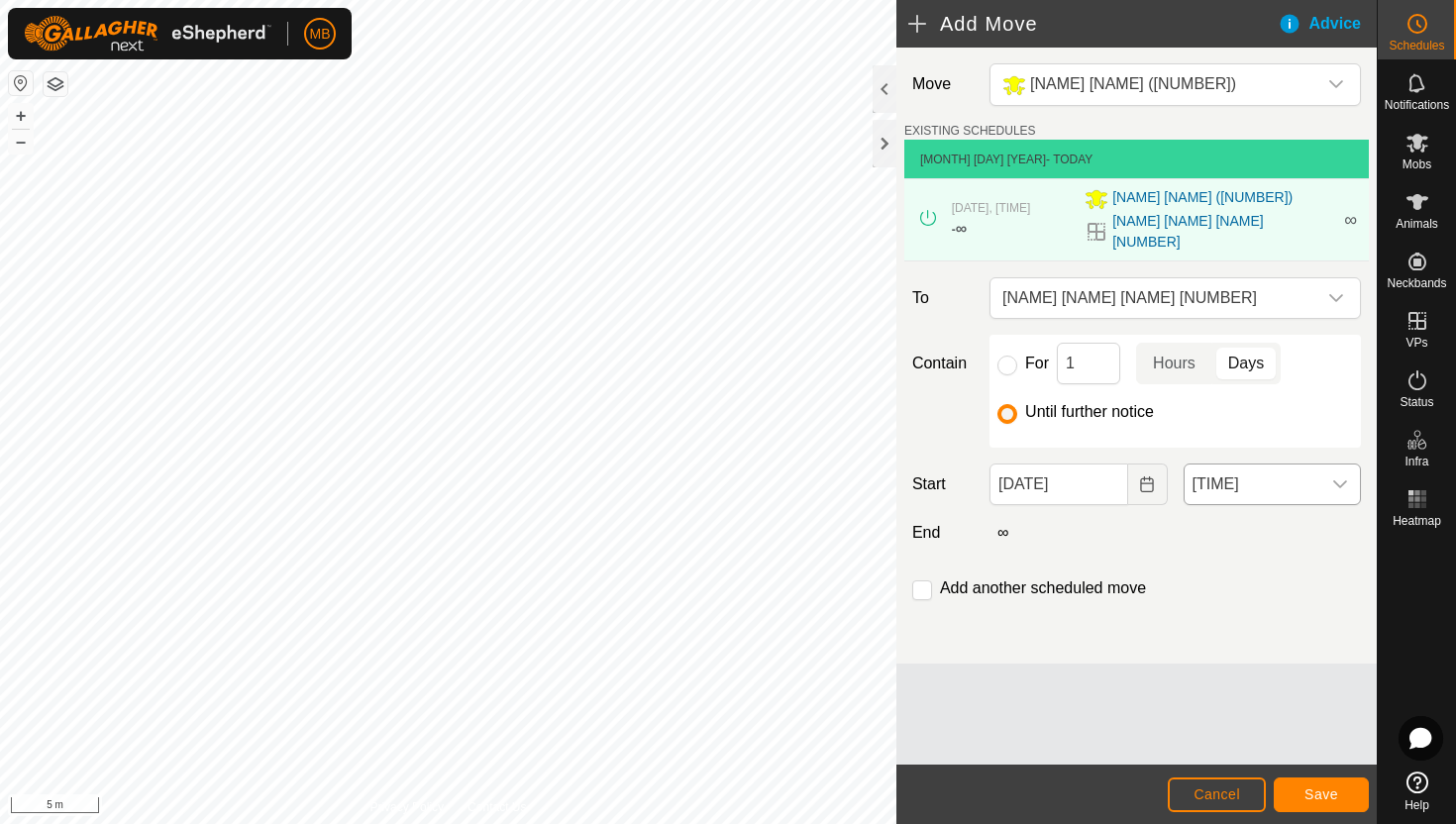 click on "[TIME]" at bounding box center [1252, 484] 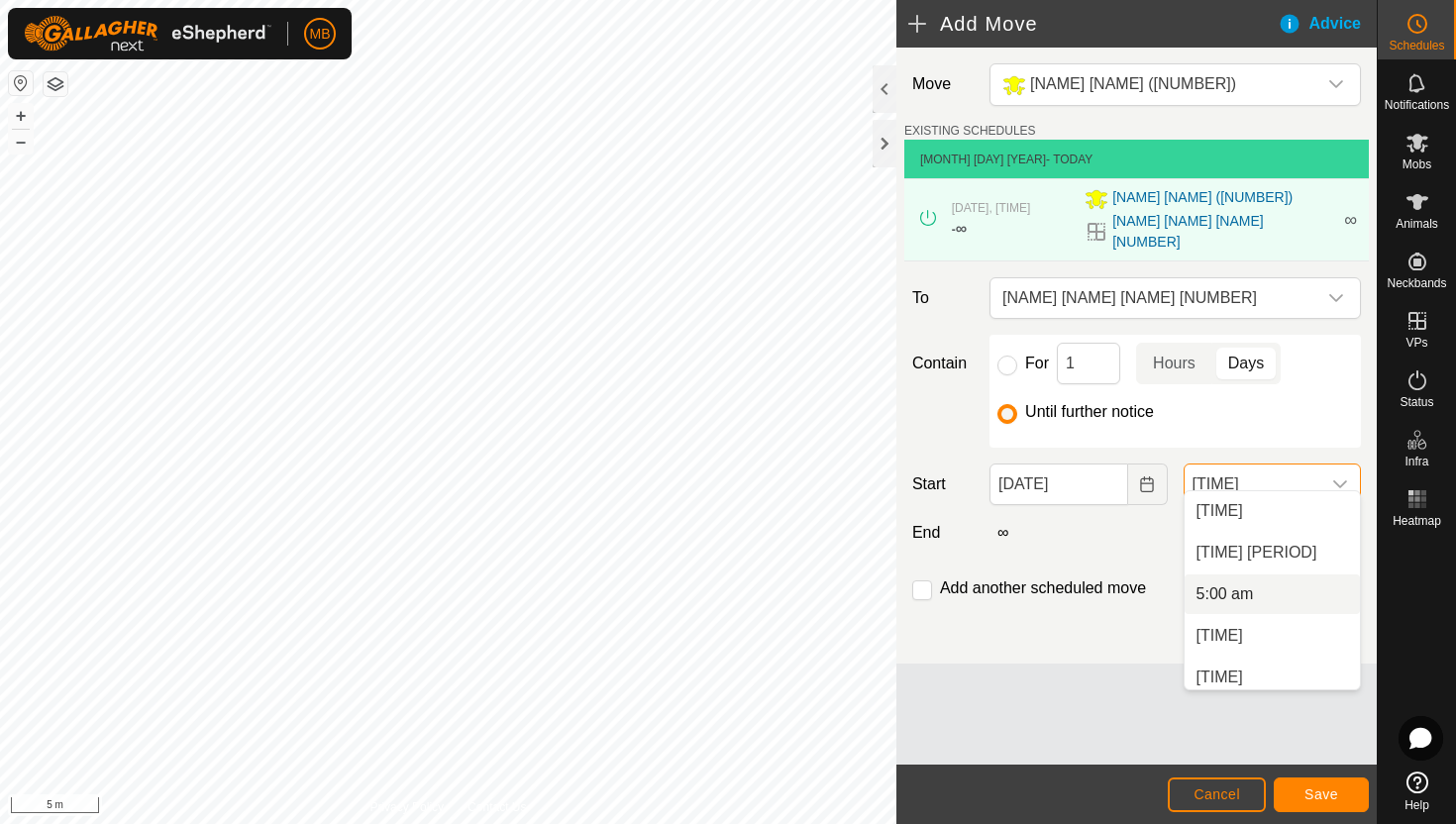 scroll, scrollTop: 310, scrollLeft: 0, axis: vertical 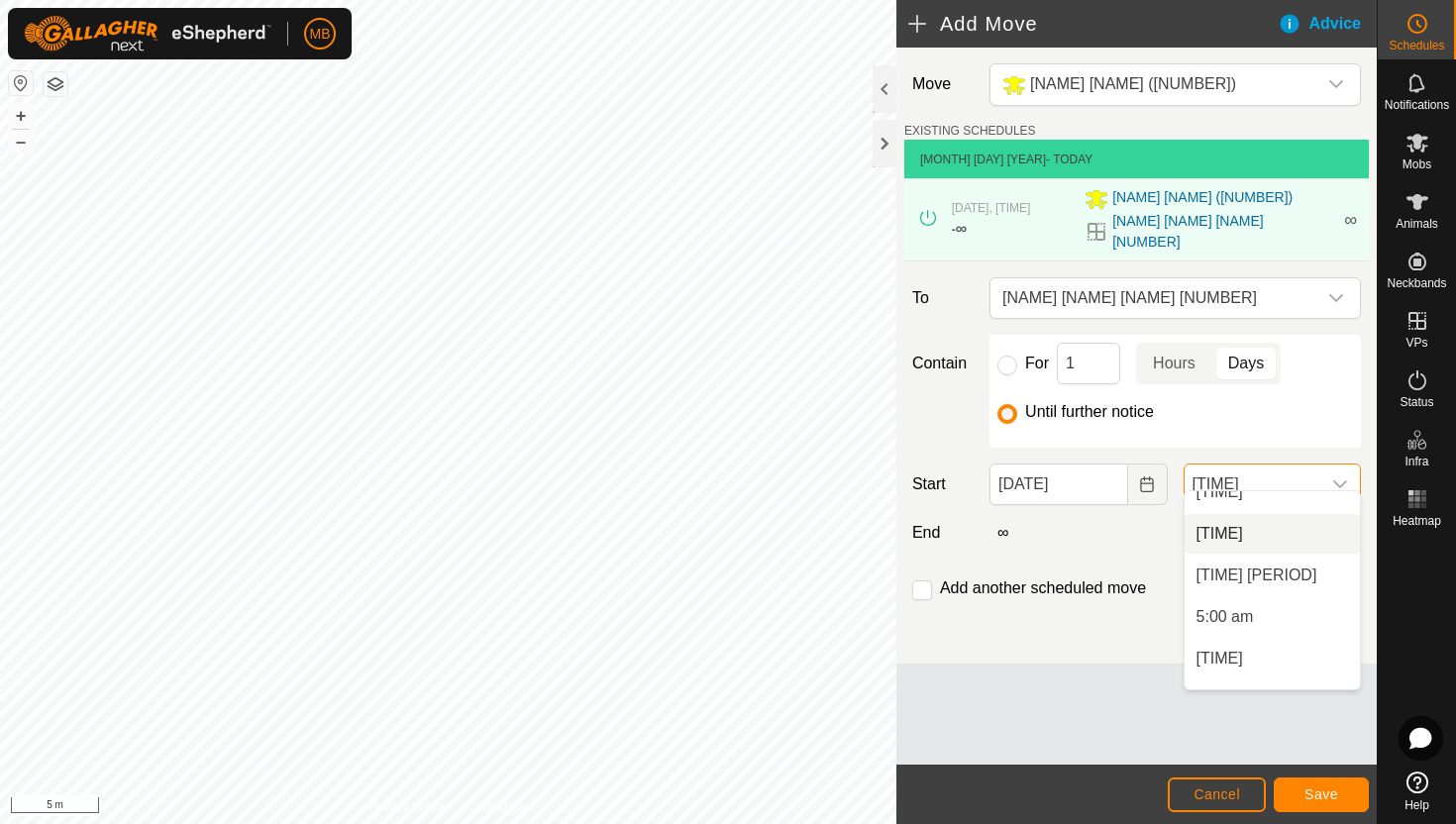 click on "[TIME]" at bounding box center (1272, 534) 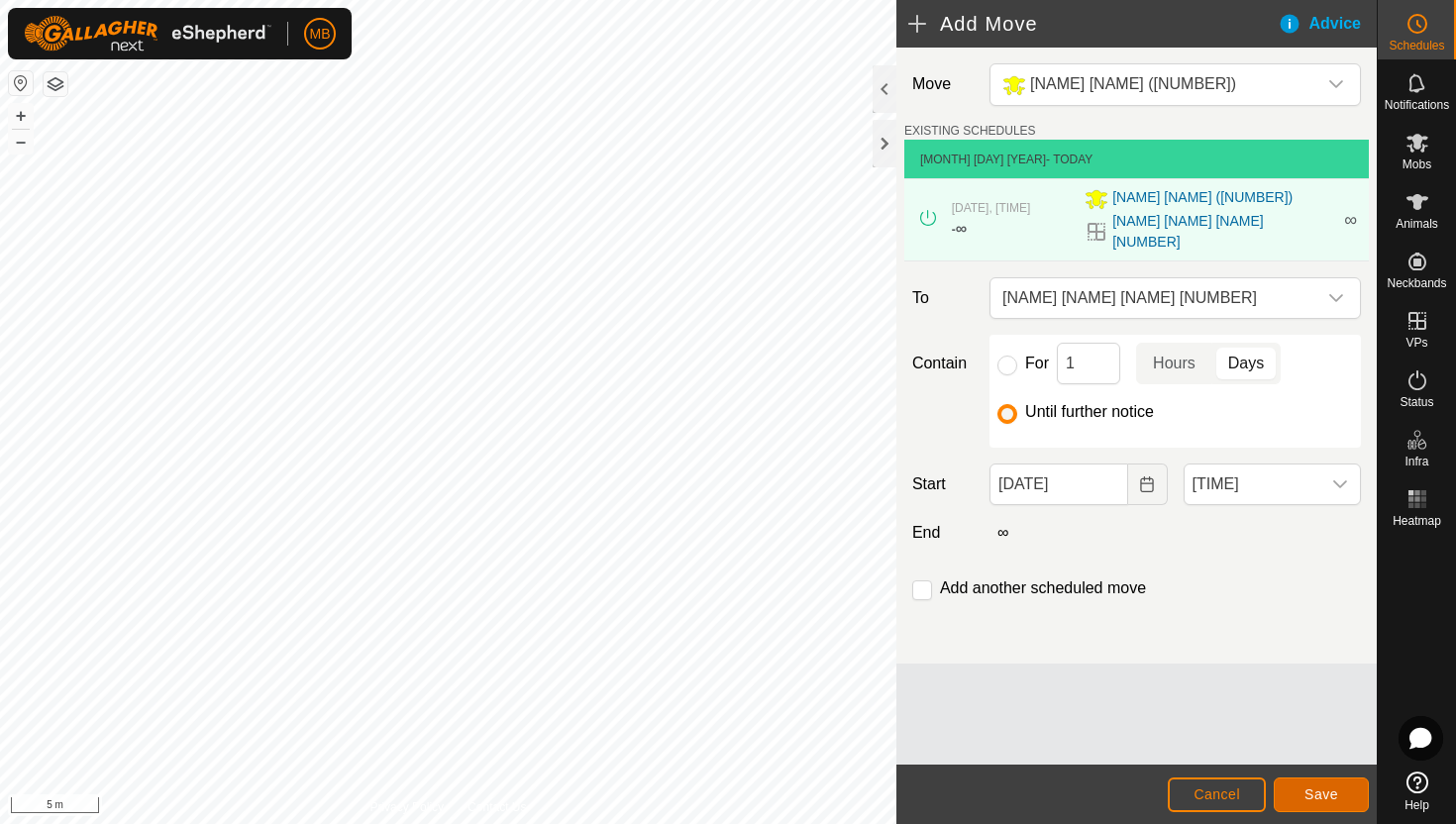 click on "Save" 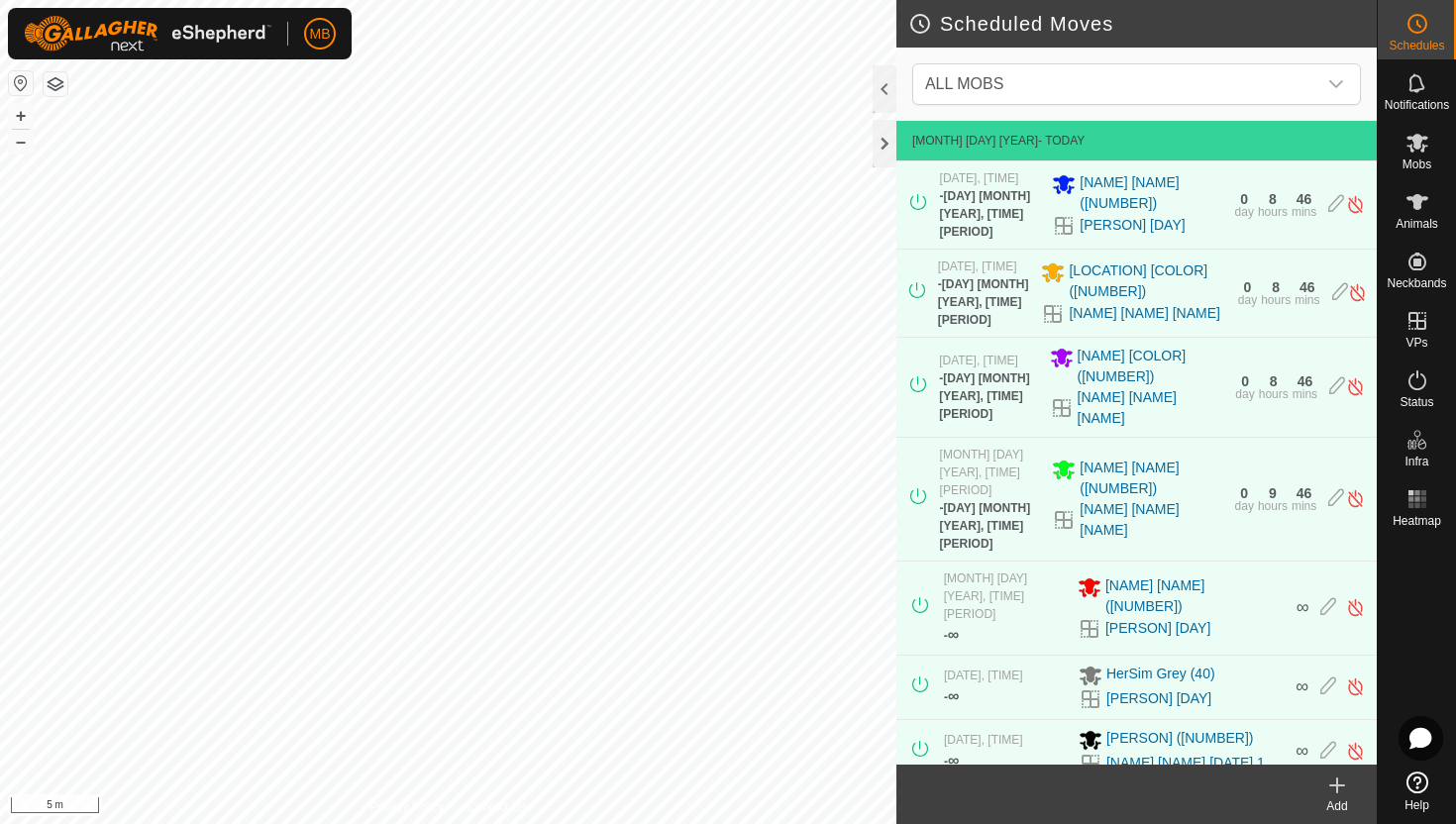 scroll, scrollTop: 496, scrollLeft: 0, axis: vertical 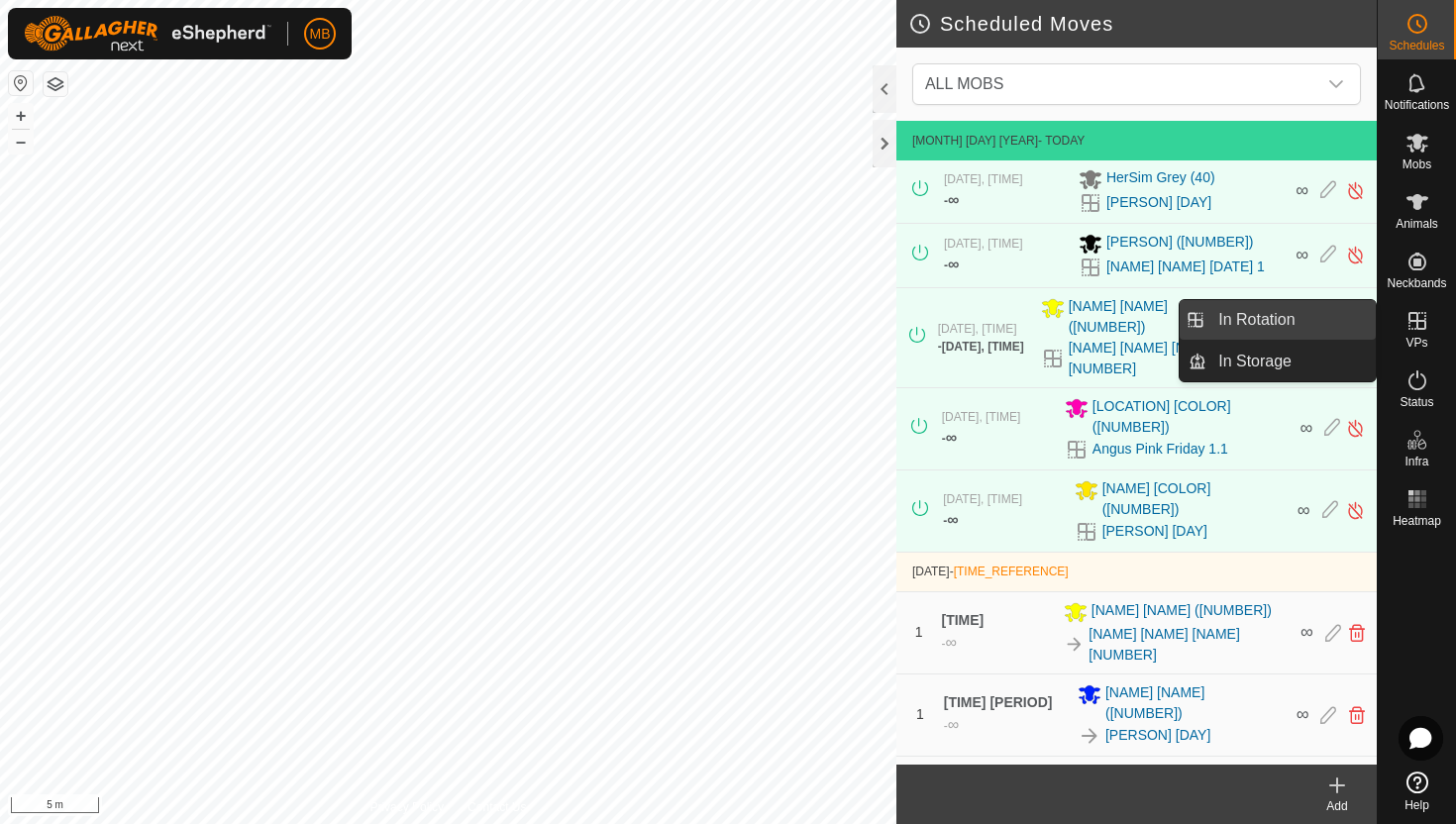 click on "In Rotation" at bounding box center (1291, 320) 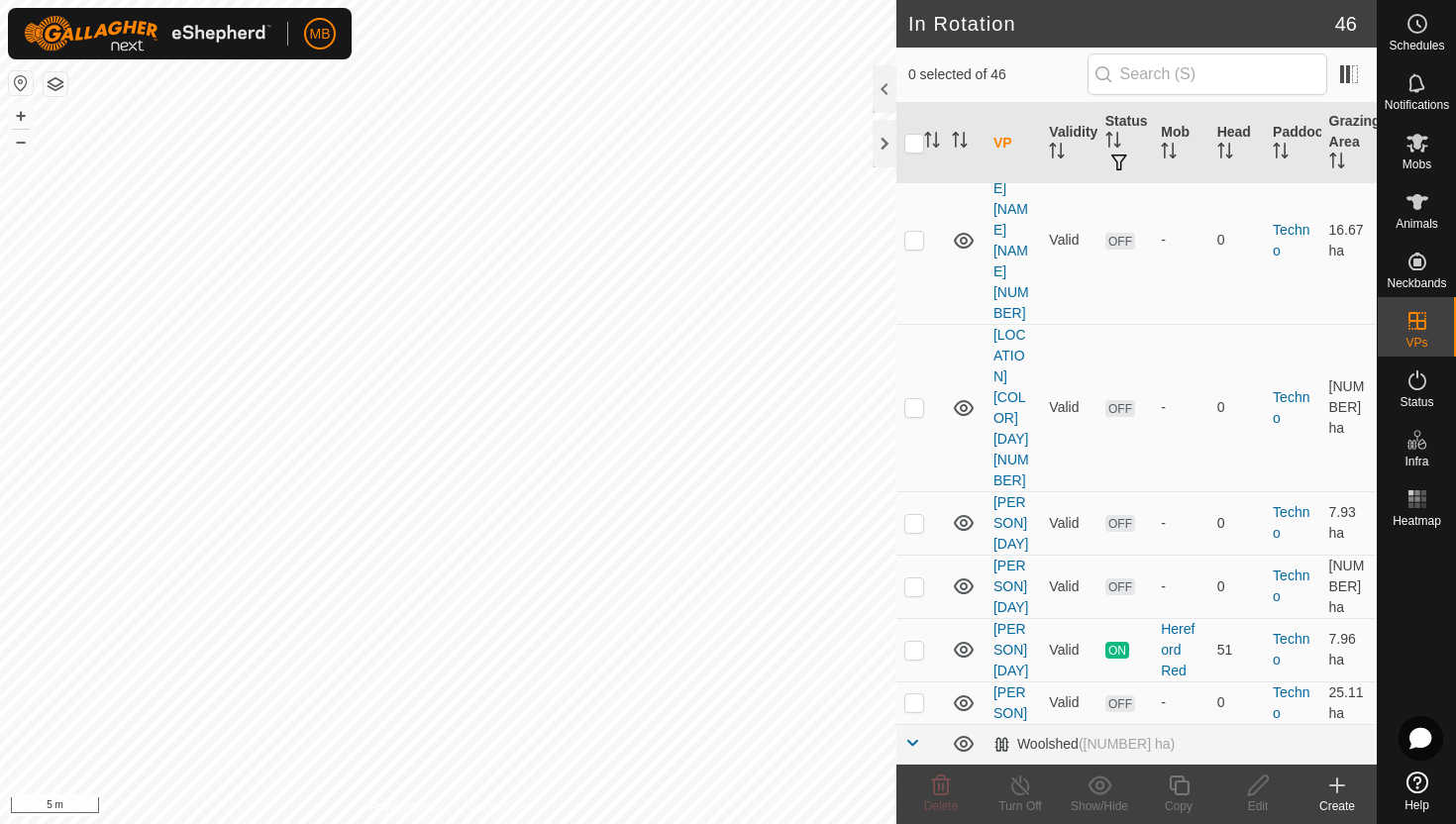 scroll, scrollTop: 2979, scrollLeft: 0, axis: vertical 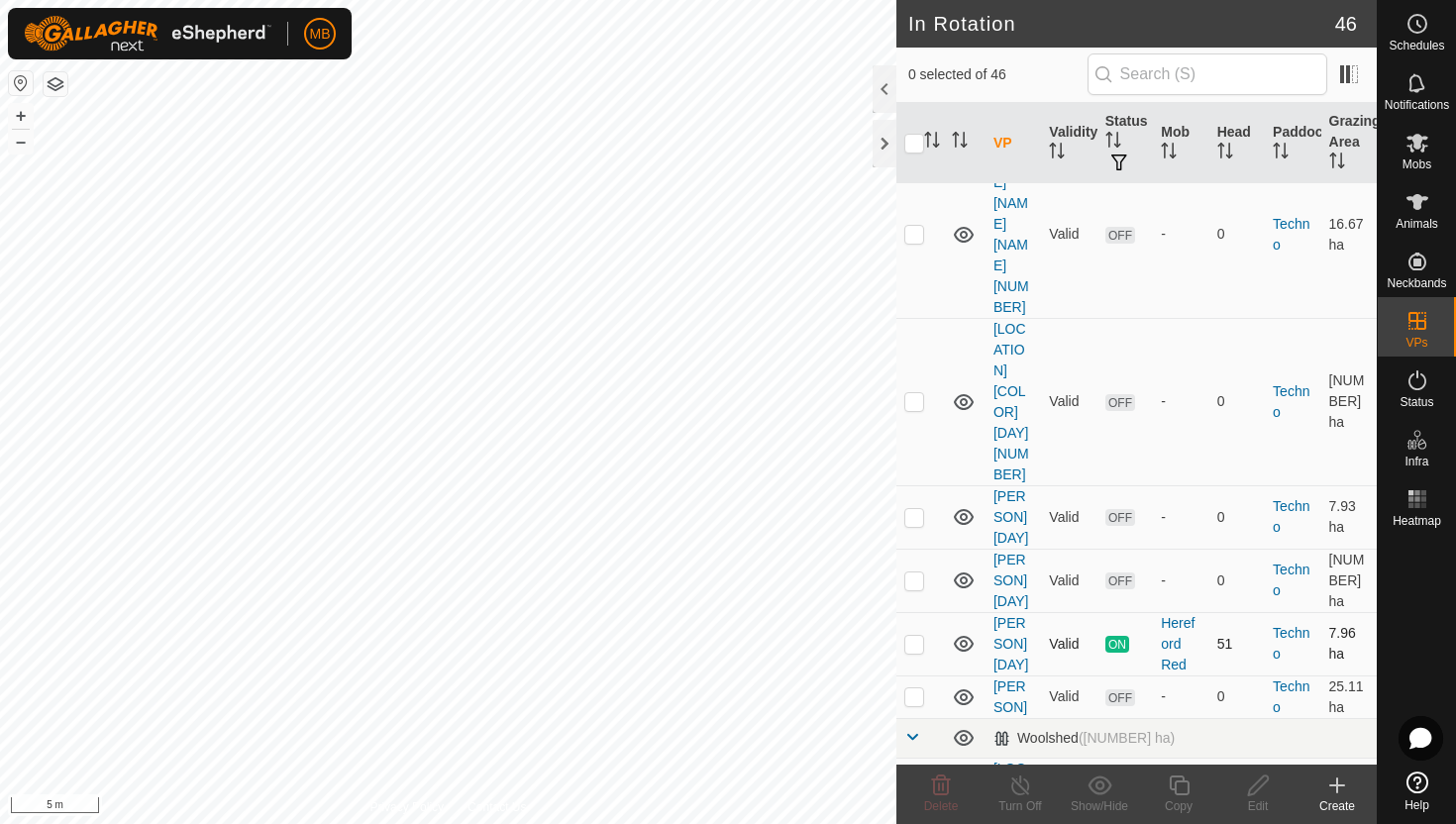 click at bounding box center [914, 644] 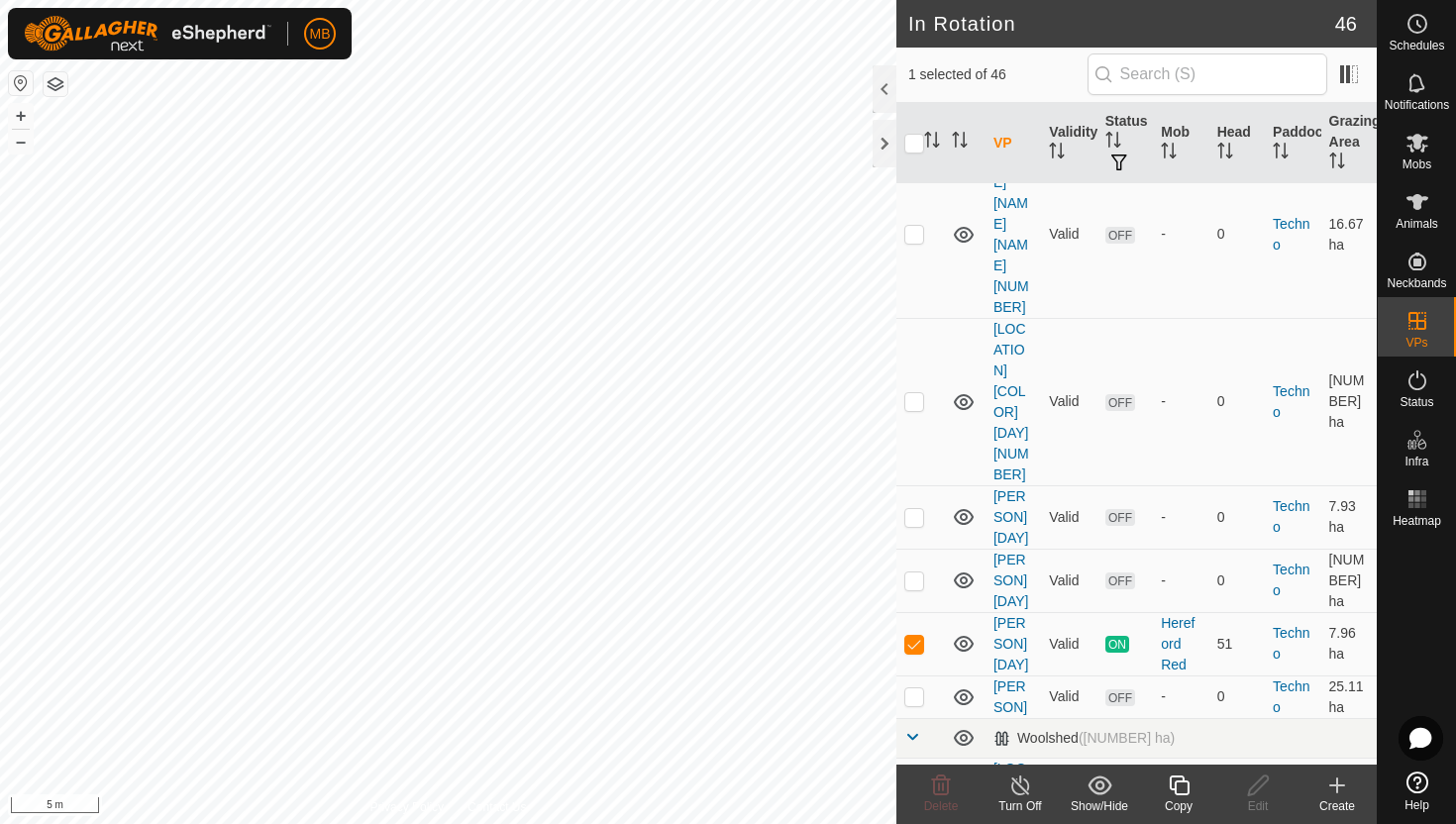 click 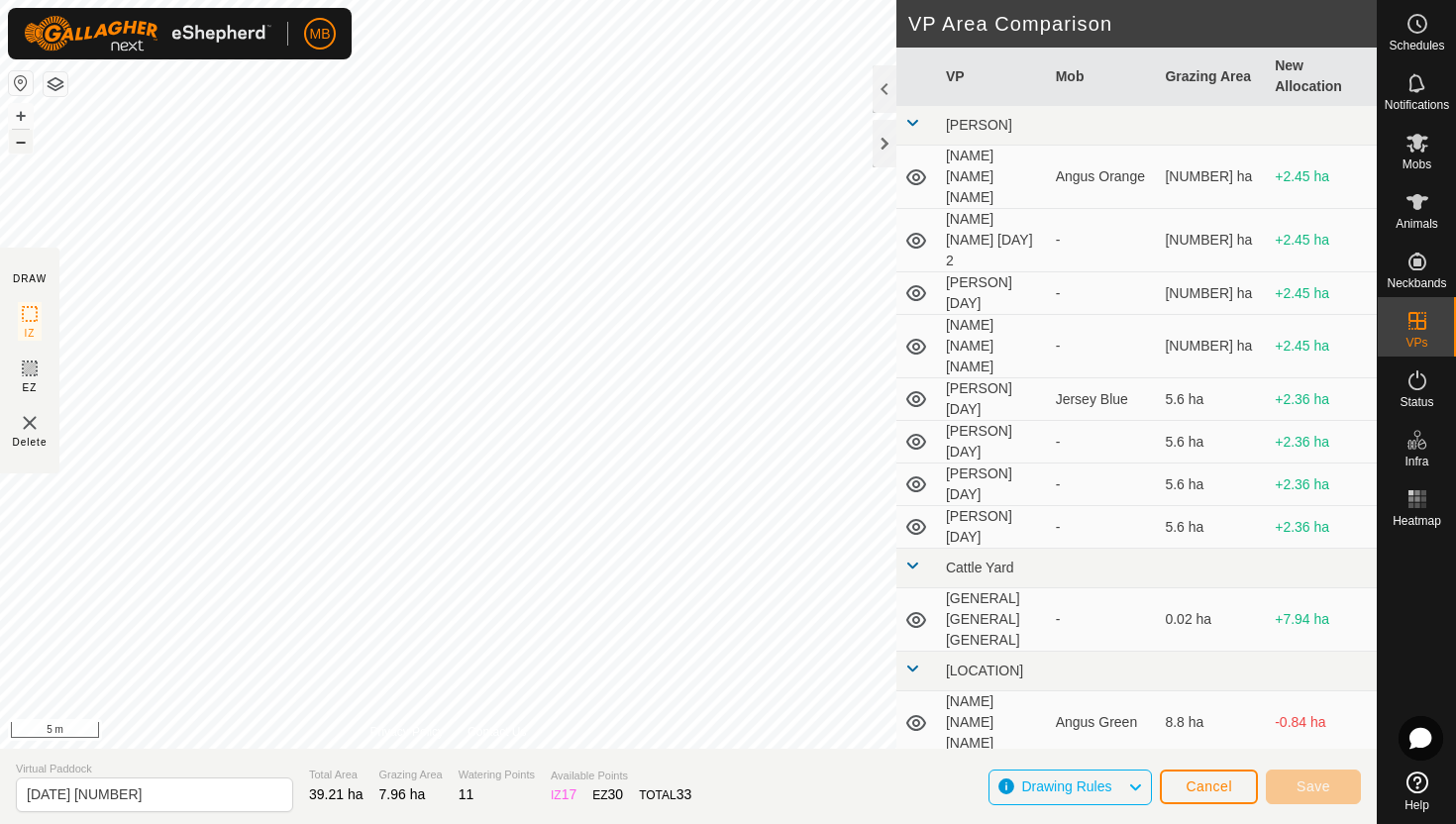 click on "–" at bounding box center (21, 142) 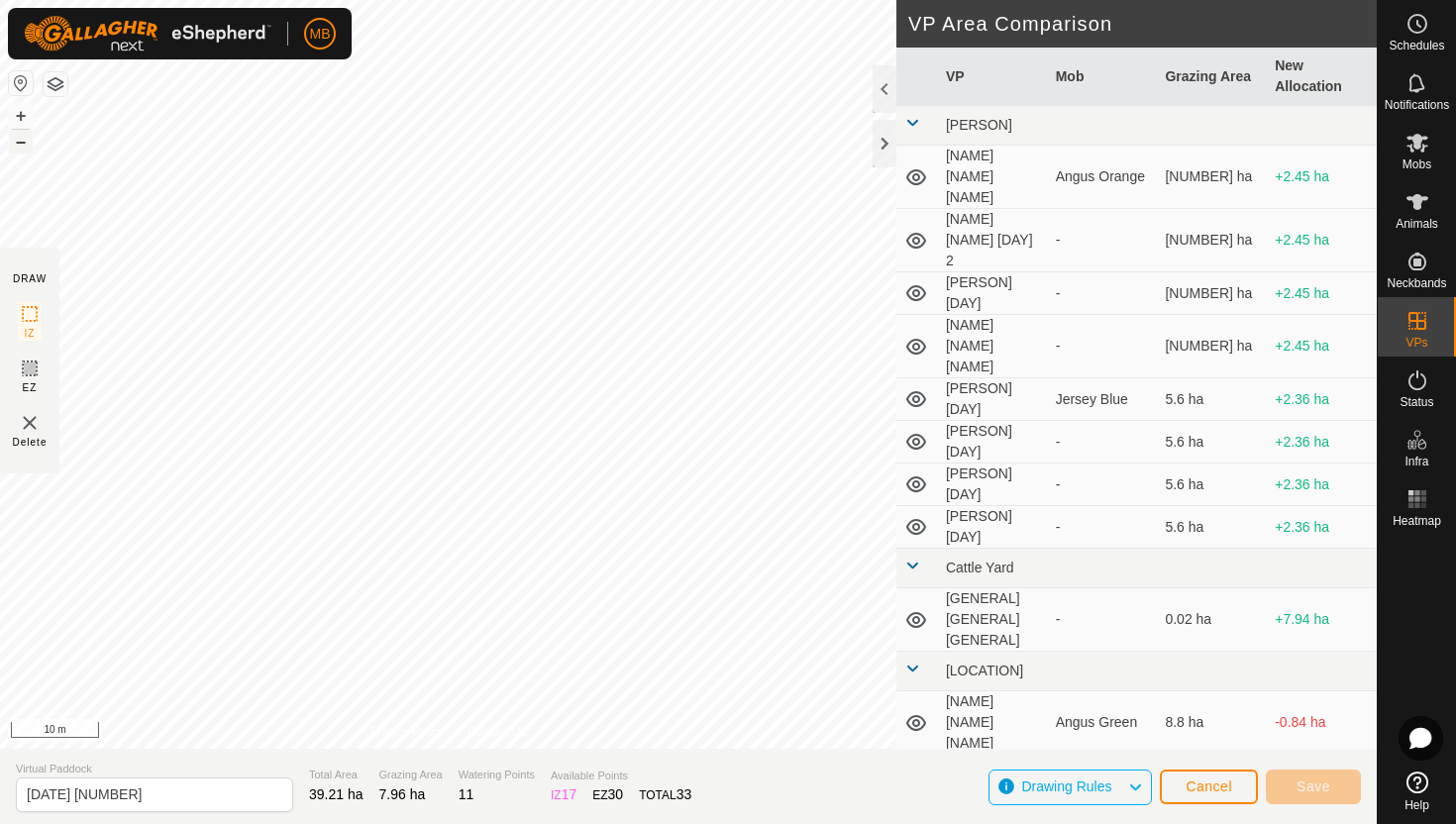 click on "–" at bounding box center [21, 142] 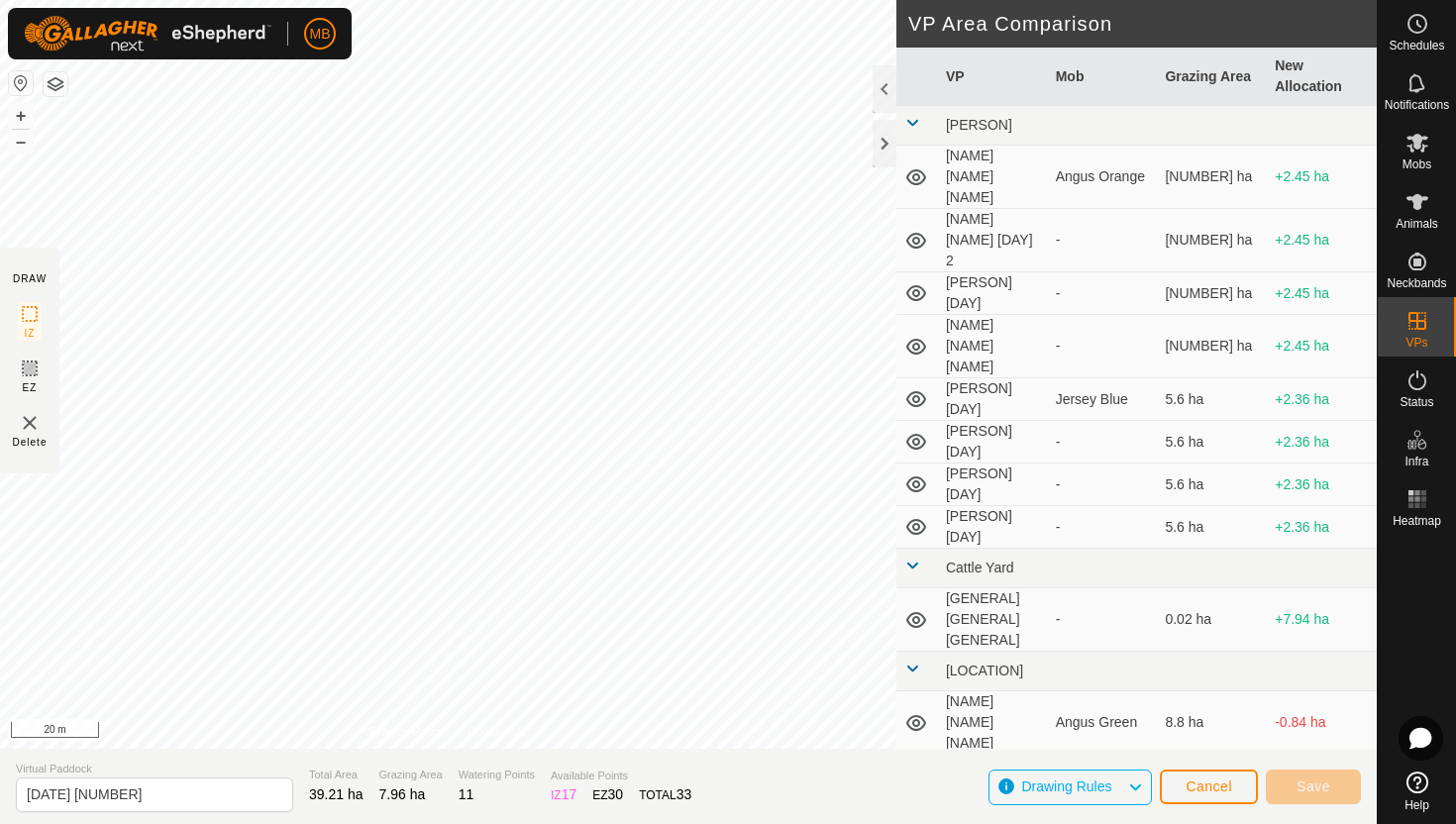 click on "MB Schedules Notifications Mobs Animals Neckbands VPs Status Infra Heatmap Help DRAW IZ EZ Delete Privacy Policy Contact Us + – ⇧ i 20 m VP Area Comparison     VP   Mob   Grazing Area   New Allocation  Bottom Davey  [NAME] [NAME] [DATE] 1   [NAME] [NAME]   5.51 ha  +2.45 ha  [NAME] [NAME] [DAY] 2  -  5.51 ha  +2.45 ha  [NAME] [NAME] [DAY] 31  -  5.51 ha  +2.45 ha  [NAME] [NAME] [DAY] 30  -  5.51 ha  +2.45 ha  [NAME] [NAME] [DATE] 1   [NAME] [NAME]   5.6 ha  +2.36 ha  [NAME] [NAME] [DAY] 2  -  5.6 ha  +2.36 ha  [NAME] [NAME] [DAY] 31  -  5.6 ha  +2.36 ha  [NAME] [NAME] [DAY] 30  -  5.6 ha  +2.36 ha  Cattle Yard  Comms test Fence  -  0.02 ha  +7.94 ha  Normans  [NAME] [NAME] [DATE] 1   [NAME] [NAME]   8.8 ha  -0.84 ha  [NAME] [NAME] [DAY] 2  -  8.8 ha  -0.84 ha  [NAME] [NAME] [DAY] 31  -  8.8 ha  -0.84 ha  [NAME] [NAME] [DAY] 30  -  8.8 ha  -0.84 ha  Ollies  [NAME] [NAME] [DATE] 1   [NAME] [NAME]   3.41 ha  +4.55 ha  [NAME] [NAME] [DAY] 2  -  3.41 ha  +4.55 ha  [NAME] [NAME] [DAY] 31  -  3.41 ha  -" 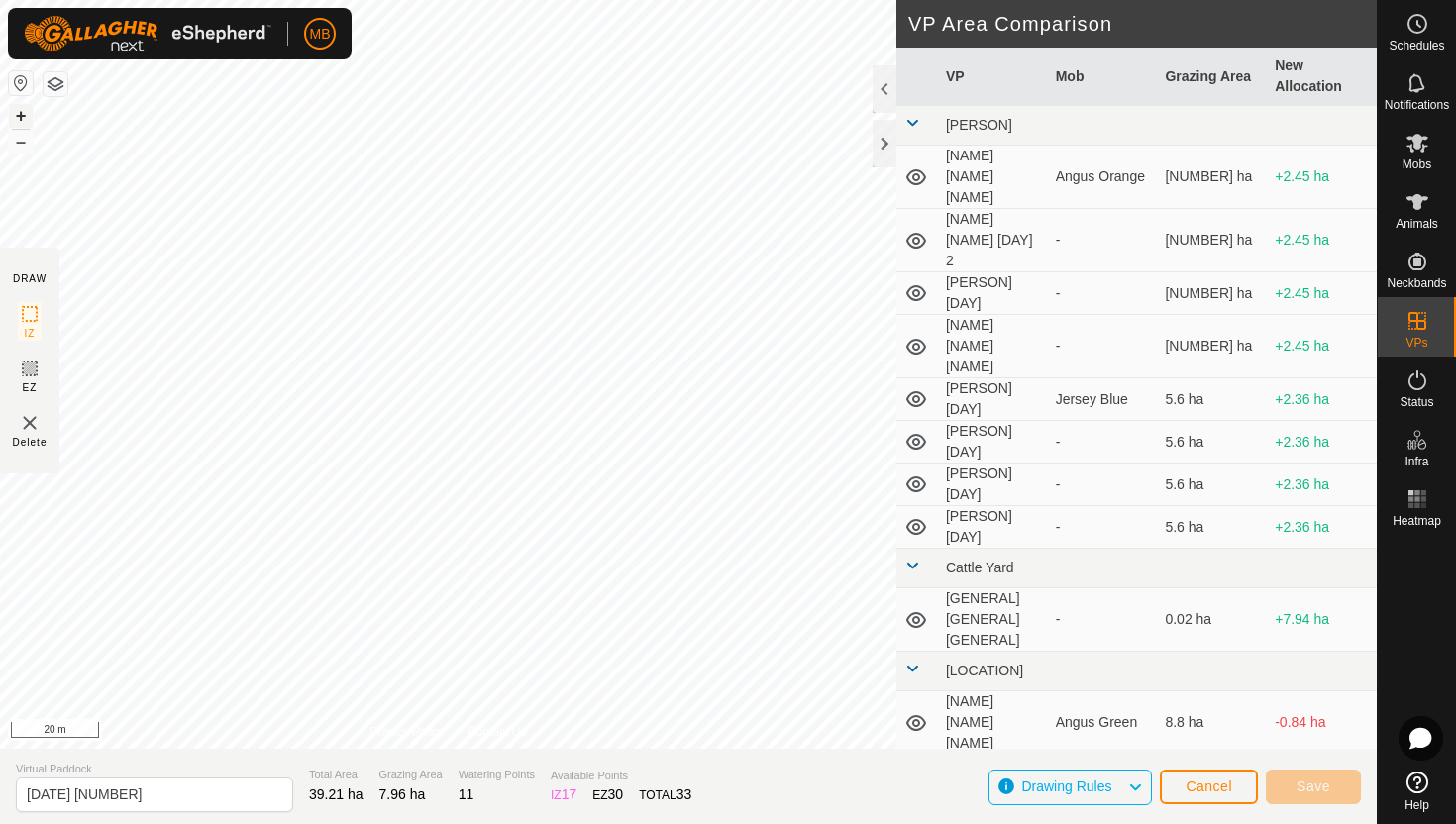 click on "+" at bounding box center [21, 116] 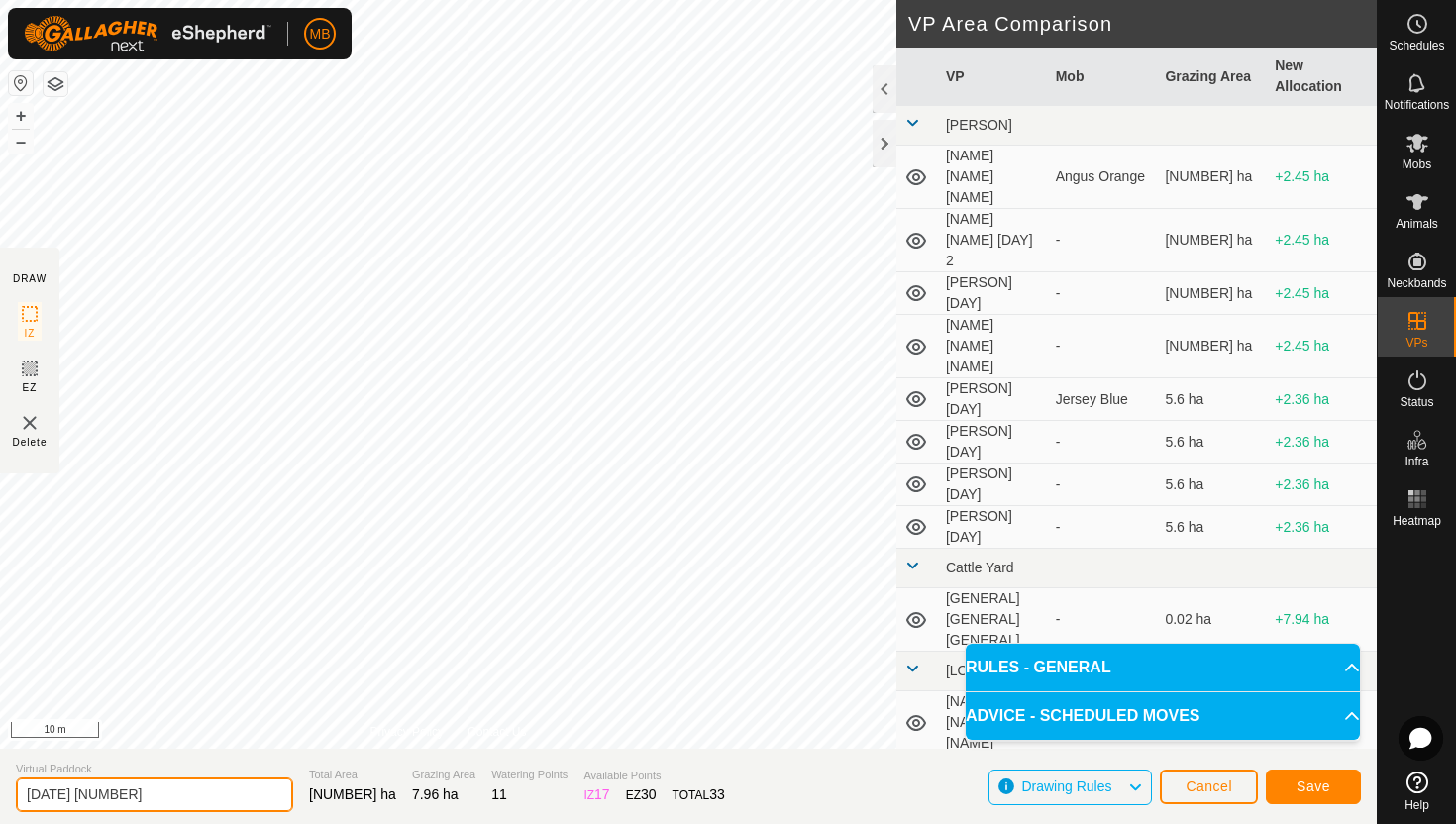 click on "[DATE] [NUMBER]" 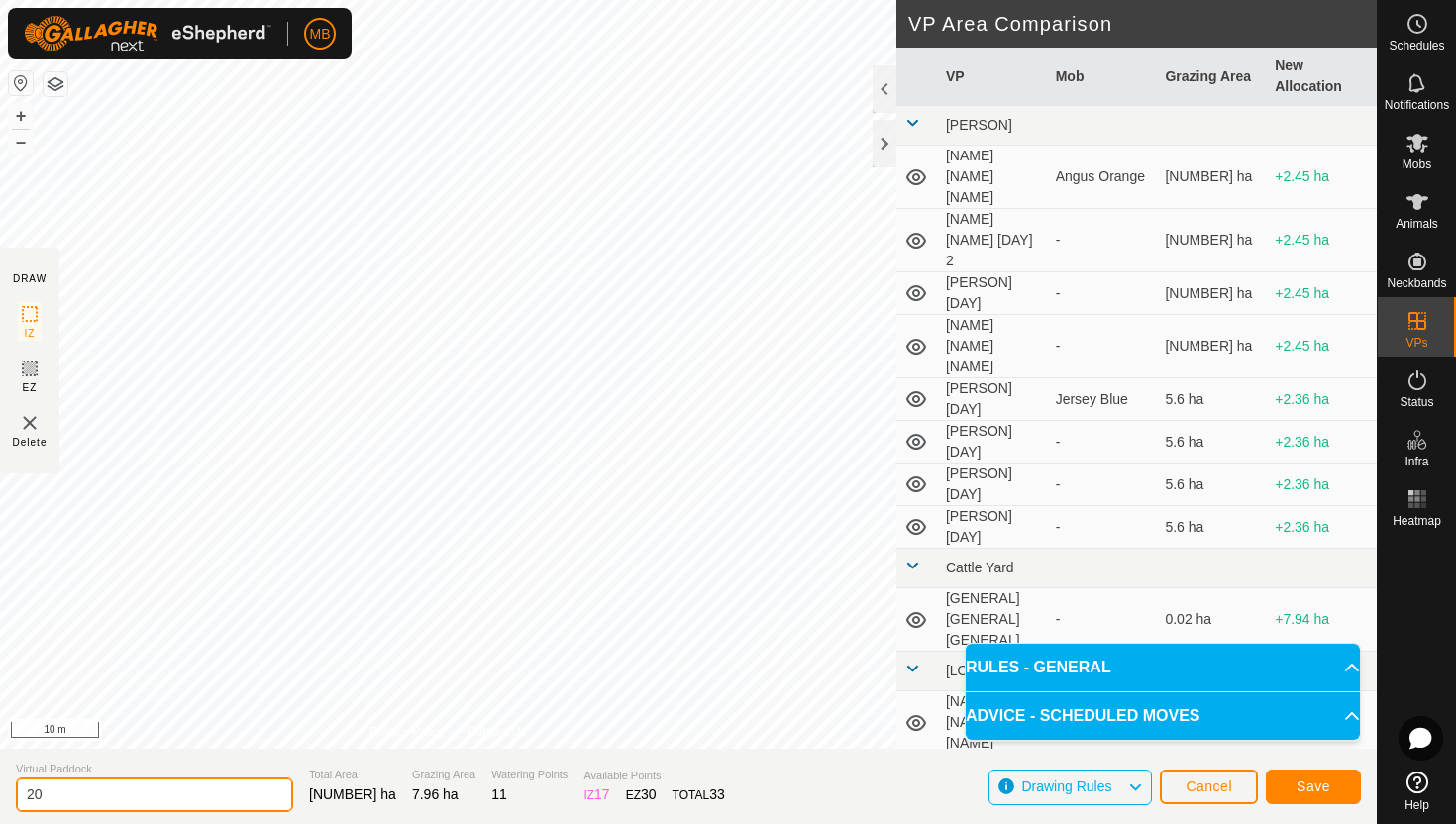 type on "2" 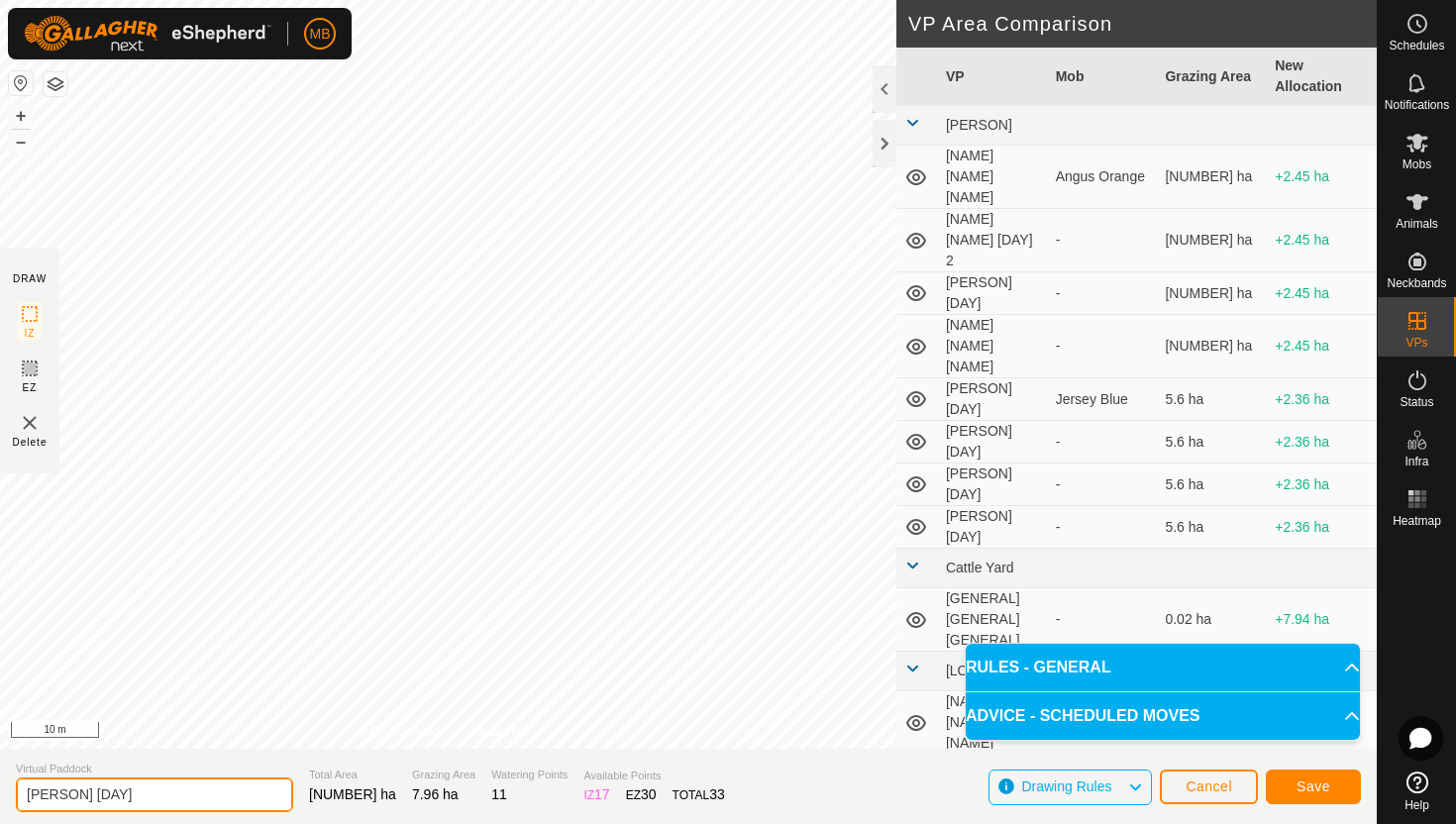 type on "[PERSON] [DAY]" 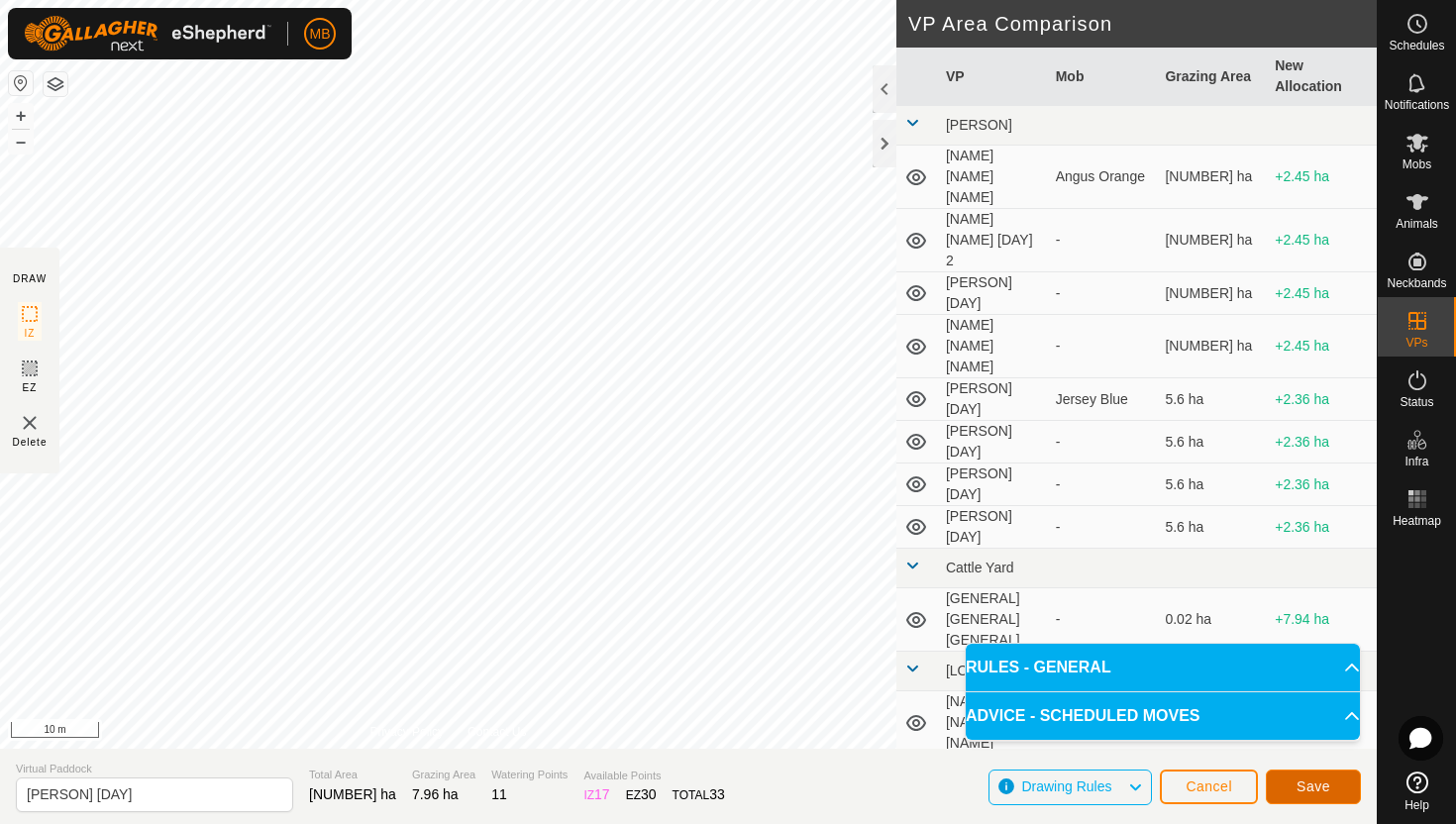 click on "Save" 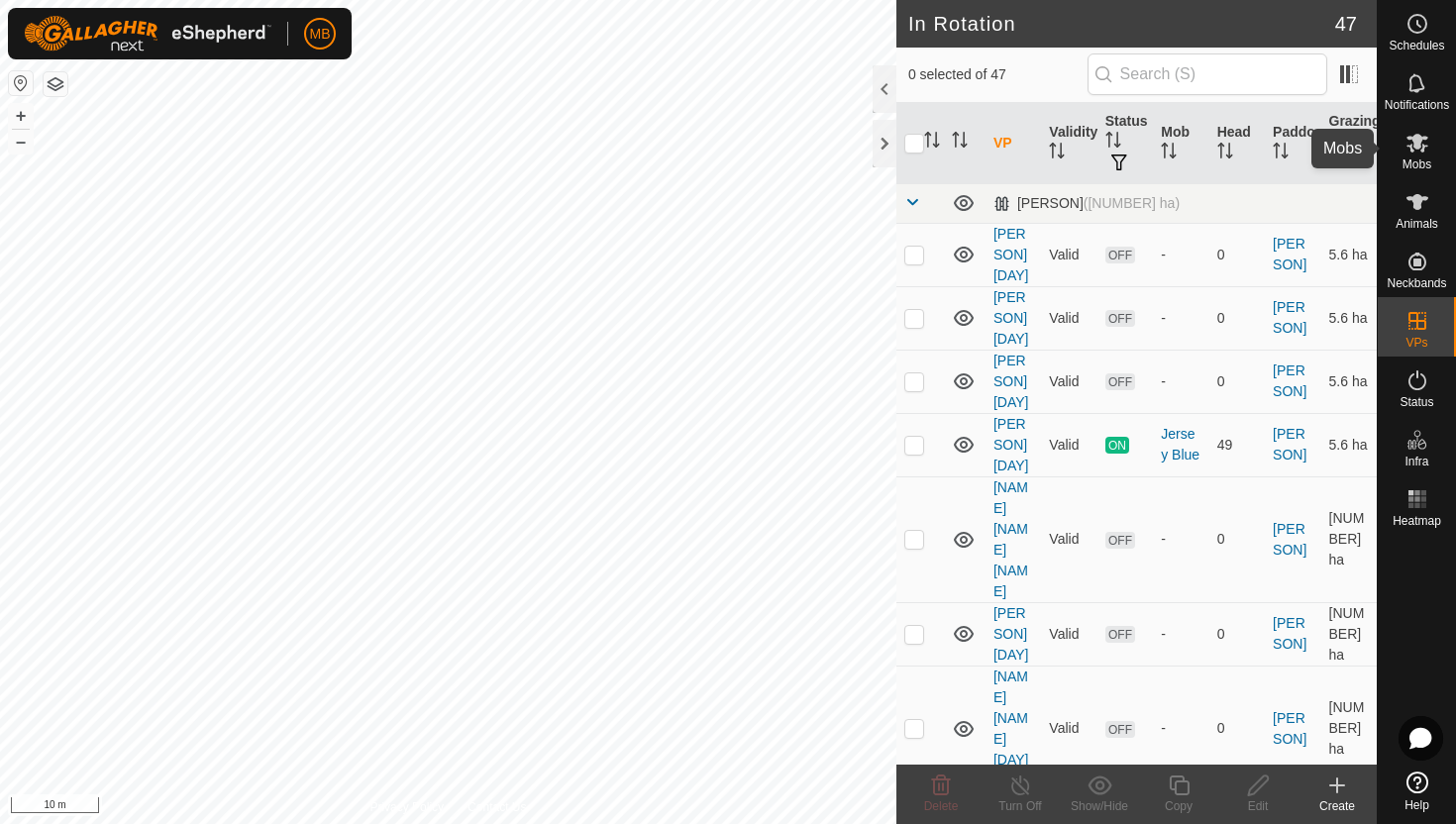 click 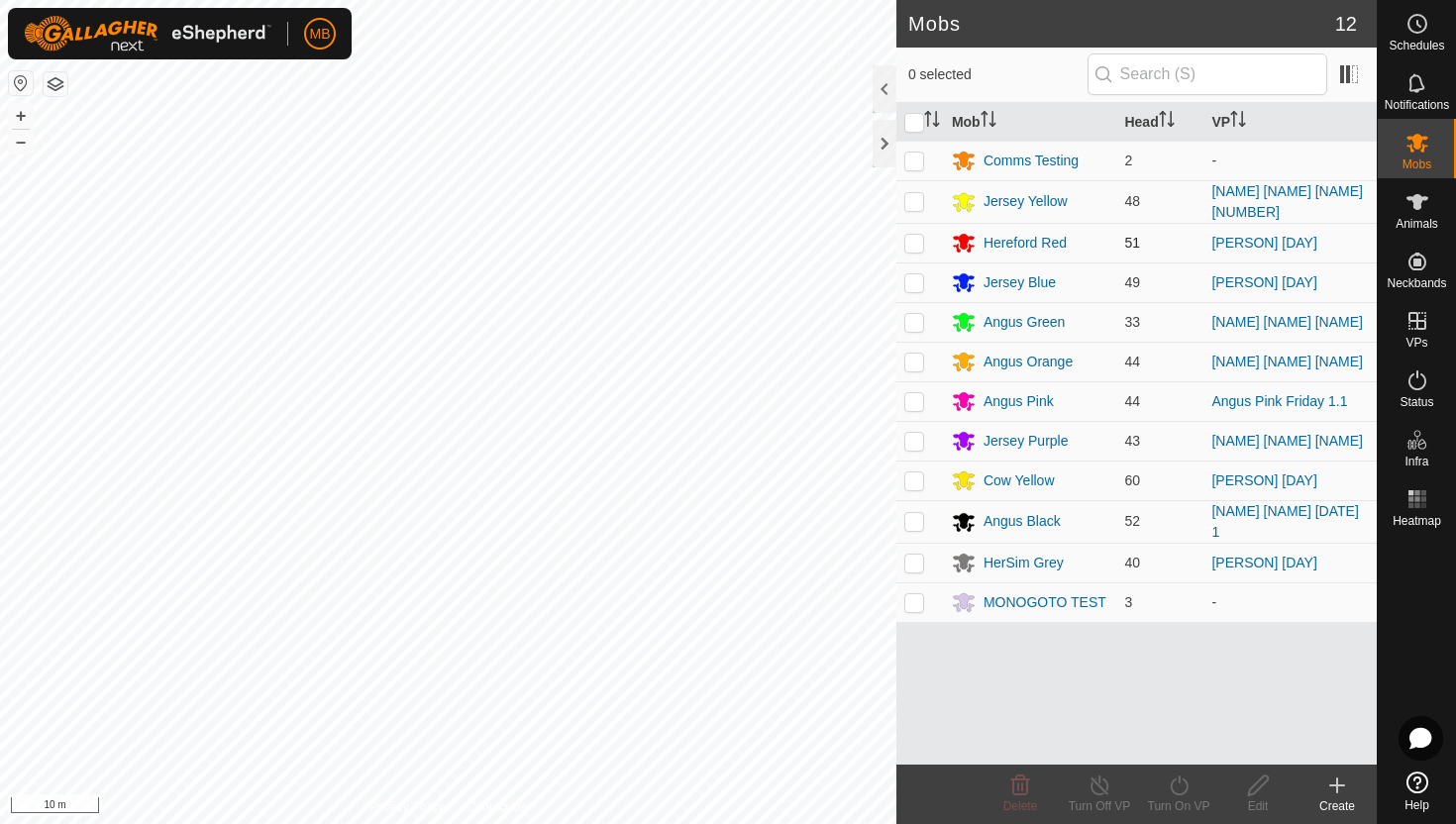 click at bounding box center [914, 243] 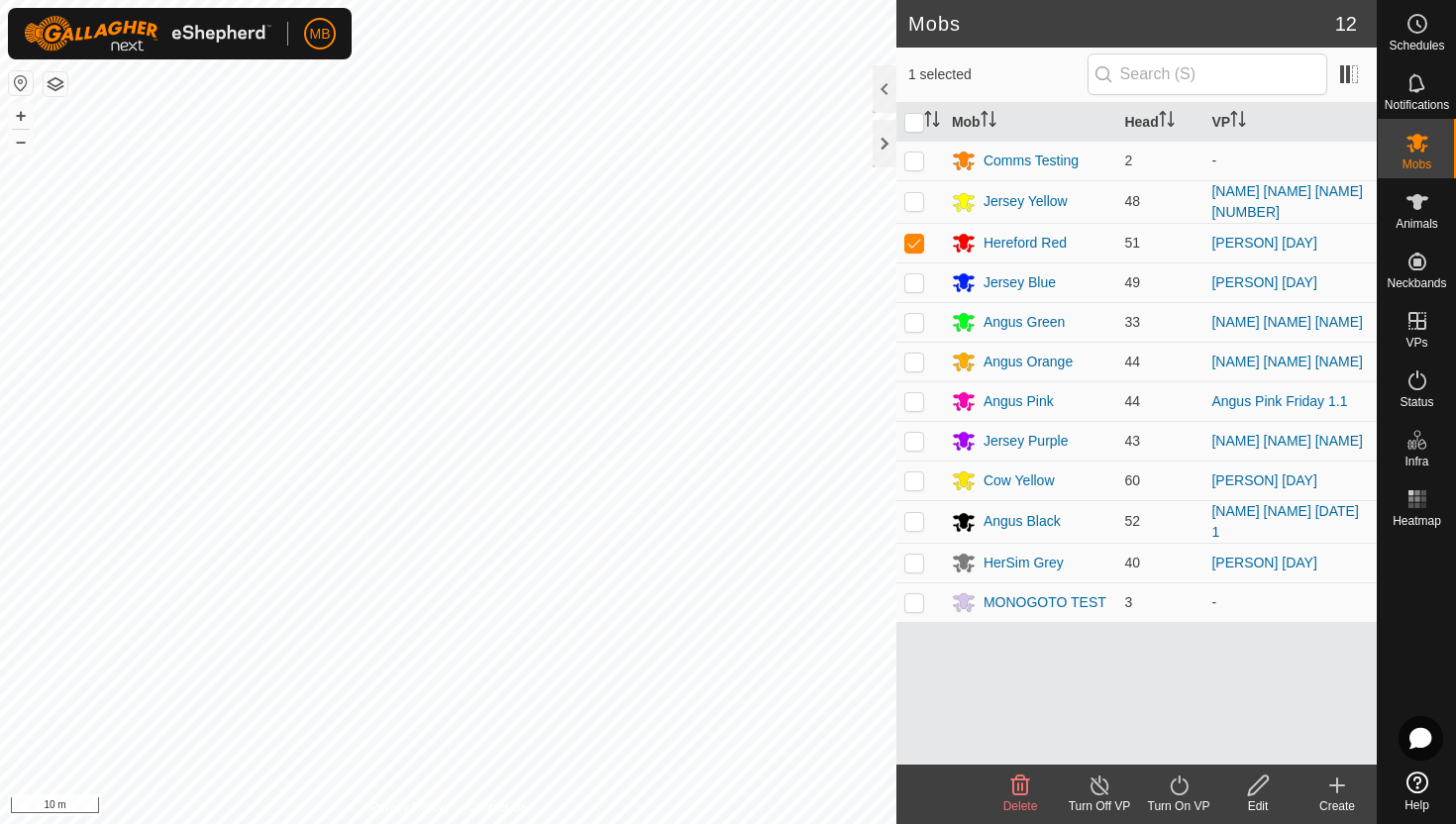 click 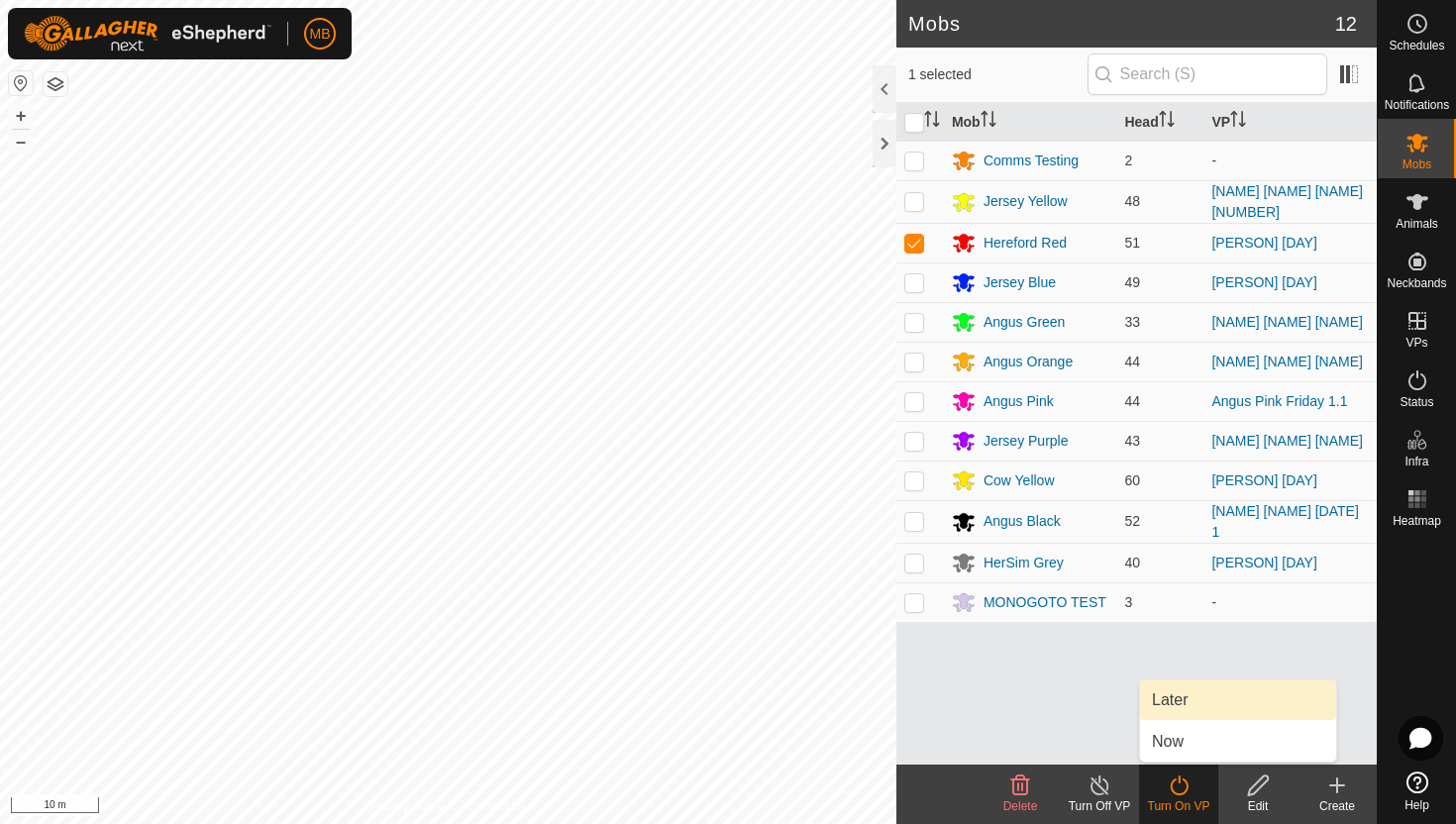 click on "Later" at bounding box center [1238, 700] 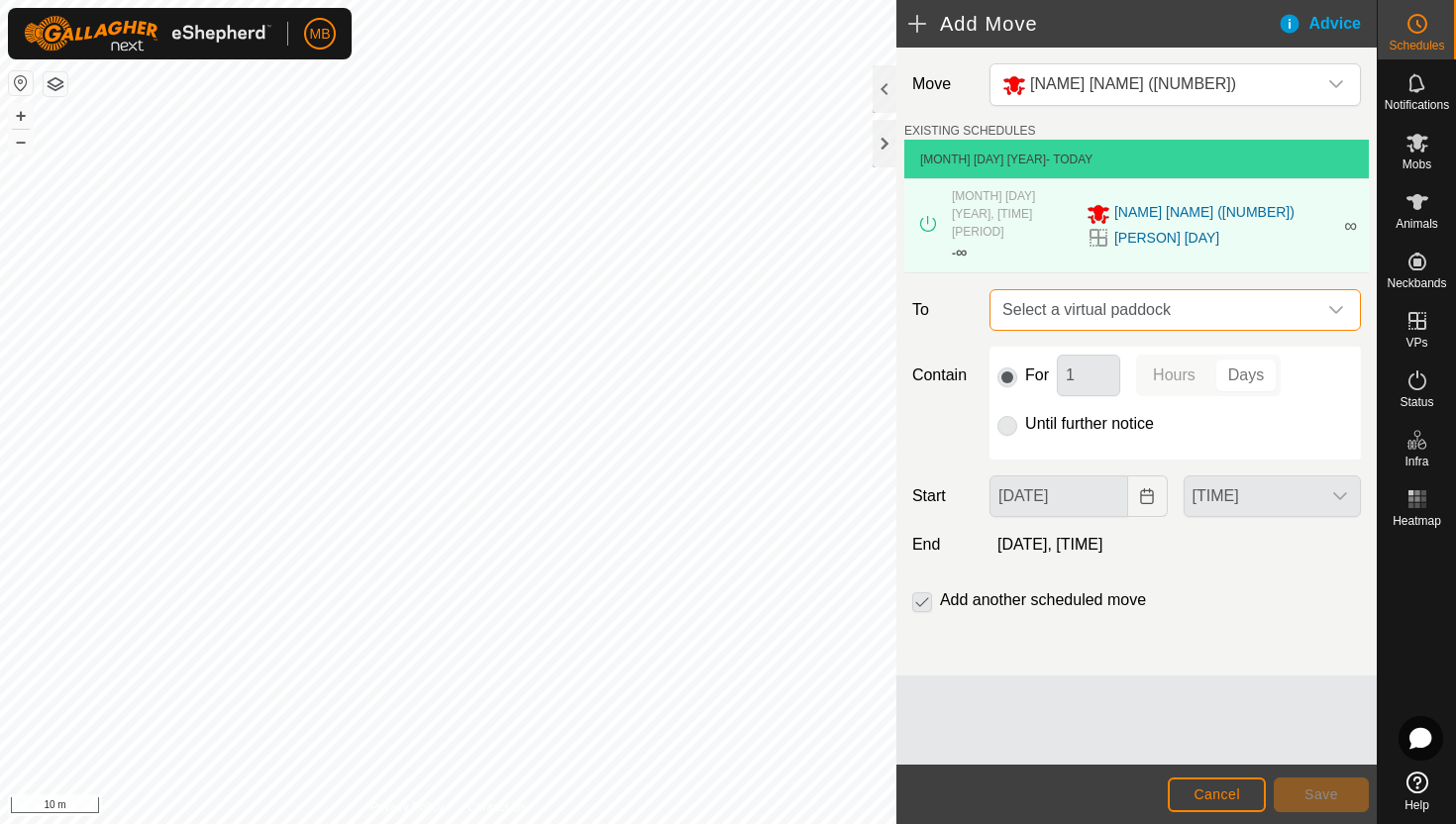click on "Select a virtual paddock" at bounding box center (1155, 310) 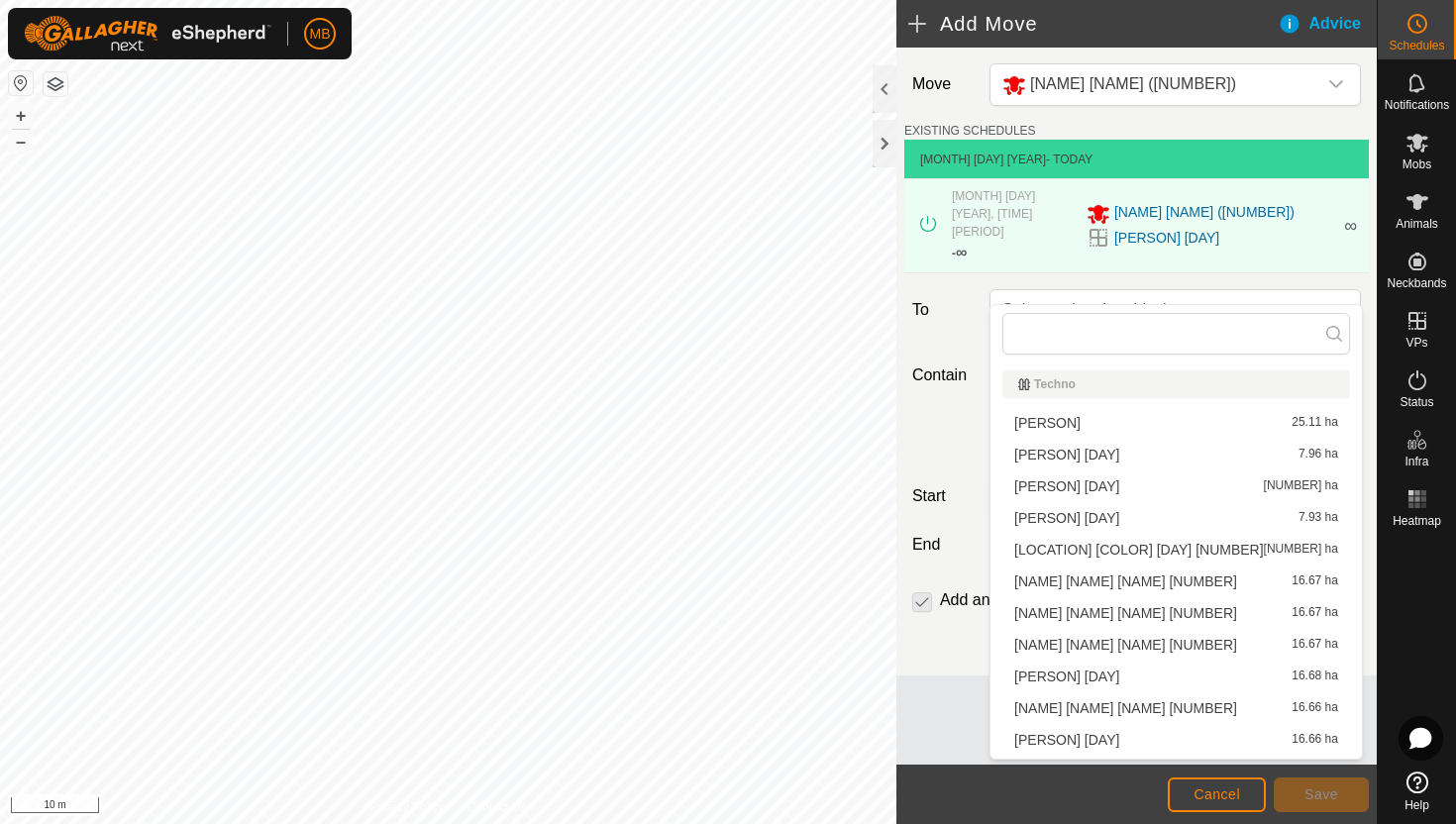 click on "[NAME] [NAME] [DAY] [NUMBER] ha" at bounding box center (1176, 455) 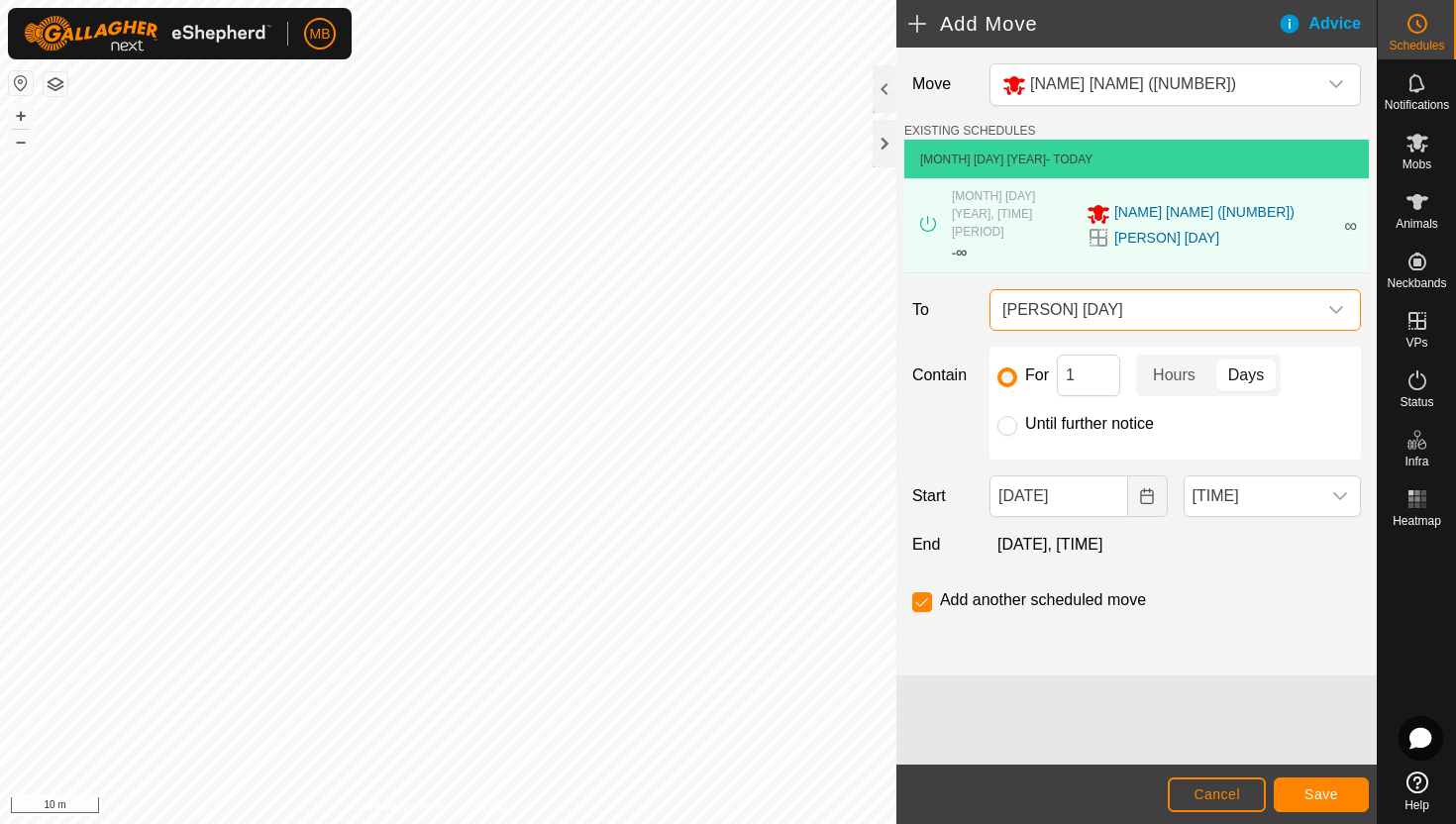 click on "Until further notice" 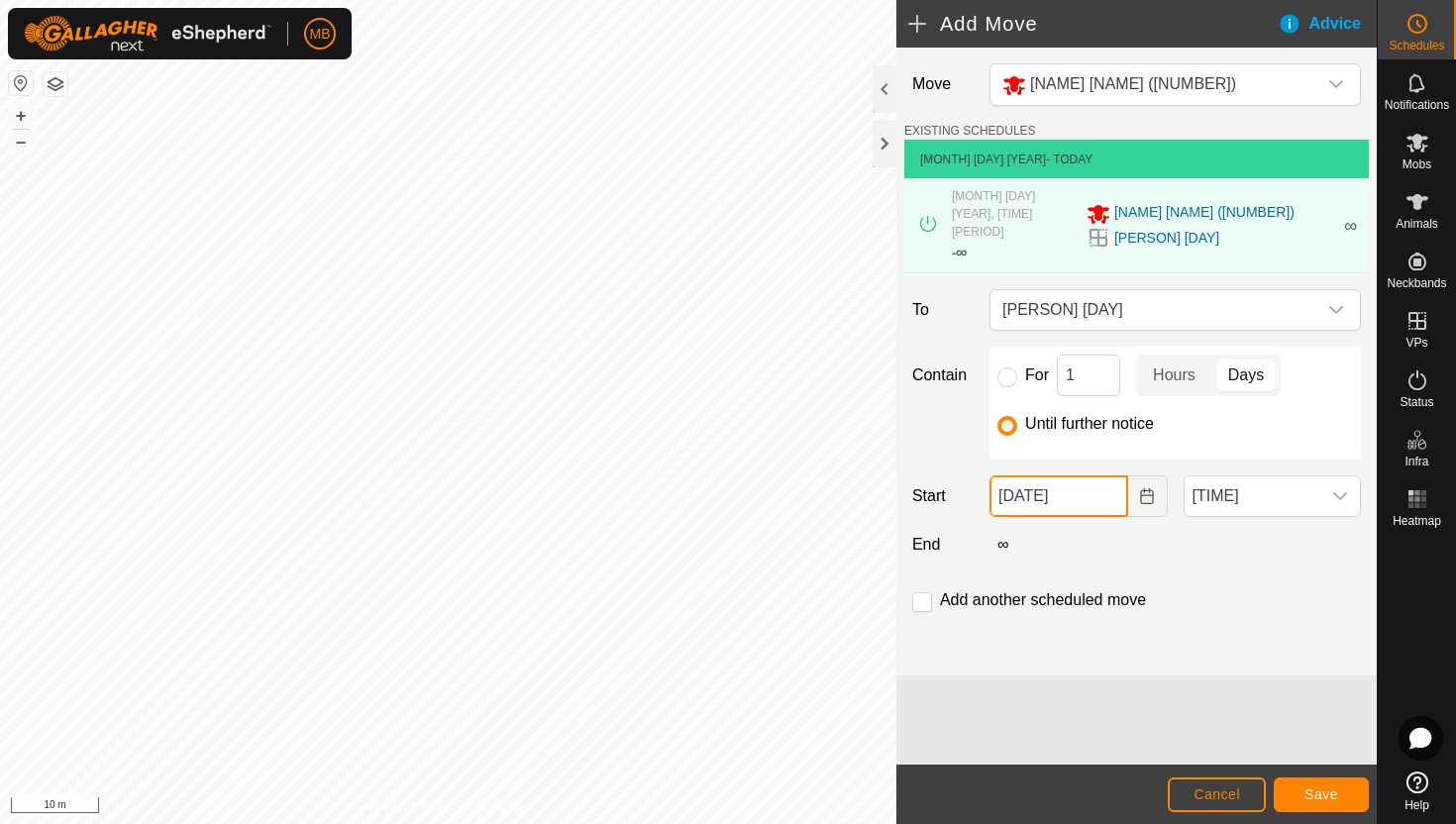 click on "[DATE]" 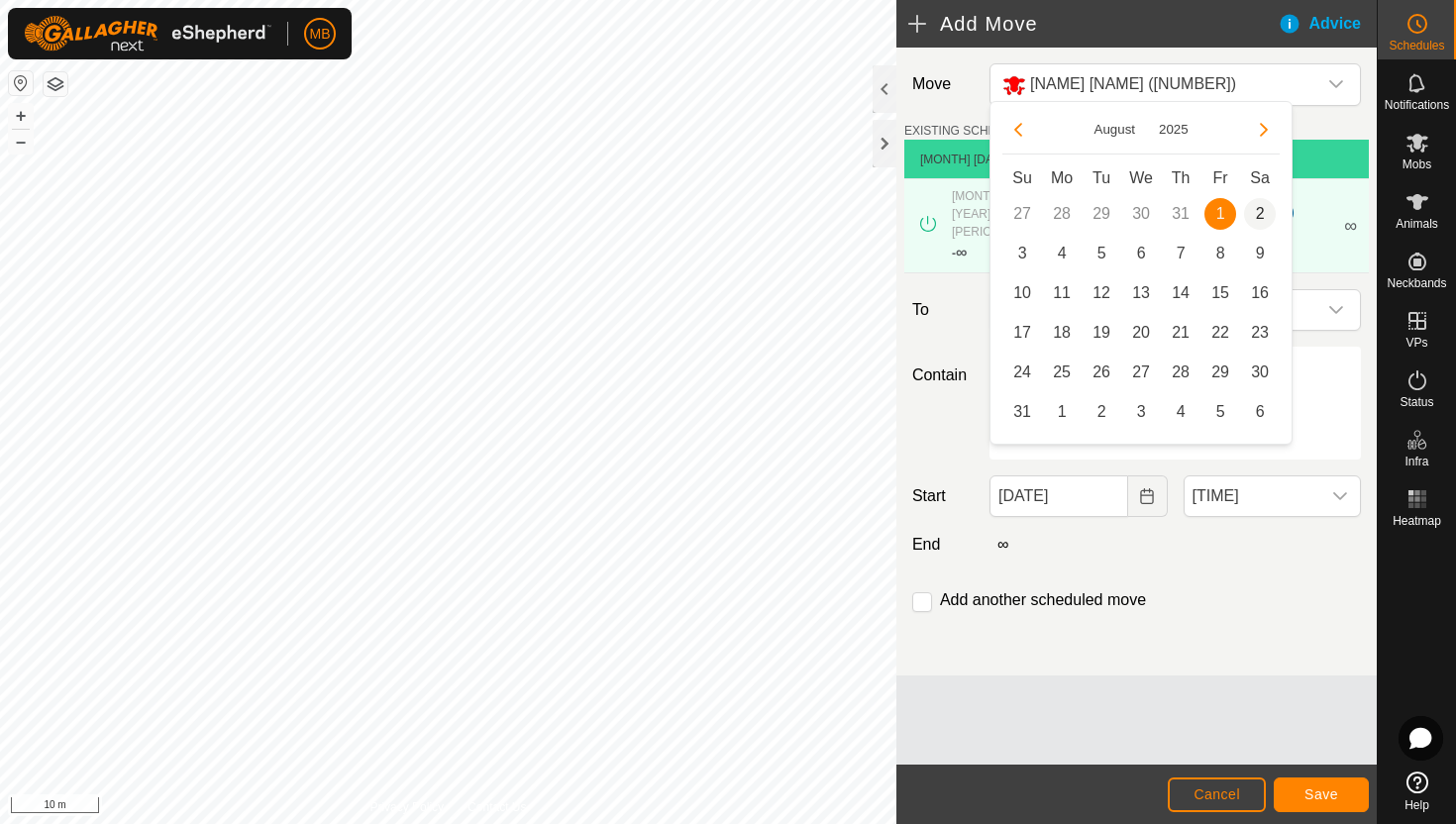 click on "2" at bounding box center (1260, 214) 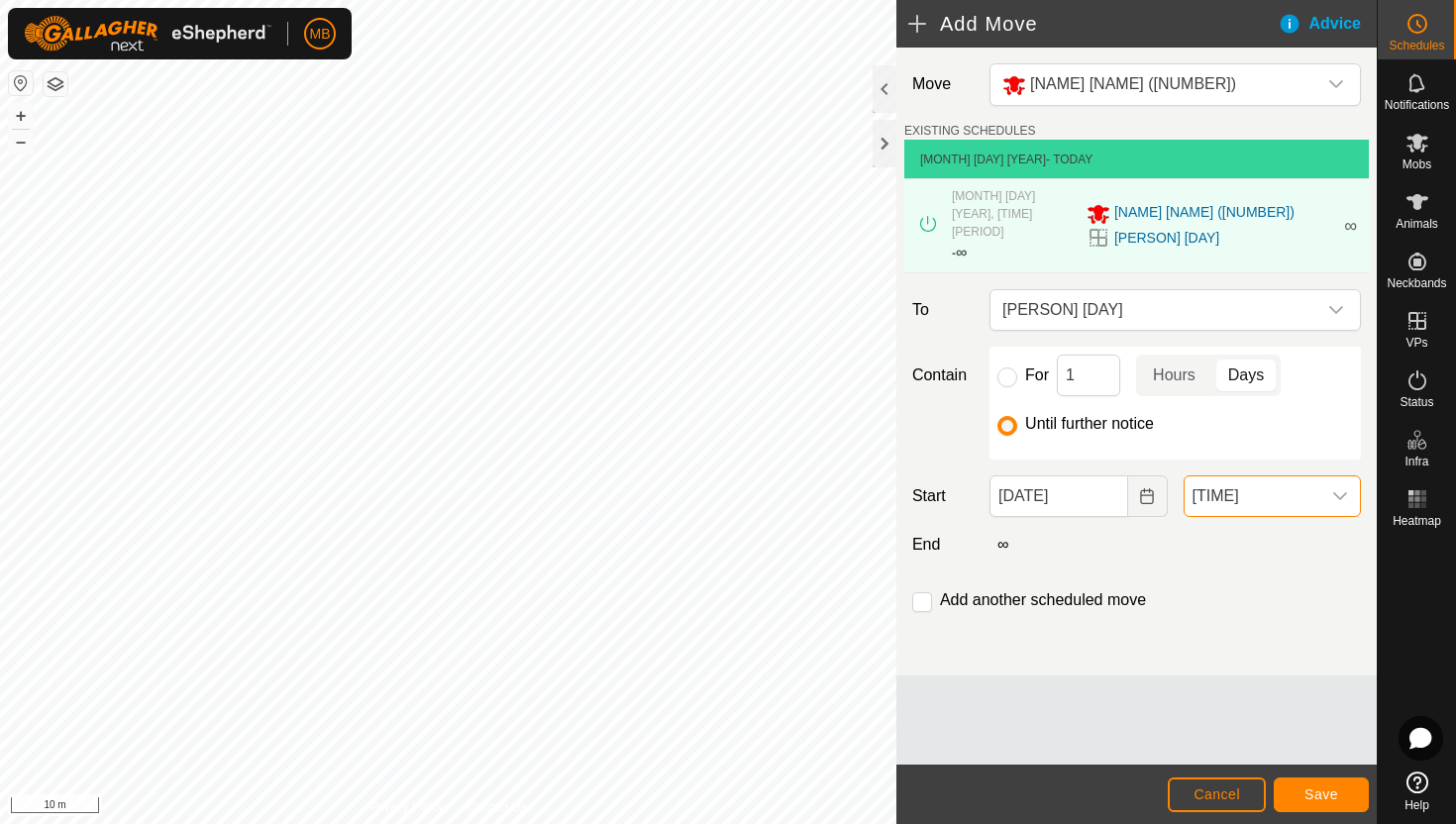 click on "[TIME]" at bounding box center (1252, 496) 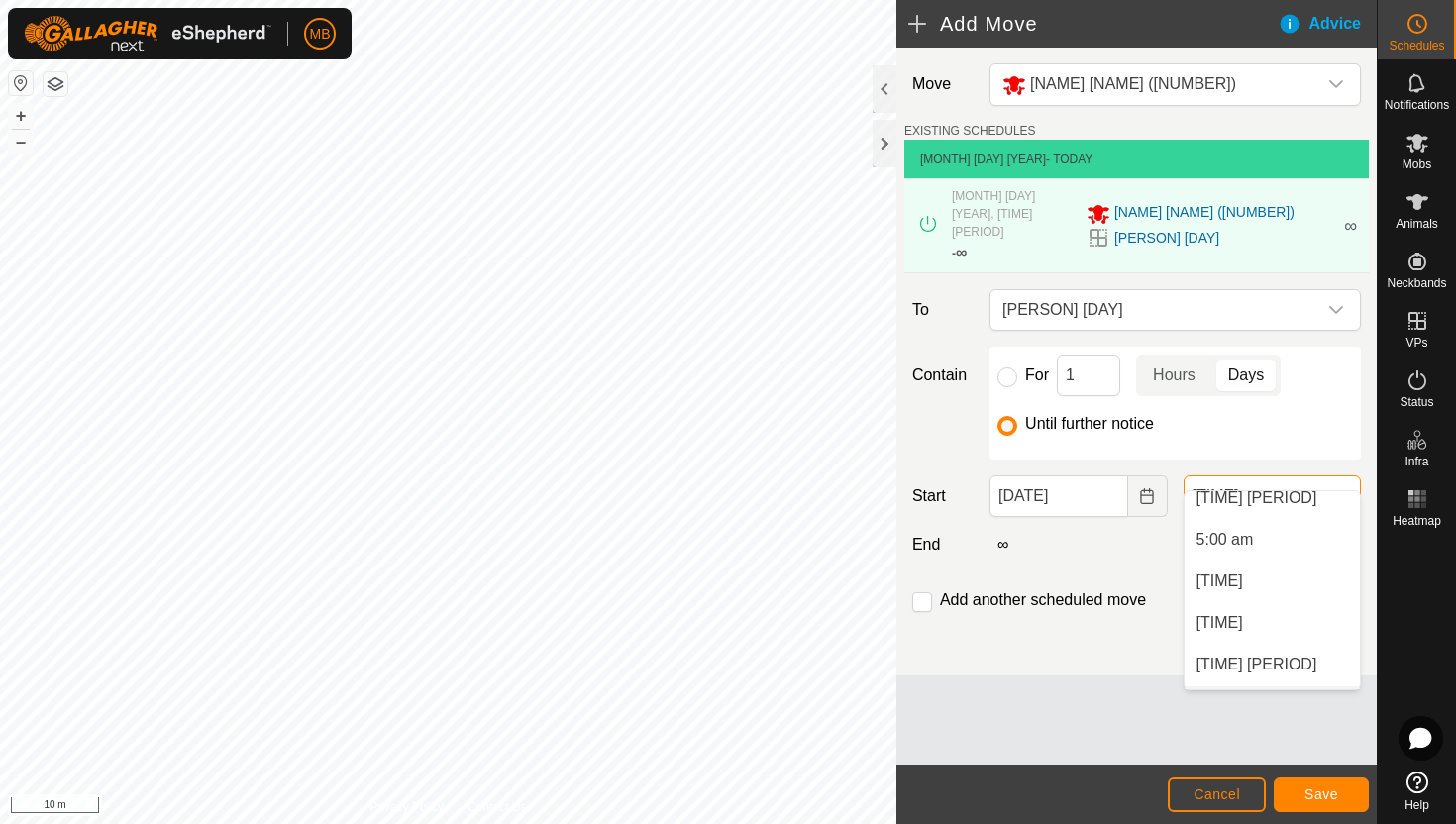 scroll, scrollTop: 384, scrollLeft: 0, axis: vertical 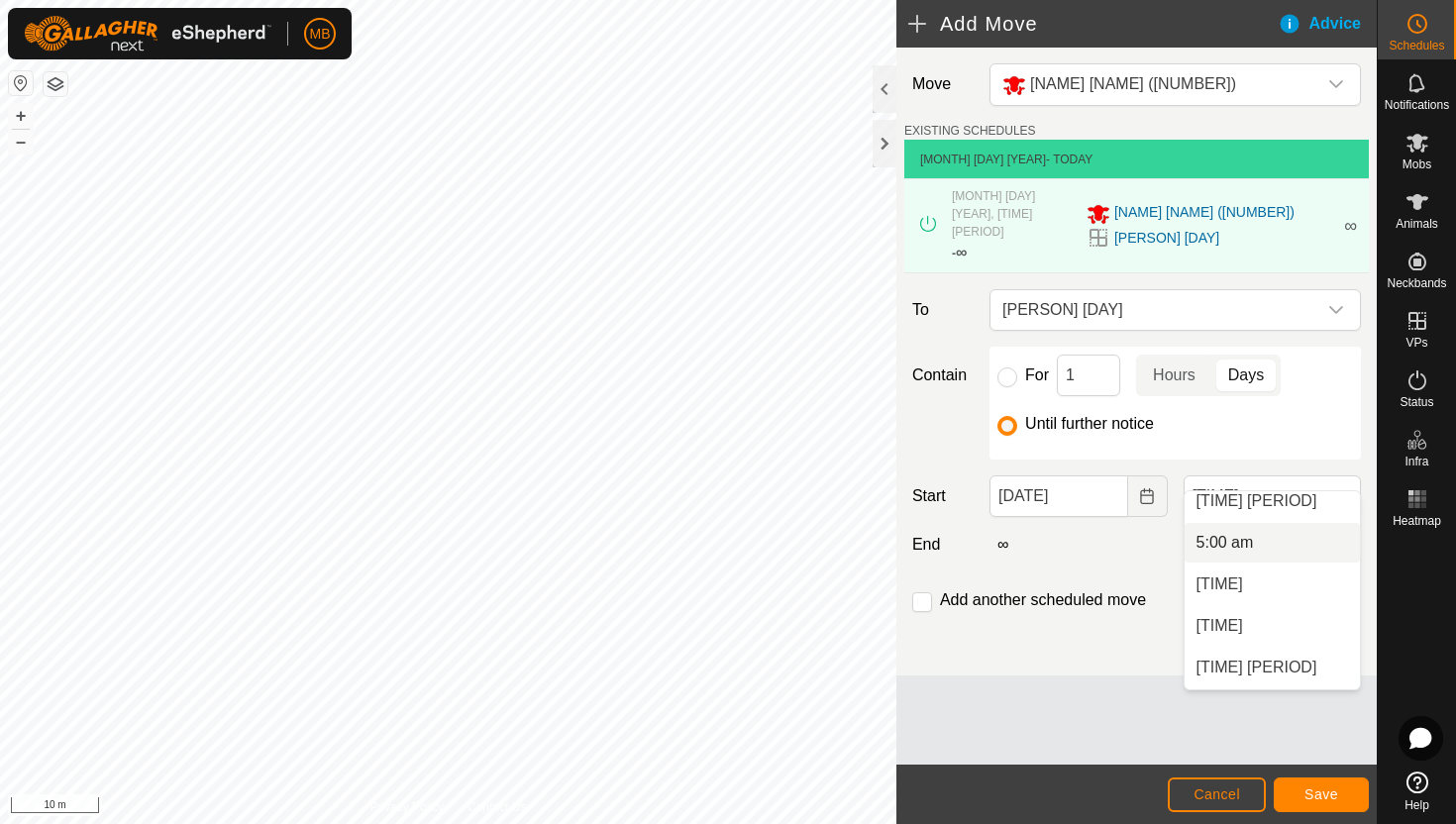 click on "5:00 am" at bounding box center [1272, 543] 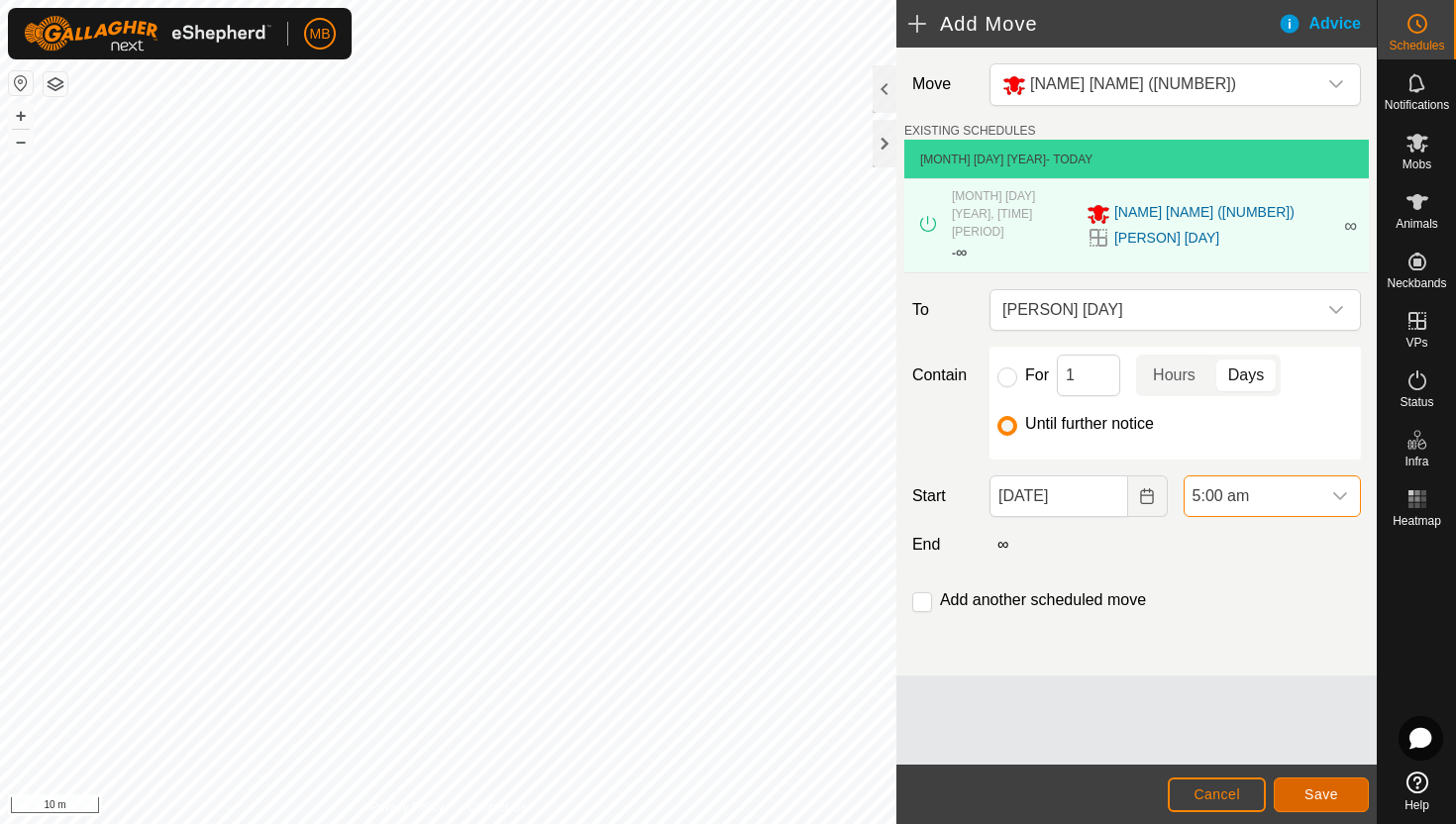 click on "Save" 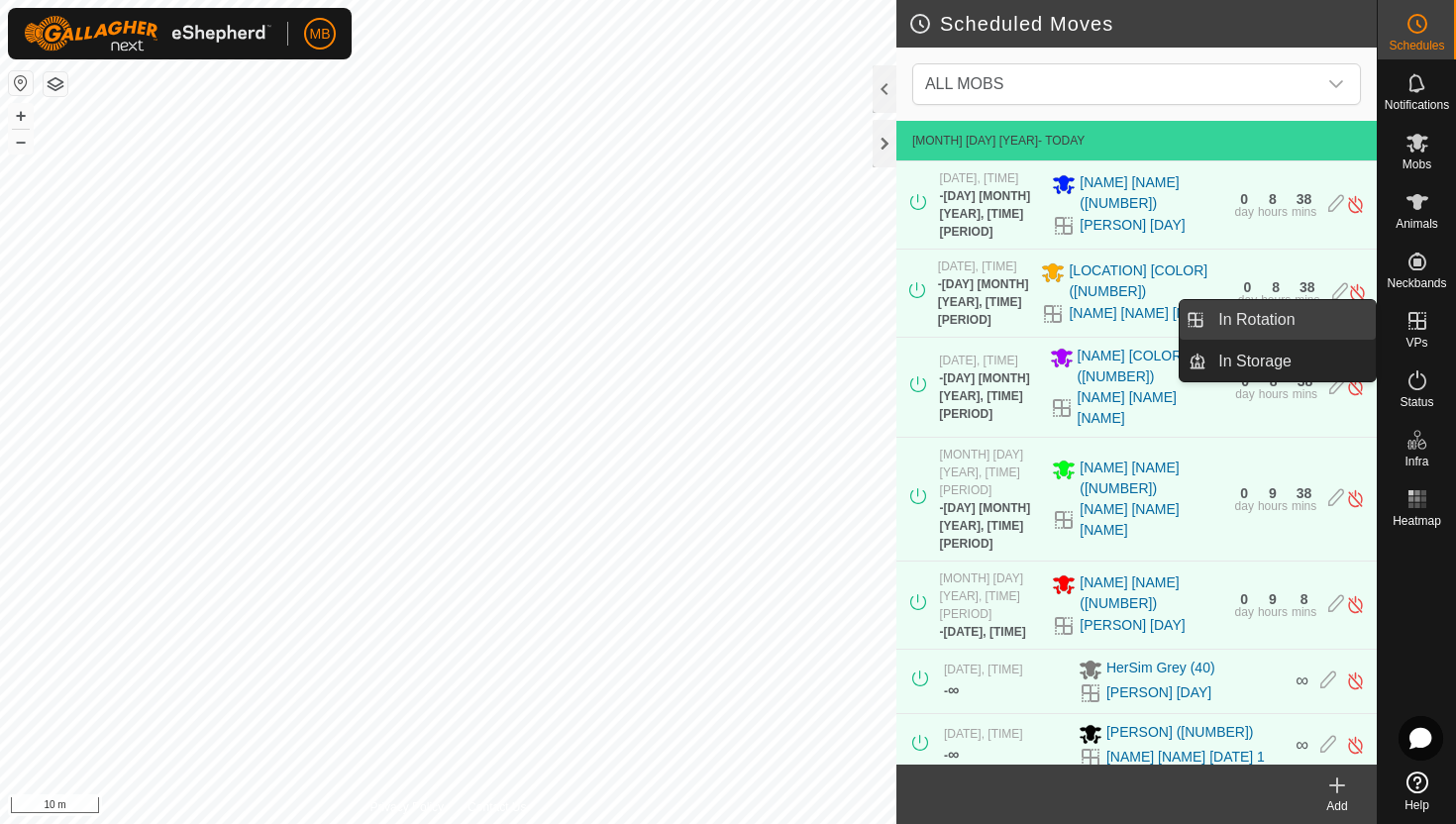 click on "In Rotation" at bounding box center (1291, 320) 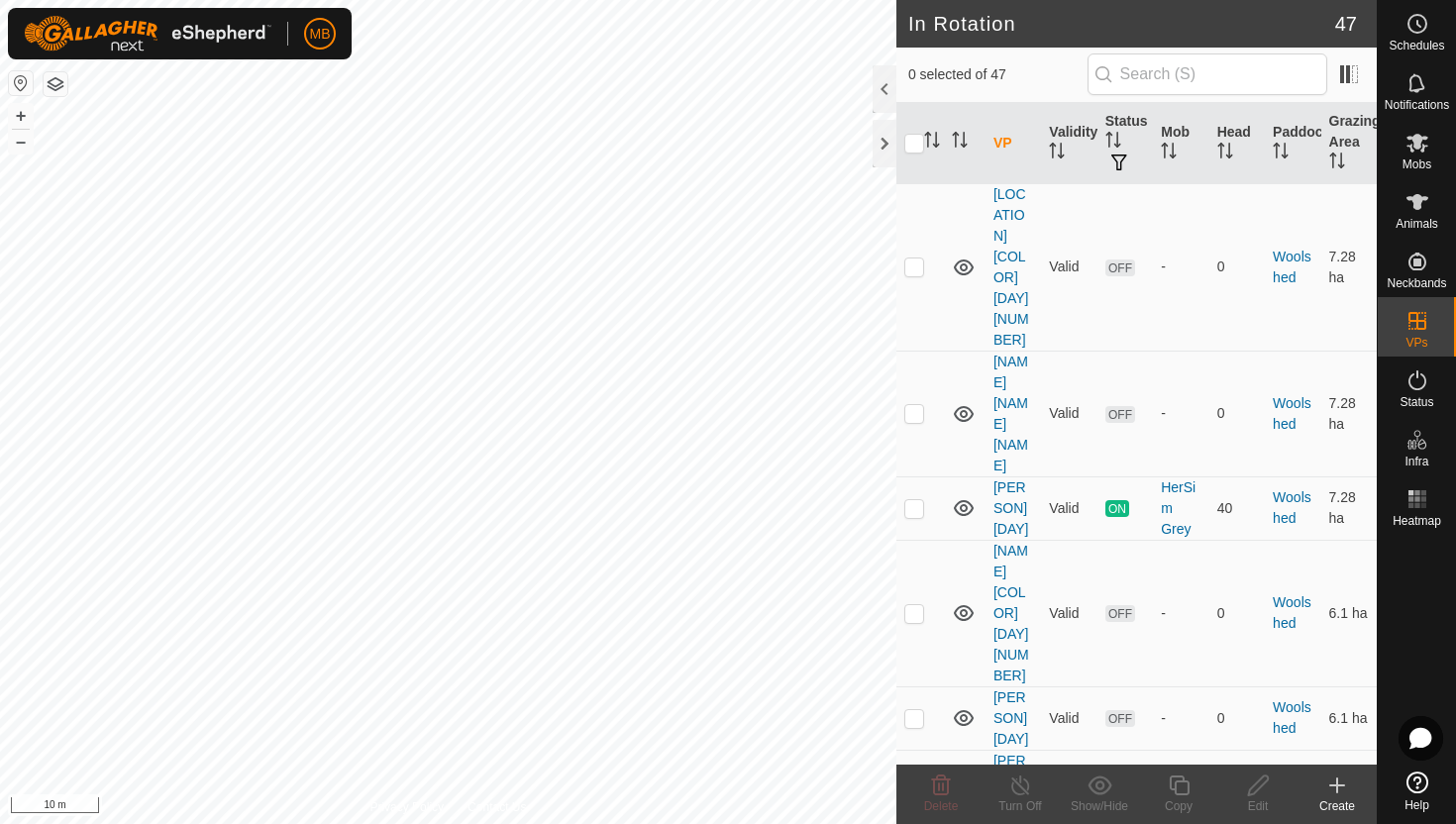 scroll, scrollTop: 3622, scrollLeft: 0, axis: vertical 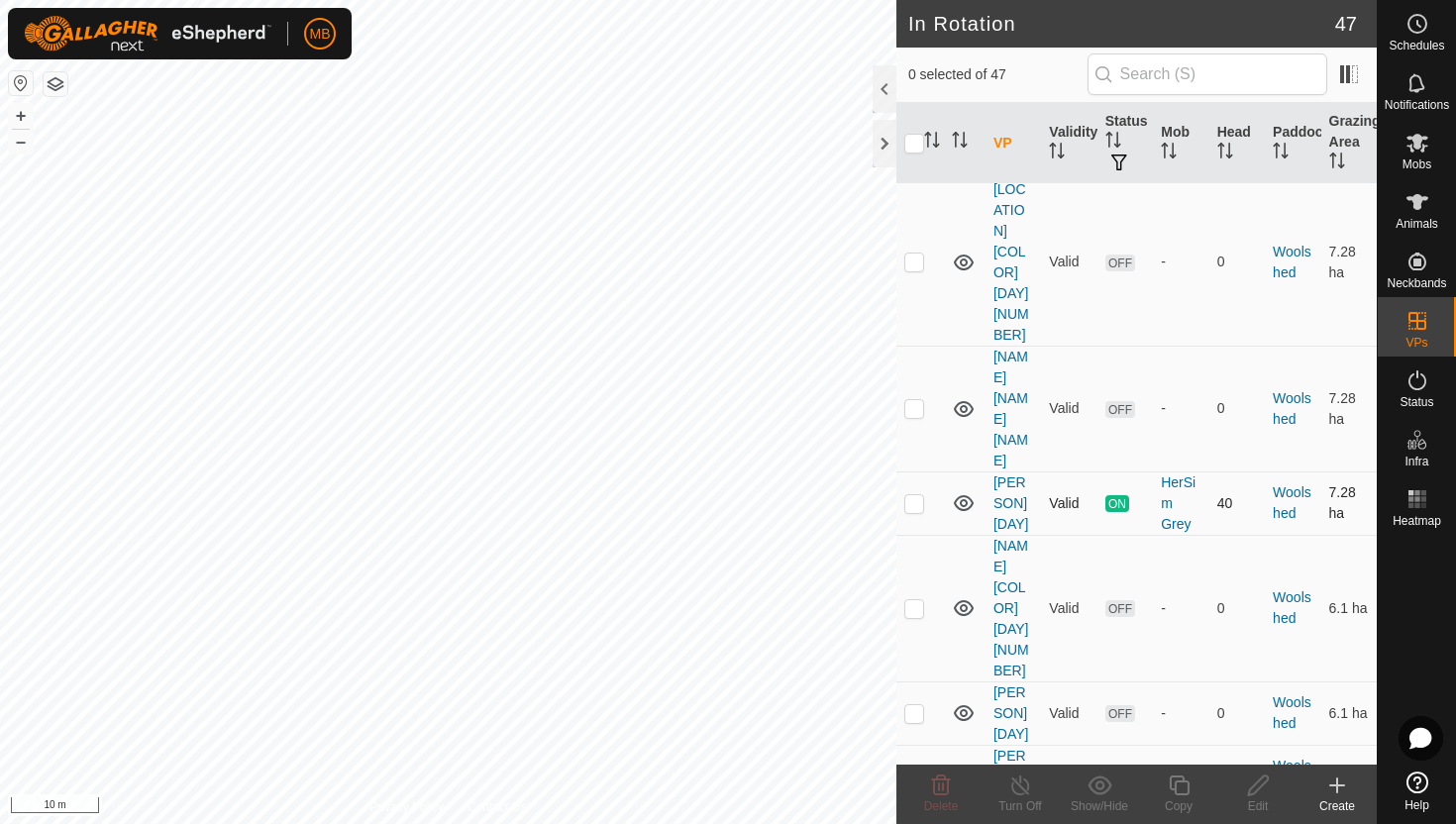 click at bounding box center (914, 503) 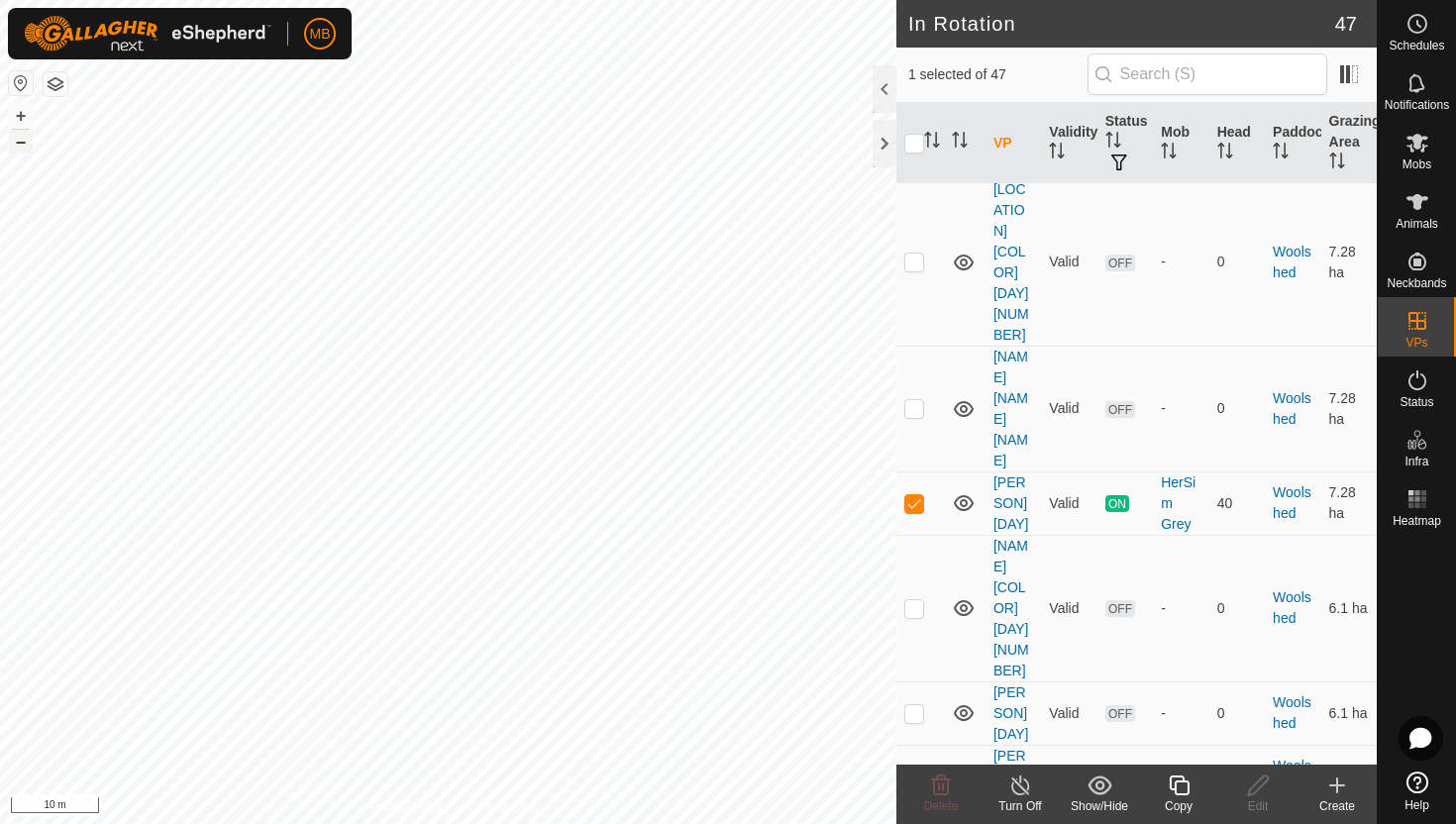 click on "–" at bounding box center [21, 142] 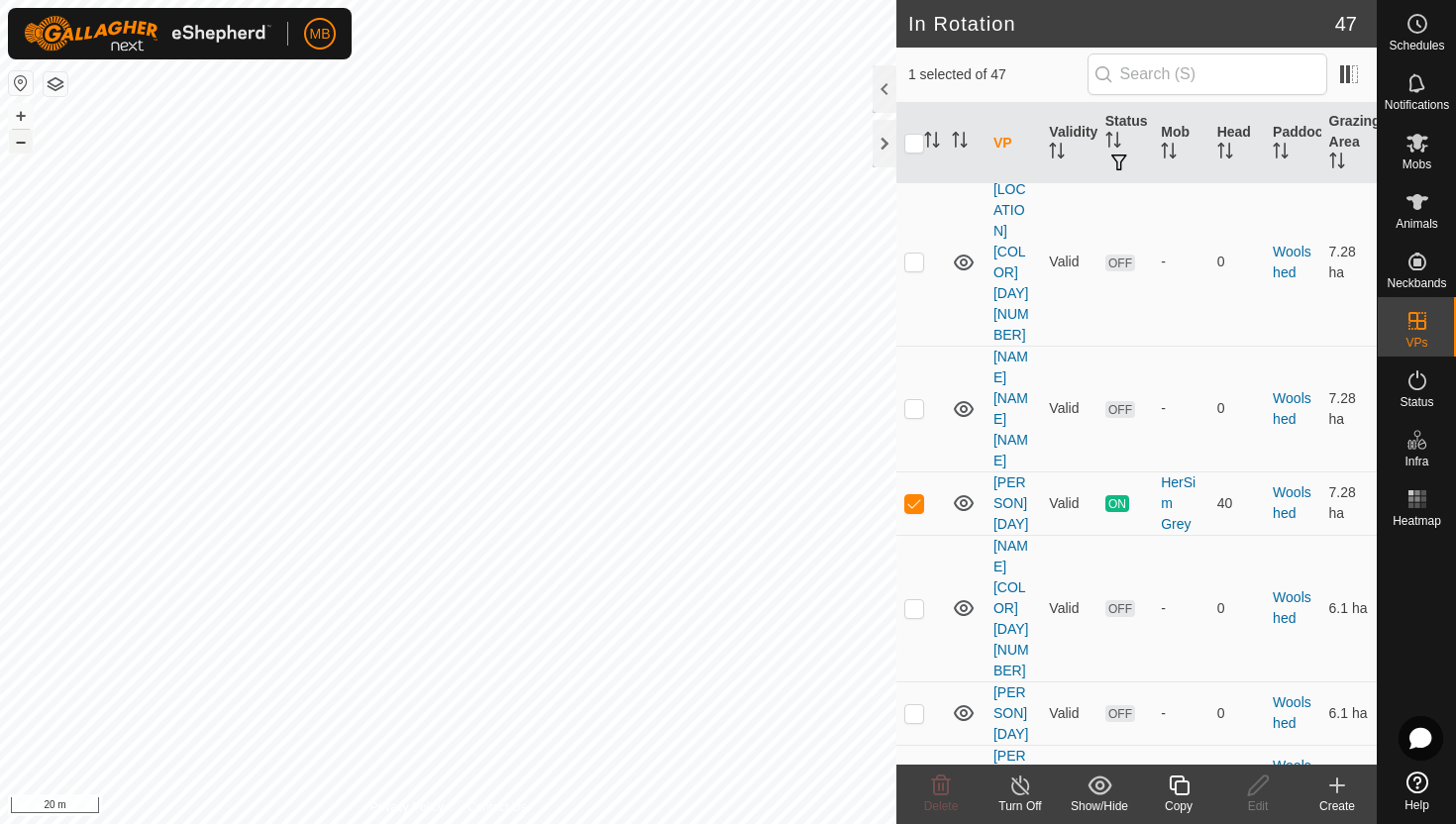 click on "–" at bounding box center [21, 142] 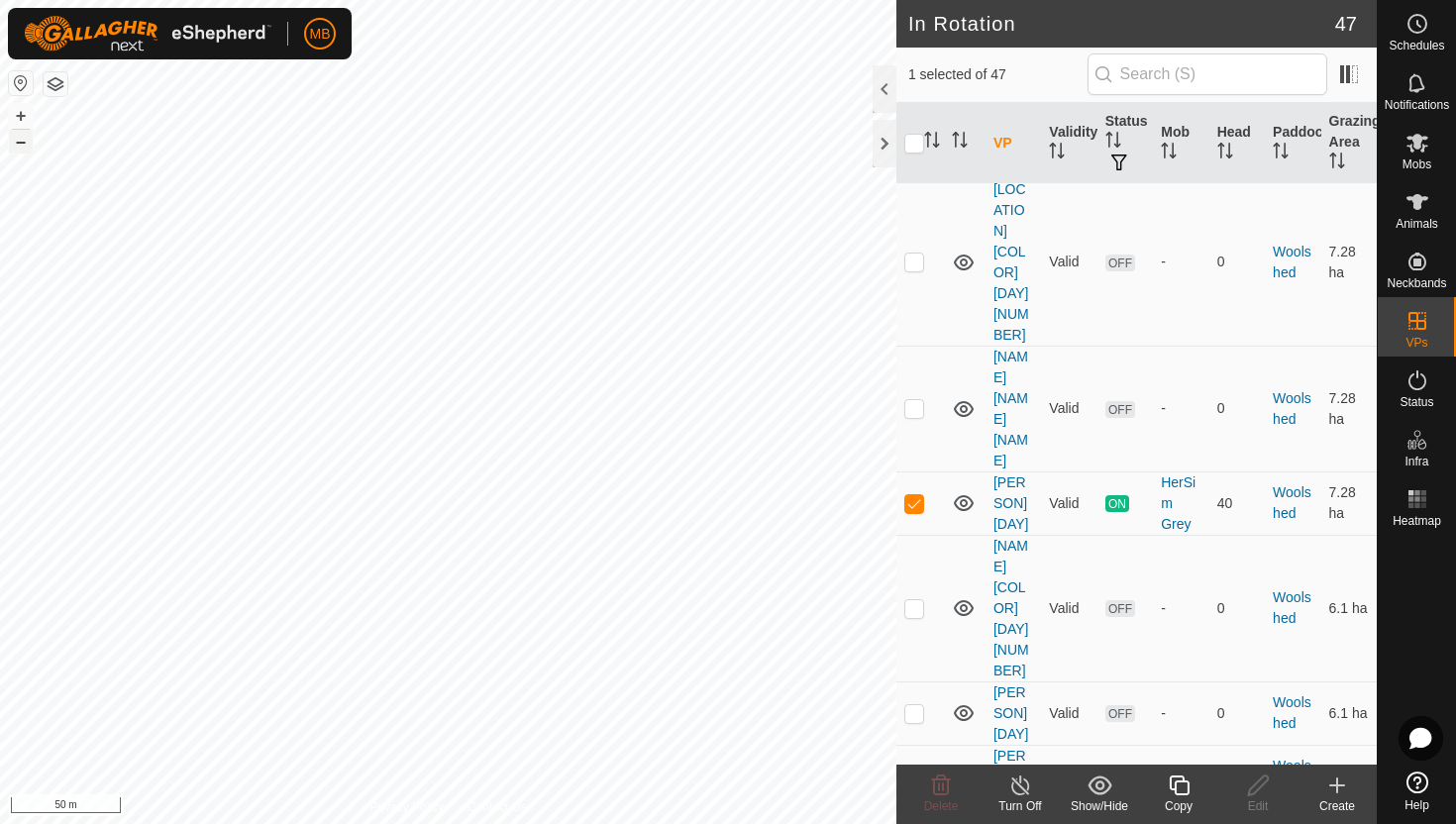 click on "–" at bounding box center [21, 142] 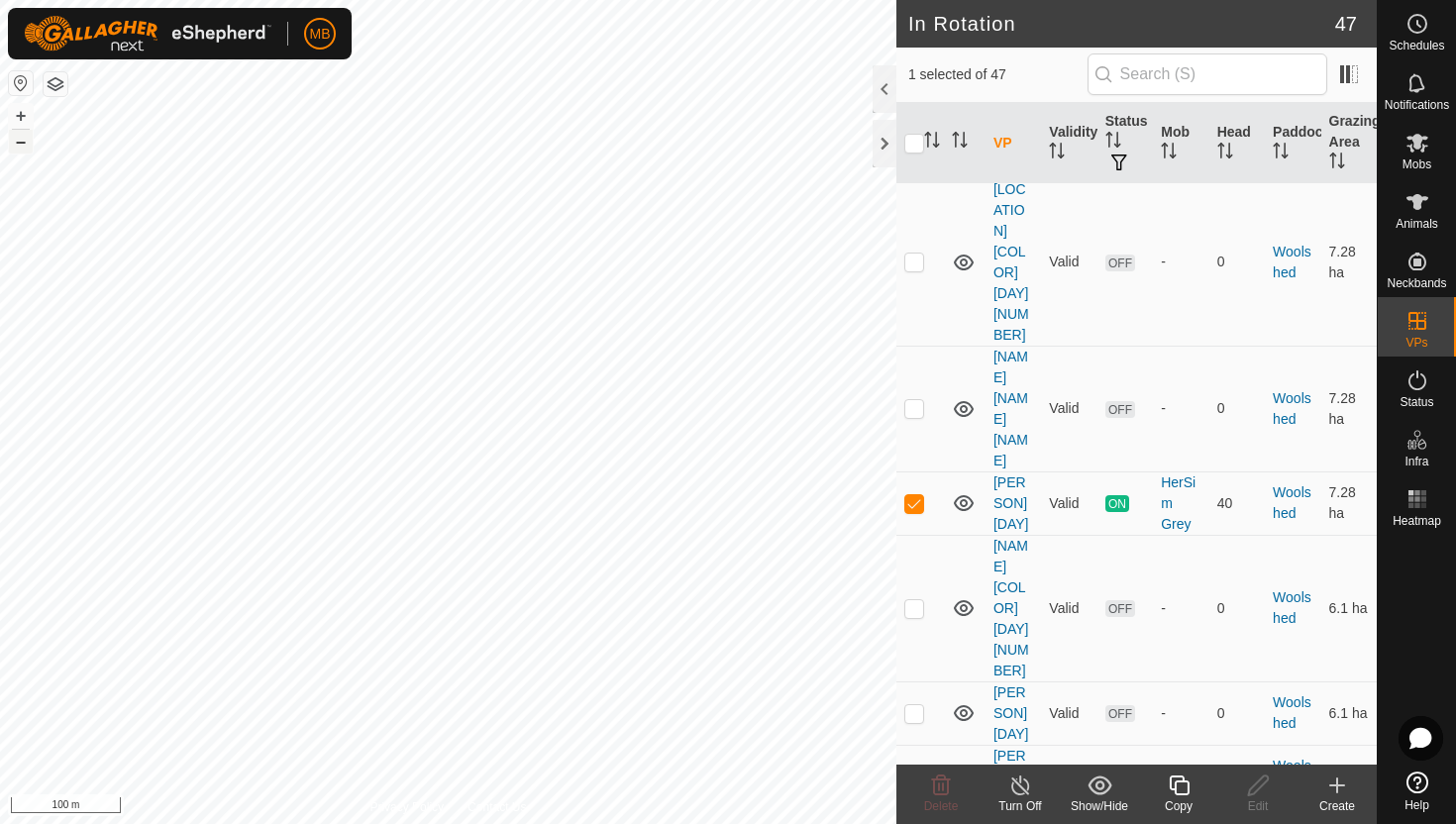 click on "–" at bounding box center [21, 142] 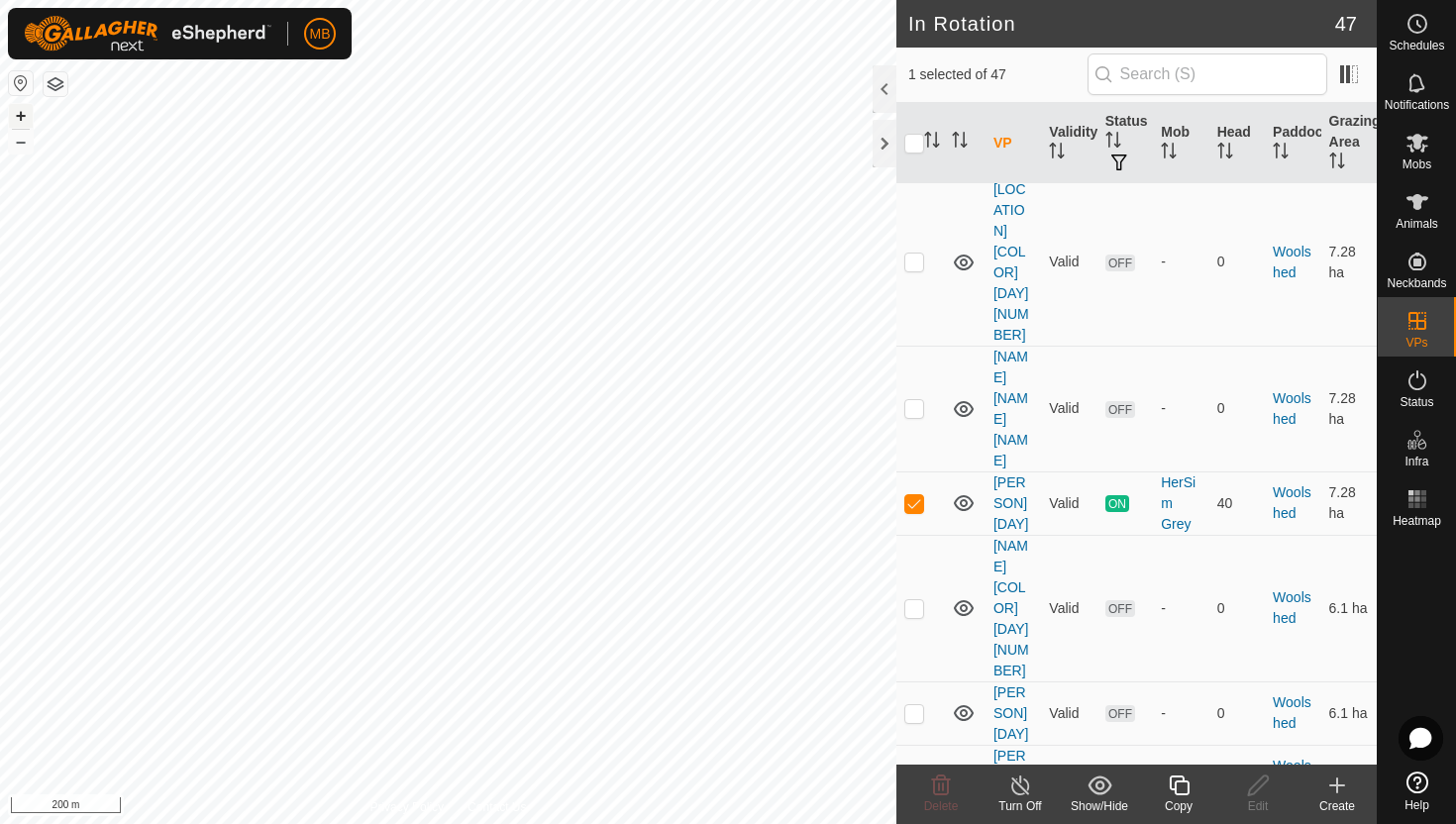 click on "+" at bounding box center (21, 116) 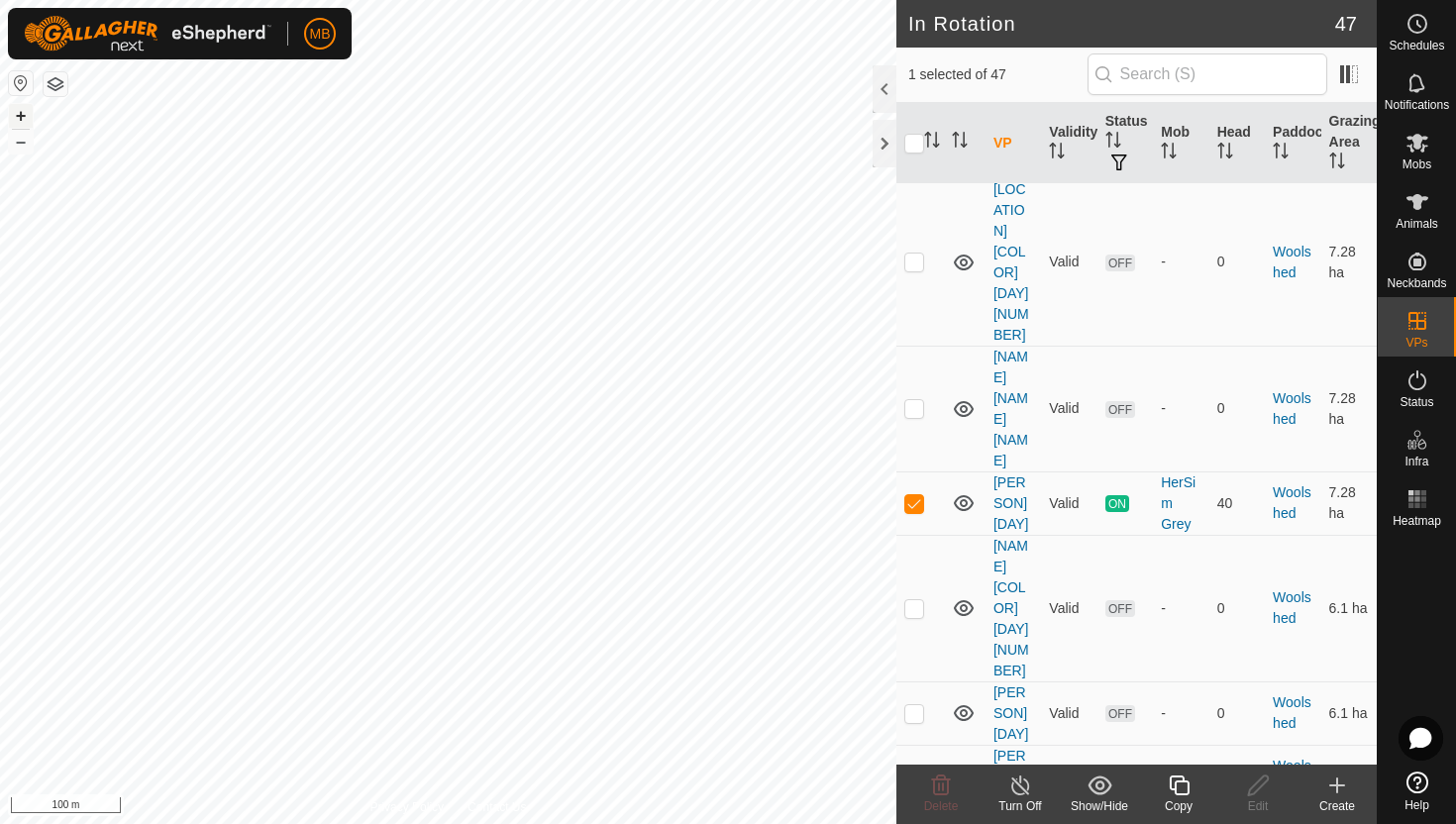 click on "+" at bounding box center (21, 116) 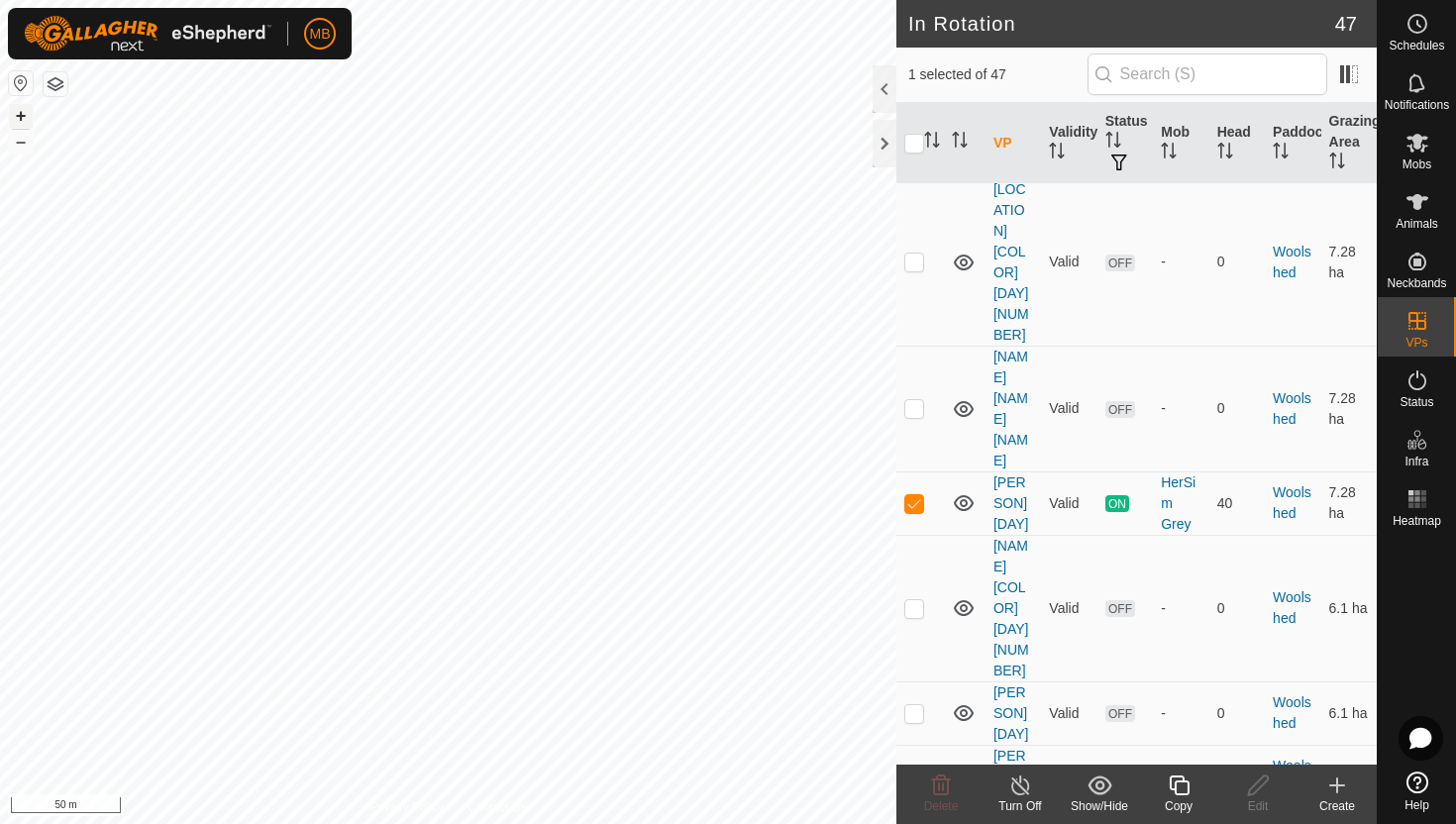 click on "+" at bounding box center [21, 116] 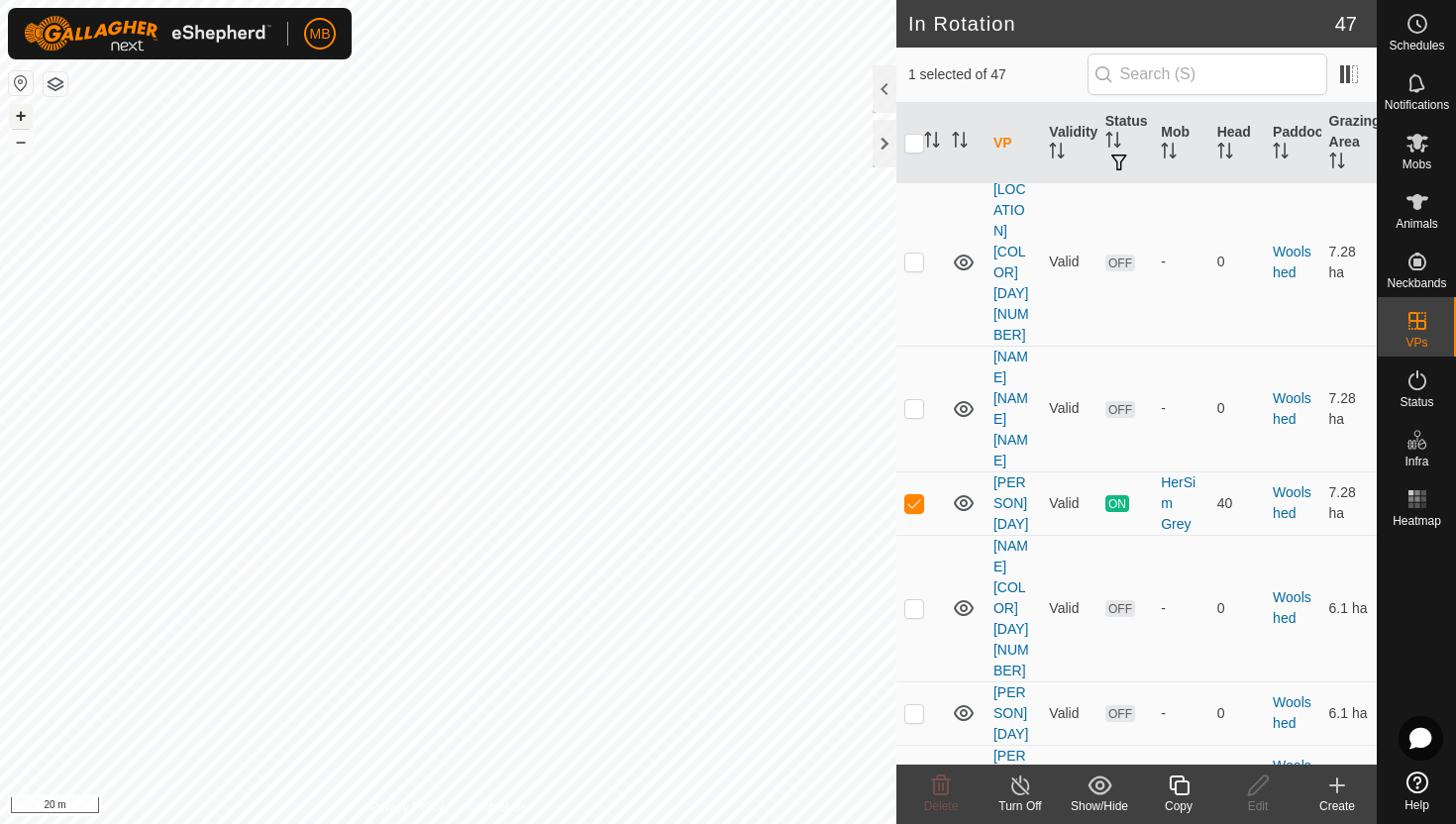 click on "+" at bounding box center (21, 116) 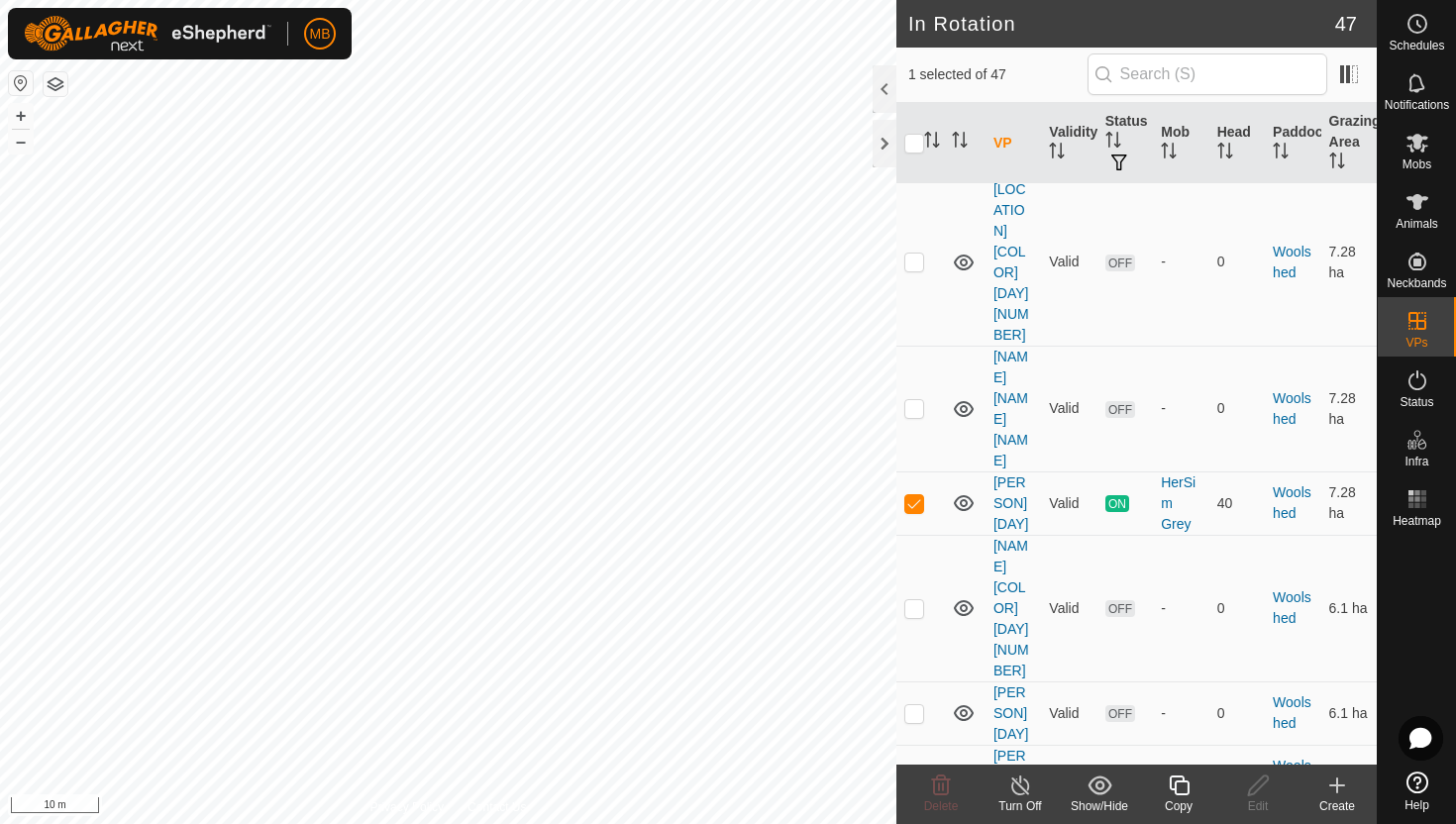 click 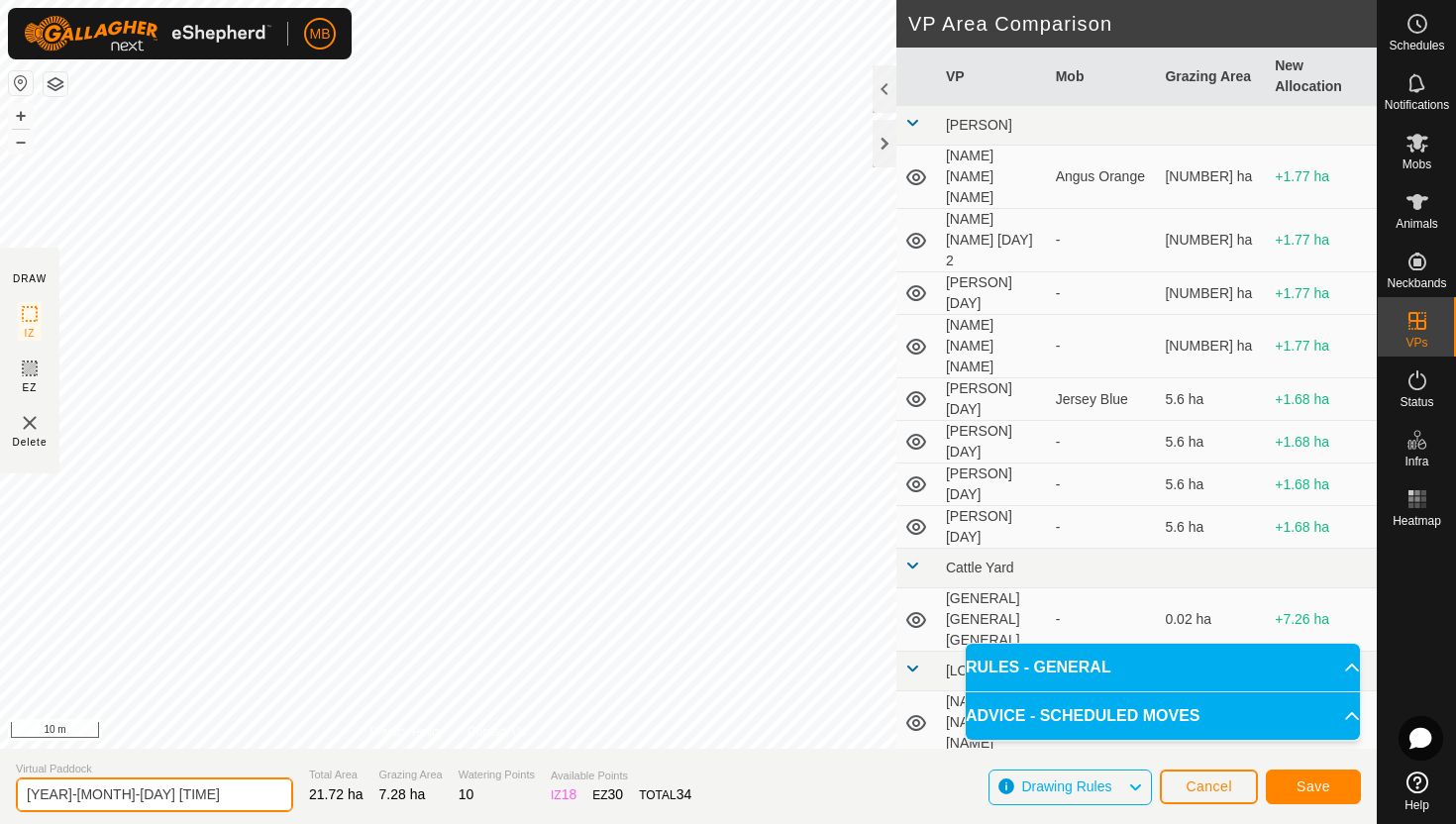 click on "[YEAR]-[MONTH]-[DAY] [TIME]" 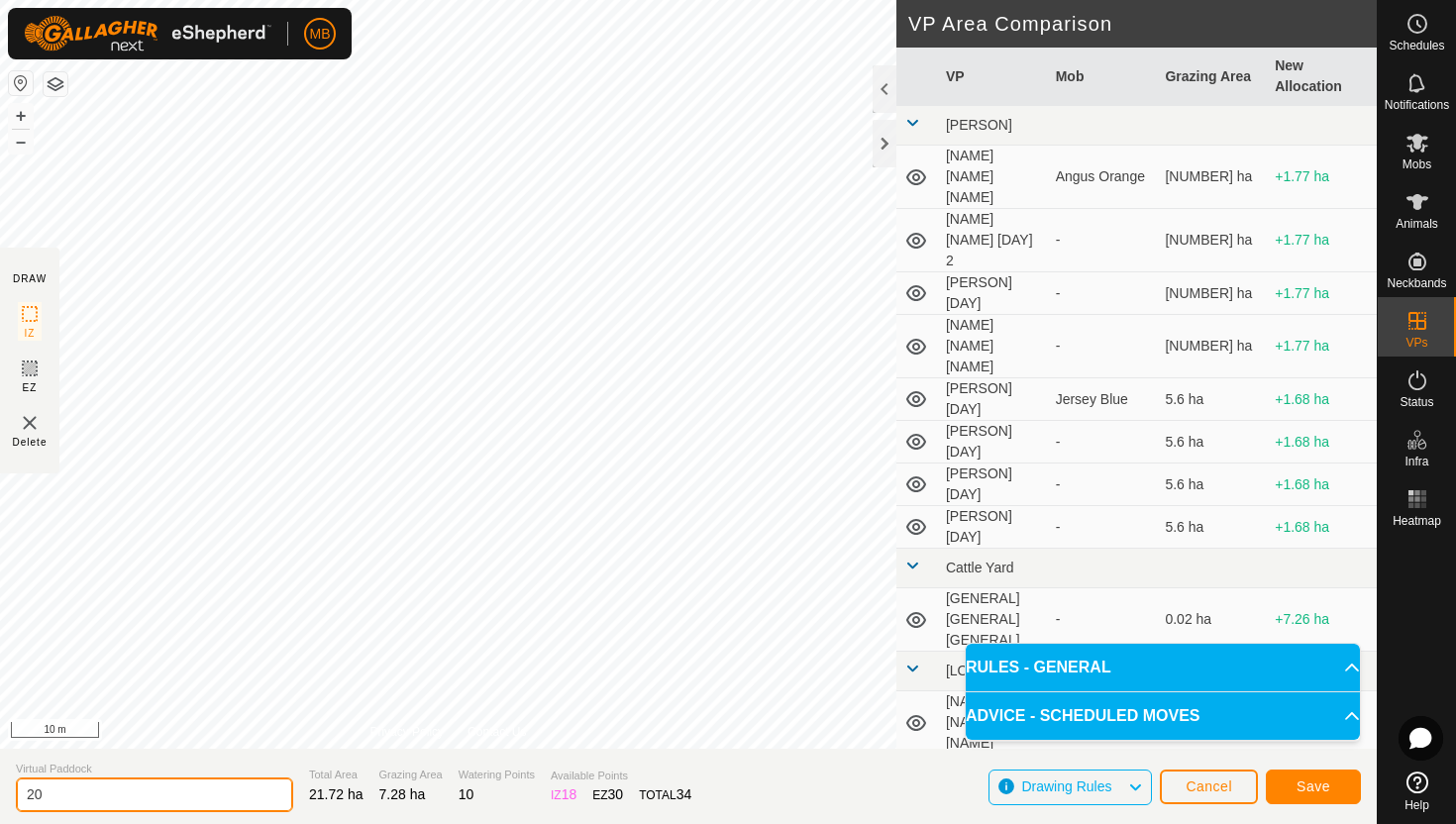 type on "2" 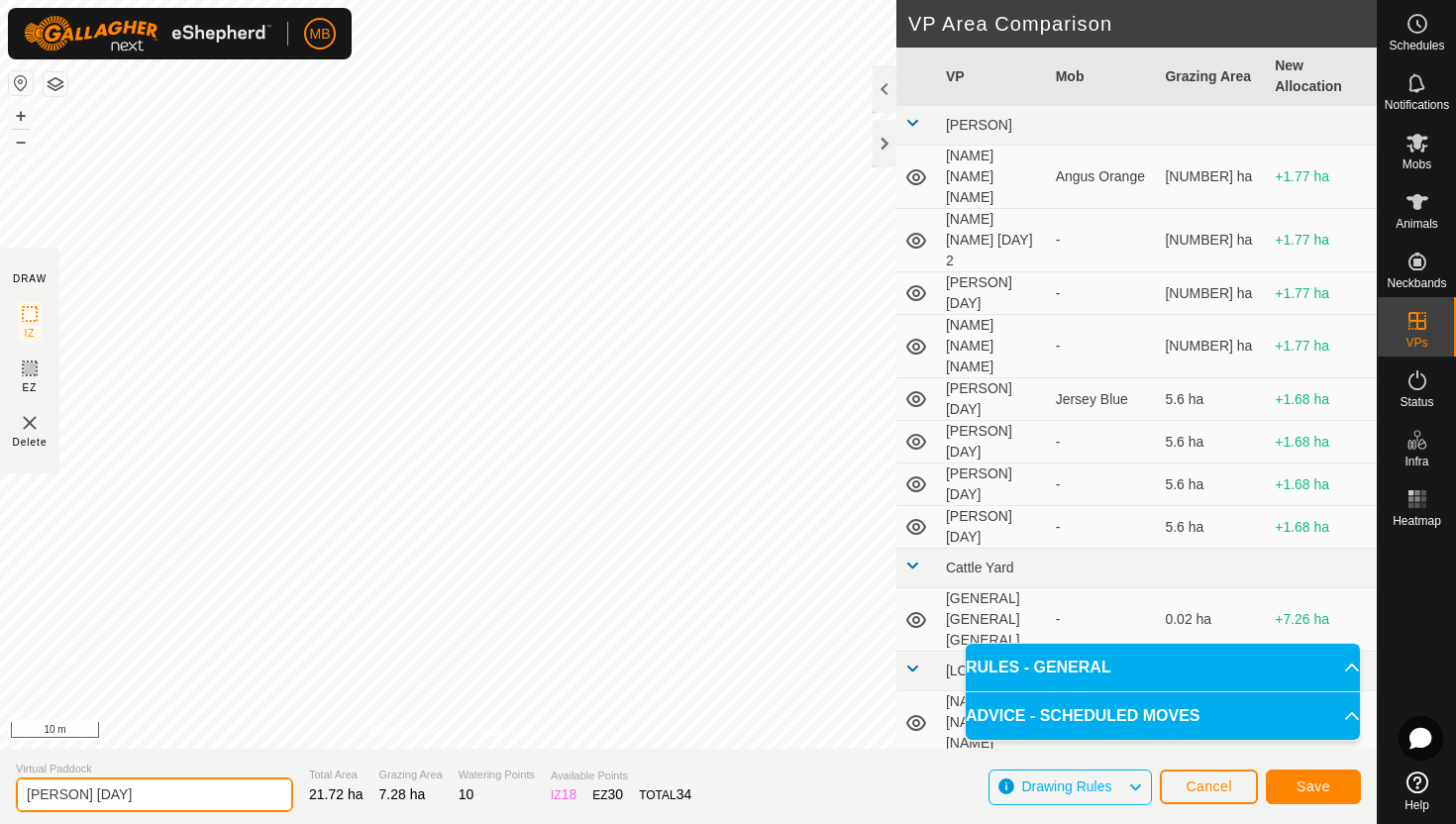type on "[PERSON] [DAY]" 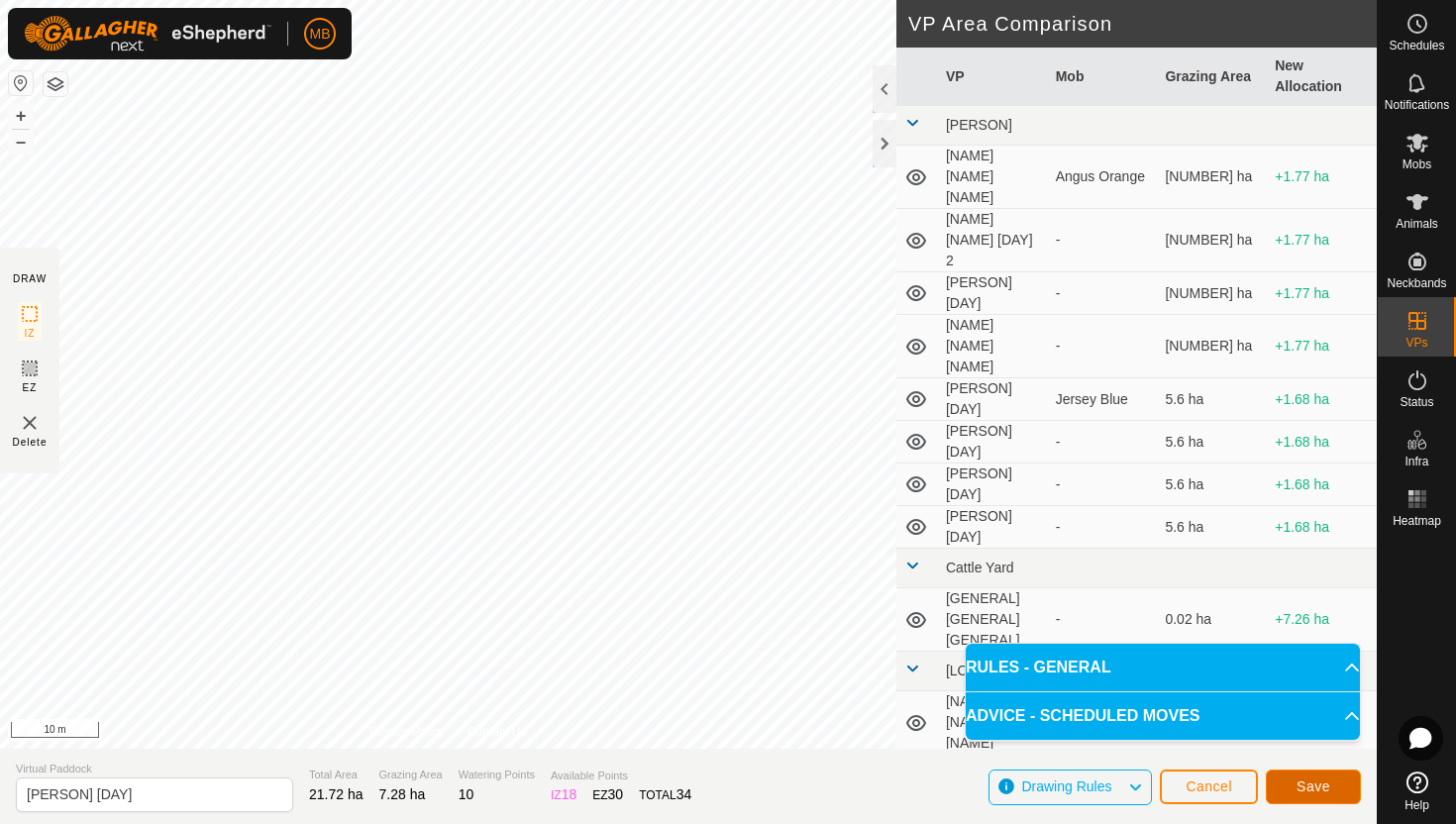 click on "Save" 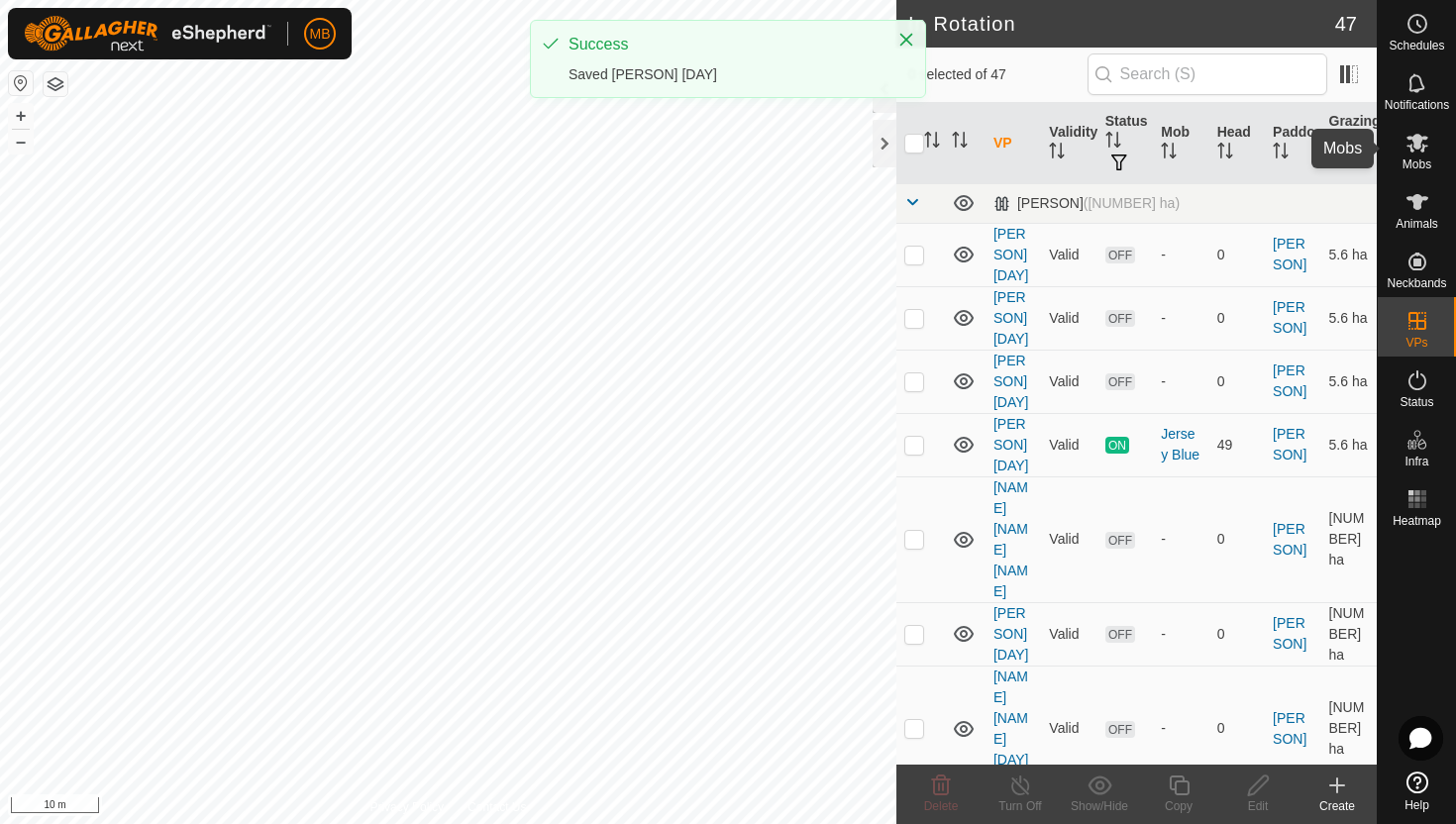 click 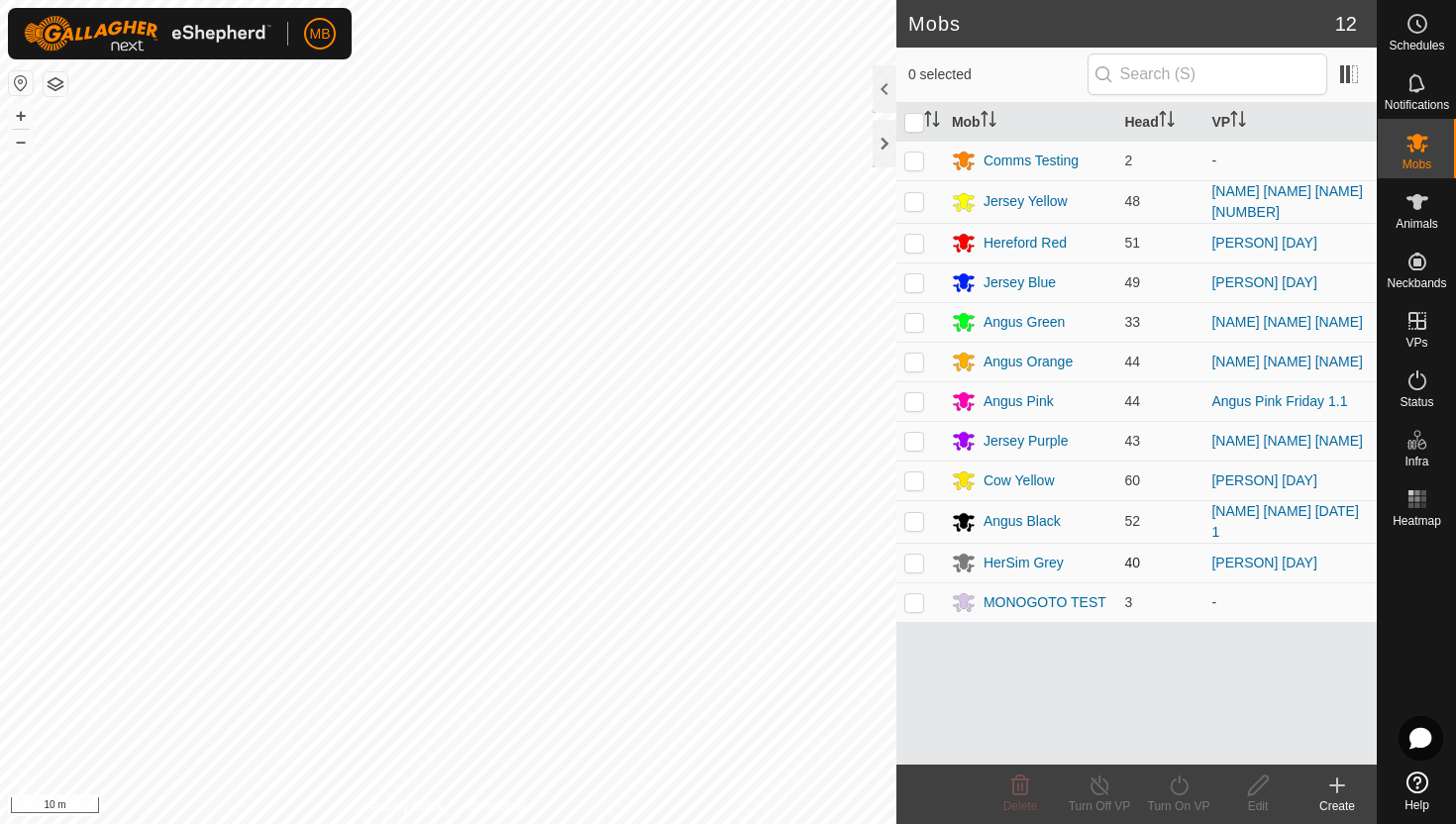 click at bounding box center (914, 563) 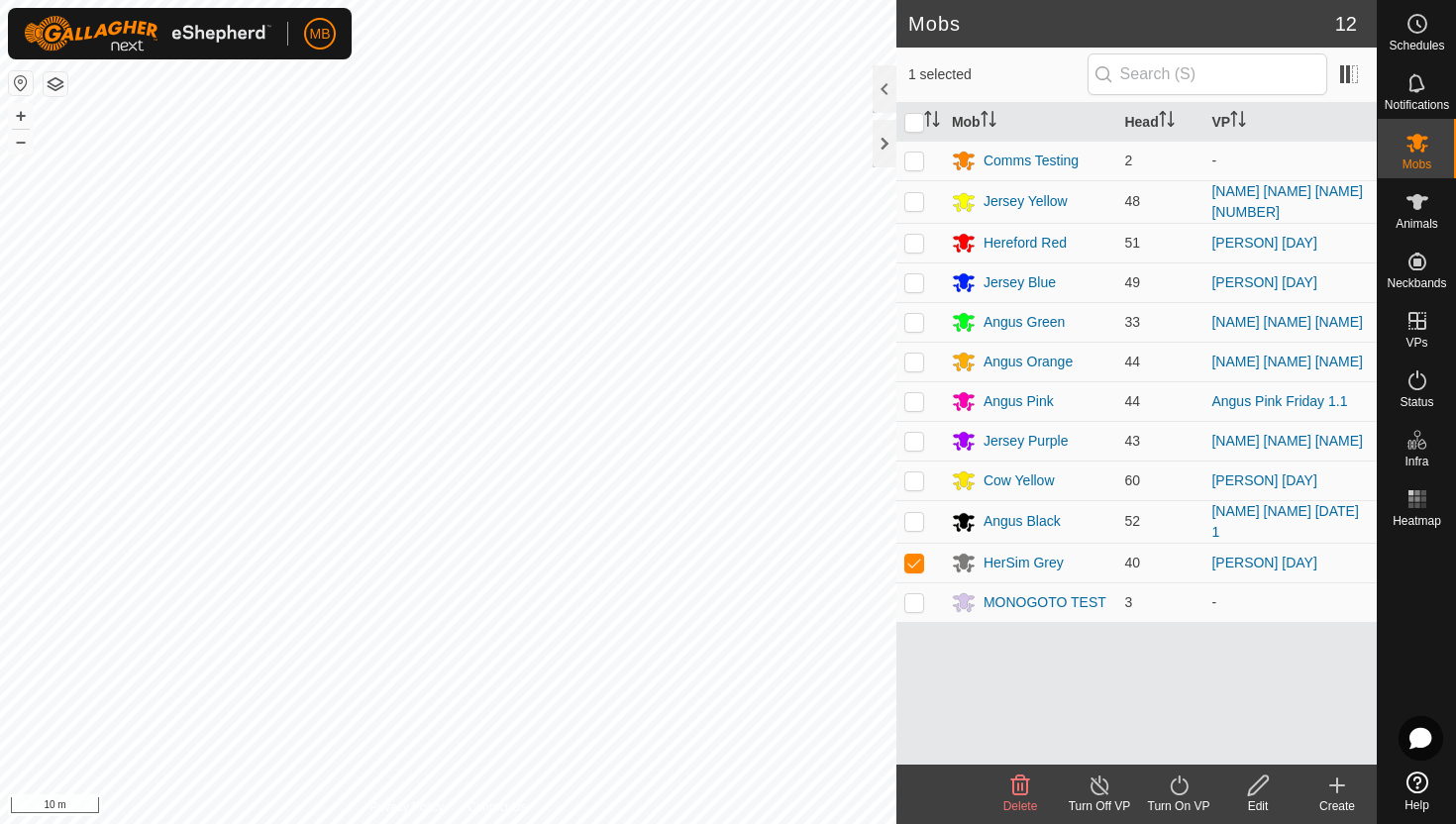 click 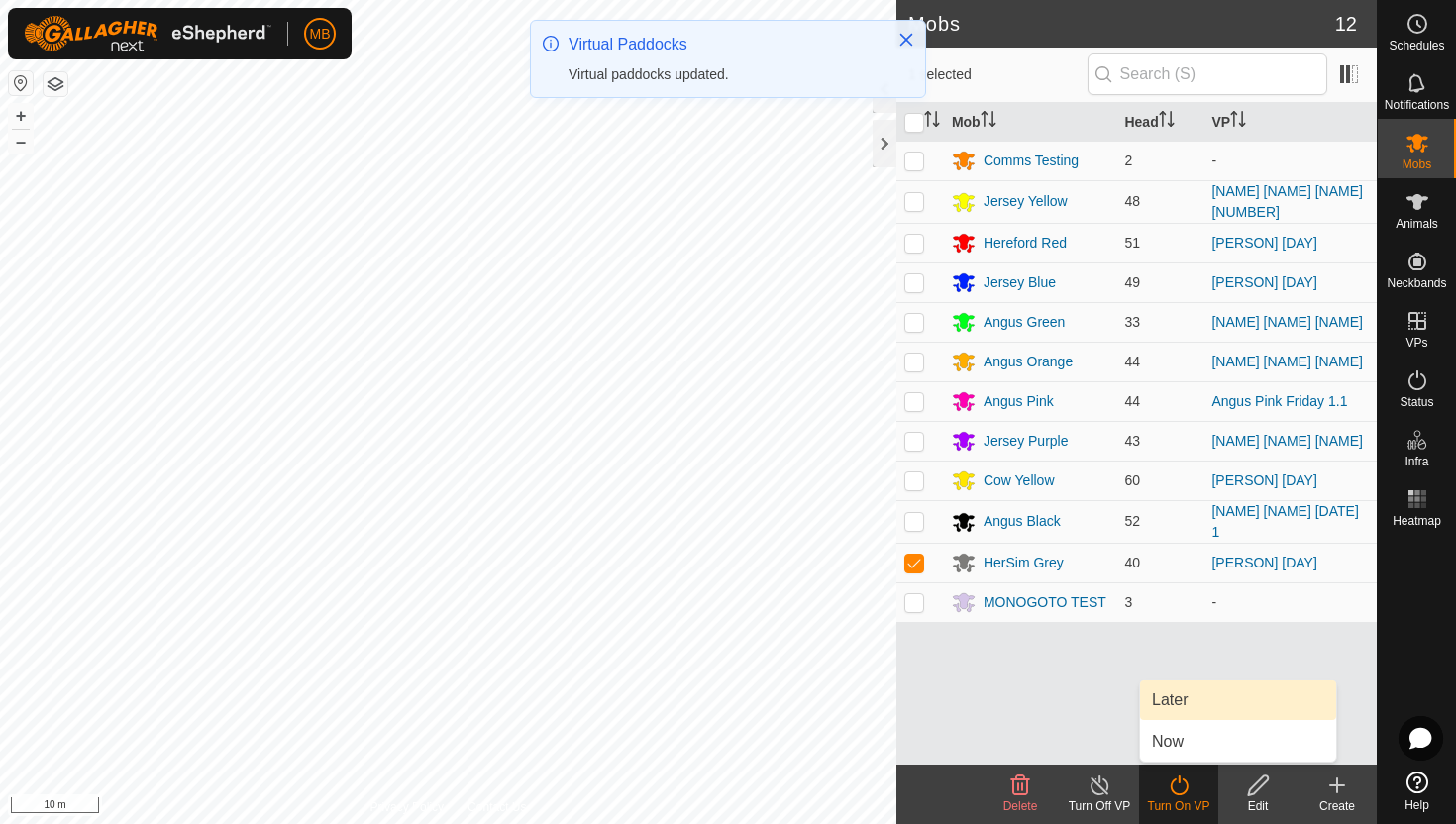 click on "Later" at bounding box center [1238, 700] 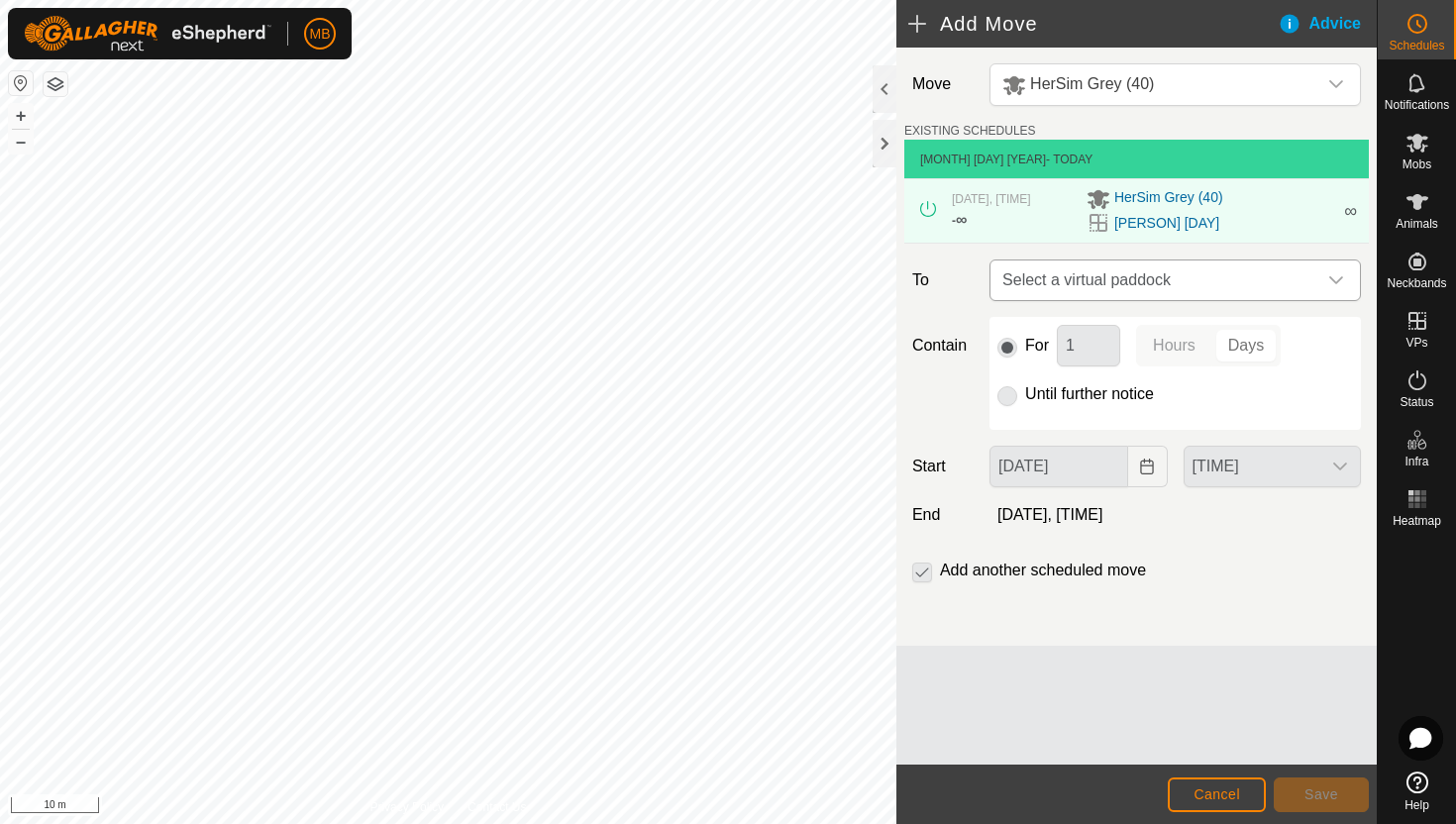 click 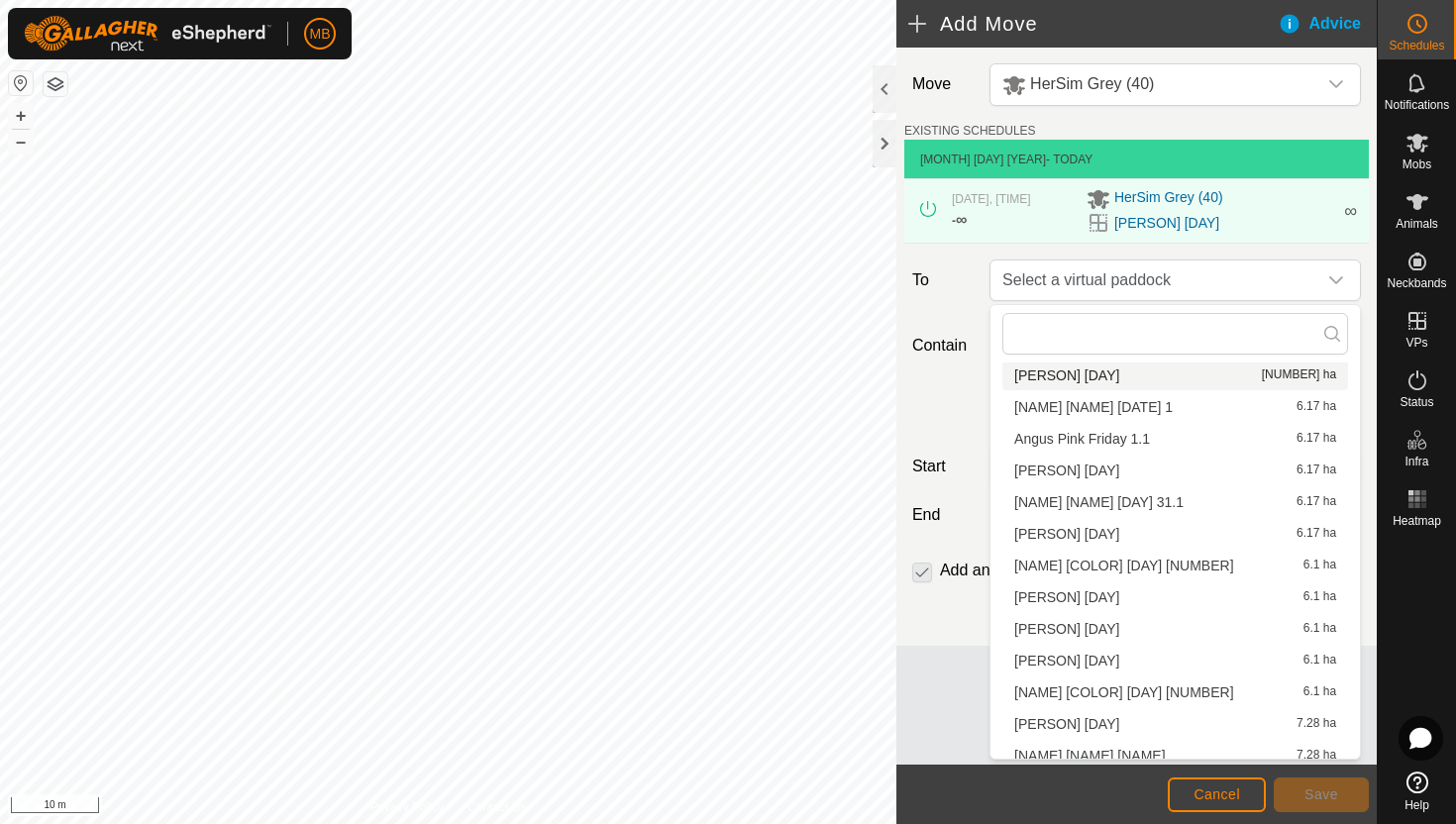 scroll, scrollTop: 154, scrollLeft: 0, axis: vertical 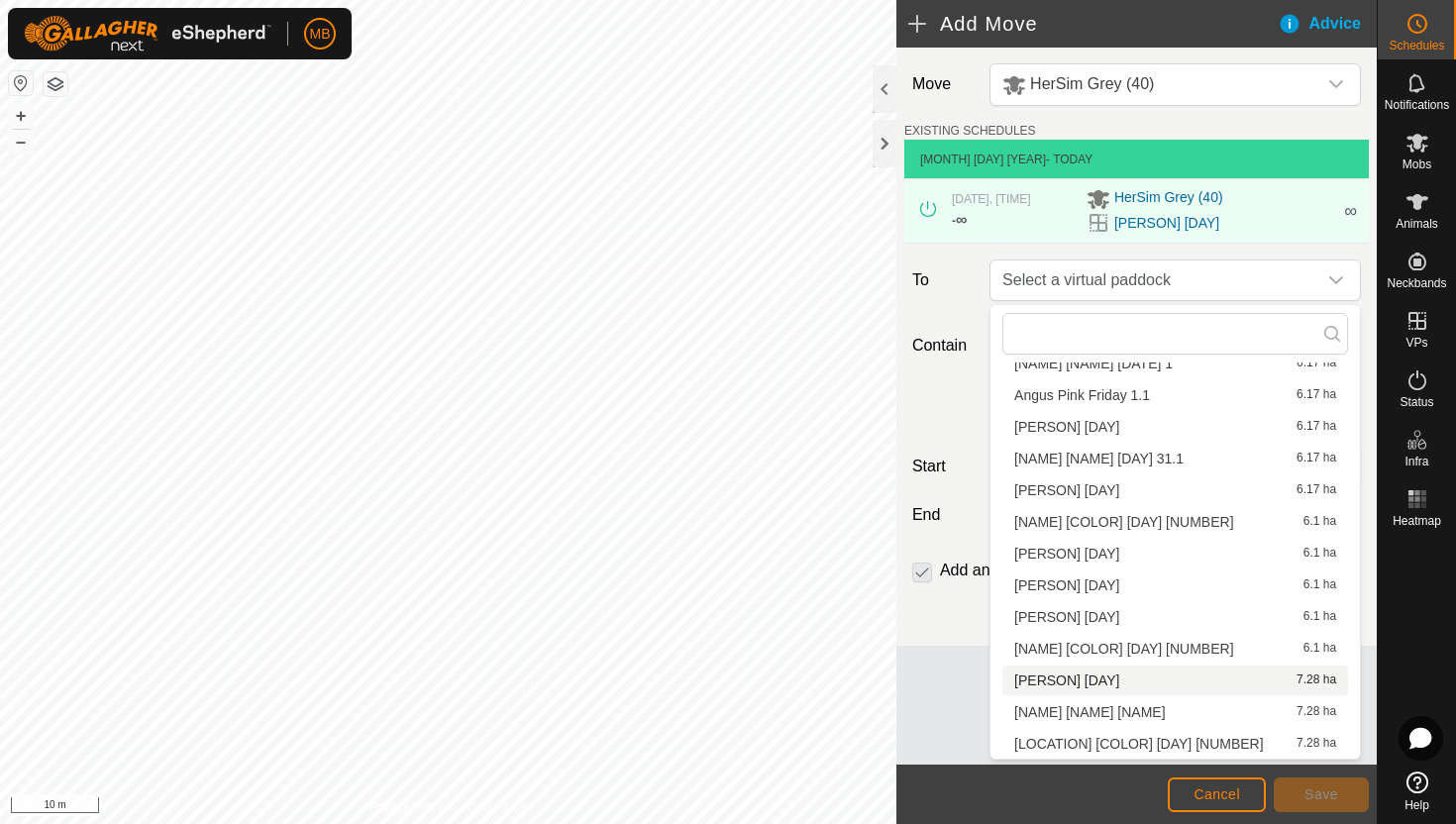 click on "[NAME] [NAME] [DAY] [NUMBER] ha" at bounding box center [1175, 680] 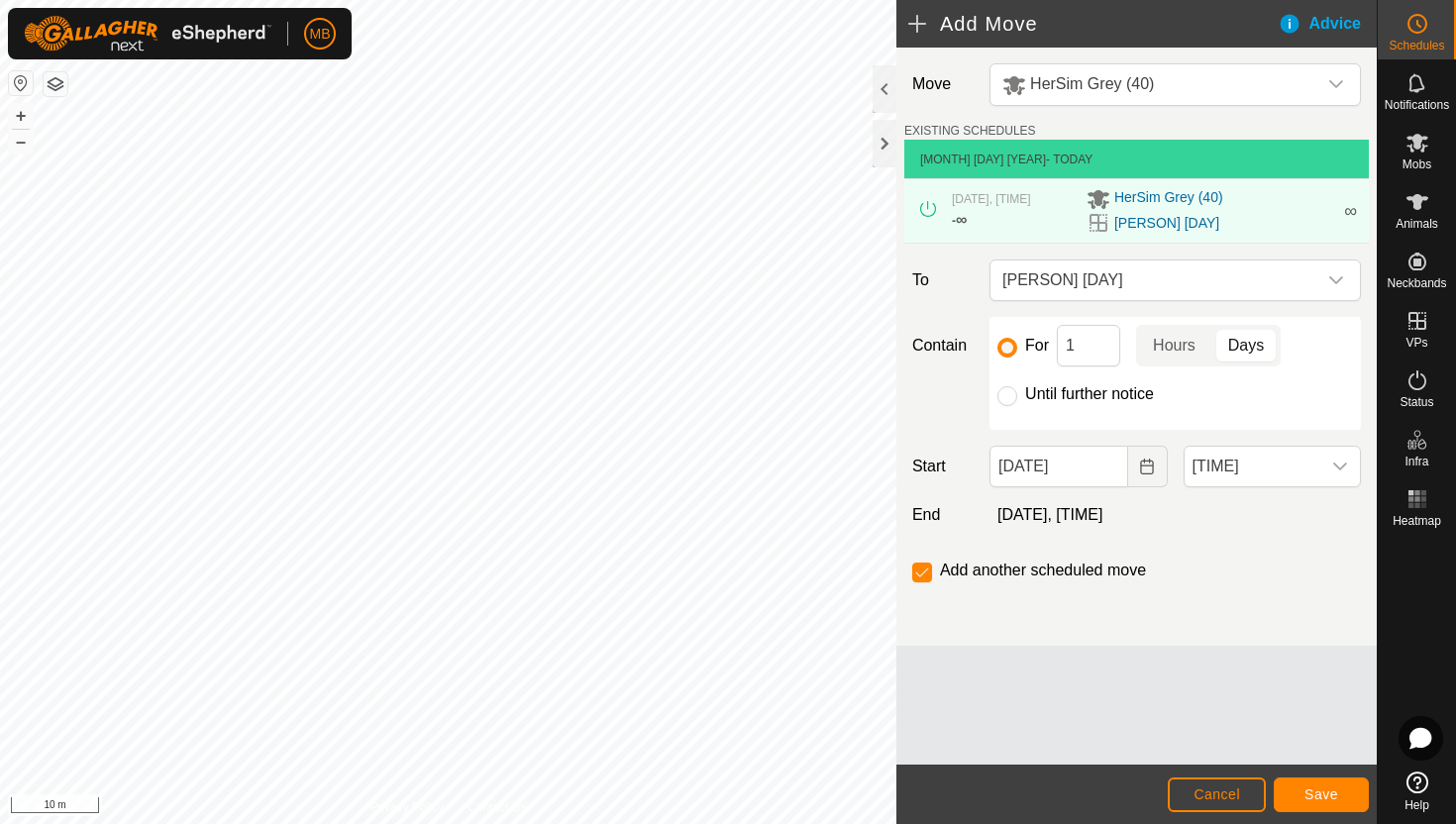 click on "Until further notice" 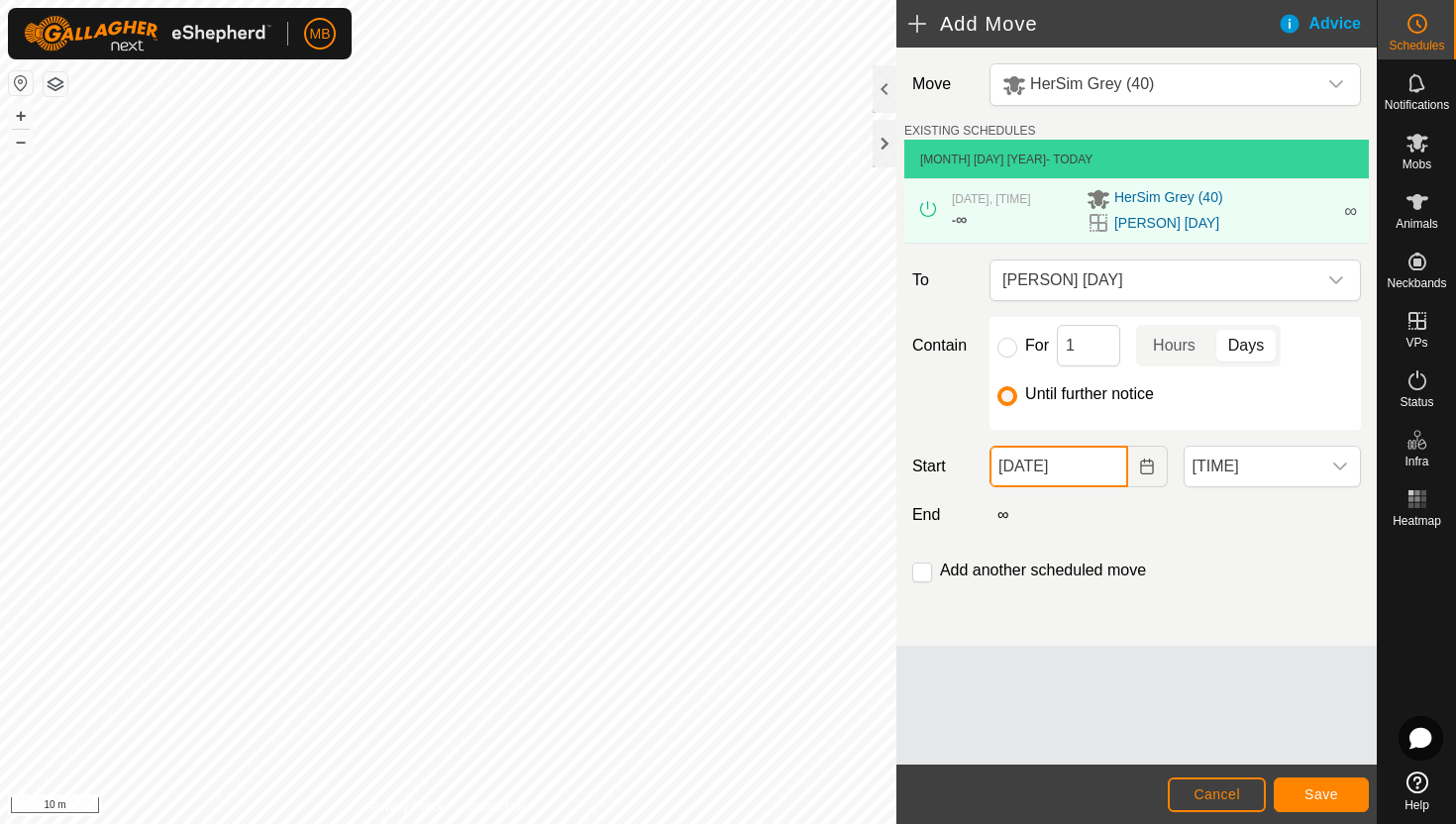 click on "[DATE]" 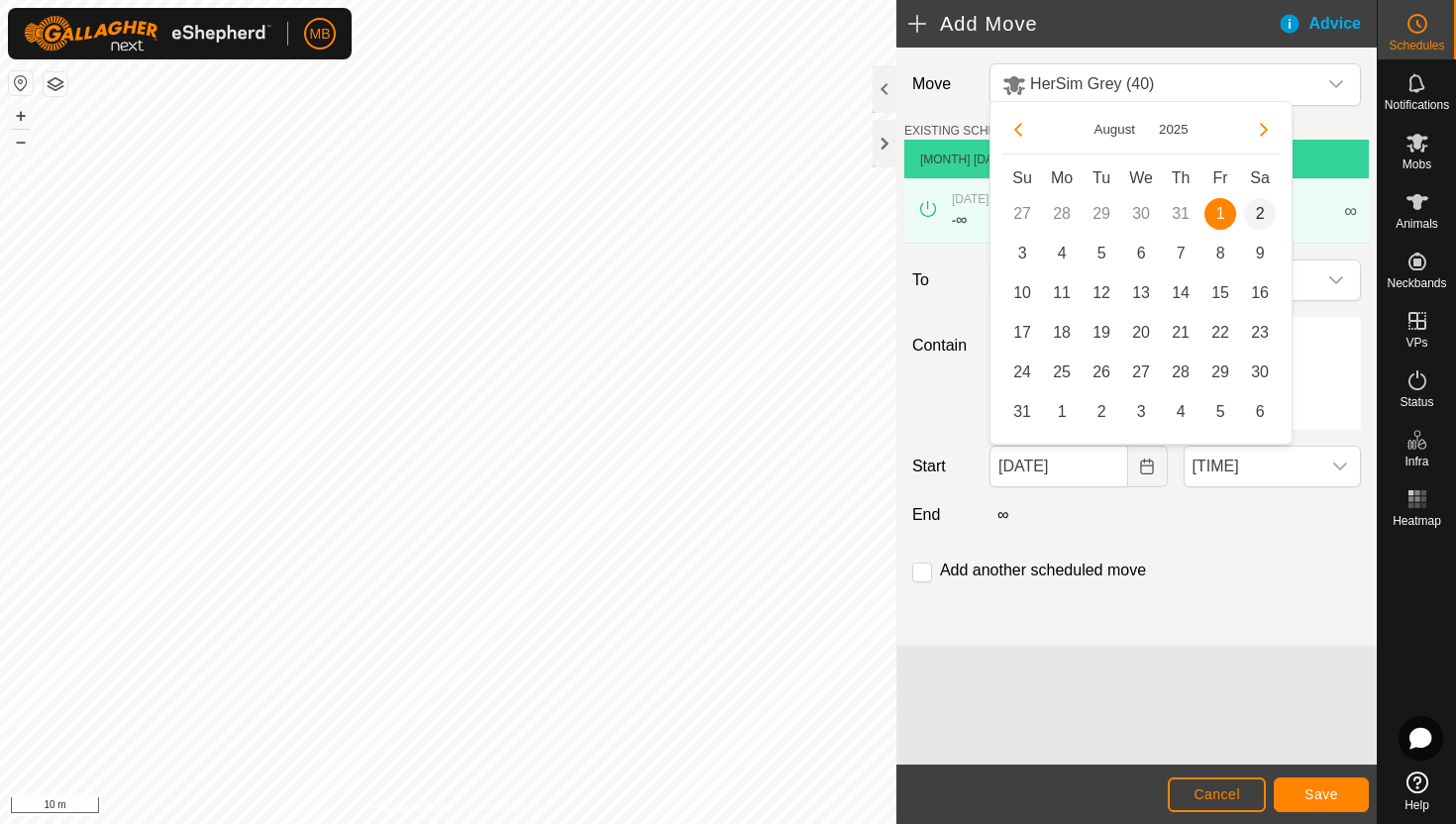 click on "2" at bounding box center (1260, 214) 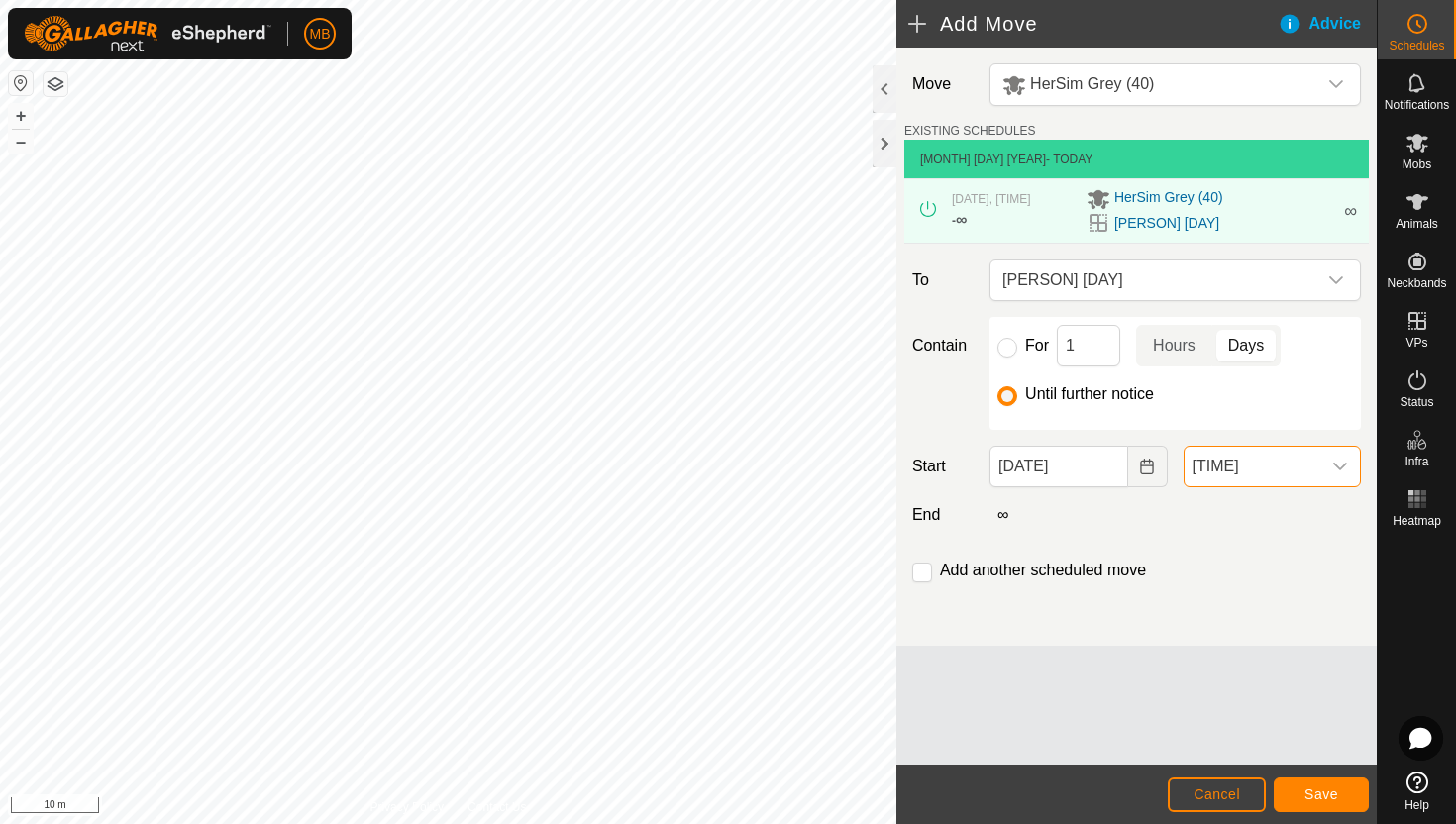 click on "[TIME]" at bounding box center (1252, 466) 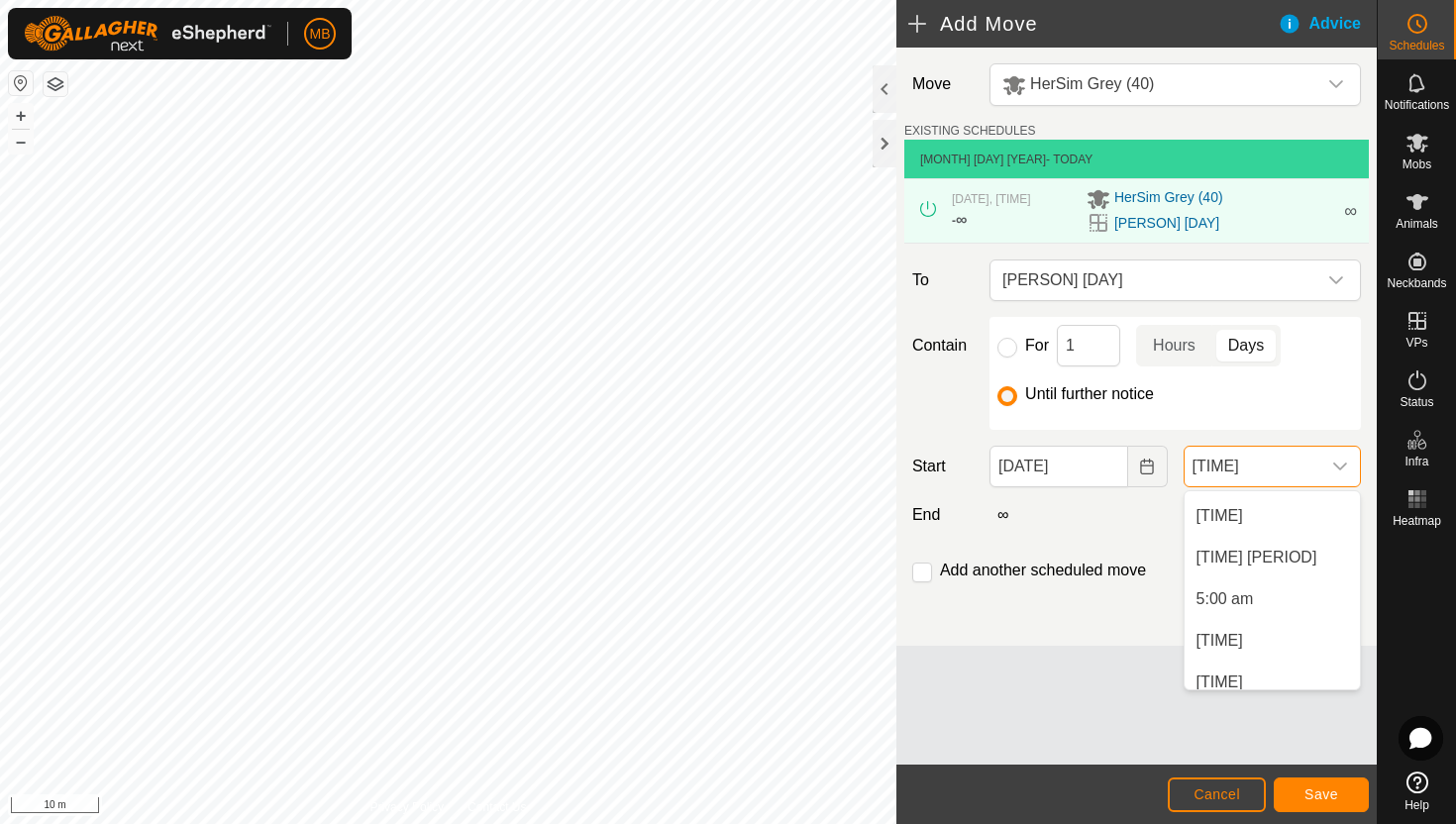 scroll, scrollTop: 327, scrollLeft: 0, axis: vertical 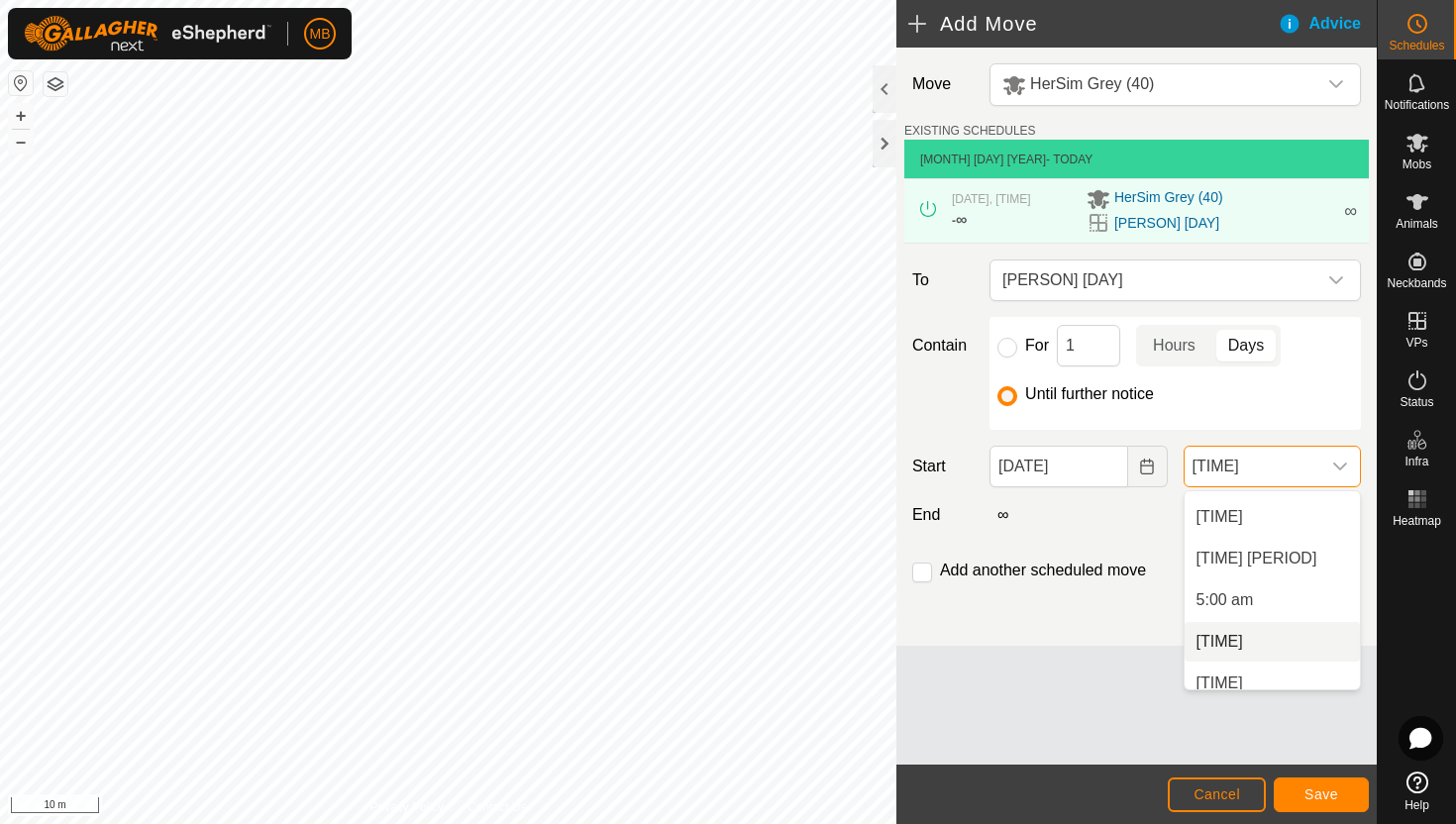 click on "[TIME]" at bounding box center (1272, 642) 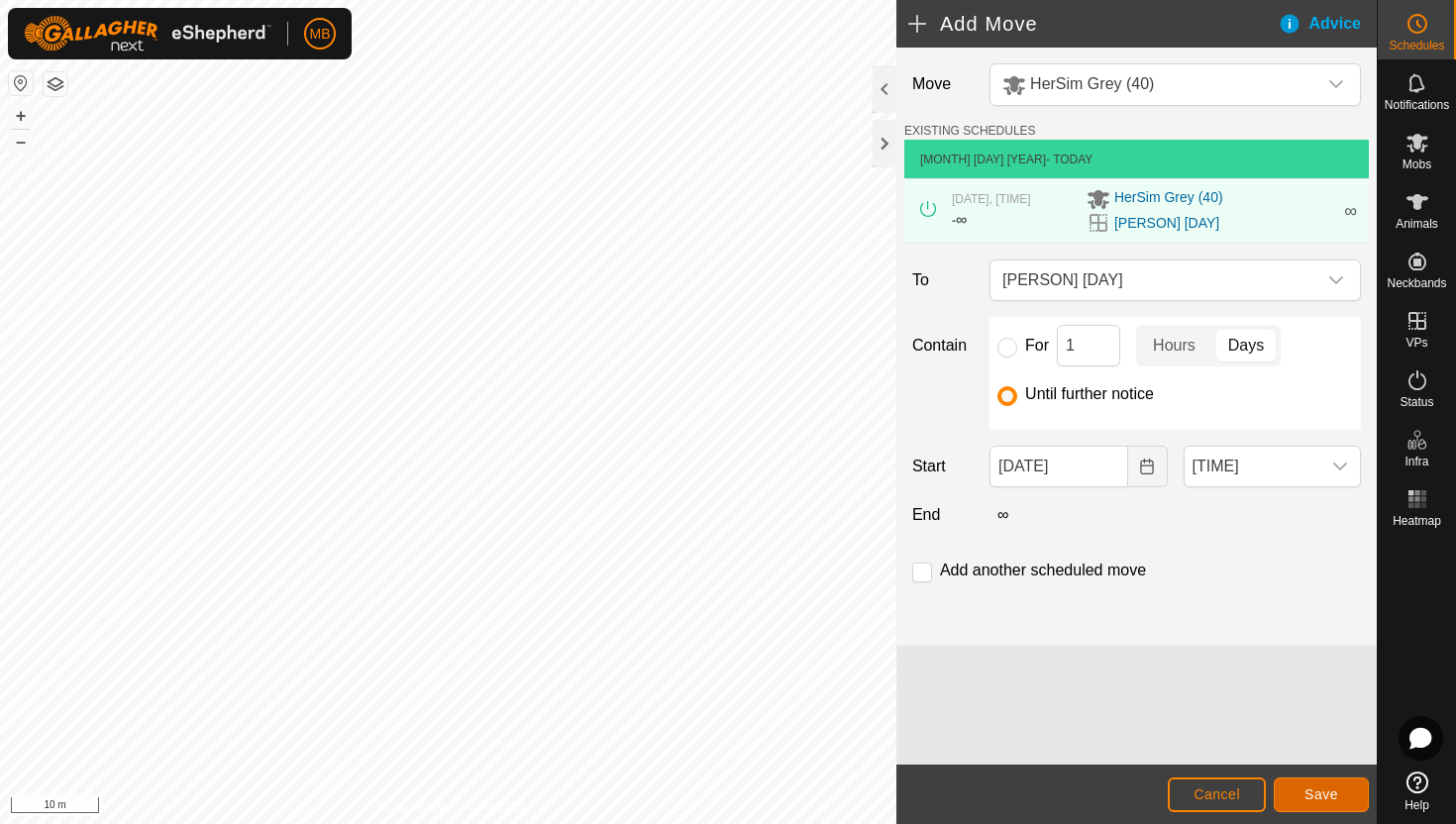 click on "Save" 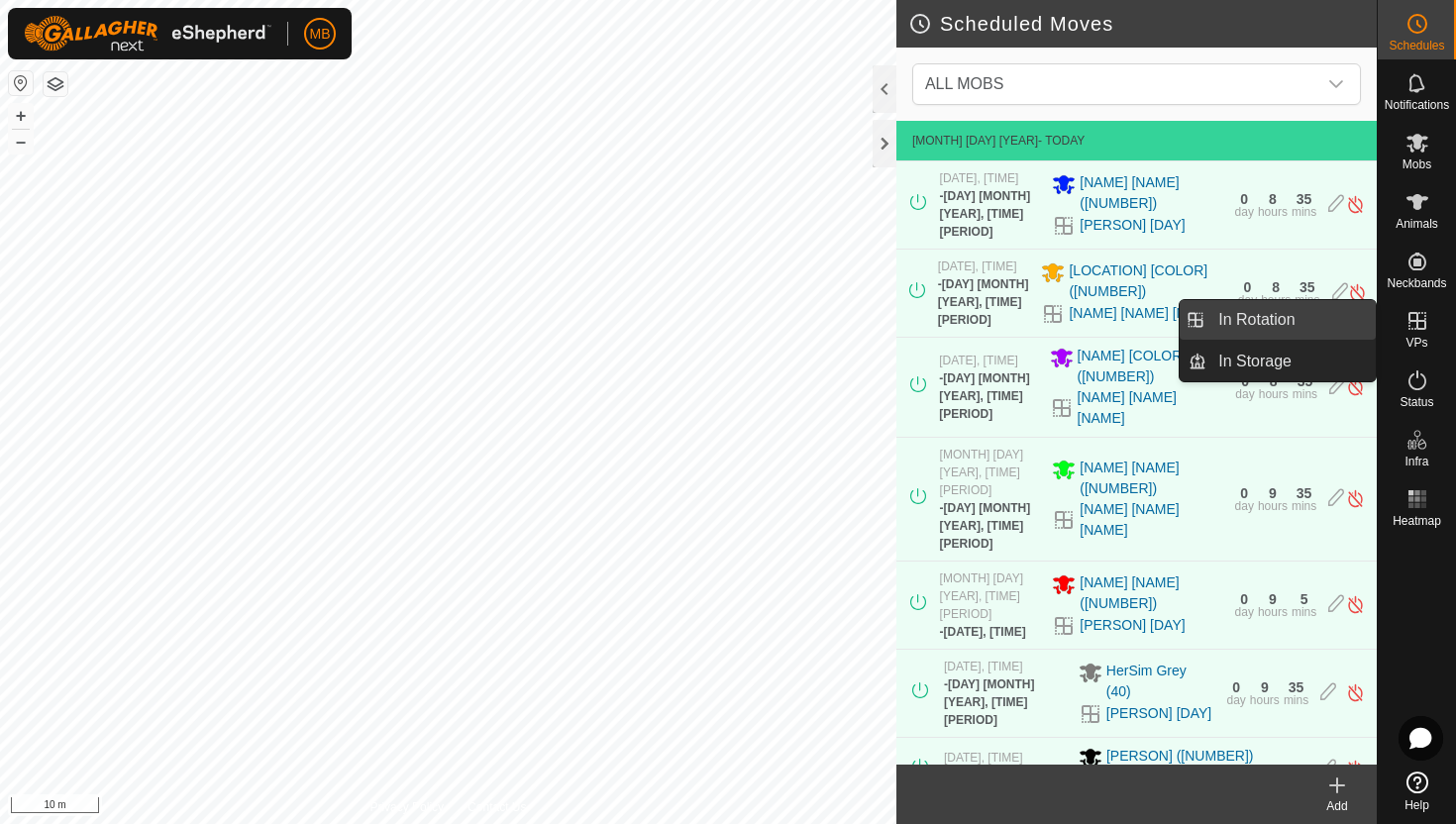 click on "In Rotation" at bounding box center (1291, 320) 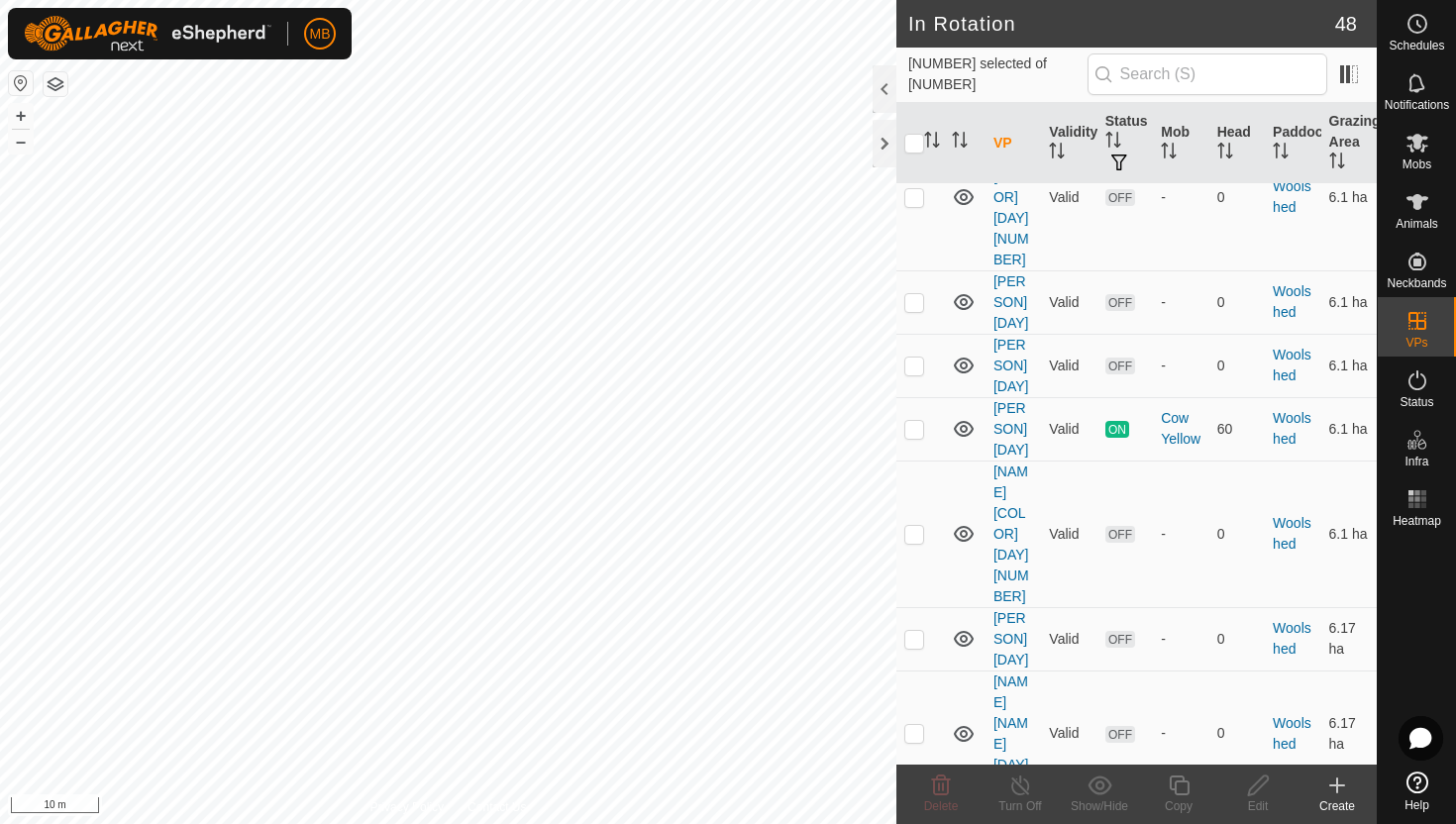 scroll, scrollTop: 4101, scrollLeft: 0, axis: vertical 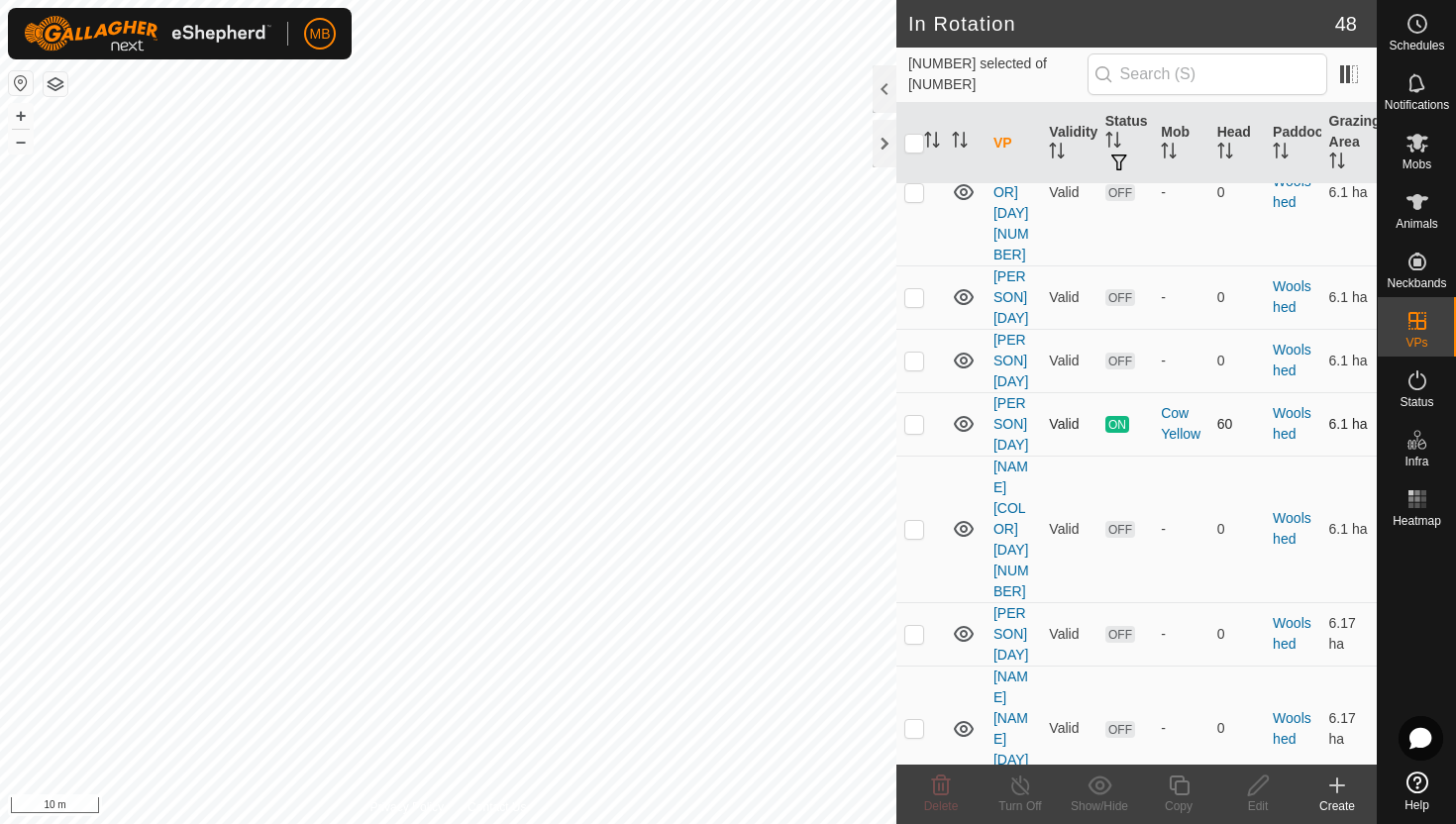 click at bounding box center [914, 424] 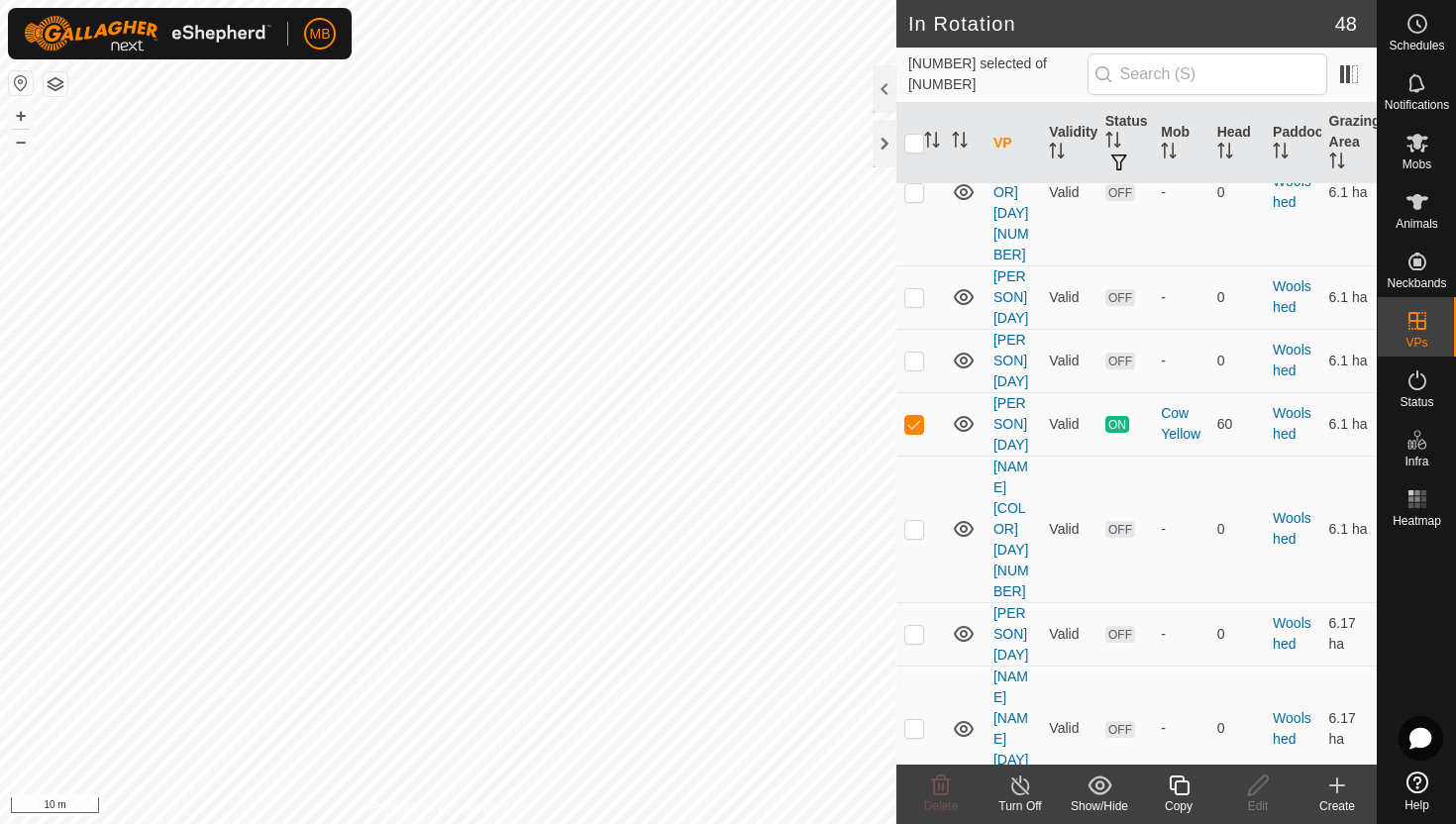 click 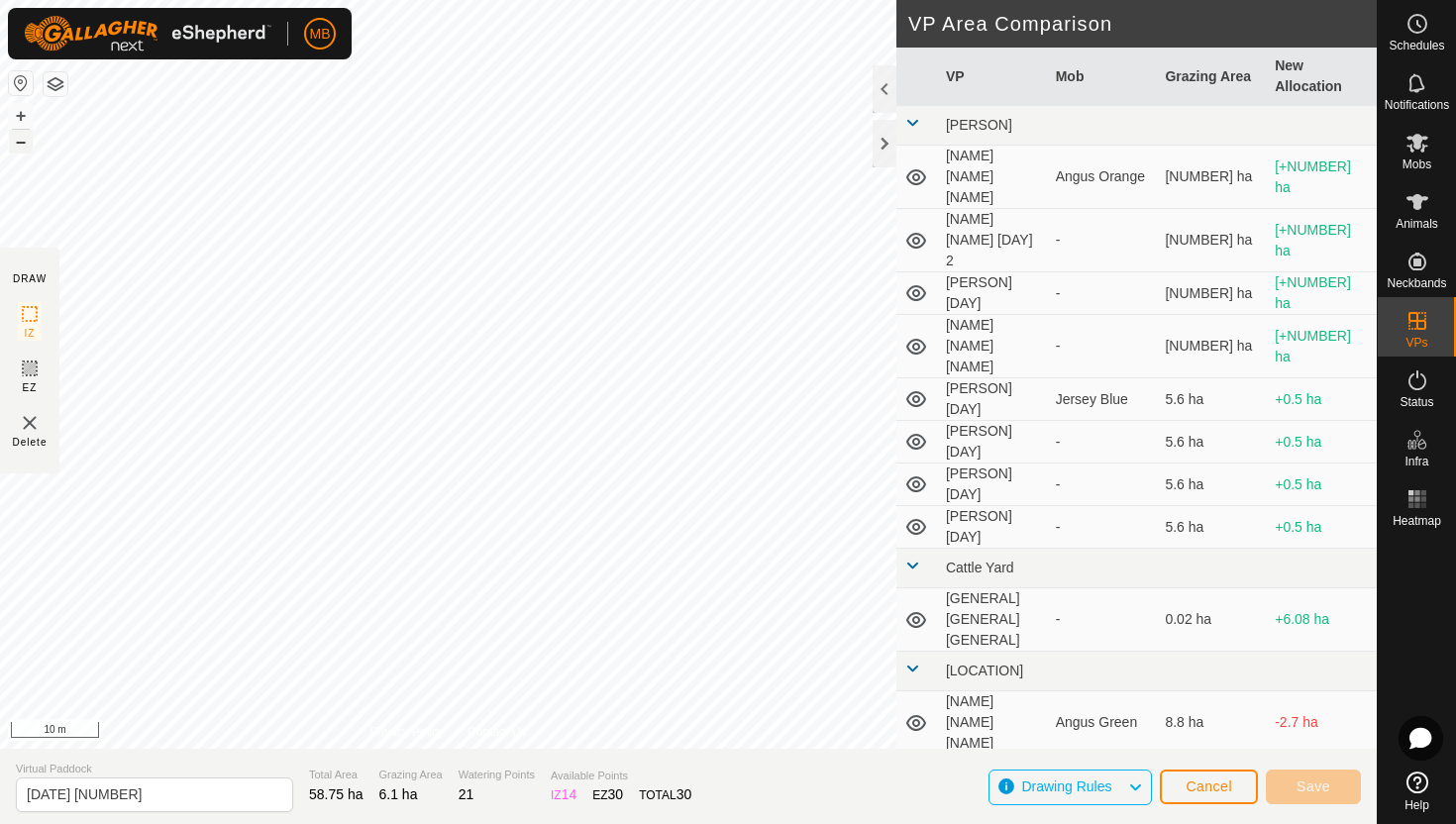 click on "–" at bounding box center [21, 142] 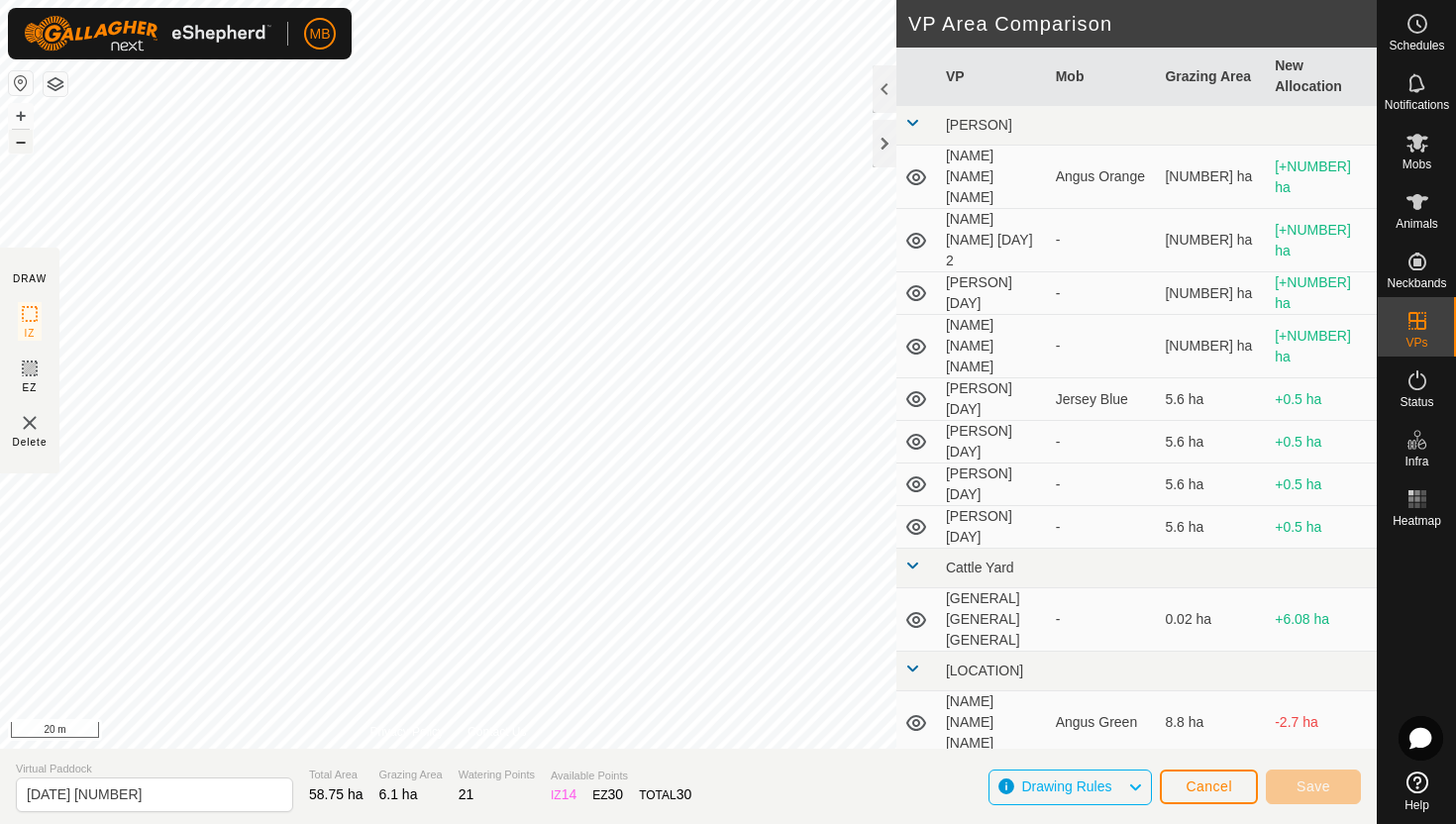 click on "–" at bounding box center (21, 142) 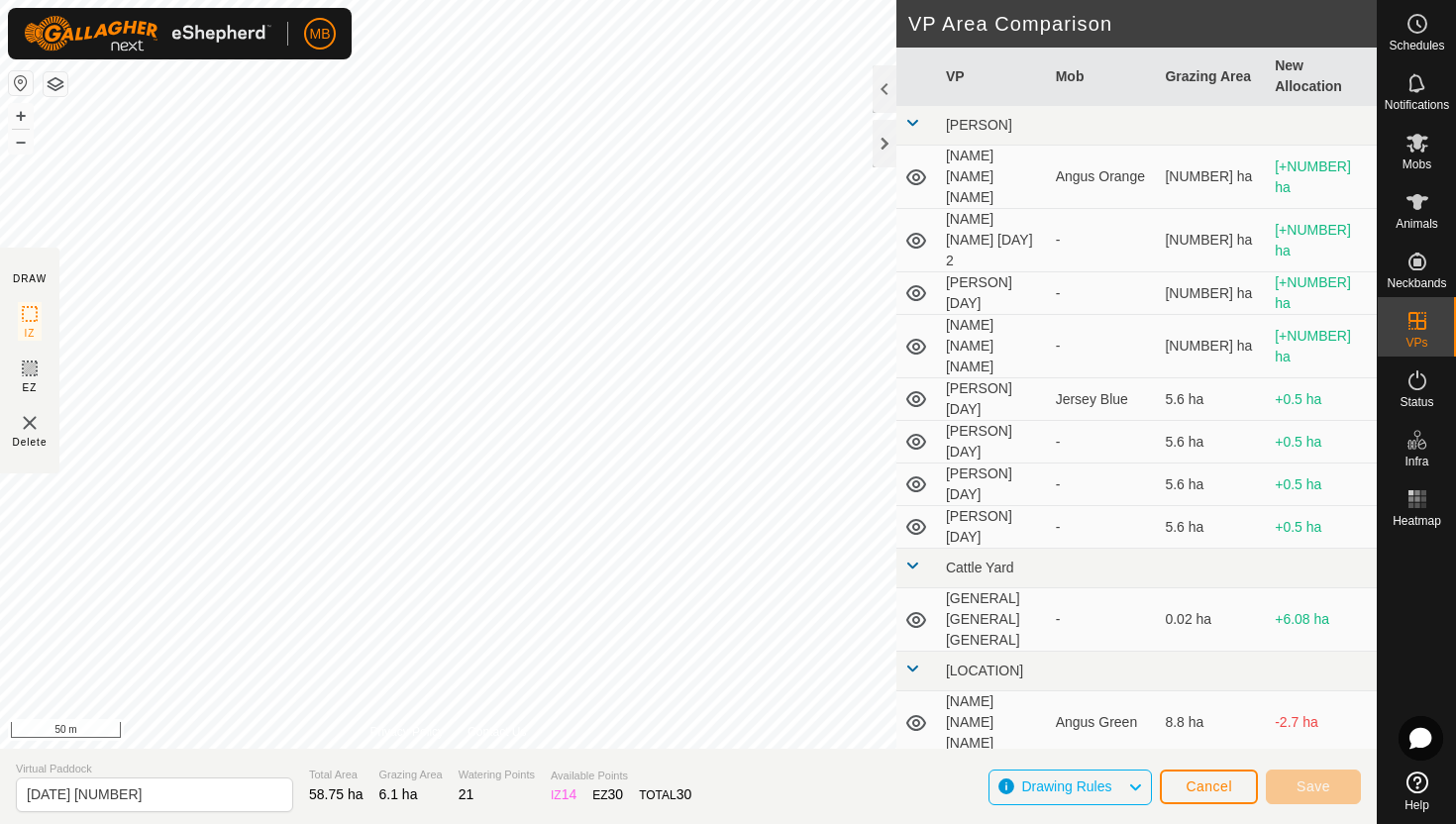 click on "MB Schedules Notifications Mobs Animals Neckbands VPs Status Infra Heatmap Help DRAW IZ EZ Delete Privacy Policy Contact Us + – ⇧ i 50 m VP Area Comparison     VP   Mob   Grazing Area   New Allocation  Bottom Davey  [NAME] [NAME] [NAME] [NUMBER]   [NAME] [NAME]   [NUMBER] ha  +[NUMBER] ha  [NAME] [NAME] [NAME] [NUMBER]  -  [NUMBER] ha  +[NUMBER] ha  [NAME] [NAME] [NAME] [NUMBER]  -  [NUMBER] ha  +[NUMBER] ha  [NAME] [NAME] [NAME] [NUMBER]  -  [NUMBER] ha  +[NUMBER] ha  [NAME] [NAME] [NAME]   [NAME] [NAME]   [NUMBER] ha  +[NUMBER] ha  [NAME] [NAME] [NAME] [NUMBER]  -  [NUMBER] ha  +[NUMBER] ha  [NAME] [NAME] [NAME] [NUMBER]  -  [NUMBER] ha  +[NUMBER] ha  [NAME] [NAME] [NAME] [NUMBER]  -  [NUMBER] ha  +[NUMBER] ha  Cattle Yard  Comms test Fence  -  [NUMBER] ha  +[NUMBER] ha  Normans  [NAME] [NAME] [NAME] [NUMBER]   [NAME] [NAME]   [NUMBER] ha  -[NUMBER] ha  [NAME] [NAME] [NAME] [NUMBER]  -  [NUMBER] ha  -[NUMBER] ha  [NAME] [NAME] [NAME] [NUMBER]  -  [NUMBER] ha  -[NUMBER] ha  [NAME] [NAME] [NAME] [NUMBER]  -  [NUMBER] ha  -[NUMBER] ha  Ollies  [NAME] [NAME] [NAME] [NUMBER]   [NAME] [NAME]   [NUMBER] ha  +[NUMBER] ha  [NAME] [NAME] [NAME] [NUMBER]  -  [NUMBER] ha  +[NUMBER] ha  [NAME] [NAME] [NAME] [NUMBER]  -  [NUMBER] ha  +[NUMBER] ha  [NAME] [NAME] [NAME] [NUMBER]  -  [NUMBER] ha  +[NUMBER] ha" at bounding box center [728, 412] 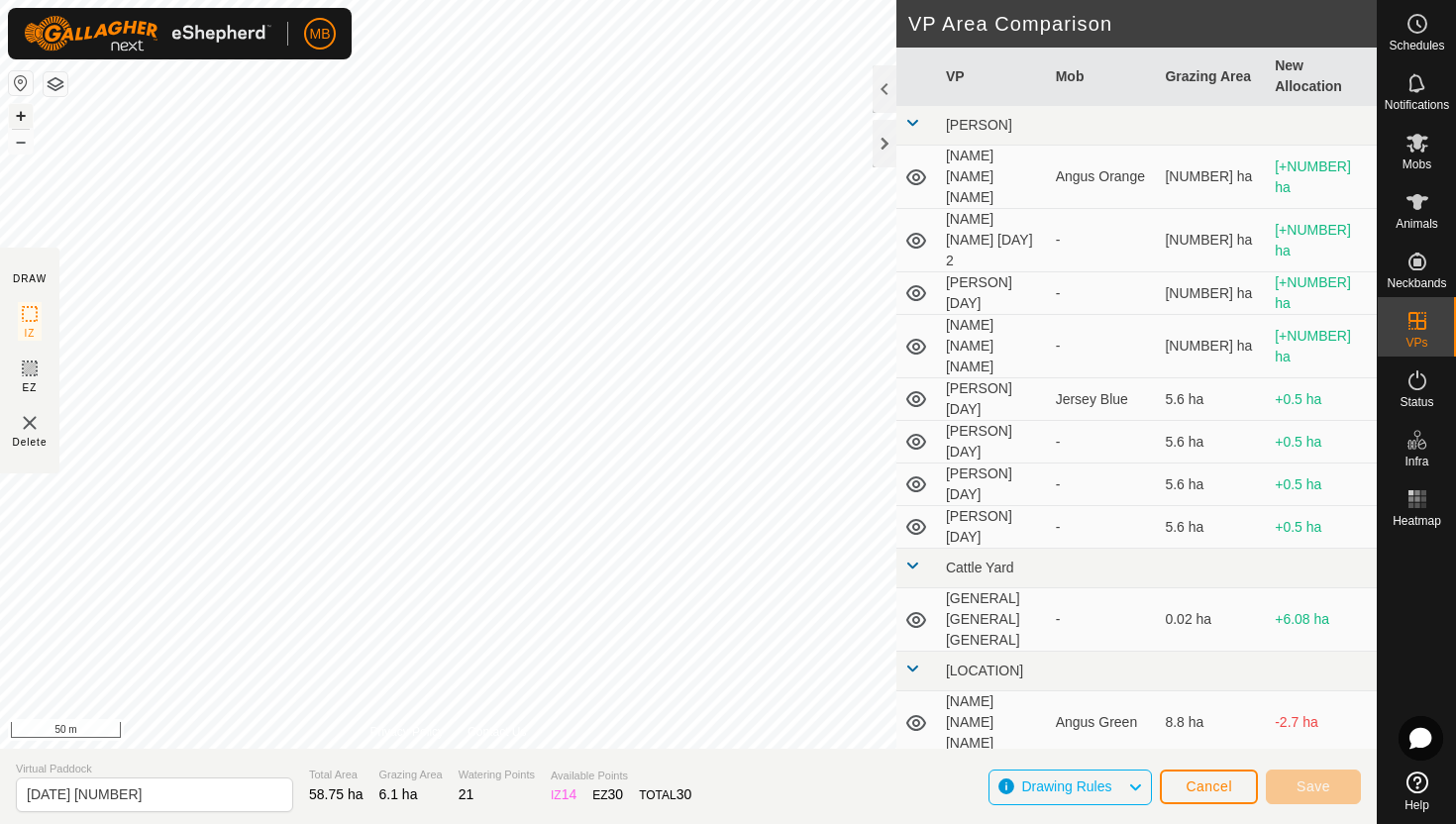 click on "+" at bounding box center (21, 116) 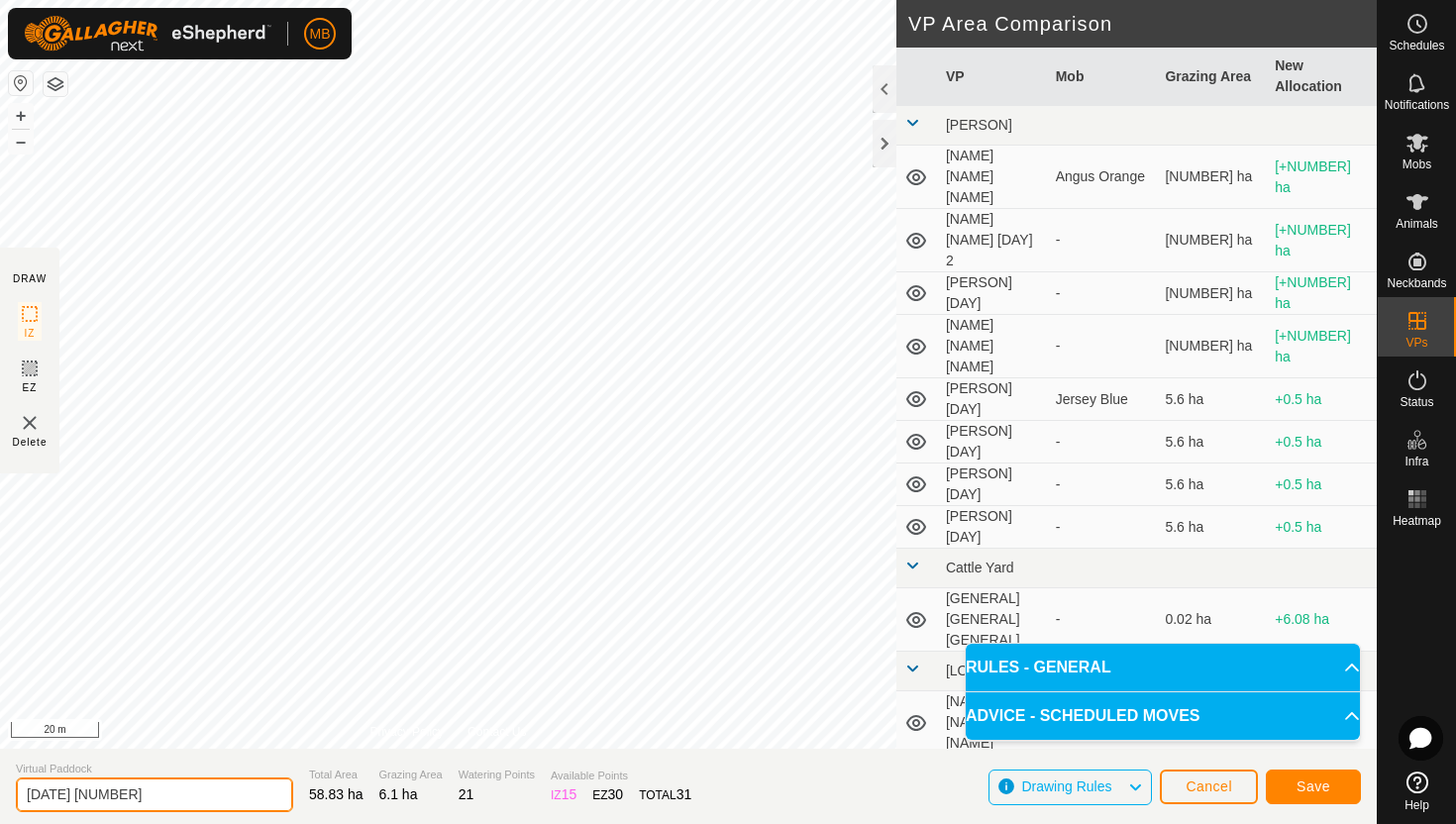click on "[DATE] [NUMBER]" 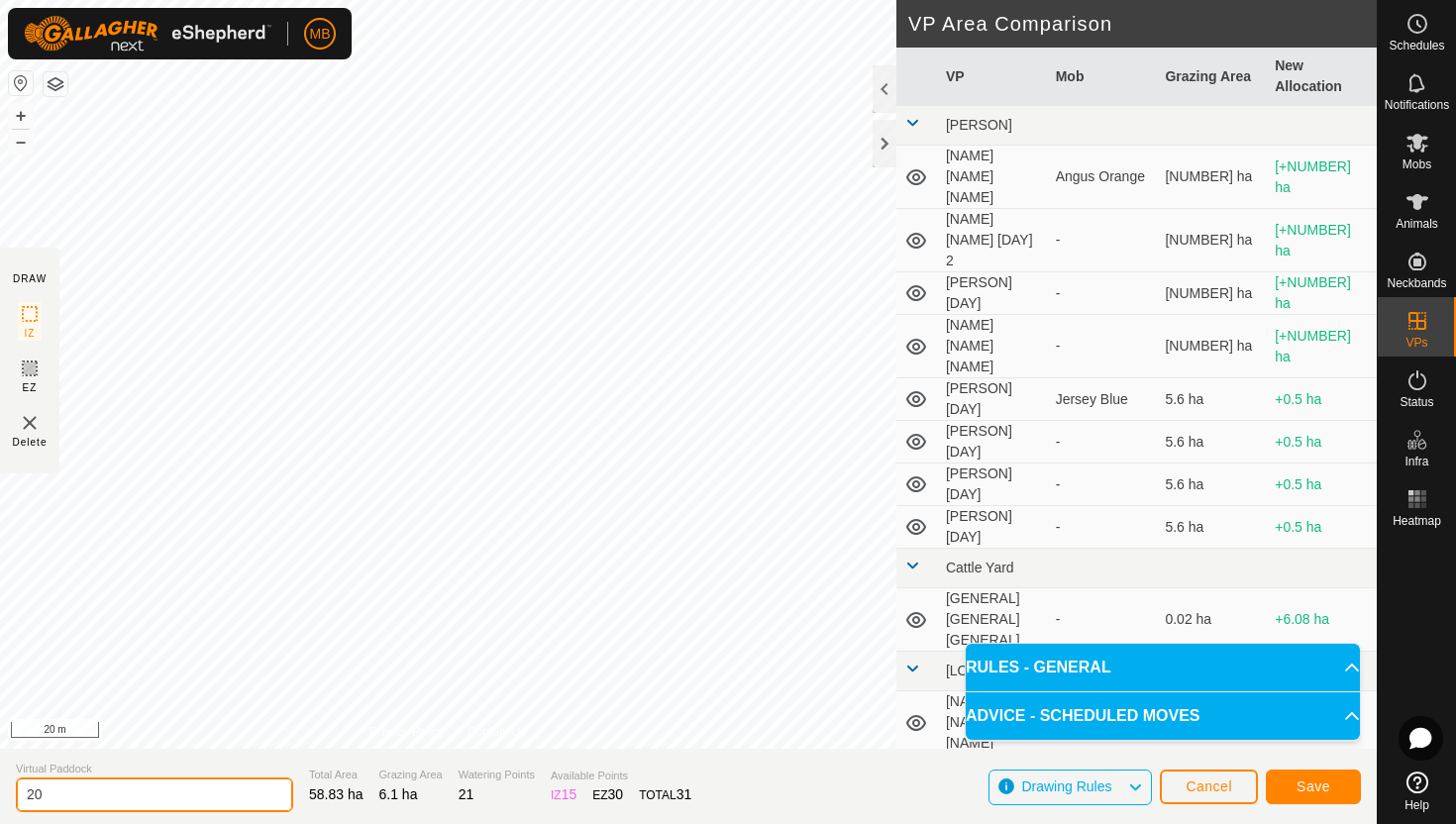type on "2" 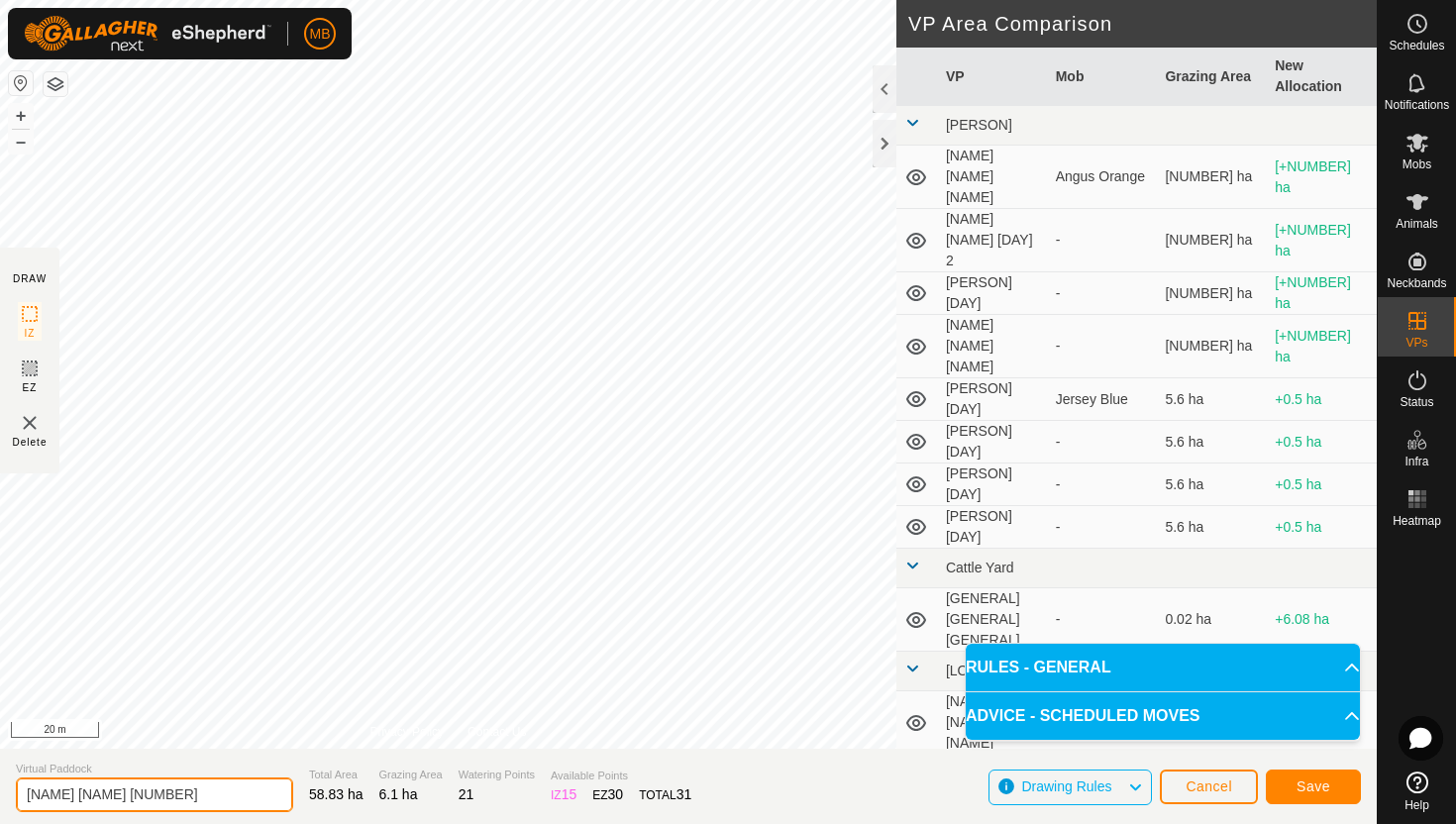click on "[NAME] [NAME] [NUMBER]" 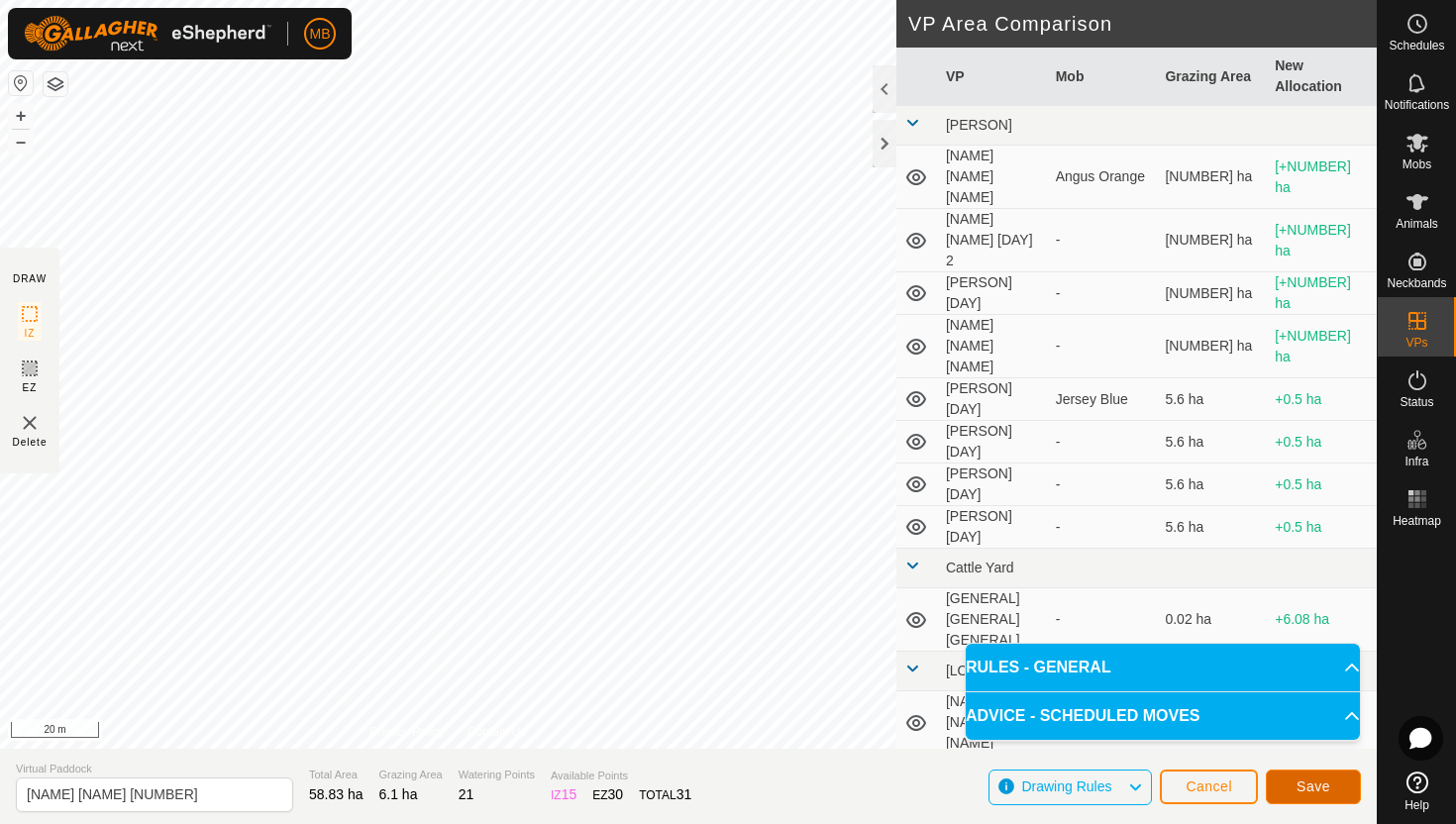 click on "Save" 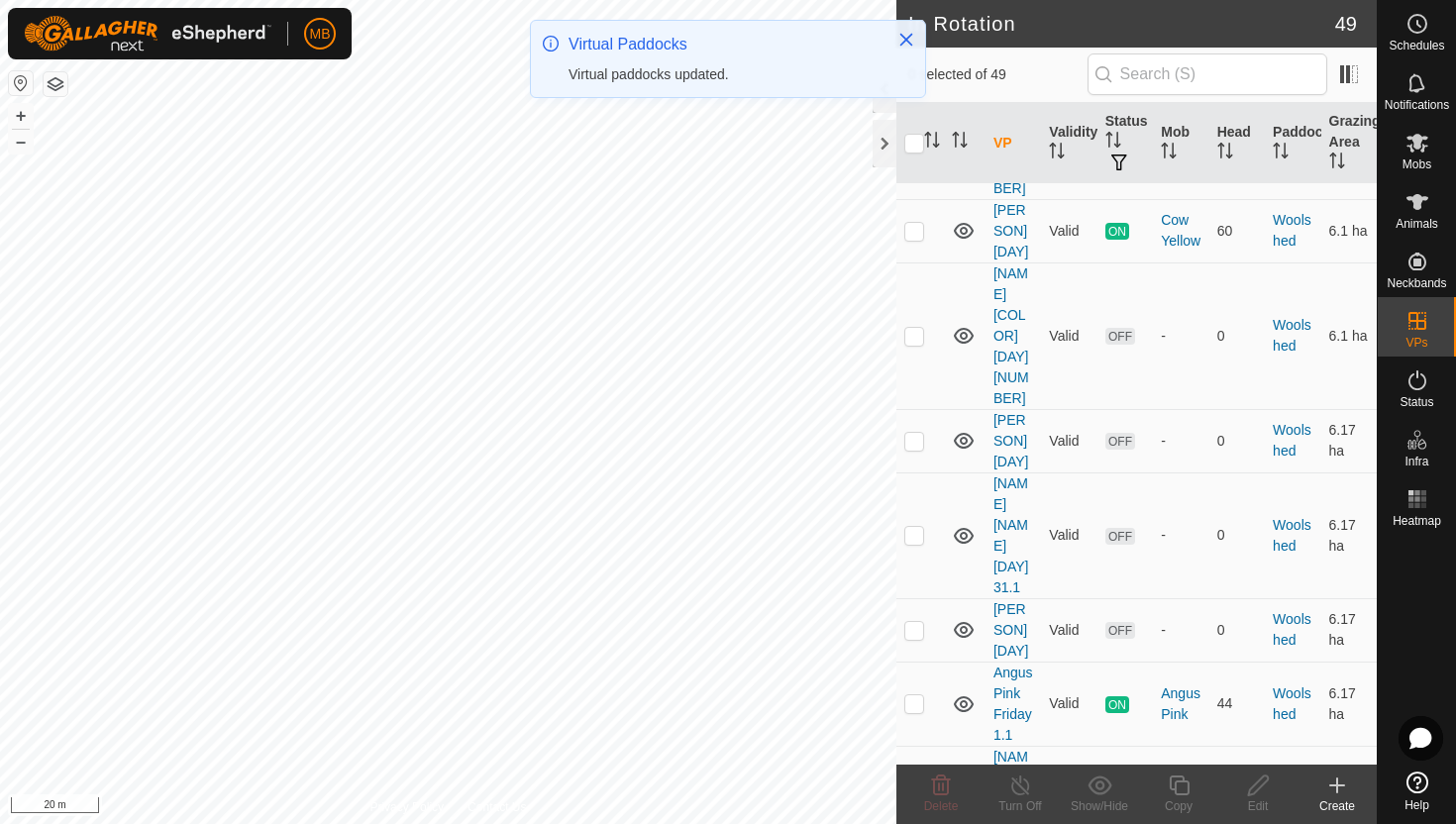 scroll, scrollTop: 4412, scrollLeft: 0, axis: vertical 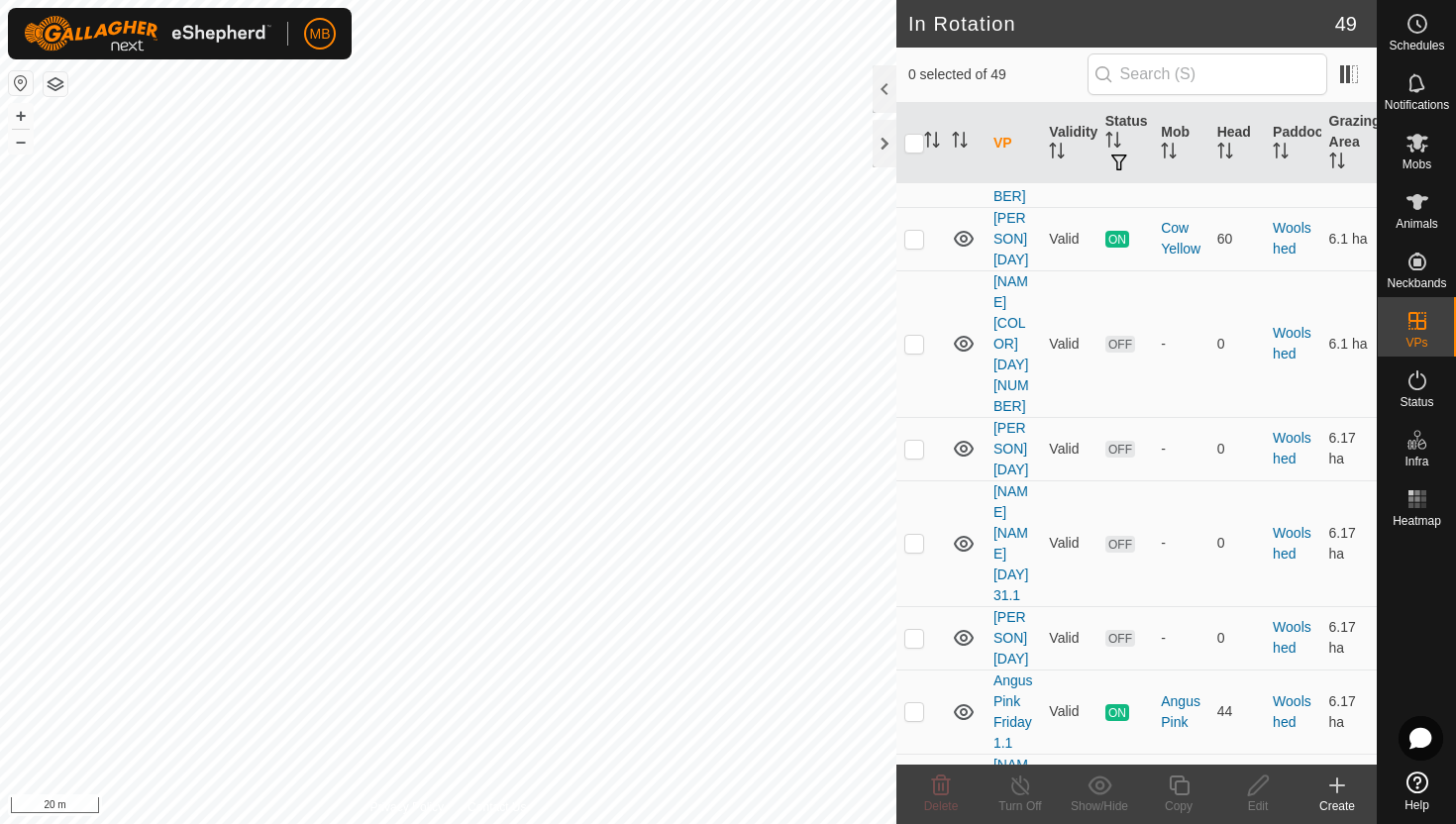 click at bounding box center [914, 144] 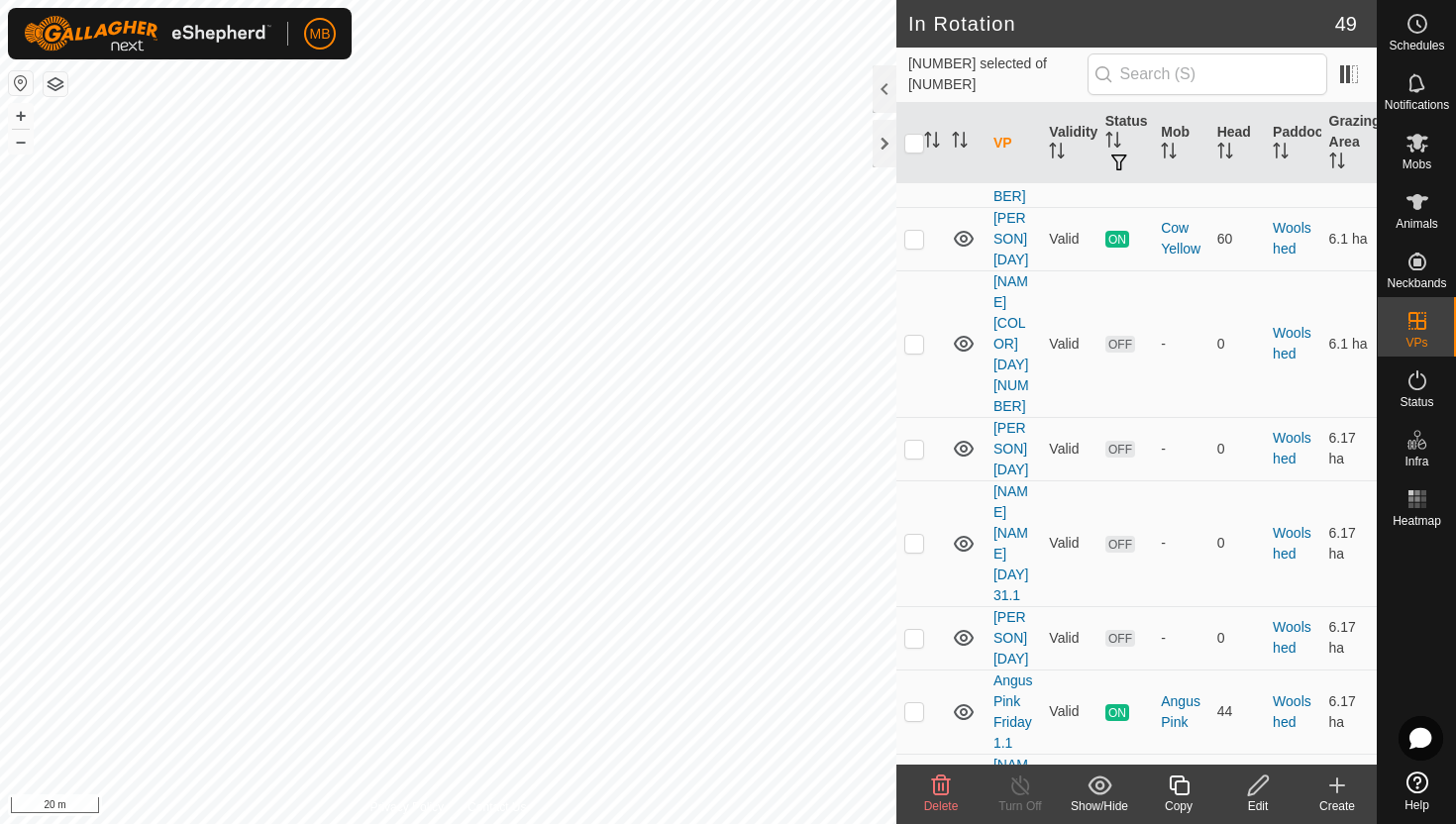 click 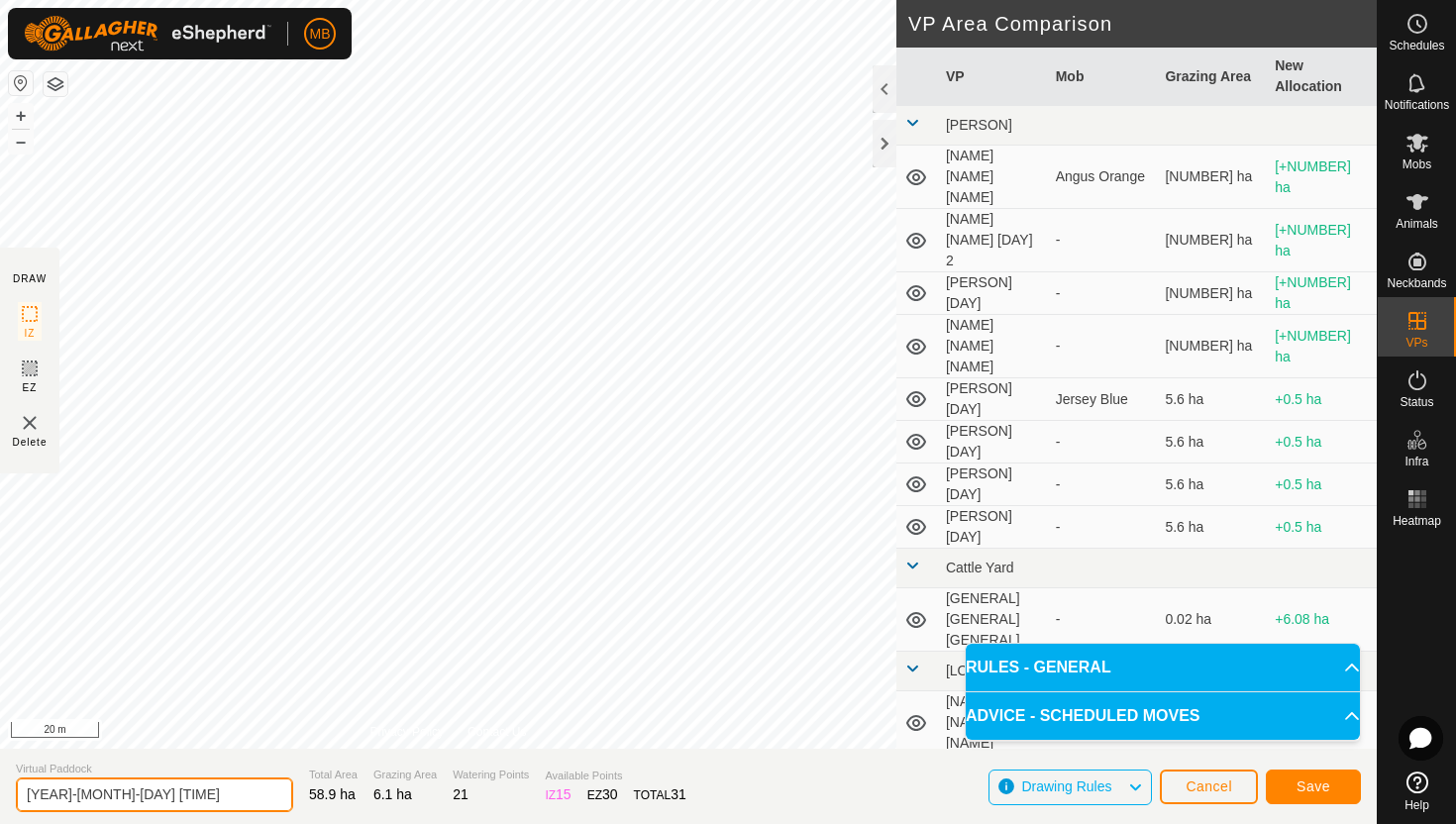 click on "[YEAR]-[MONTH]-[DAY] [TIME]" 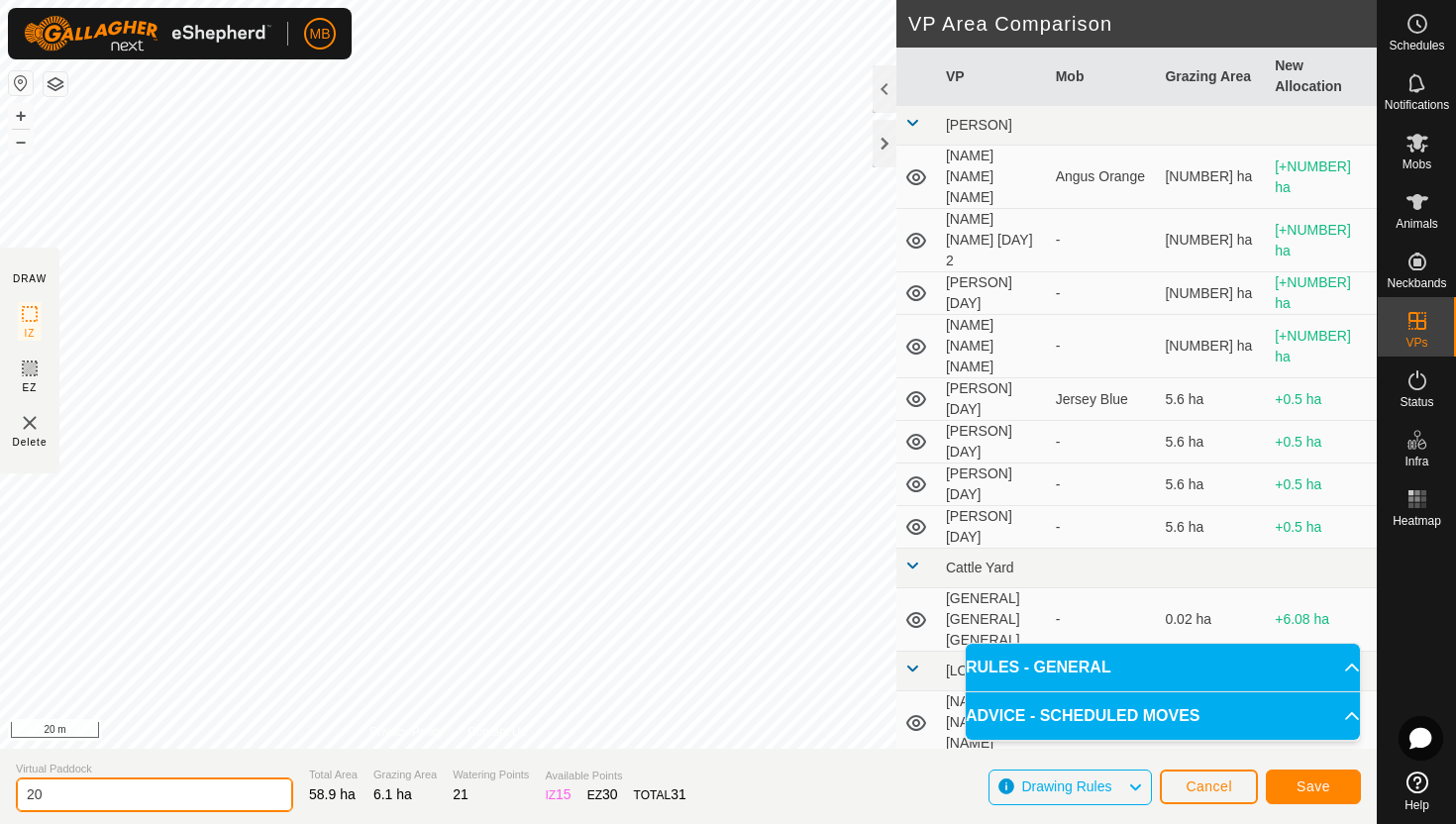 type on "2" 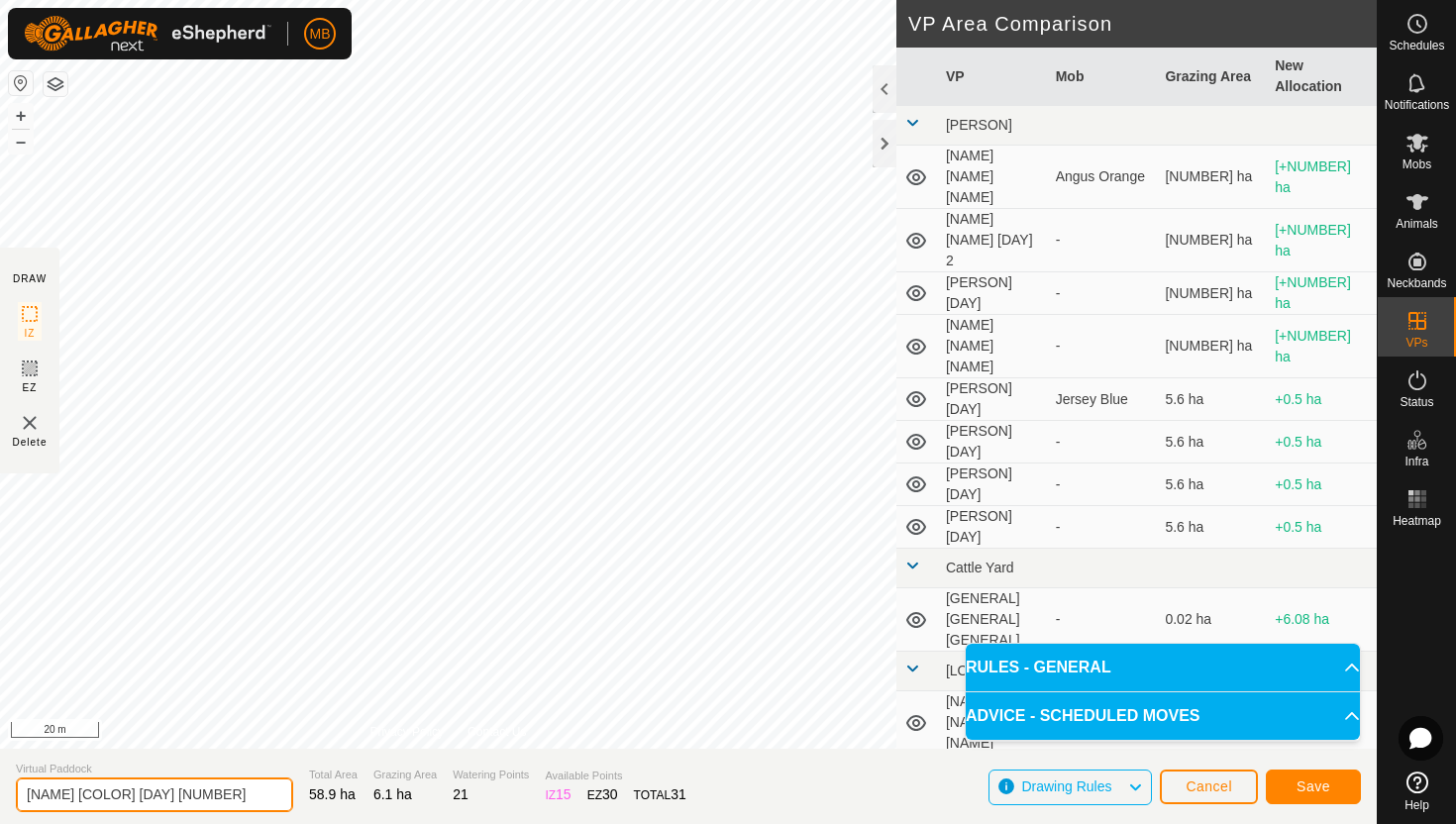 type on "[NAME] [COLOR] [DAY] [NUMBER]" 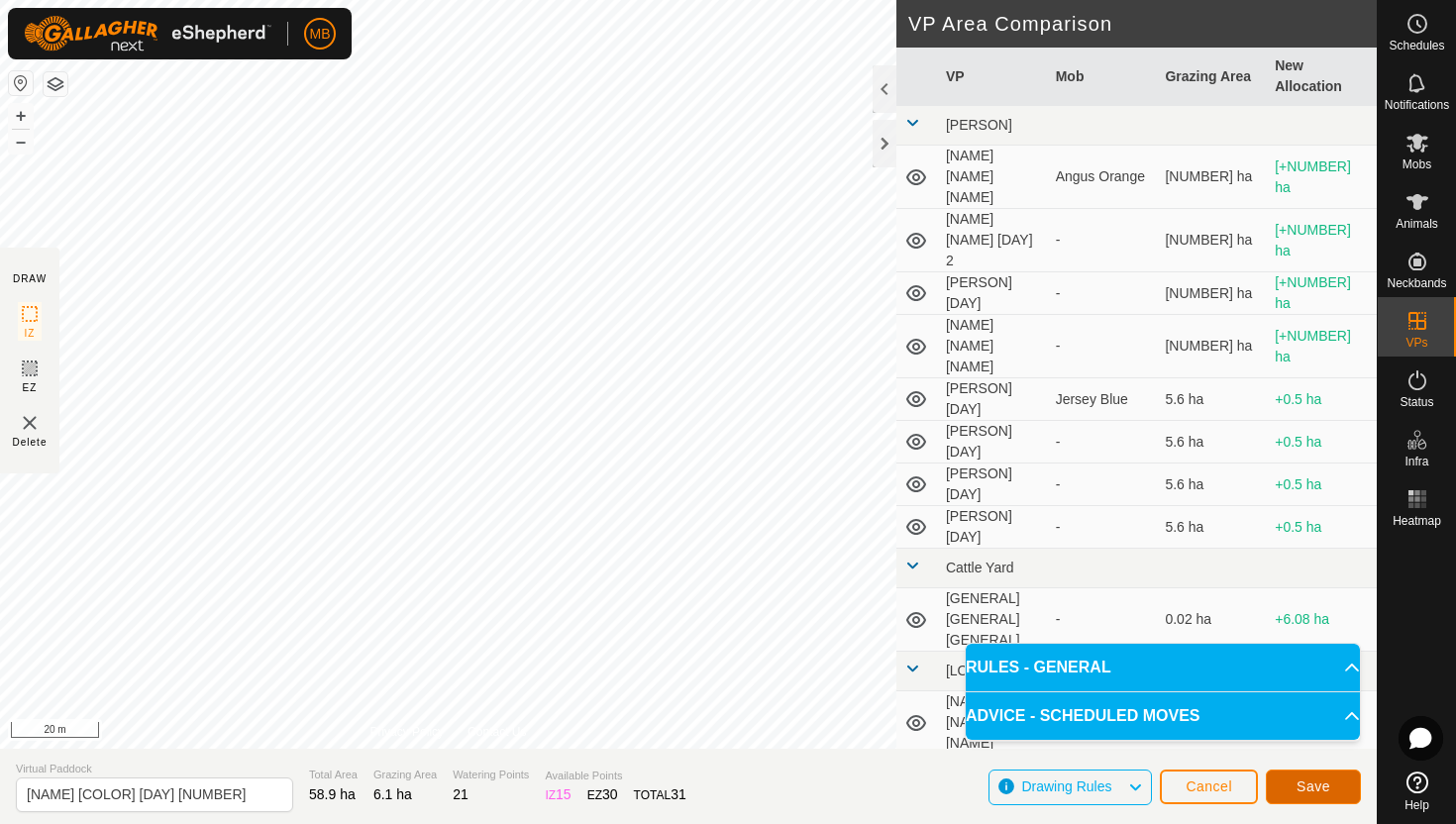 click on "Save" 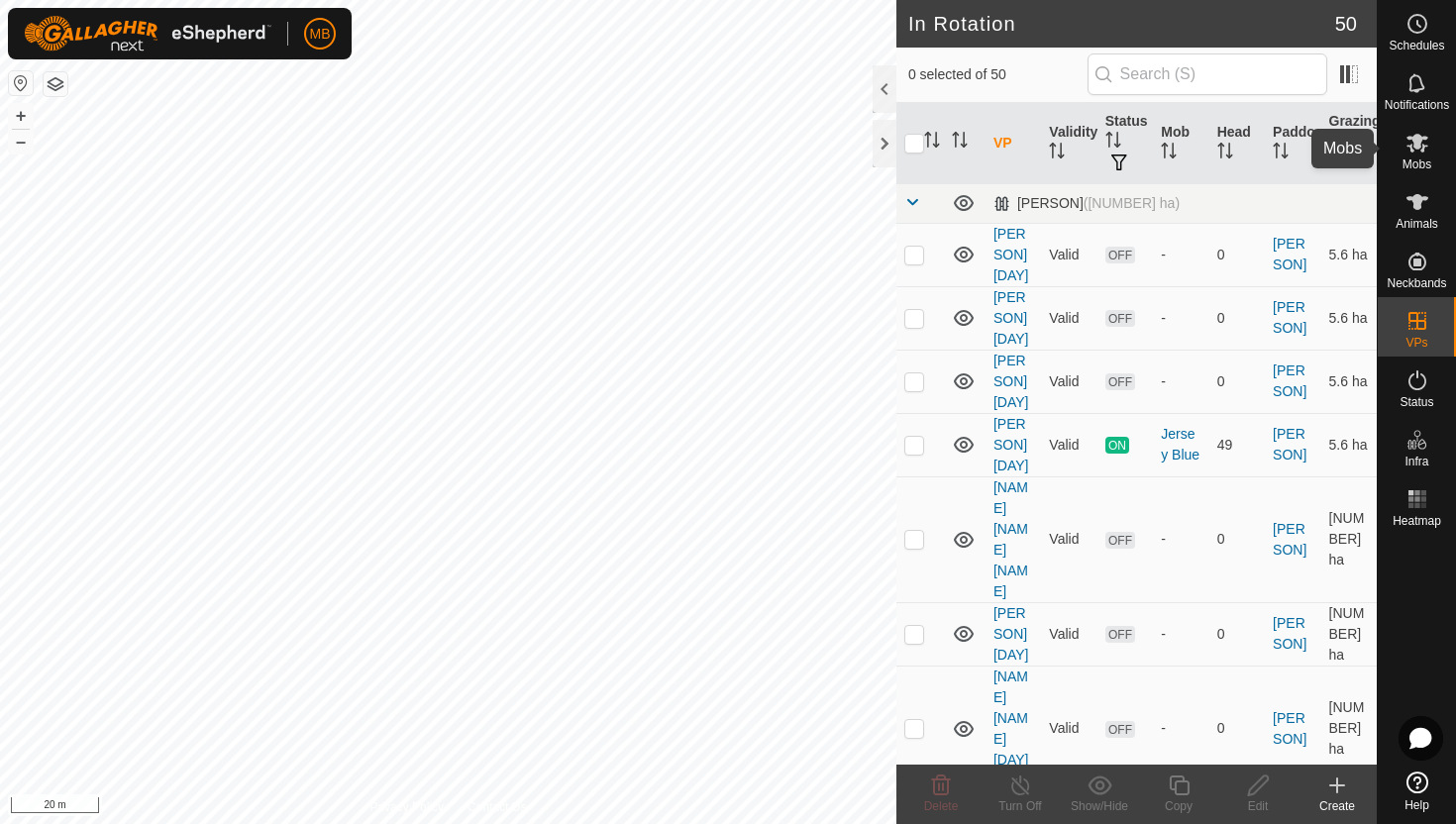 click 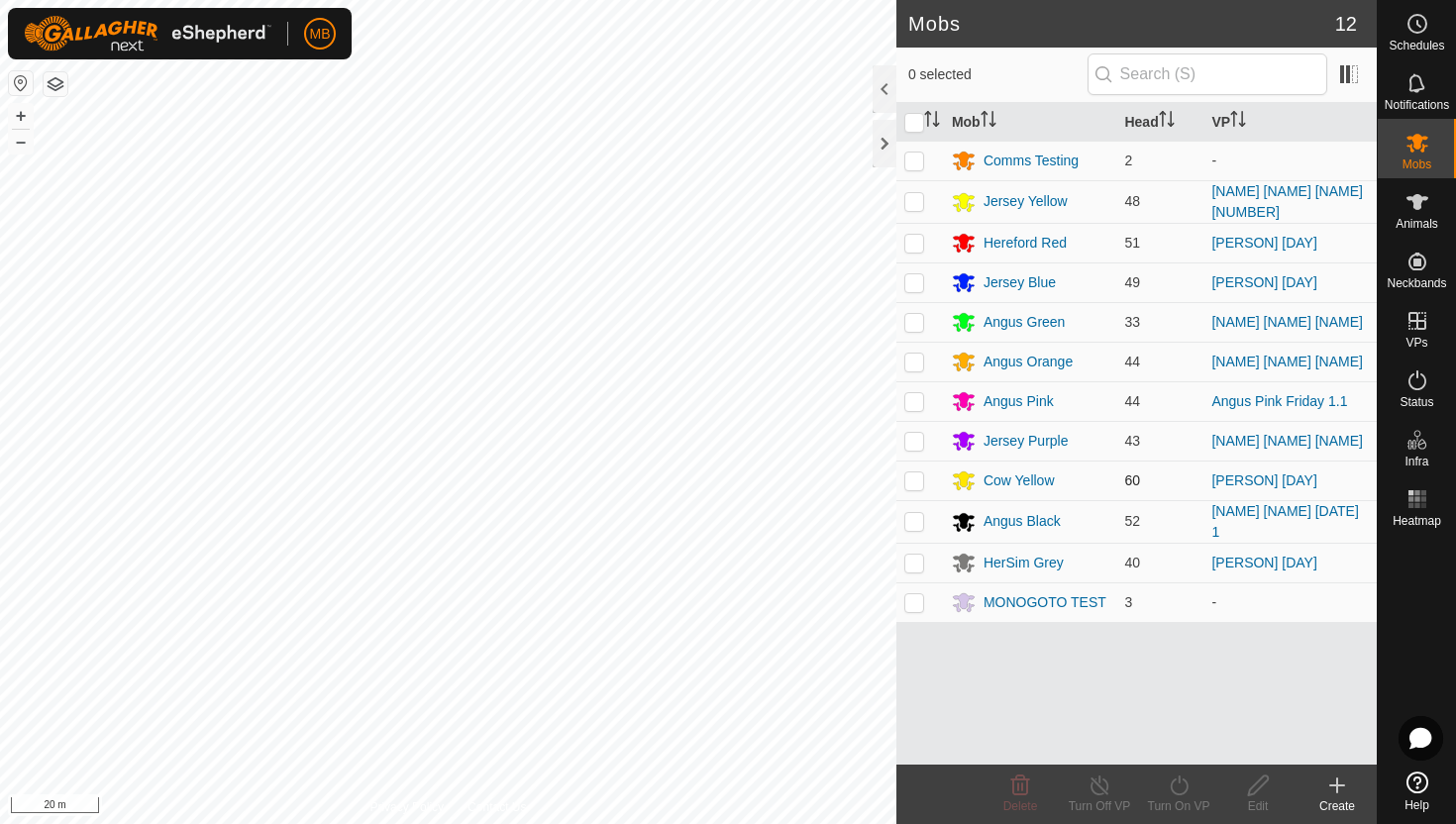 click at bounding box center (914, 480) 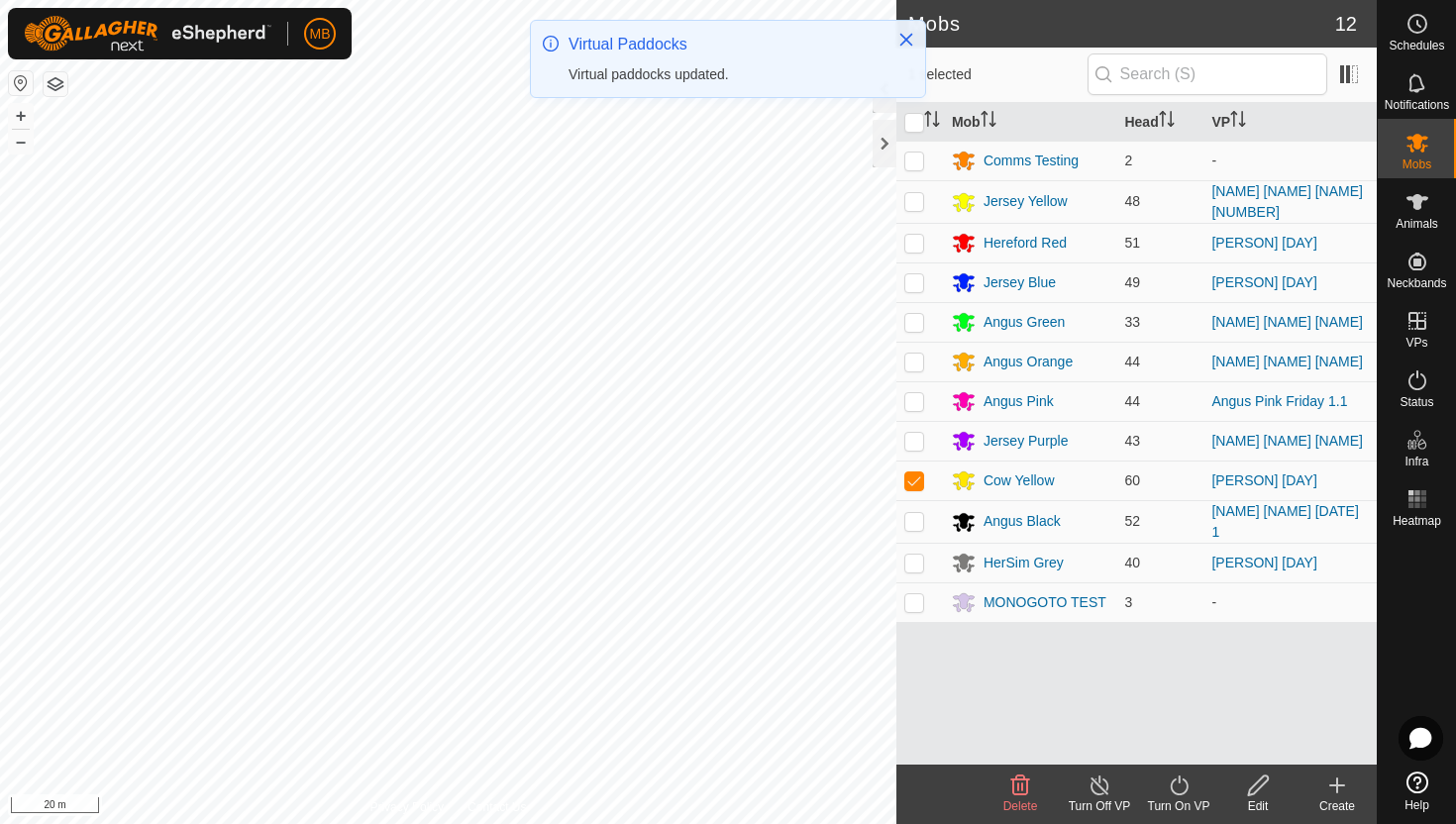 click 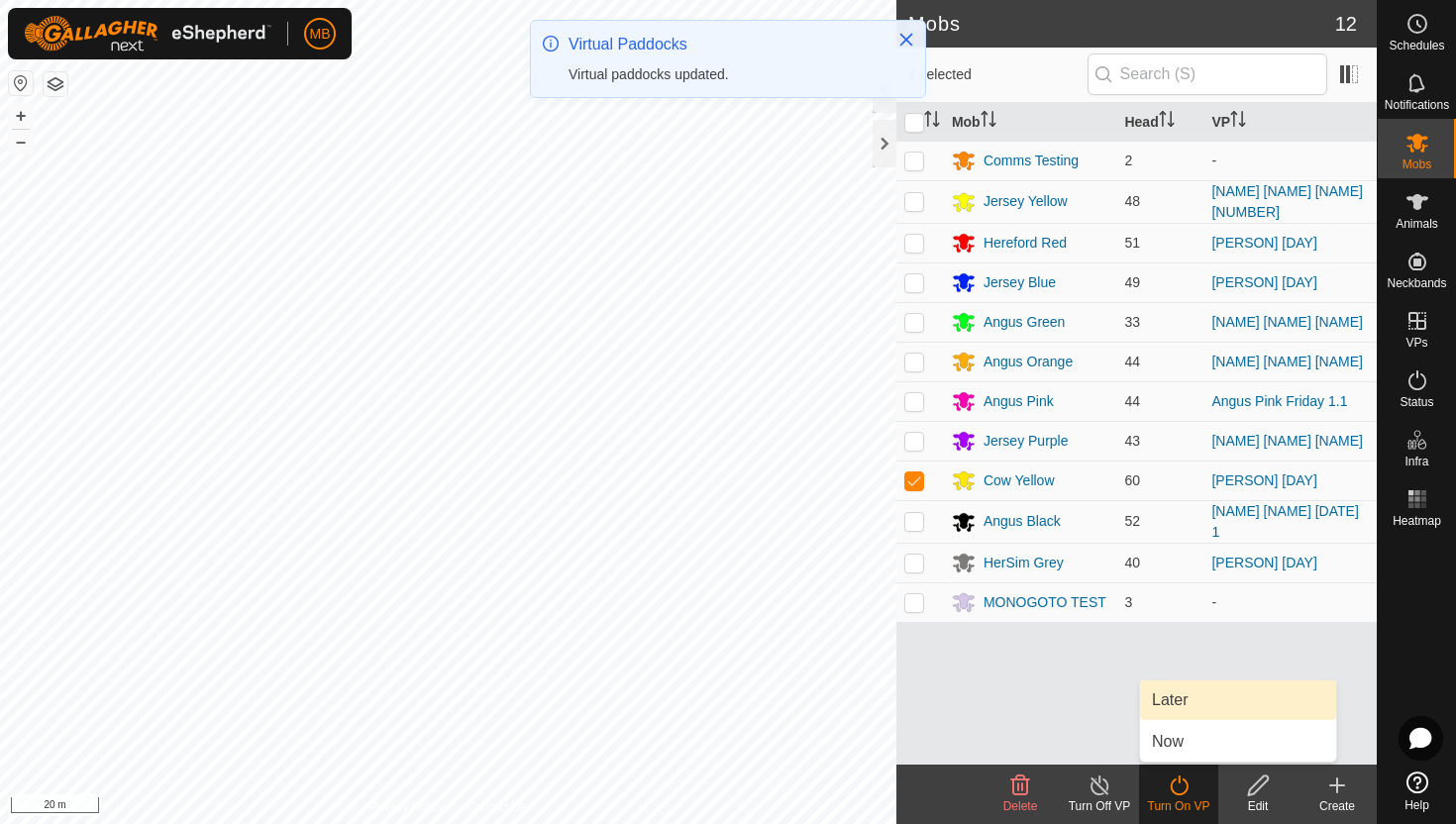 click on "Later" at bounding box center (1238, 700) 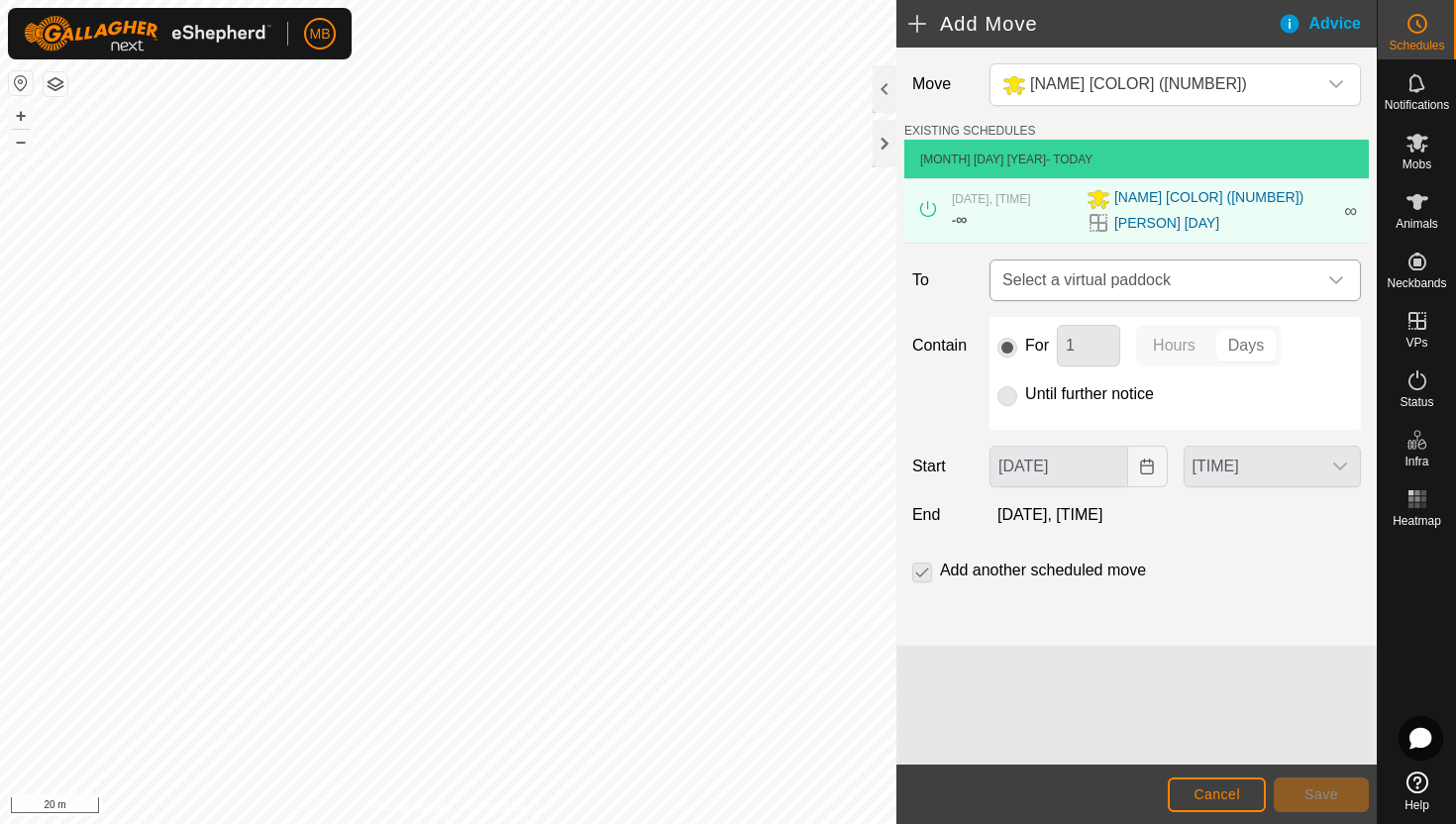 click 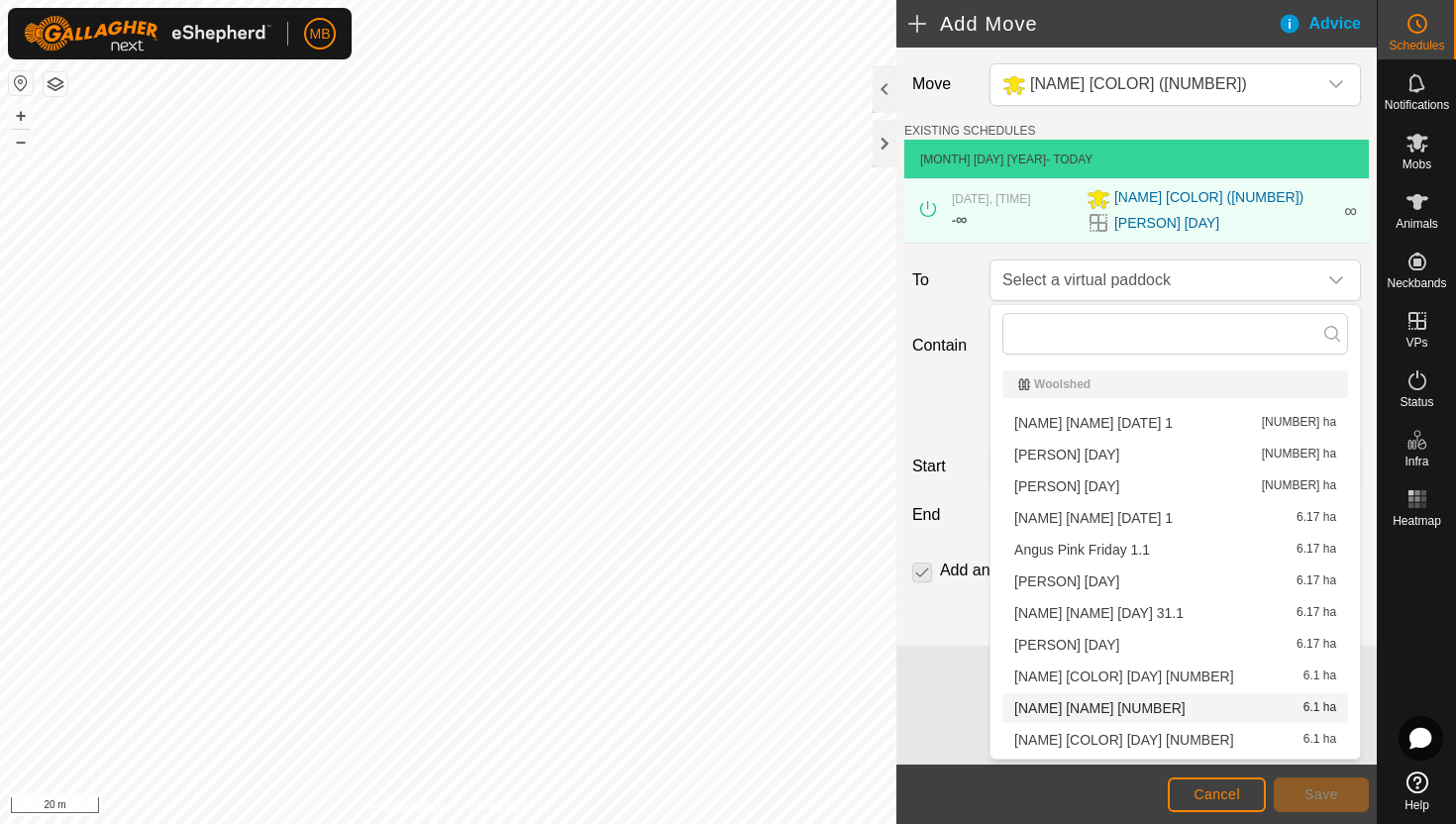 click on "[NAME] [COLOR] [DAY] [NUMBER]  [NUMBER] ha" at bounding box center (1175, 708) 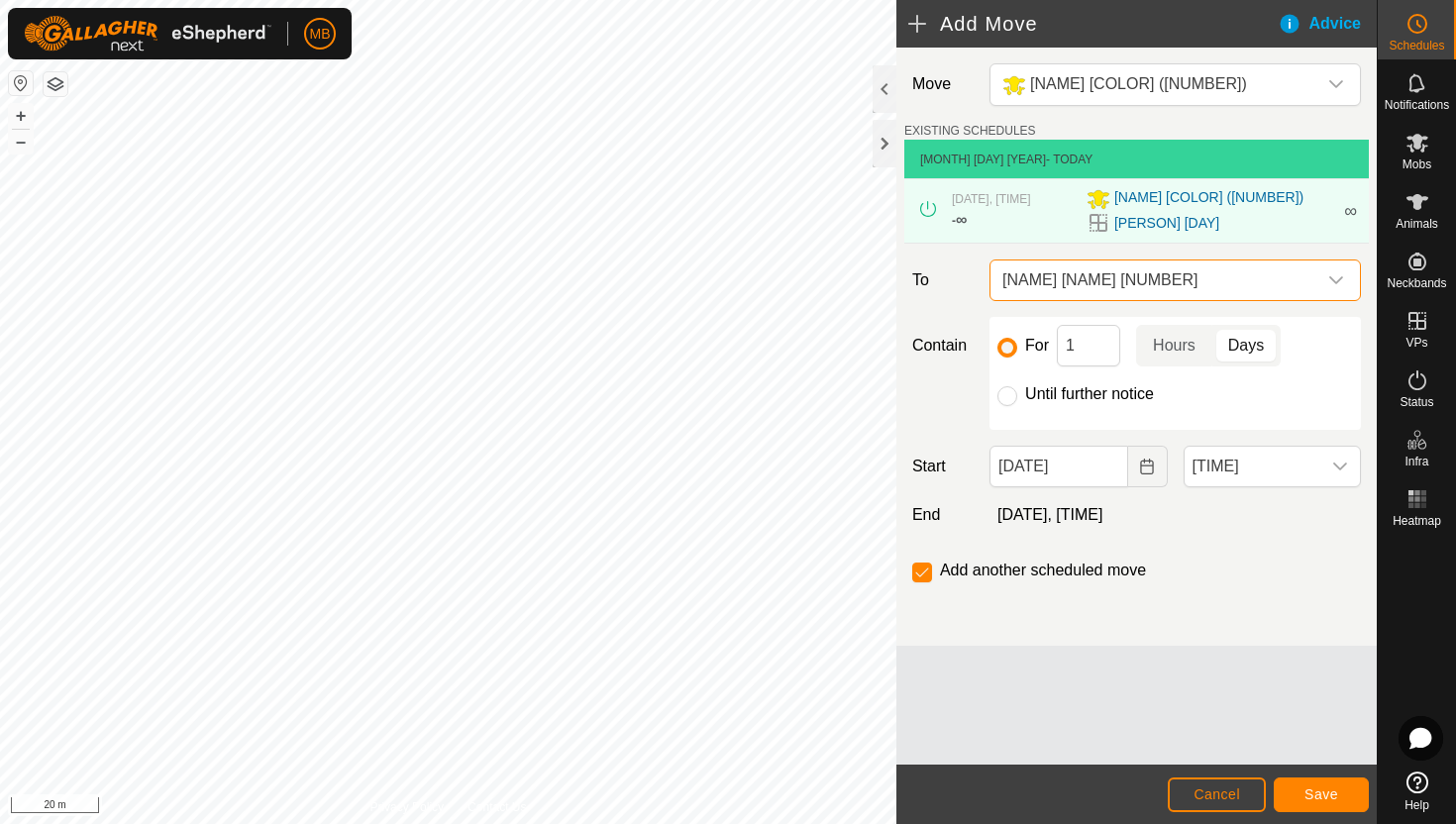 click on "Until further notice" 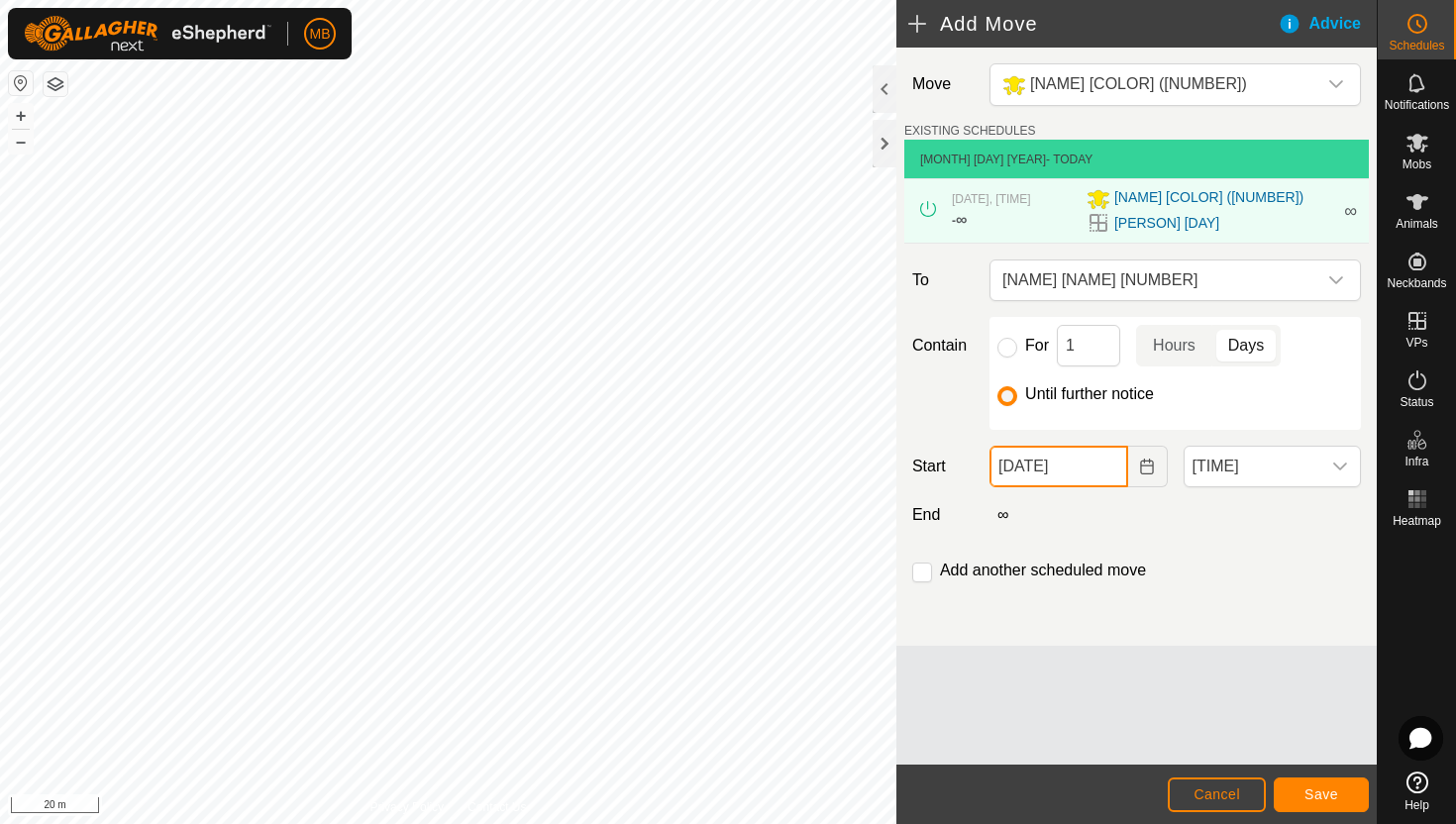 click on "[DATE]" 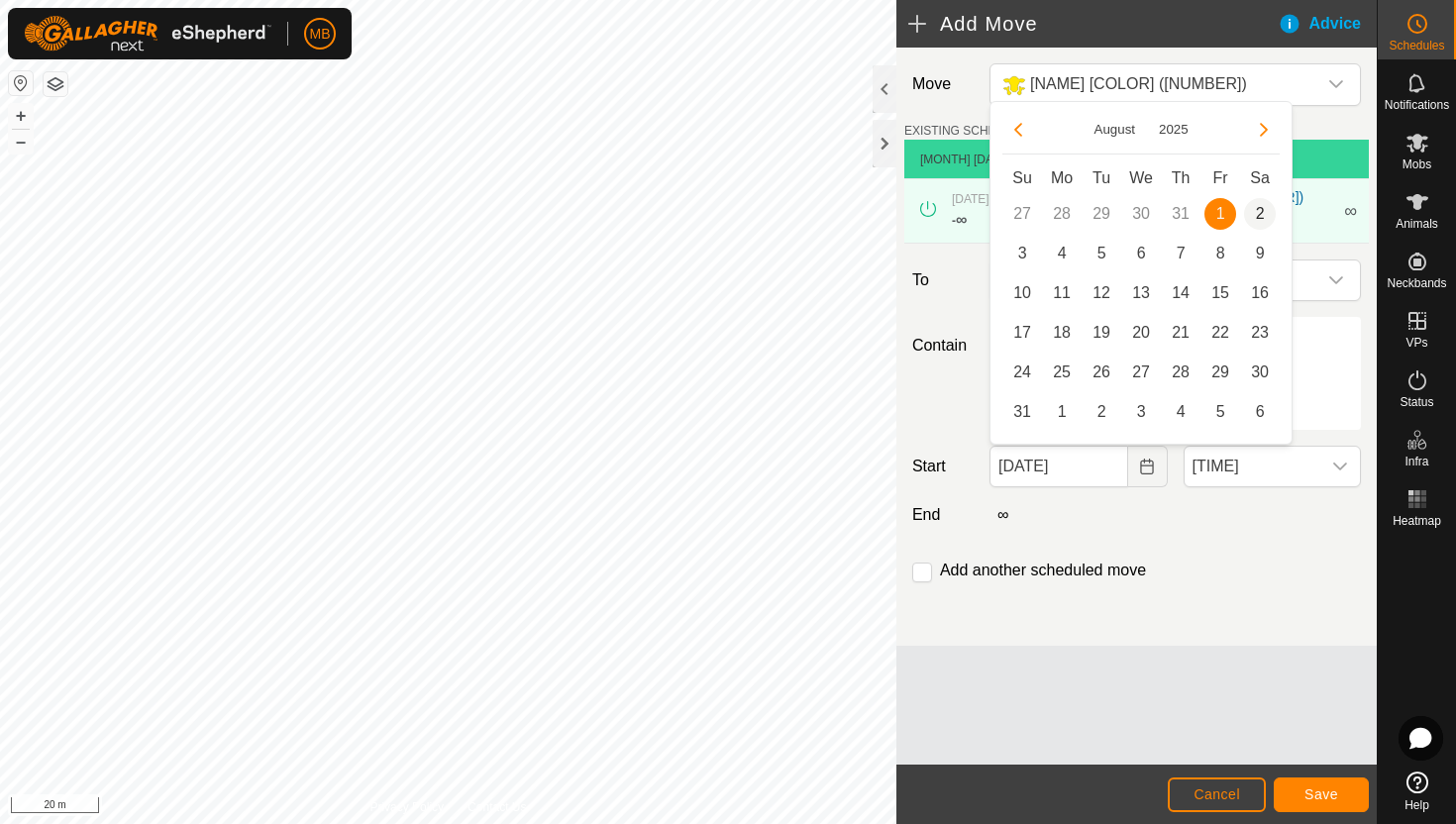 click on "2" at bounding box center (1260, 214) 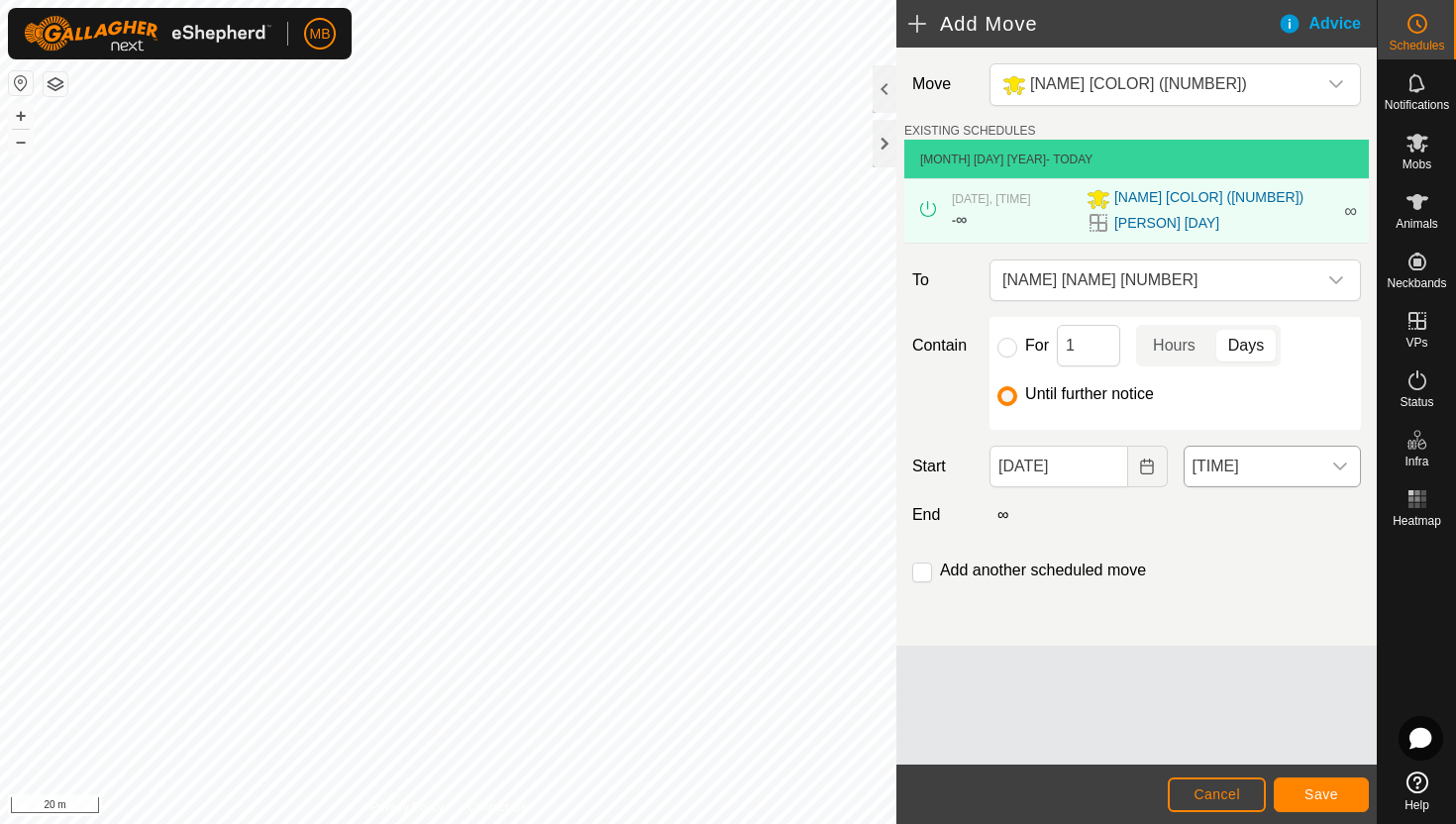 click on "[TIME]" at bounding box center [1252, 466] 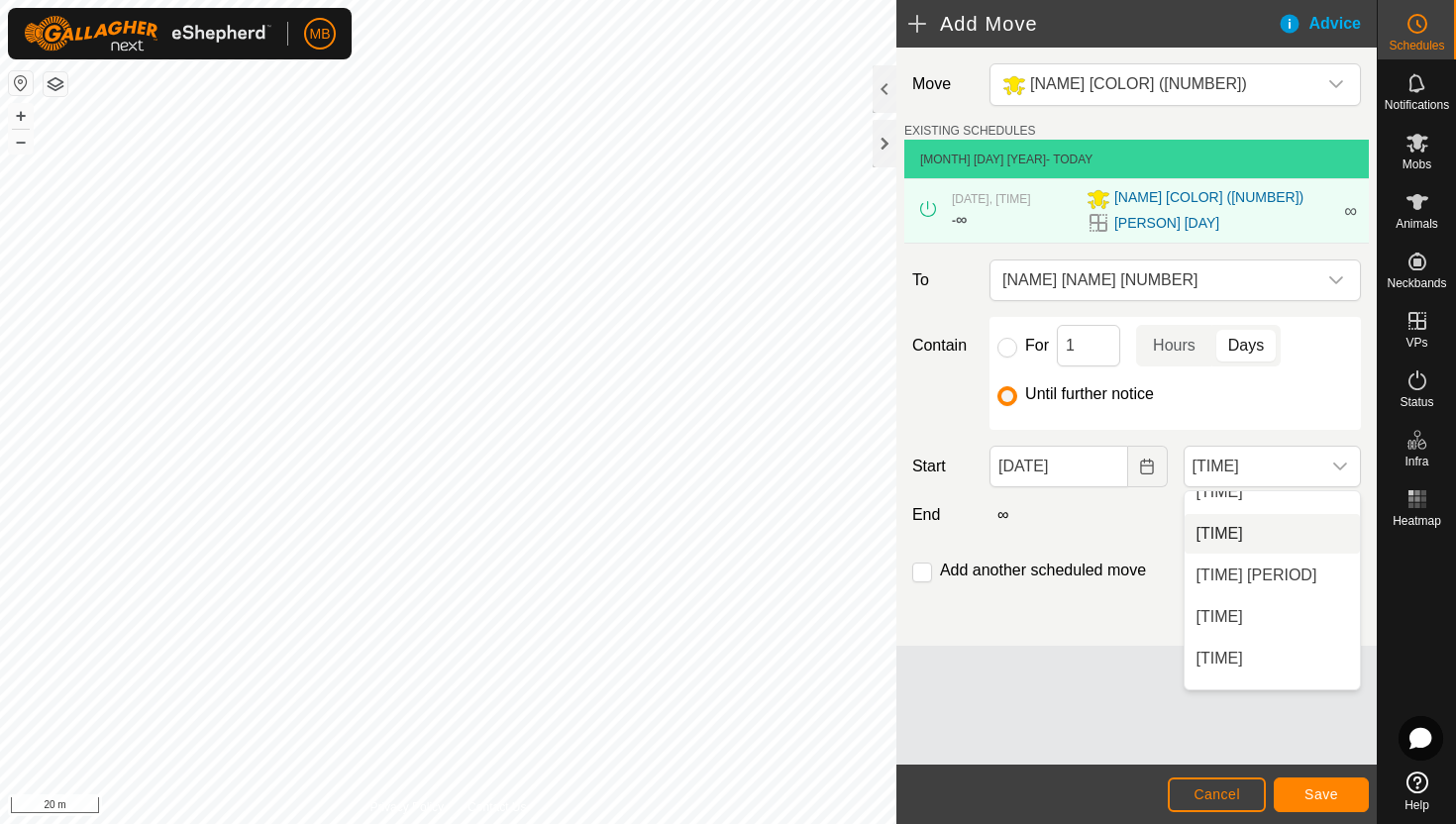 click on "[TIME]" at bounding box center [1272, 534] 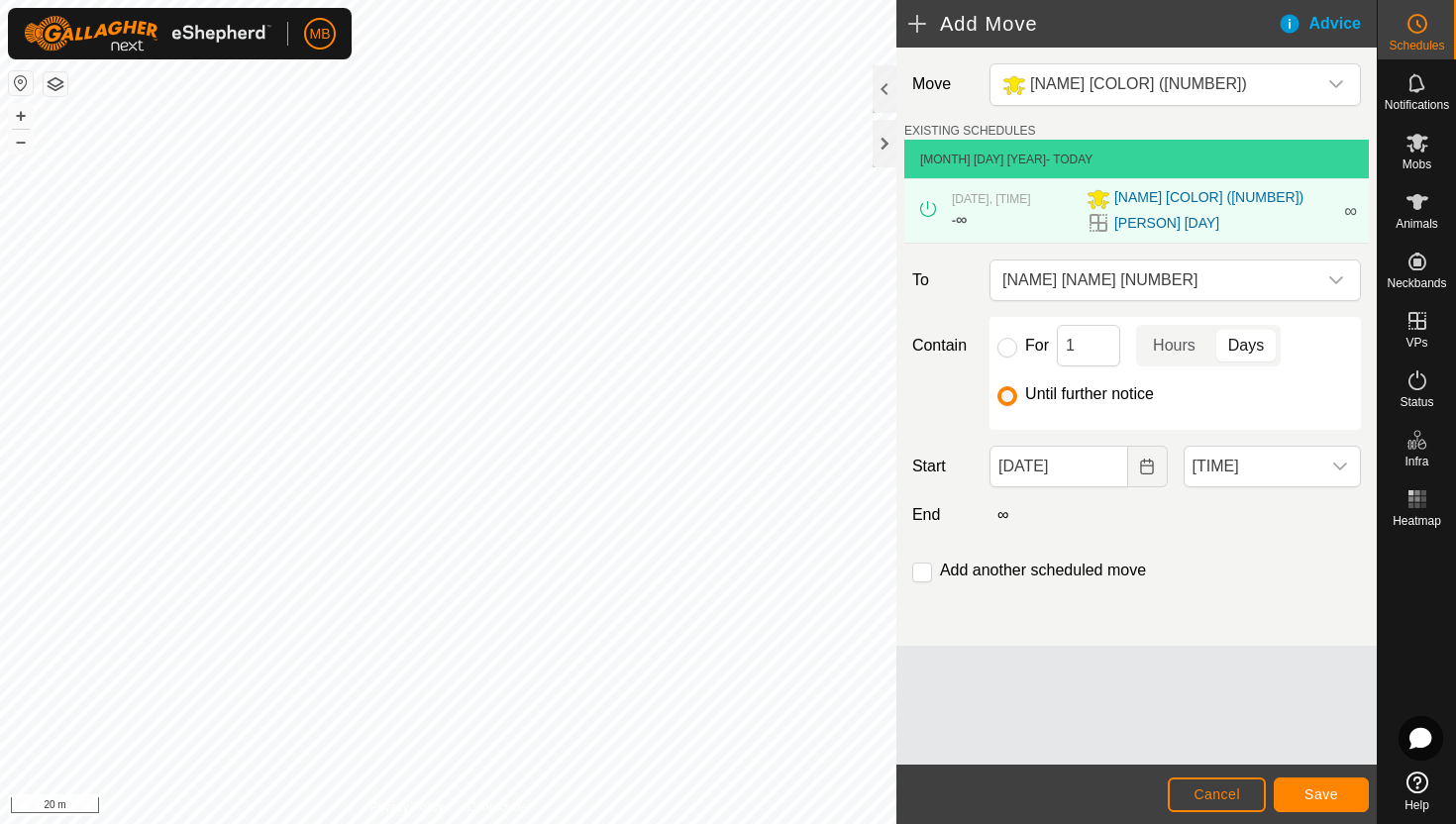 scroll, scrollTop: 1589, scrollLeft: 0, axis: vertical 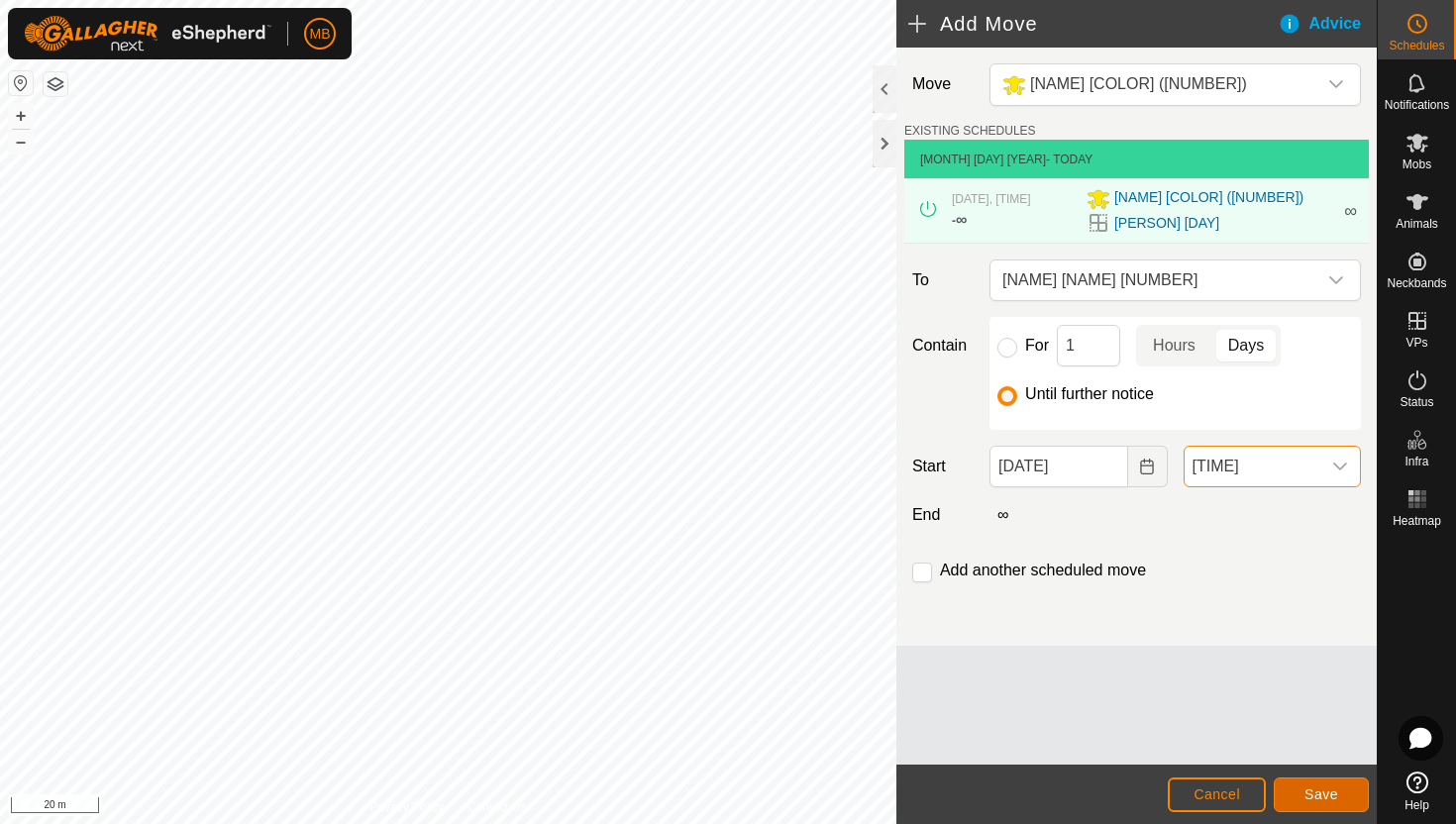 click on "Save" 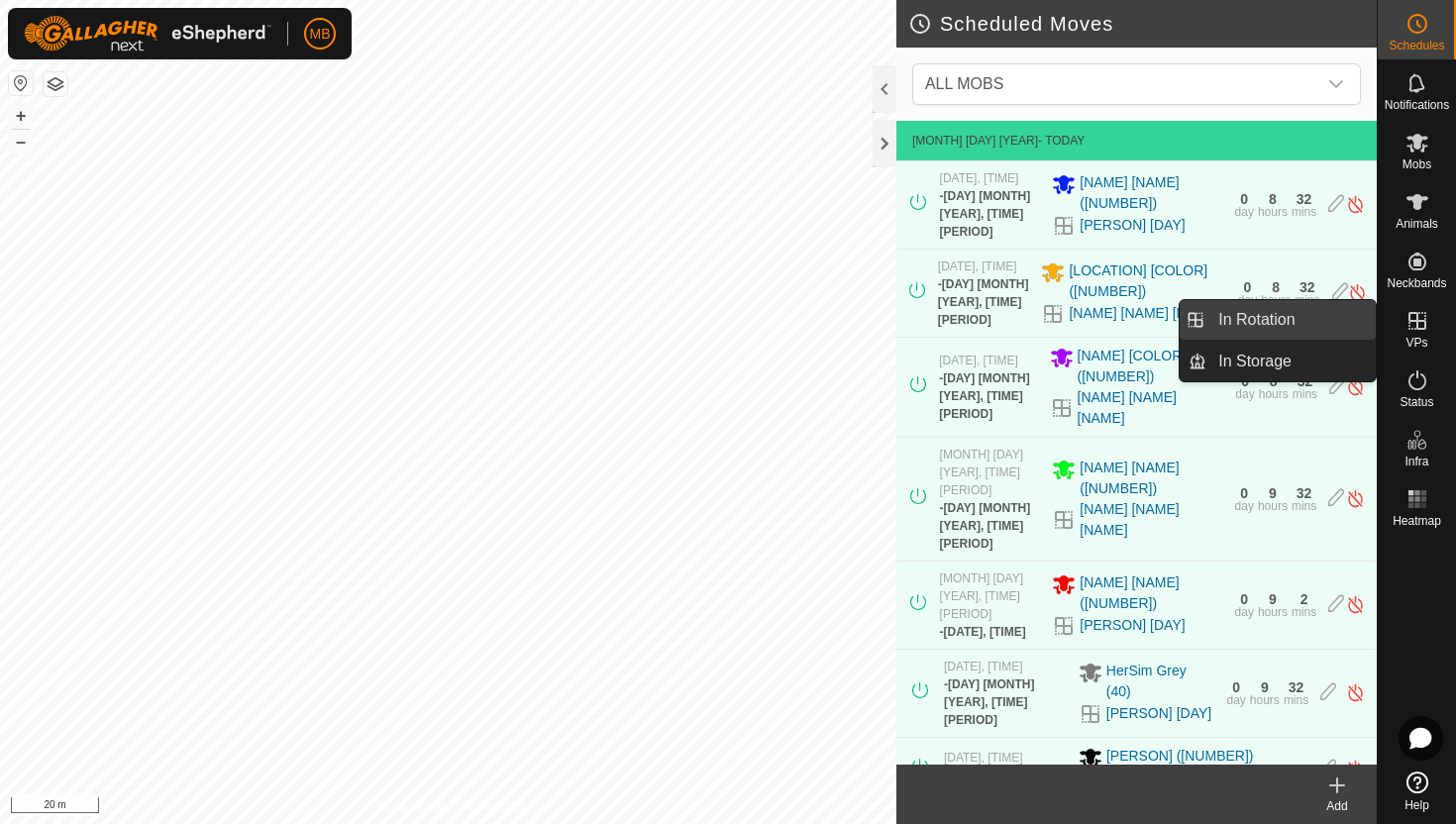 click on "In Rotation" at bounding box center [1291, 320] 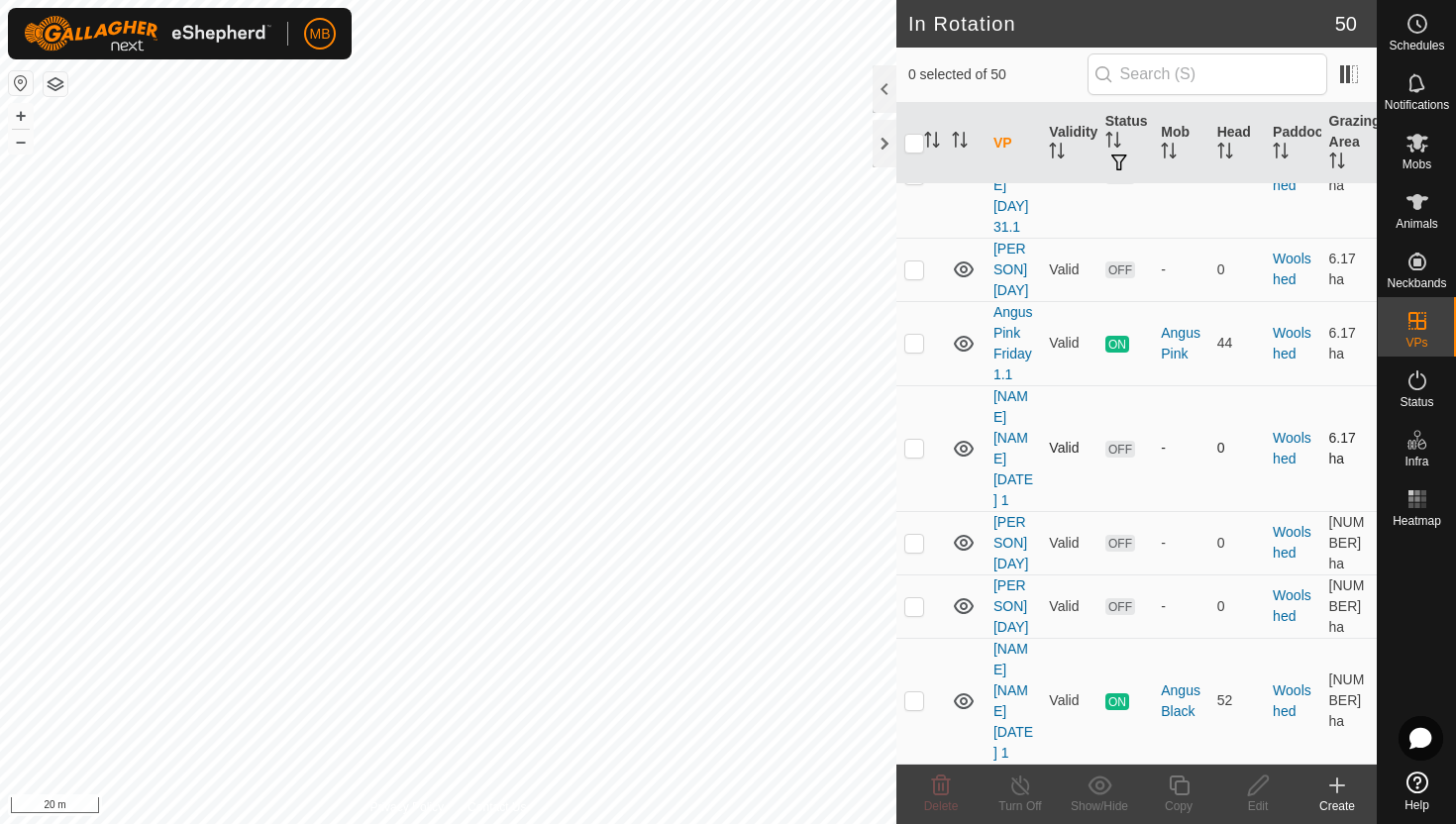 scroll, scrollTop: 4961, scrollLeft: 0, axis: vertical 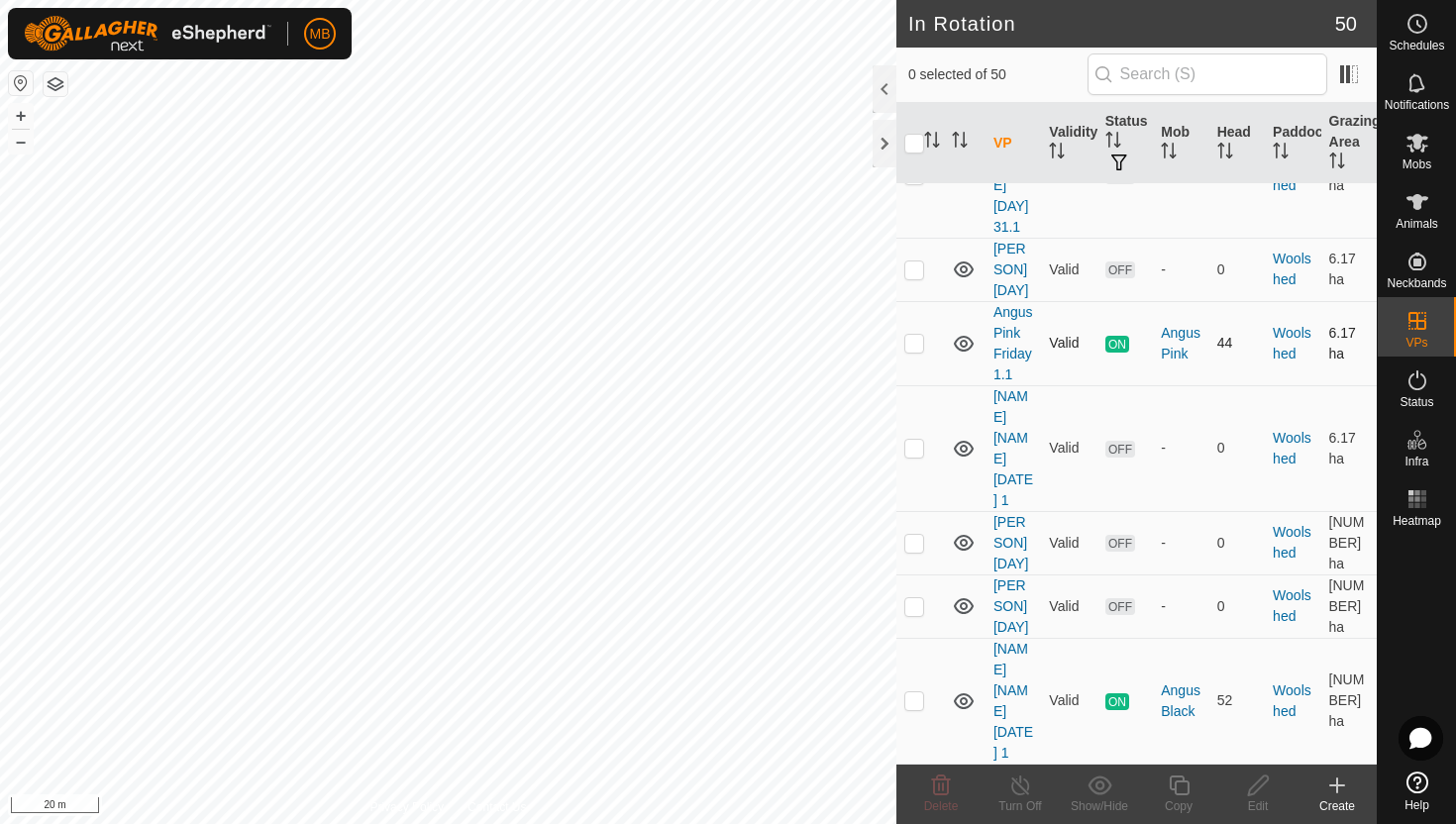 click at bounding box center [914, 343] 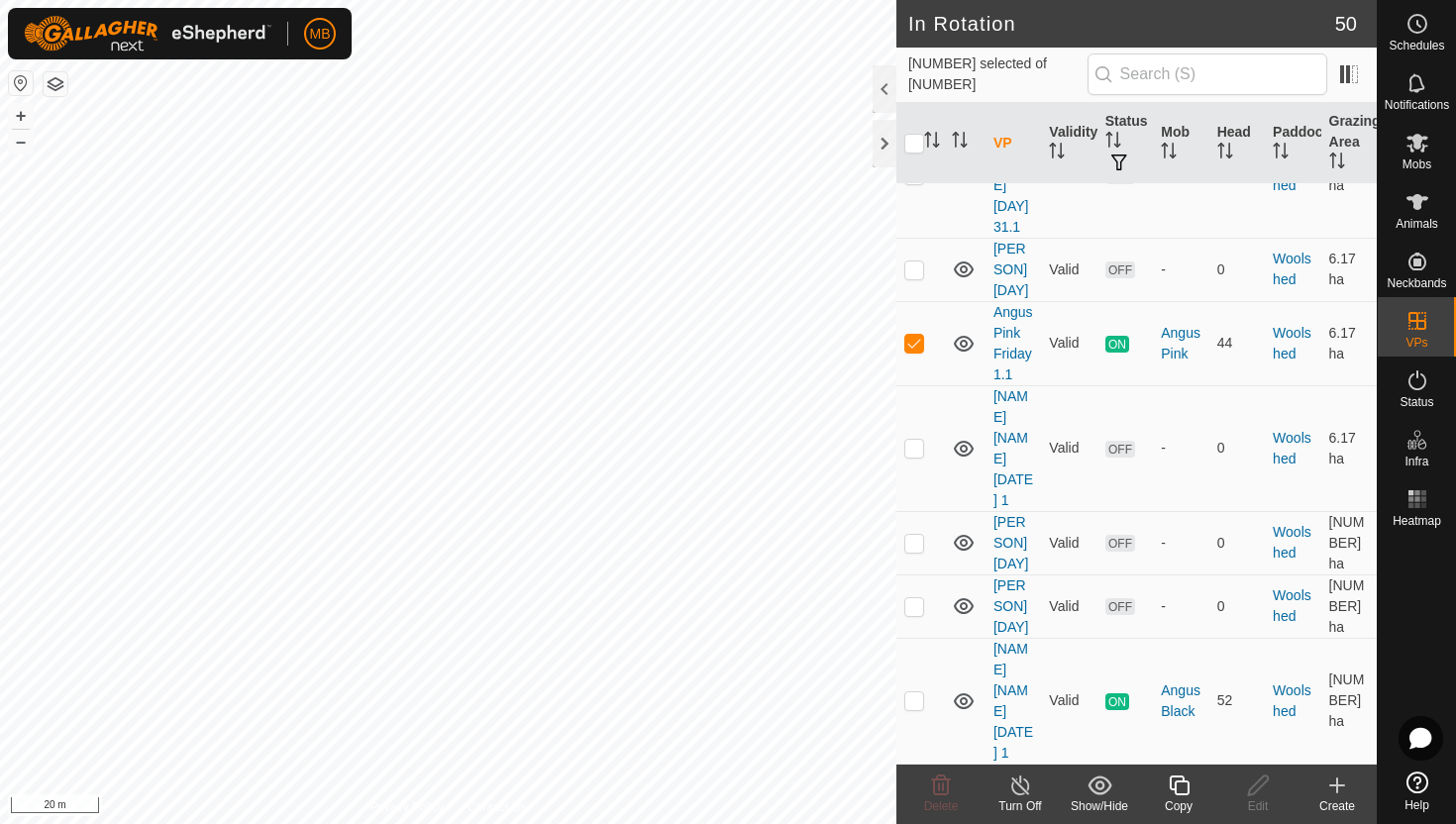 click 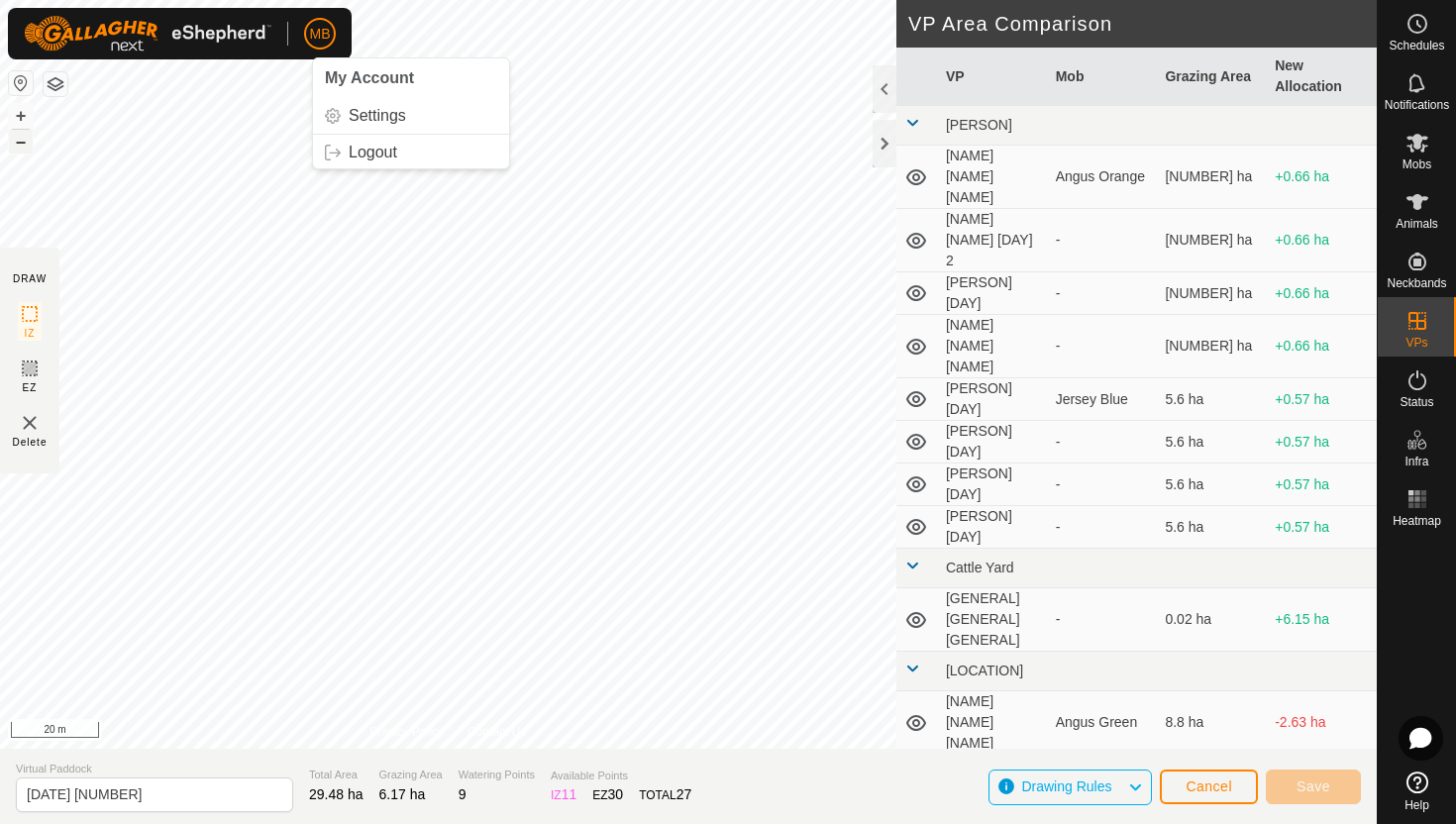 click on "–" at bounding box center [21, 142] 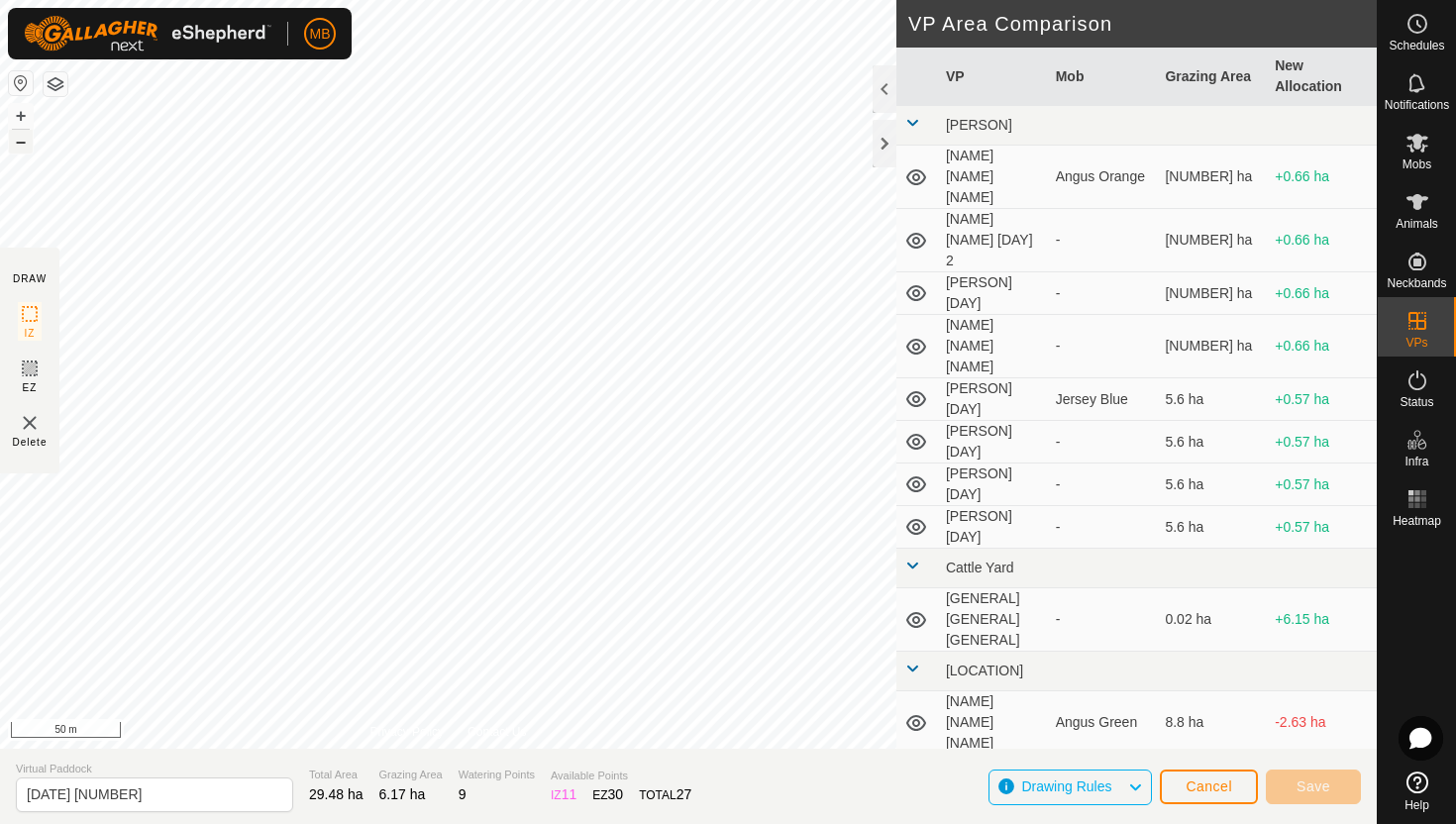 click on "–" at bounding box center [21, 142] 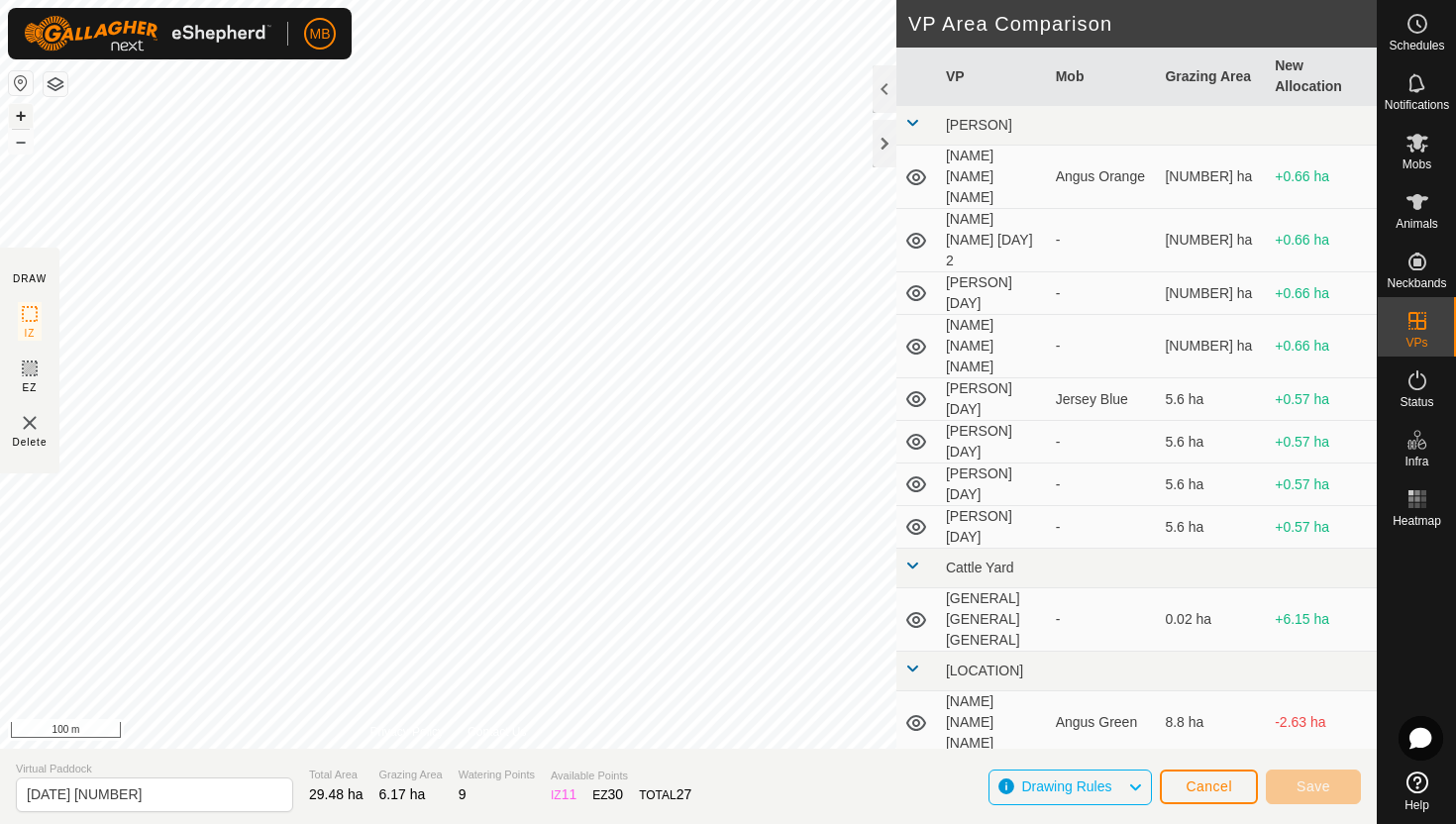 click on "+" at bounding box center [21, 116] 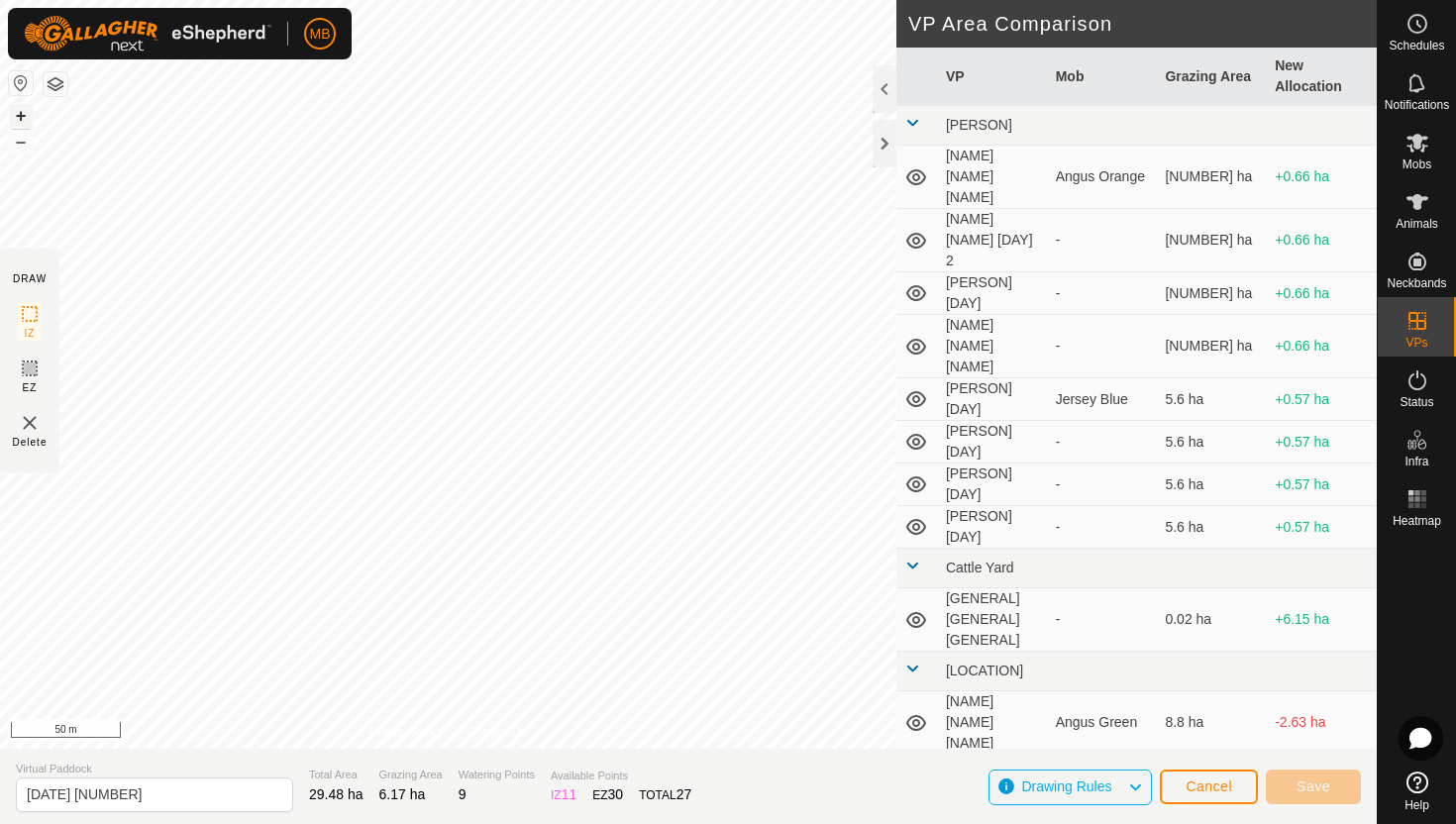 click on "+" at bounding box center [21, 116] 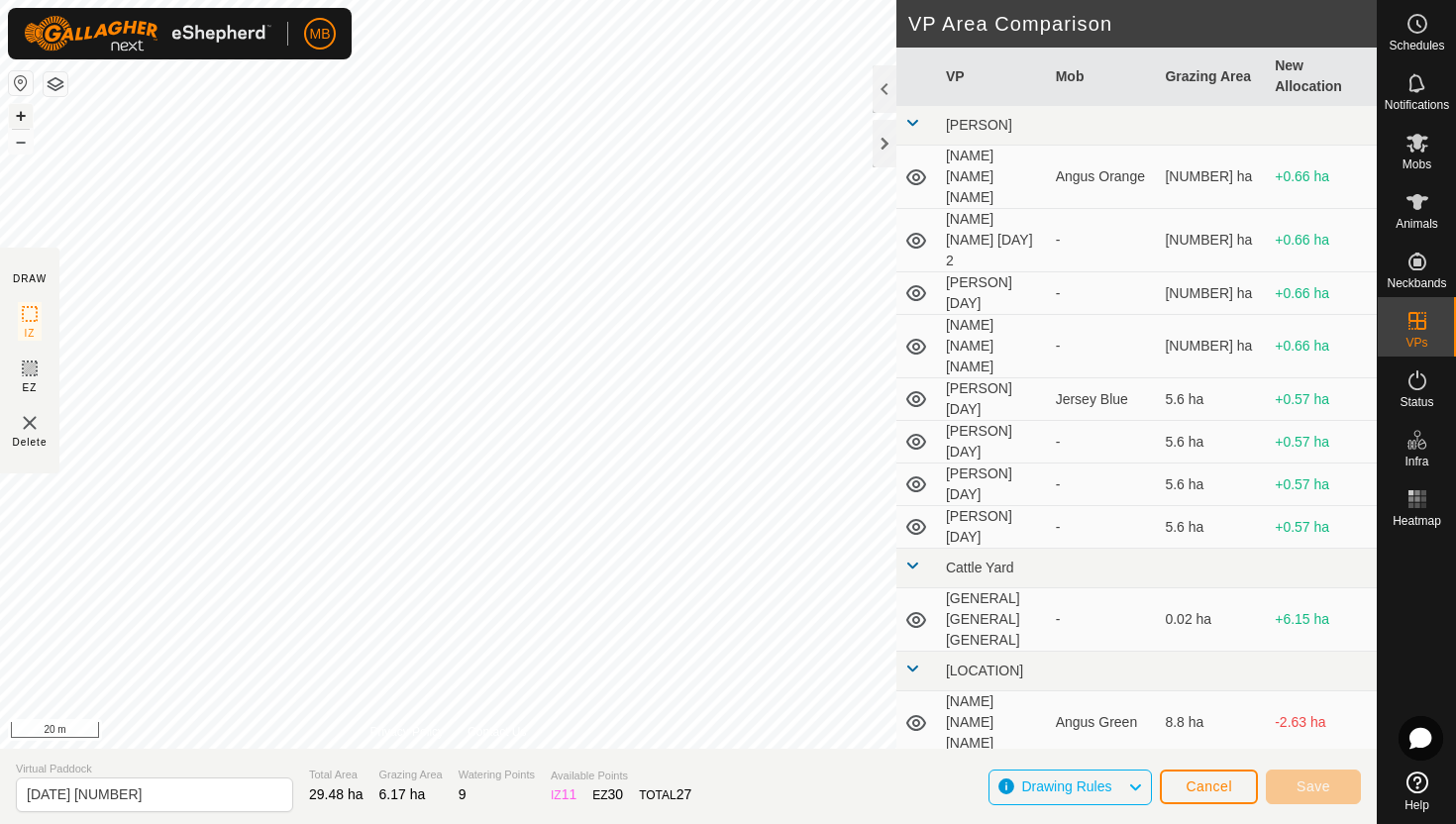 click on "+" at bounding box center (21, 116) 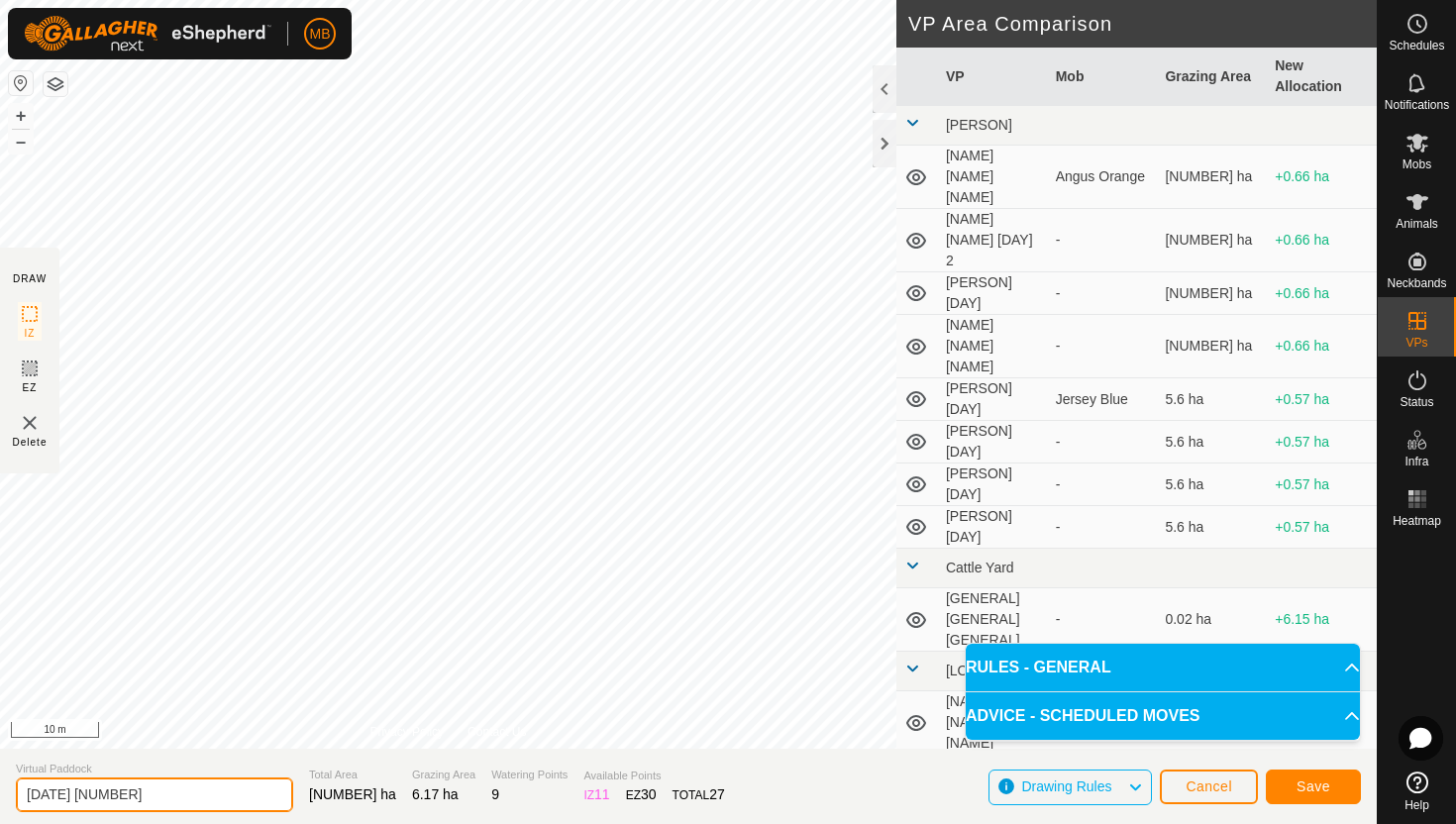 click on "[DATE] [NUMBER]" 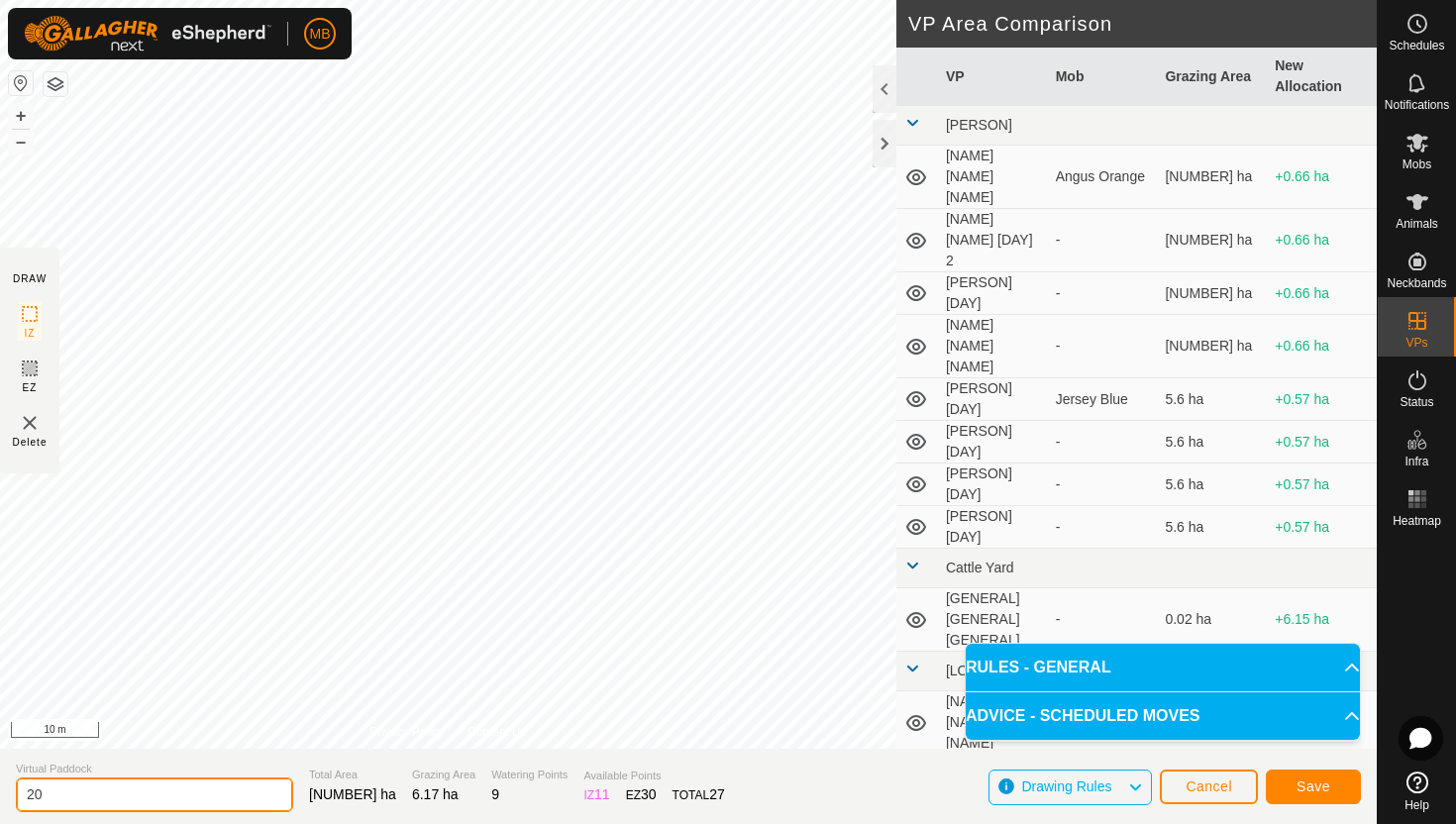 type on "2" 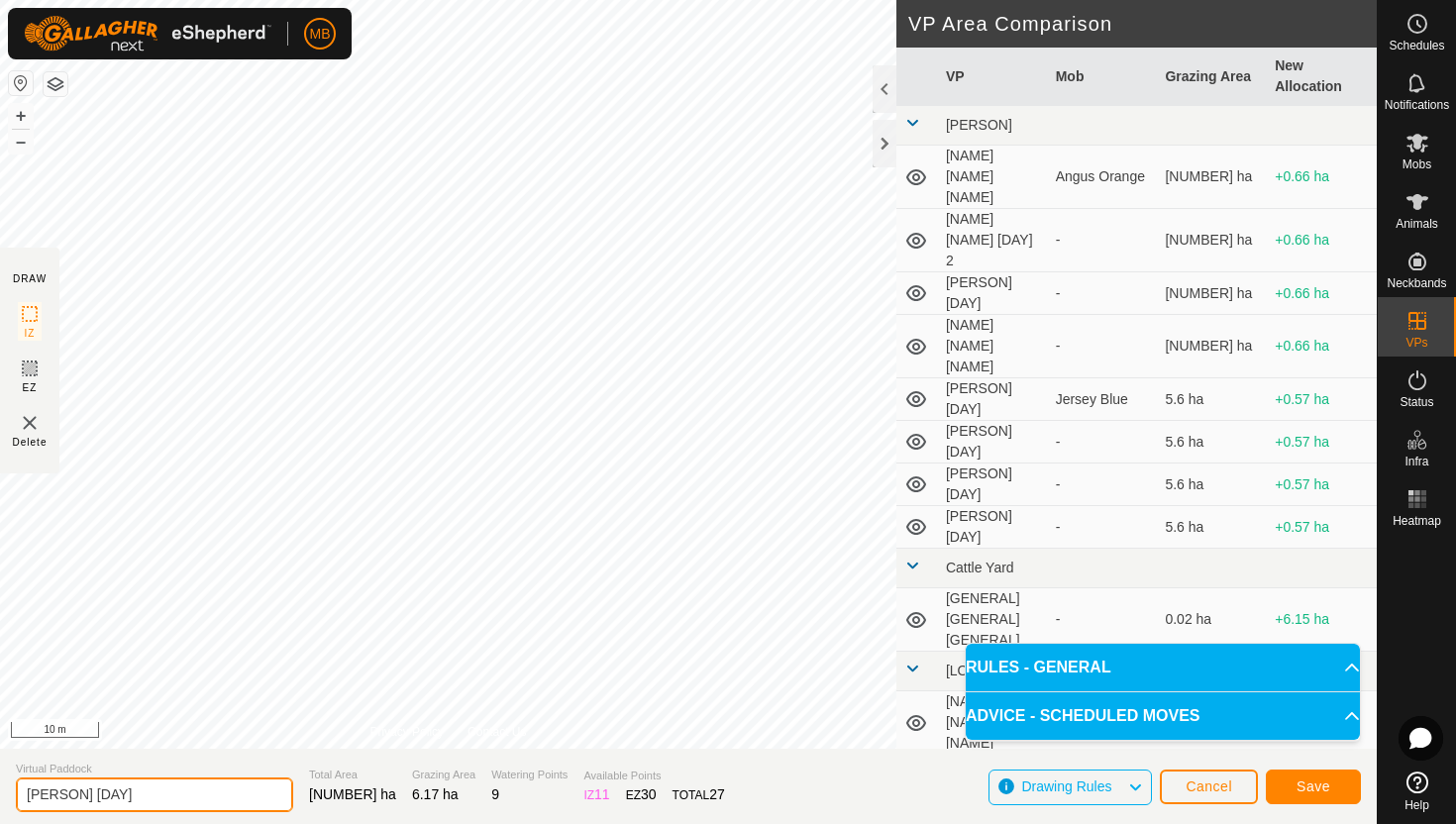 type on "[PERSON] [DAY]" 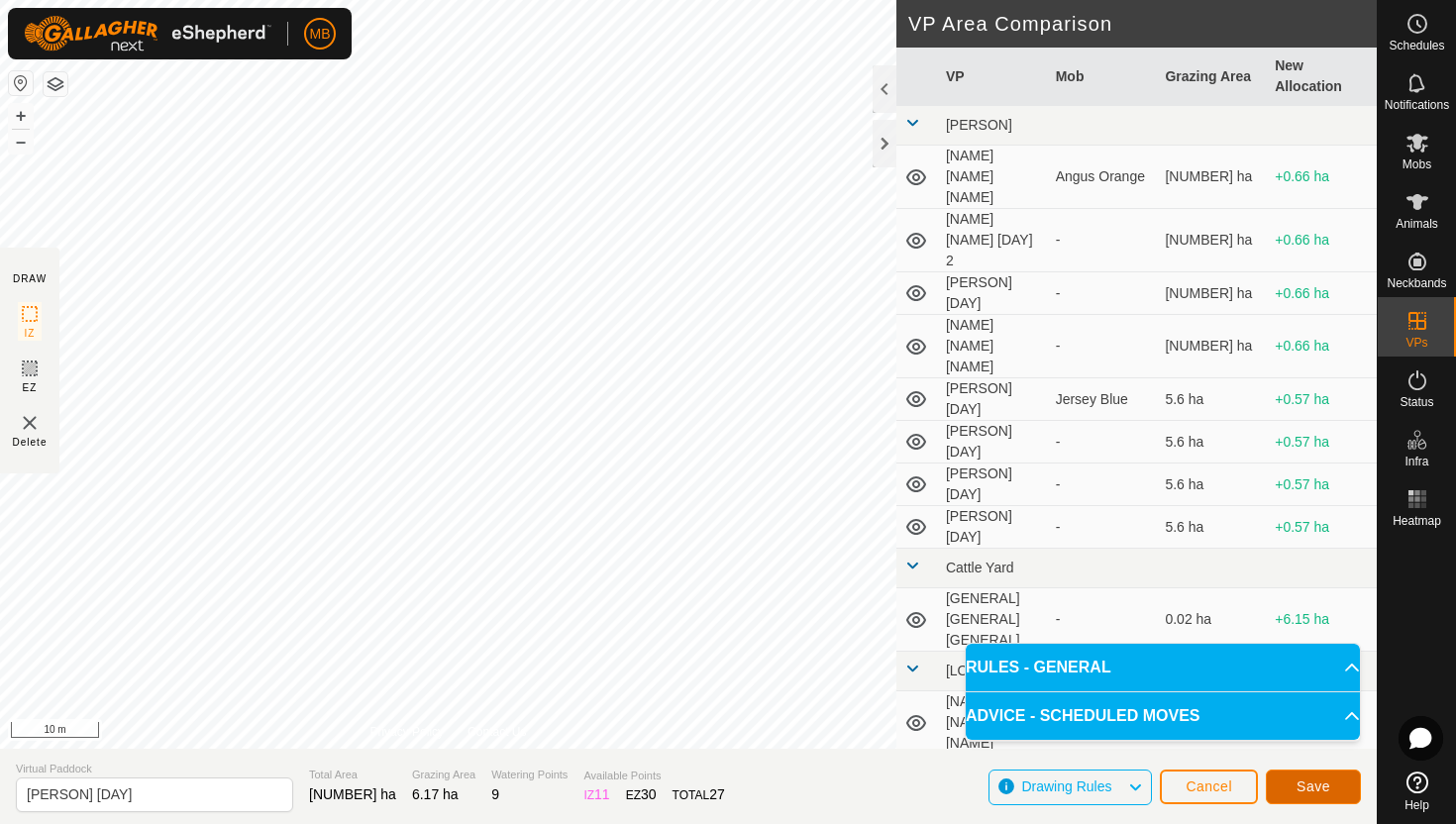 click on "Save" 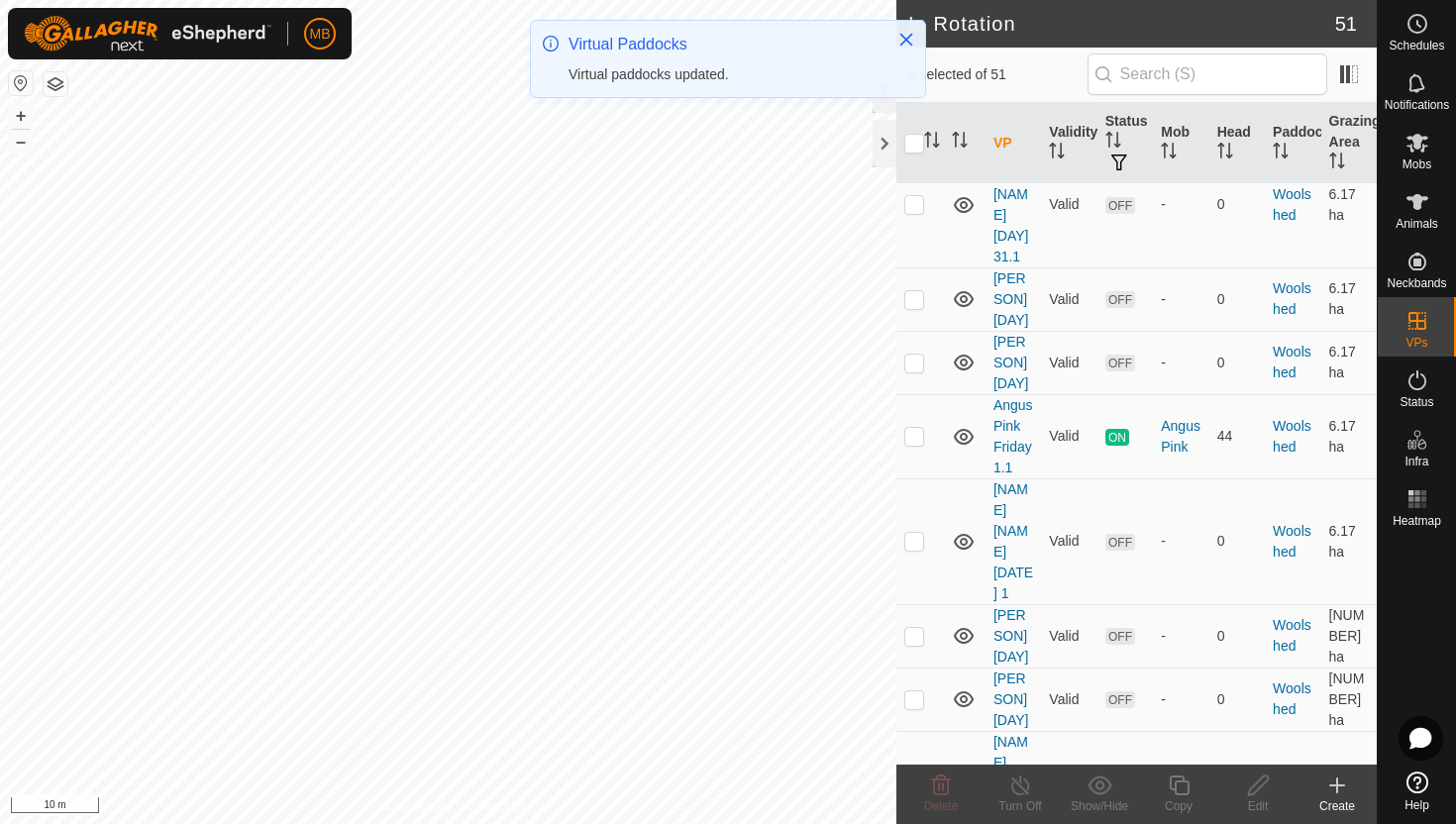 scroll, scrollTop: 4900, scrollLeft: 0, axis: vertical 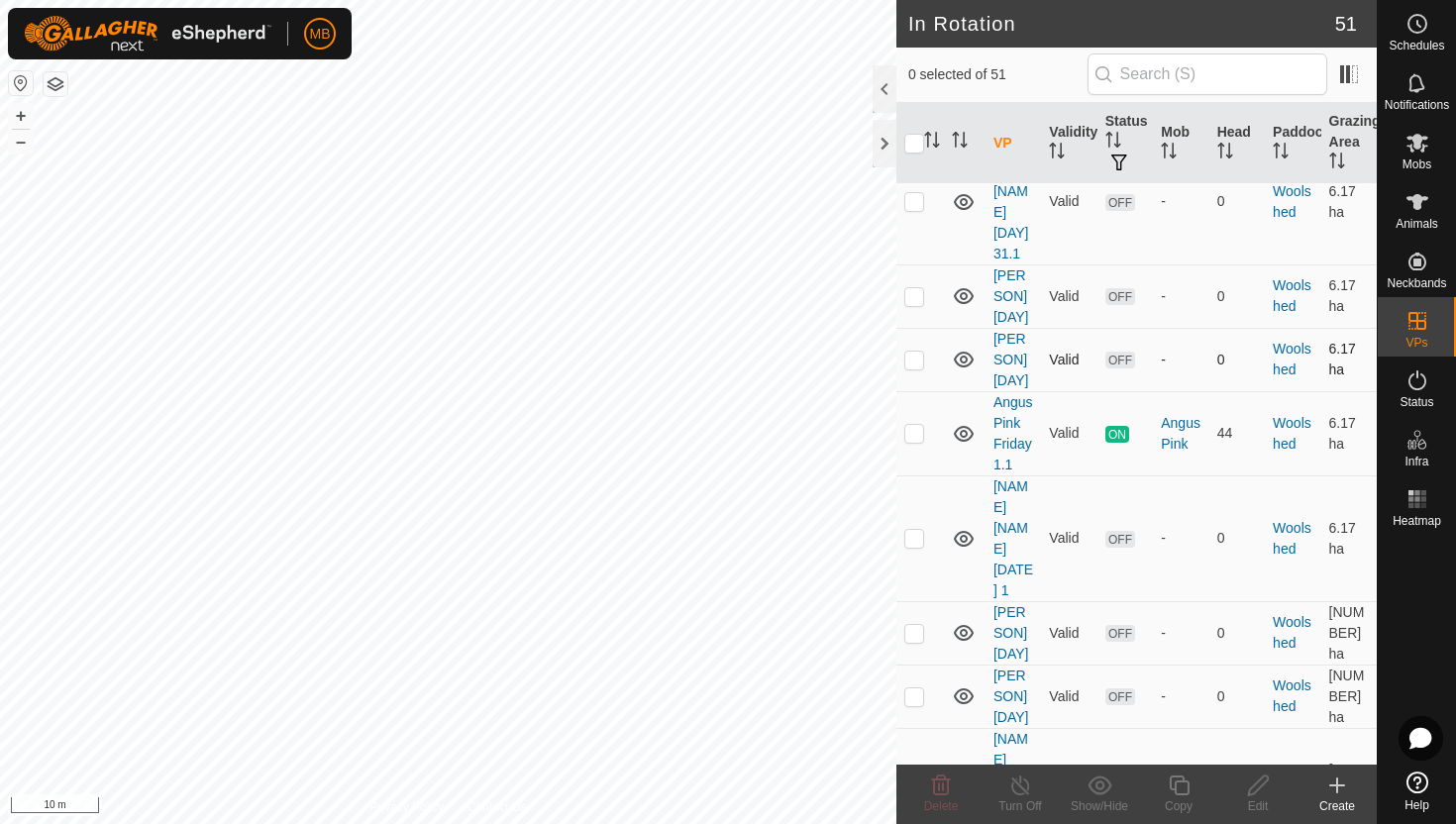click at bounding box center [914, 360] 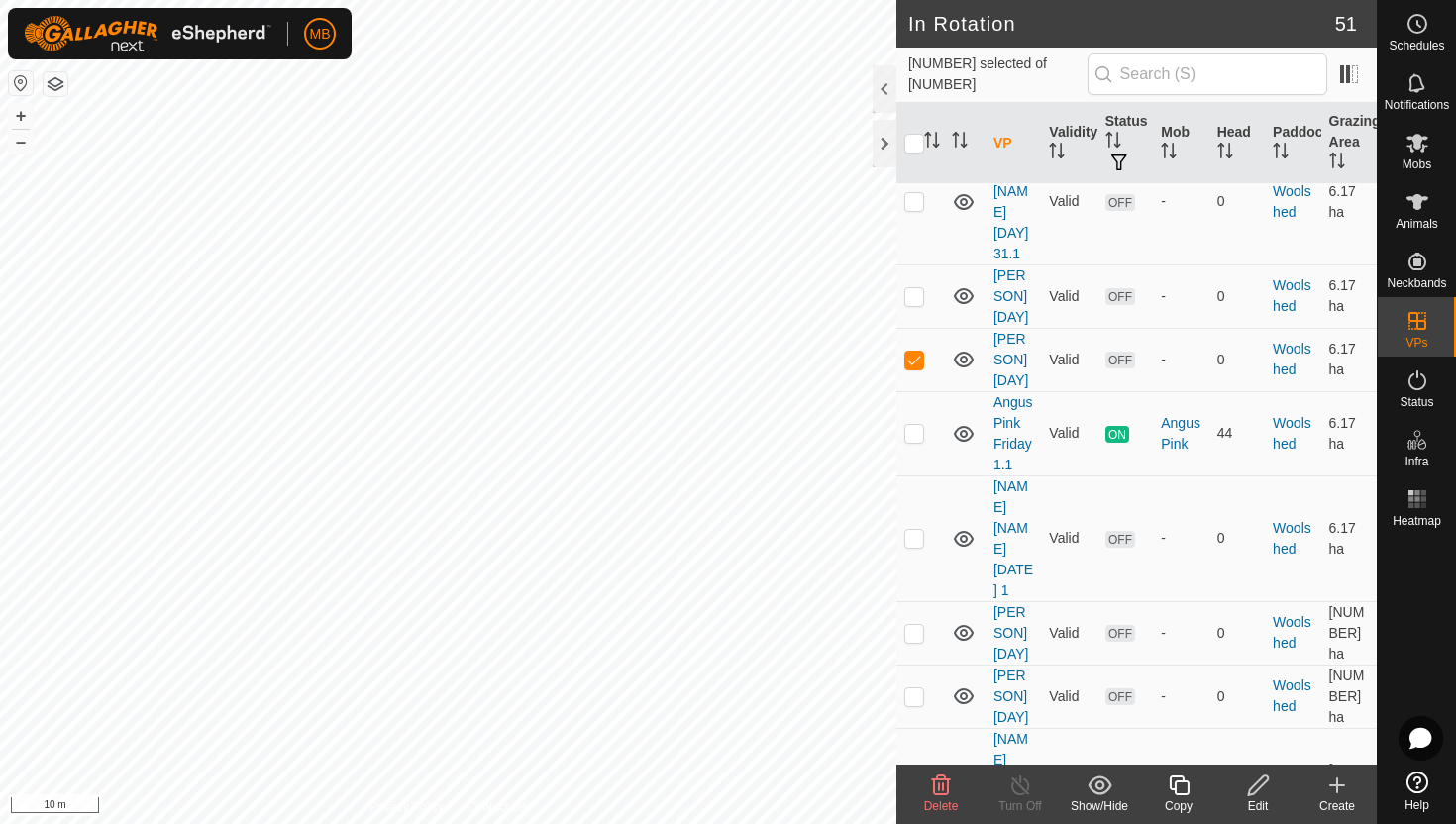 click 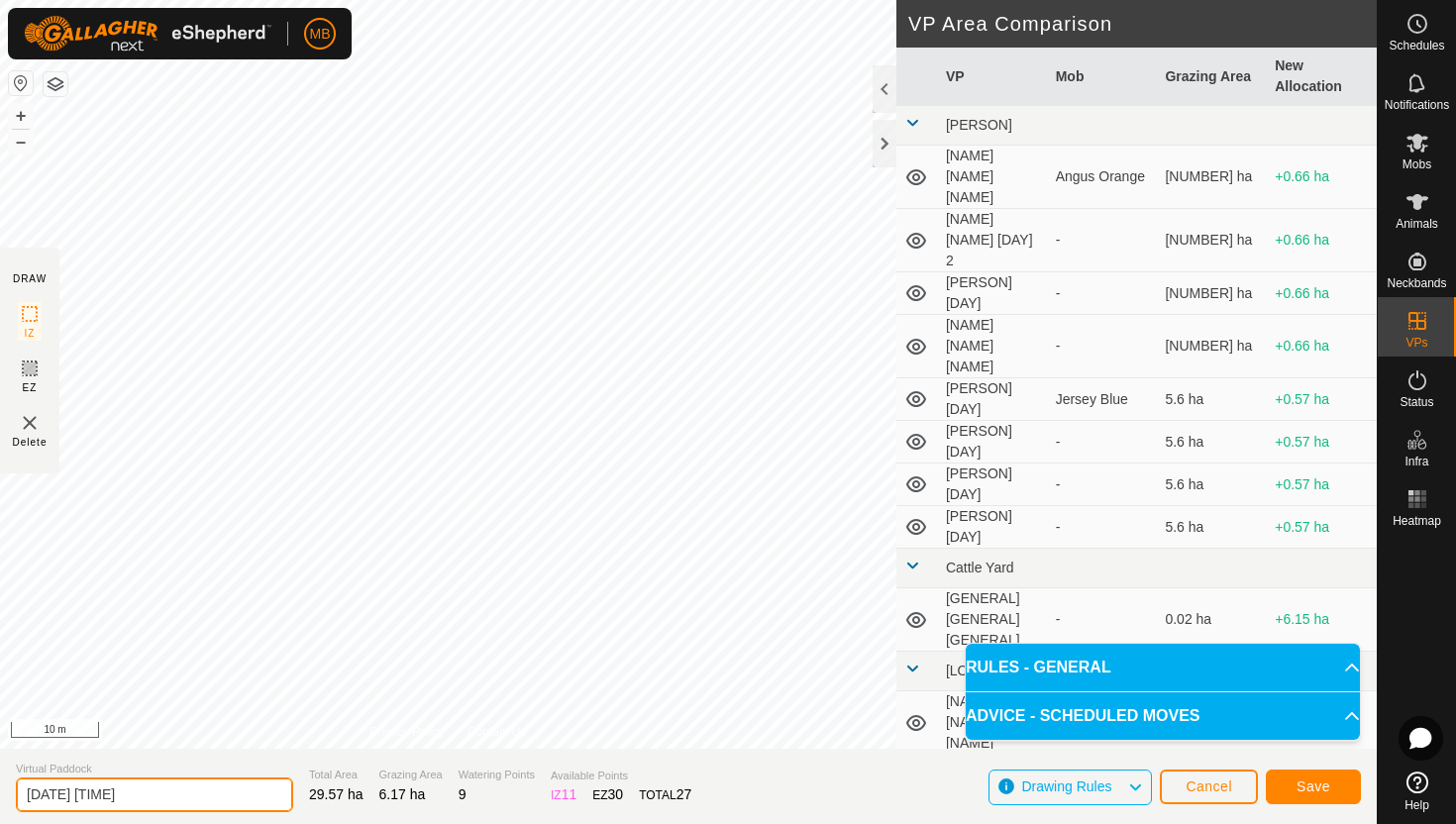 click on "[DATE] [TIME]" 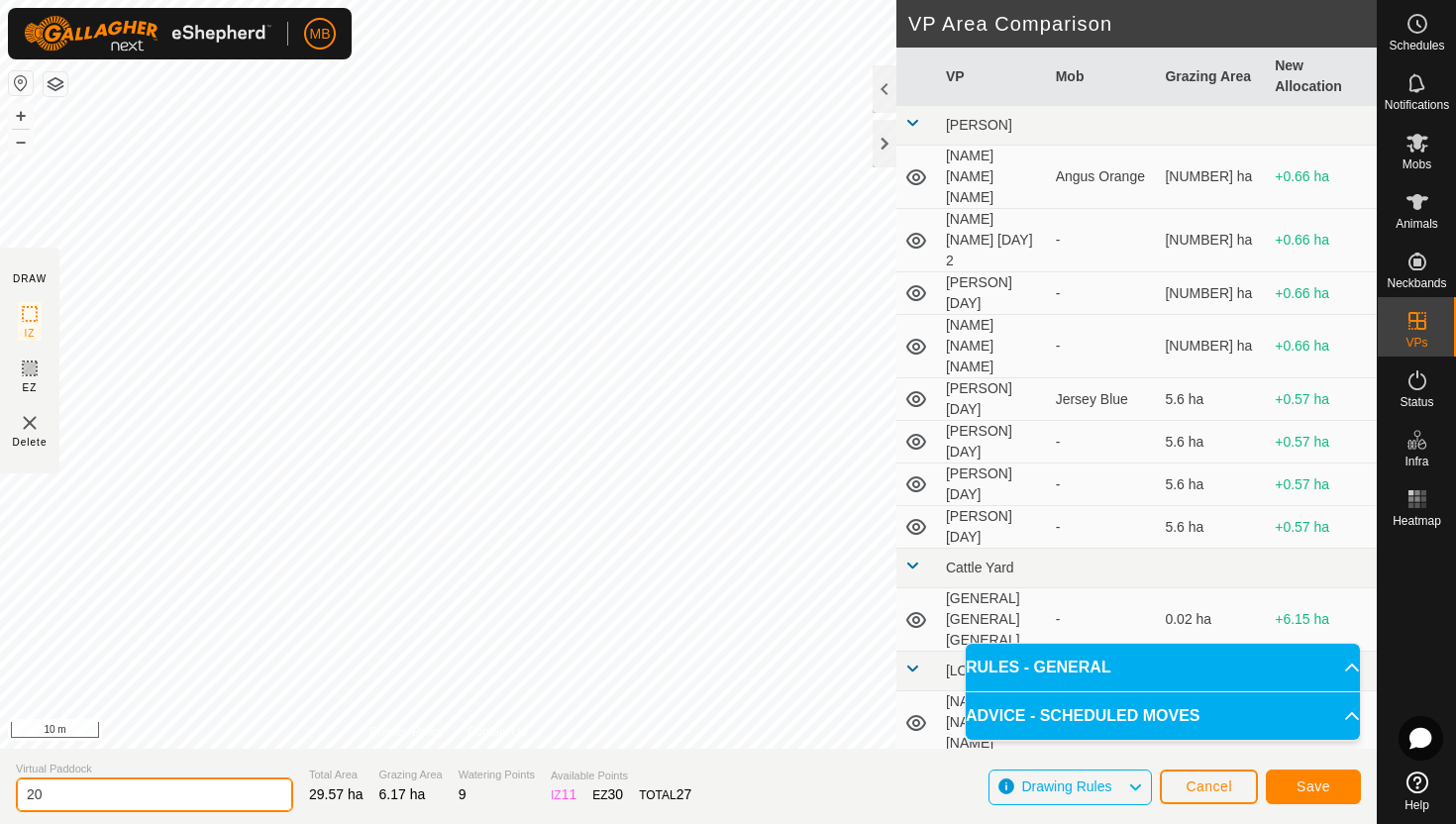 type on "2" 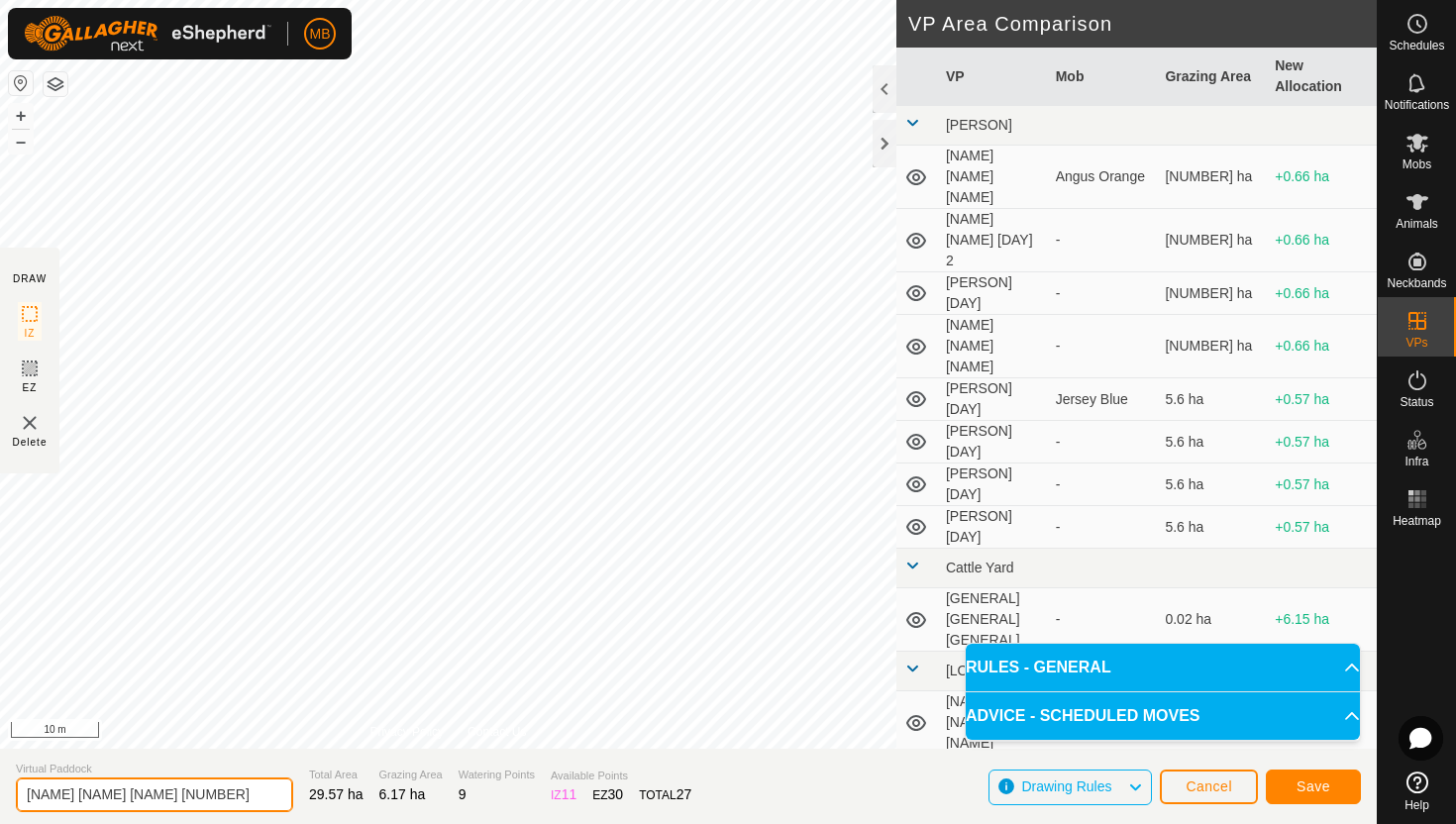 type on "[NAME] [NAME] [NAME] [NUMBER]" 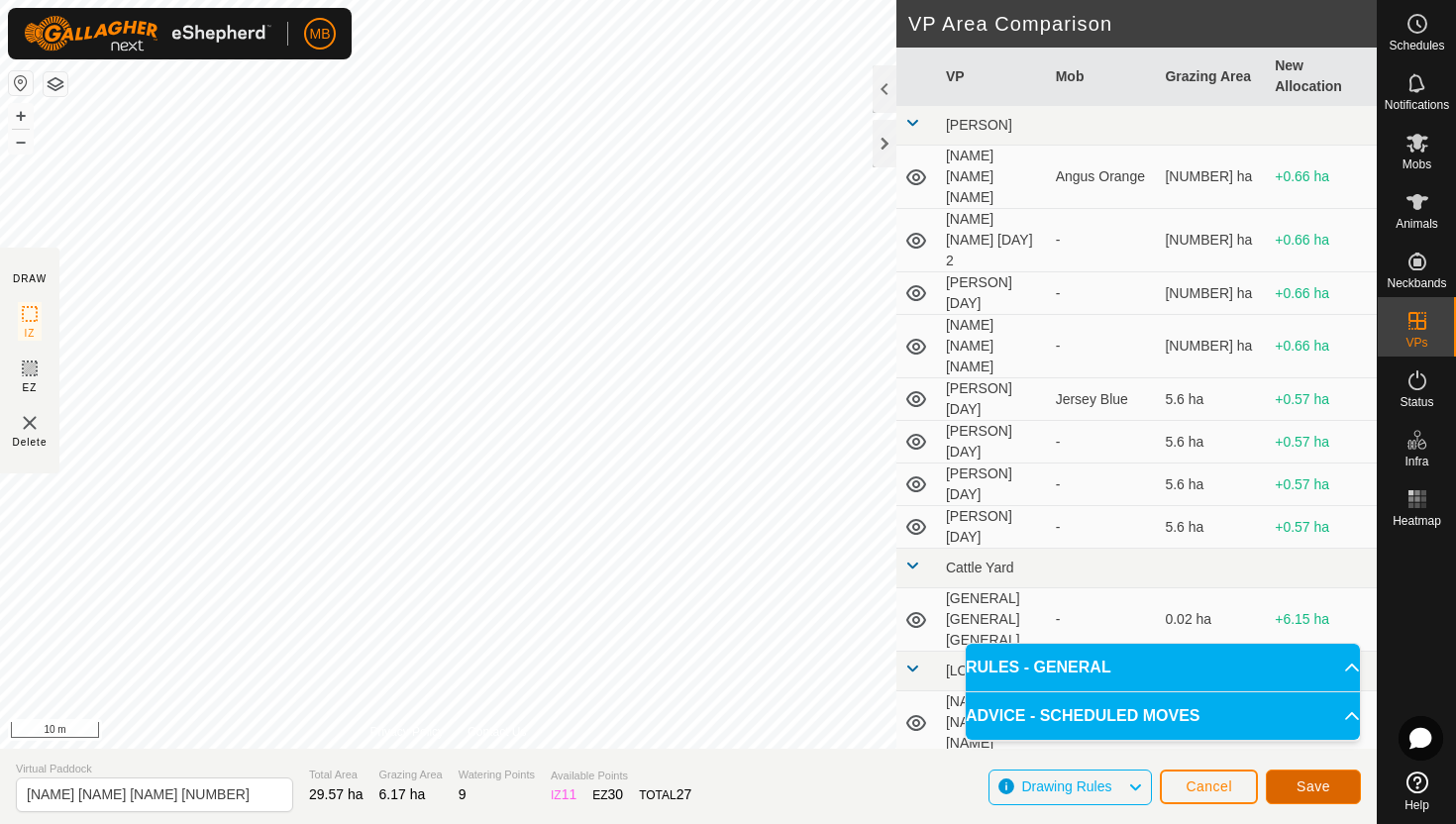 click on "Save" 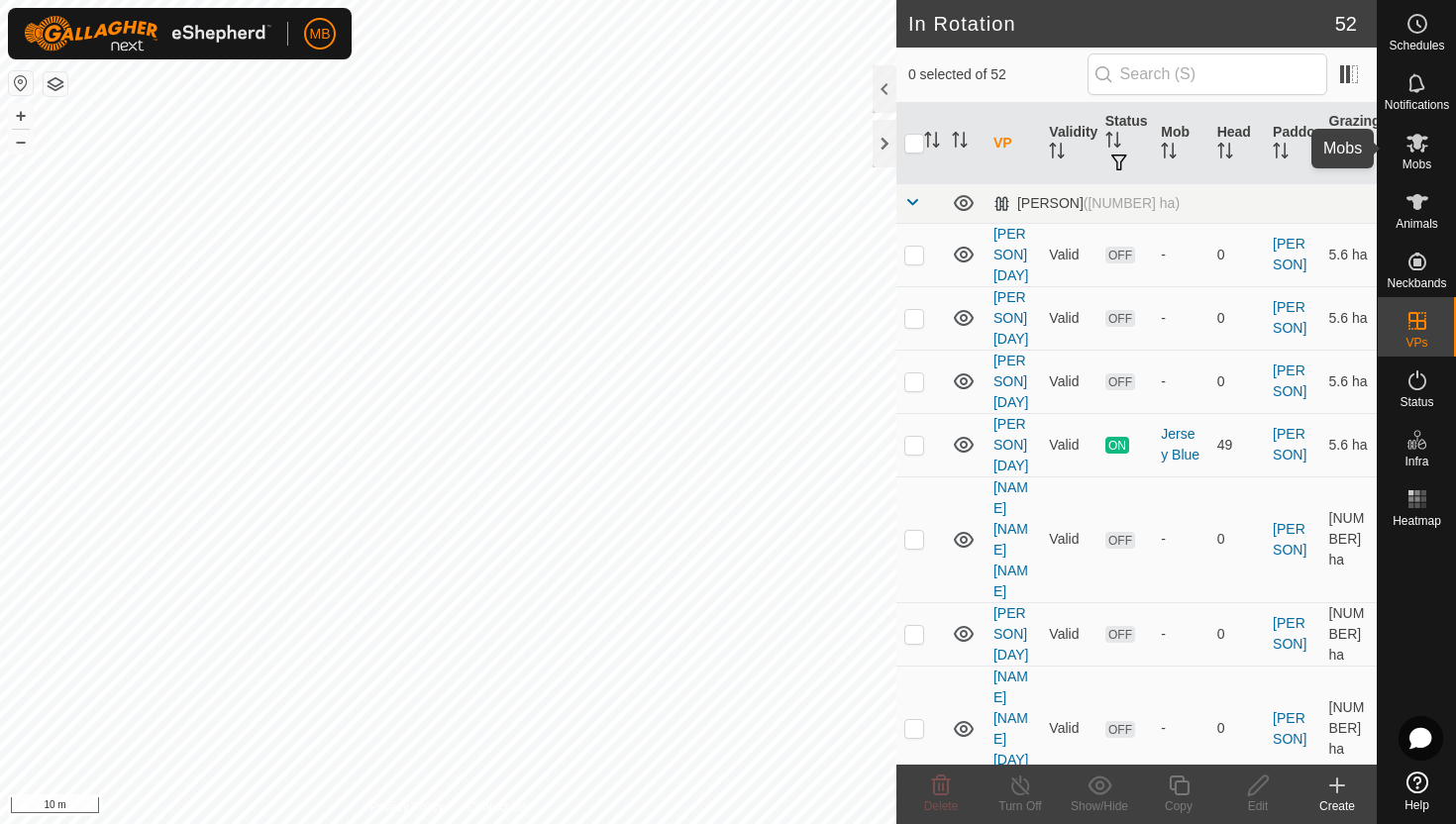click 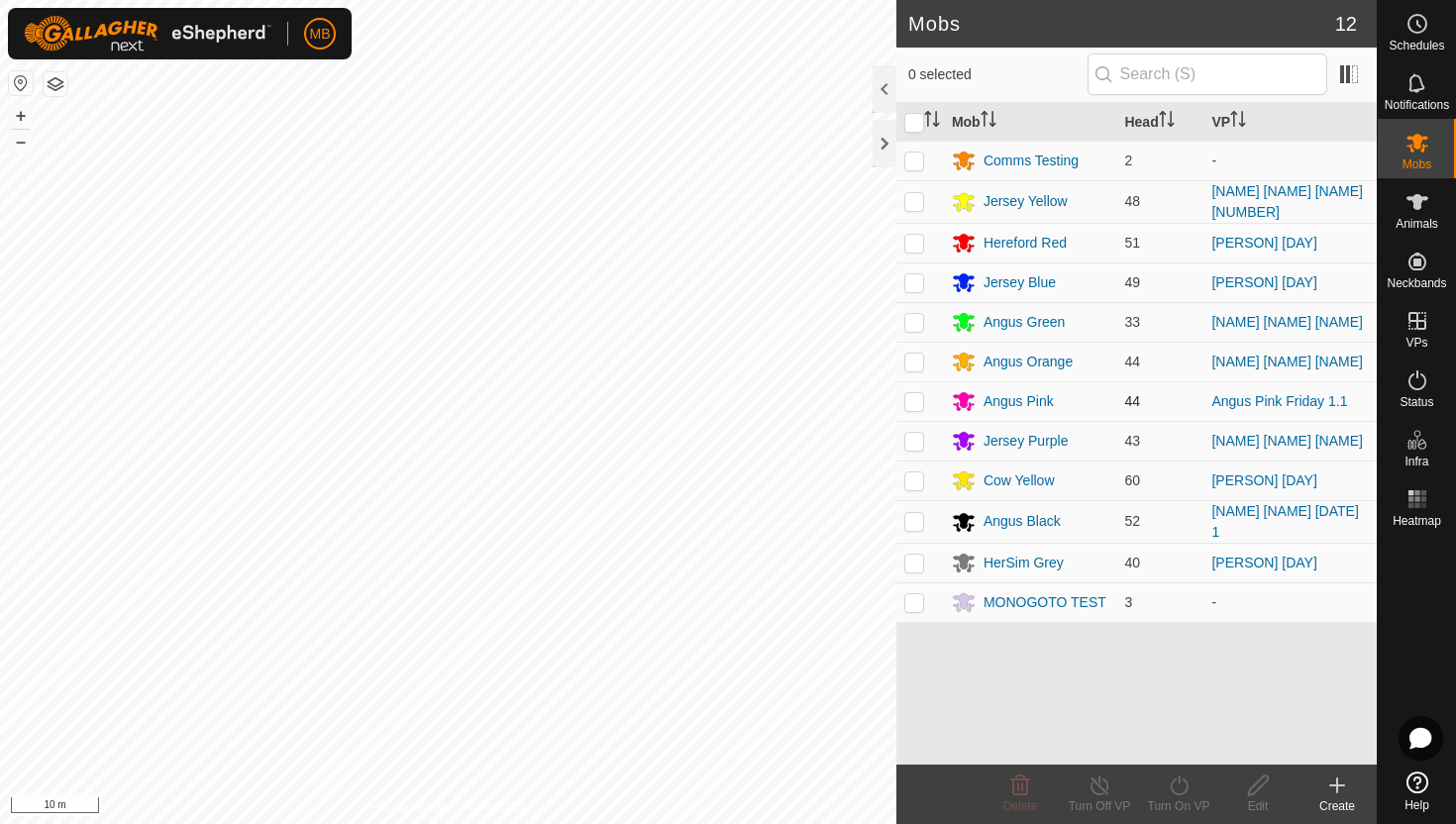 click at bounding box center (914, 401) 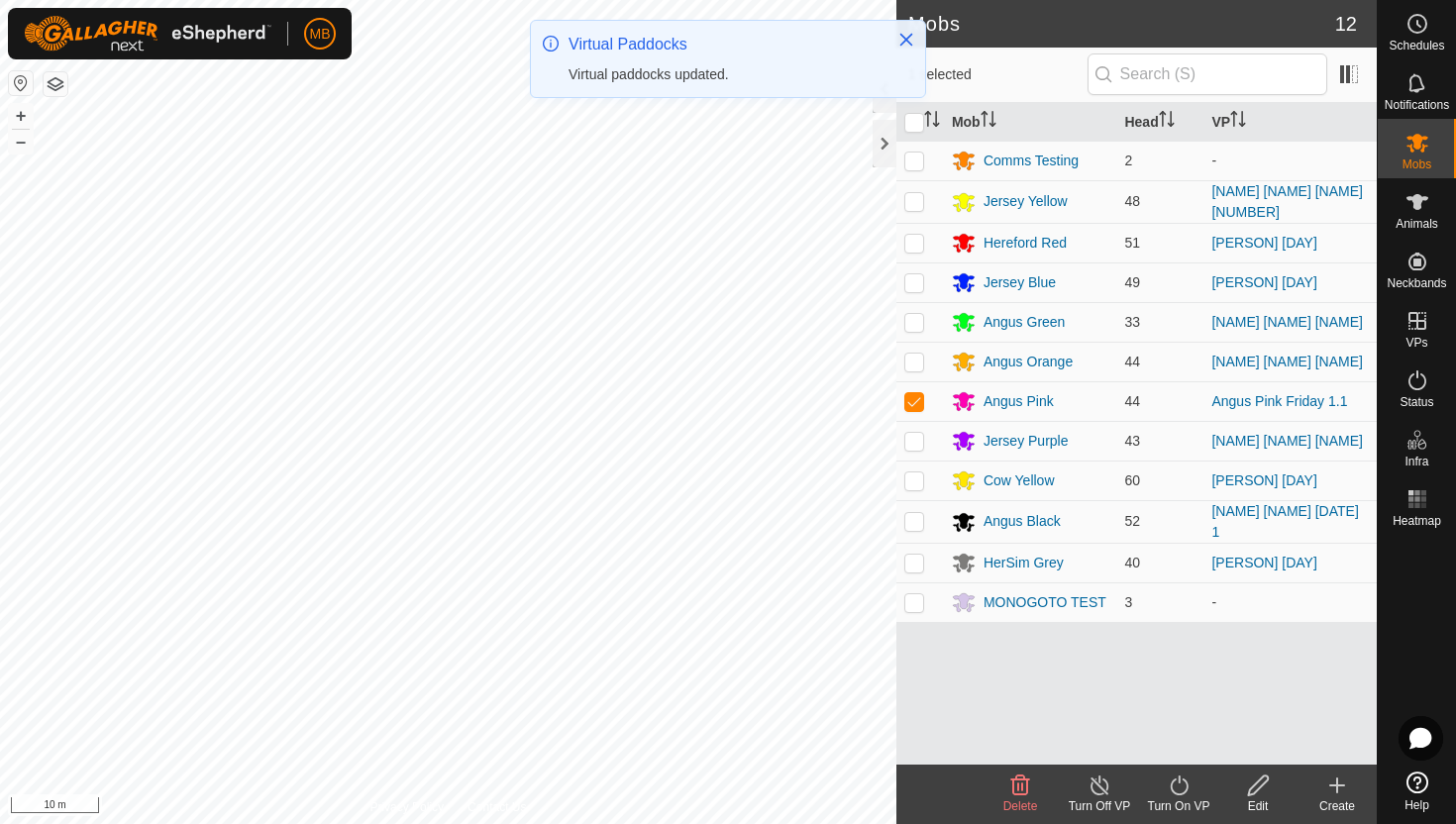 click 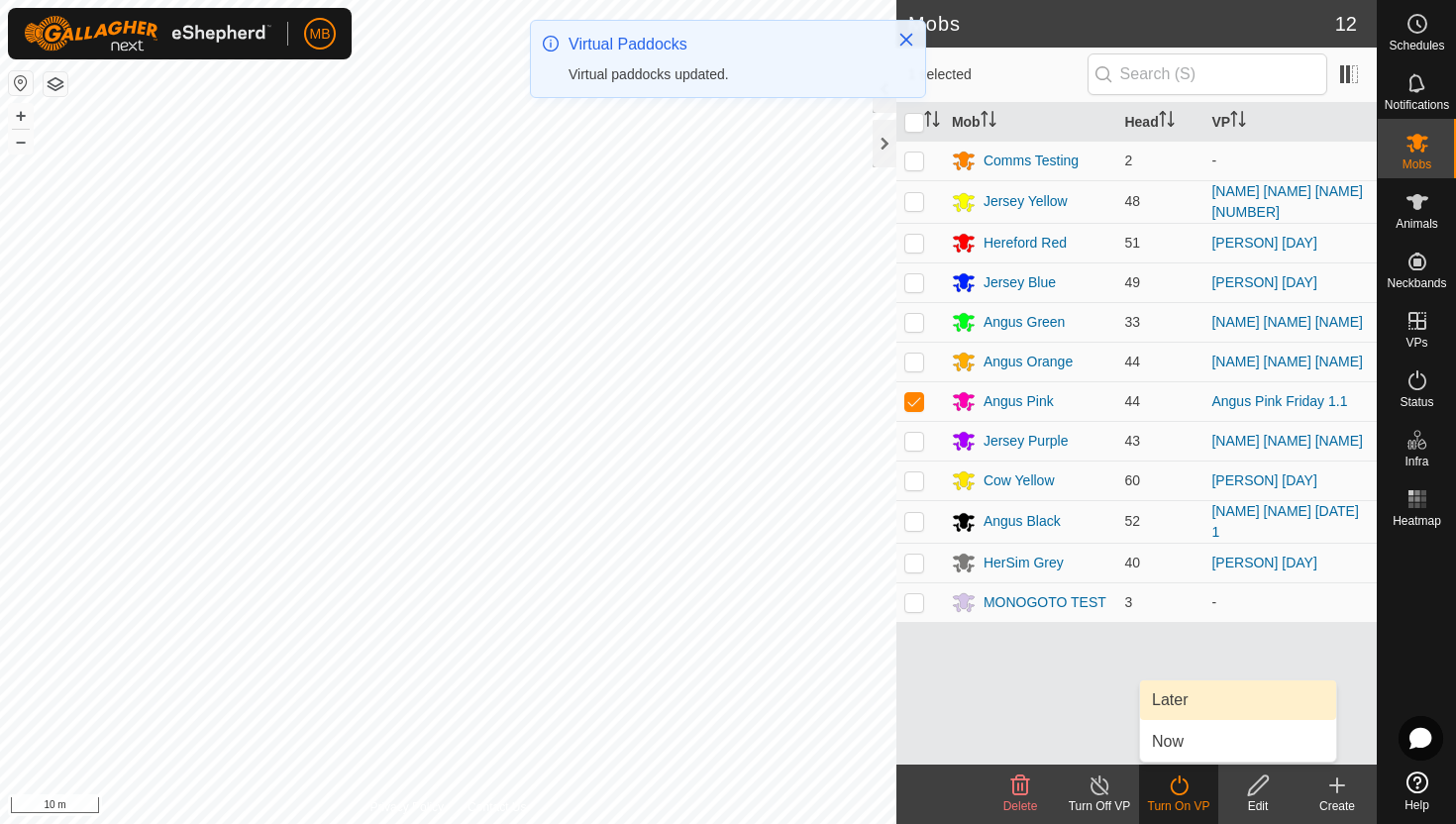 click on "Later" at bounding box center [1238, 700] 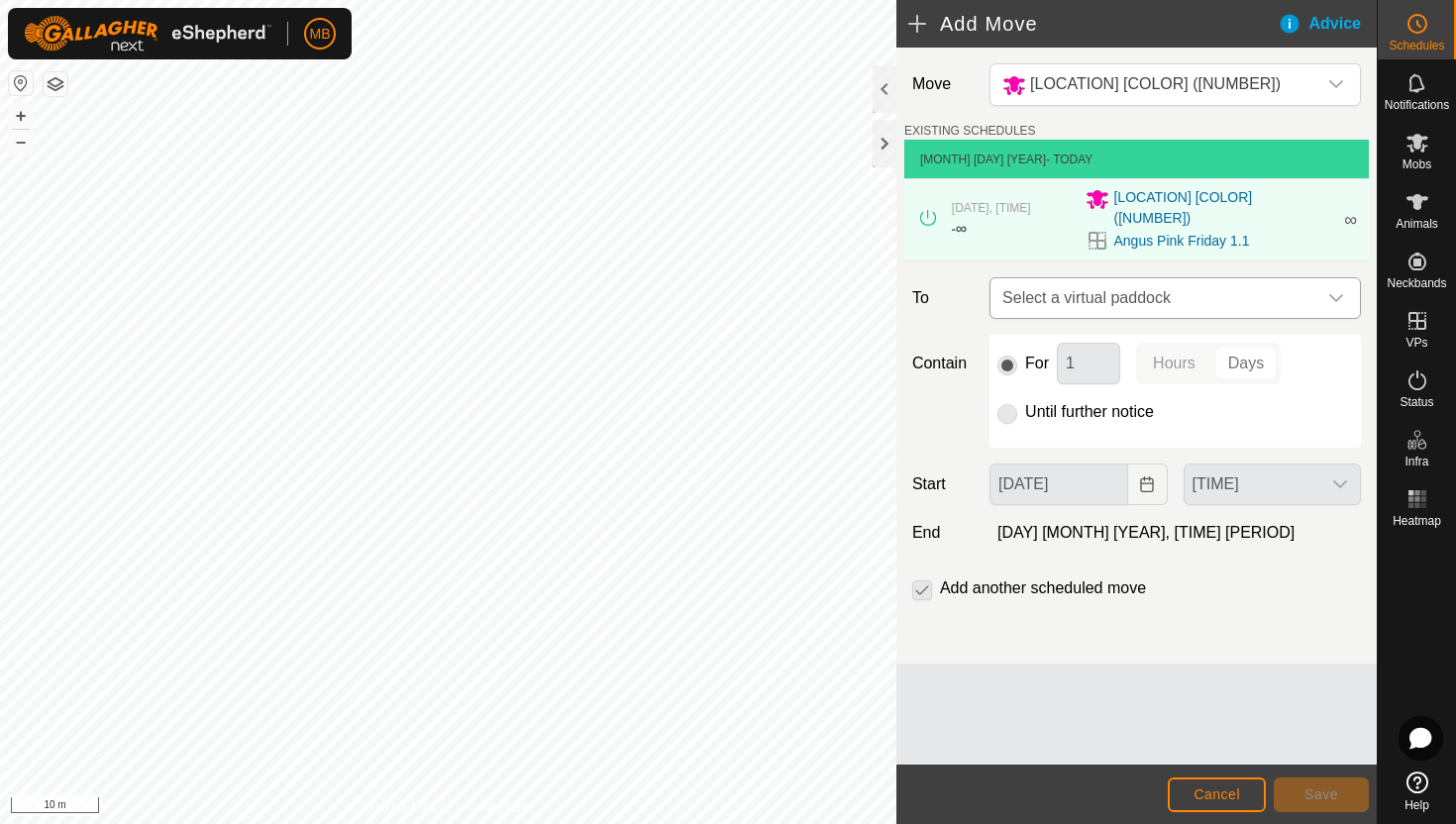 click 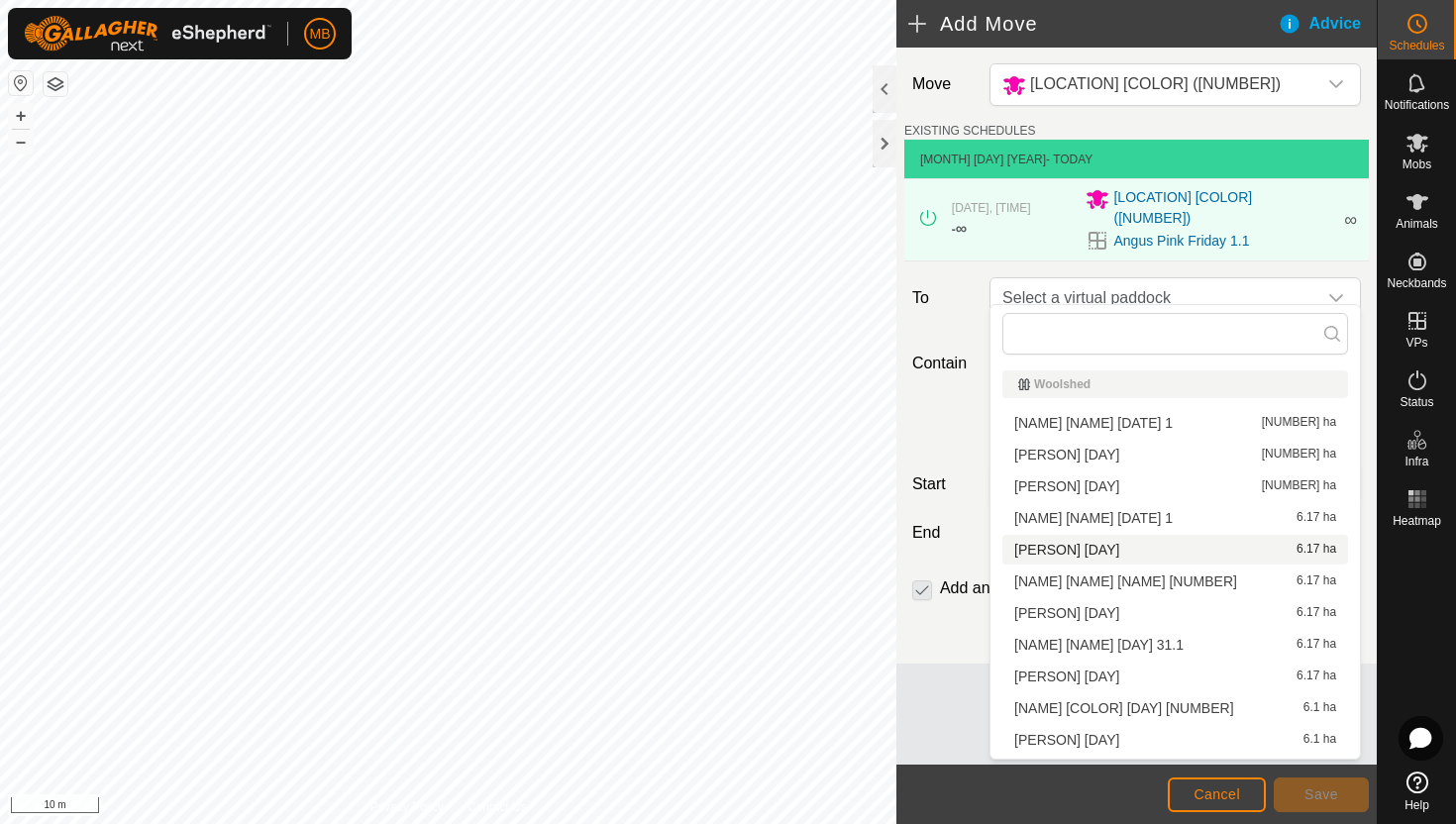 click on "[NAME] [NAME] [DAY] [NUMBER] ha" at bounding box center (1175, 550) 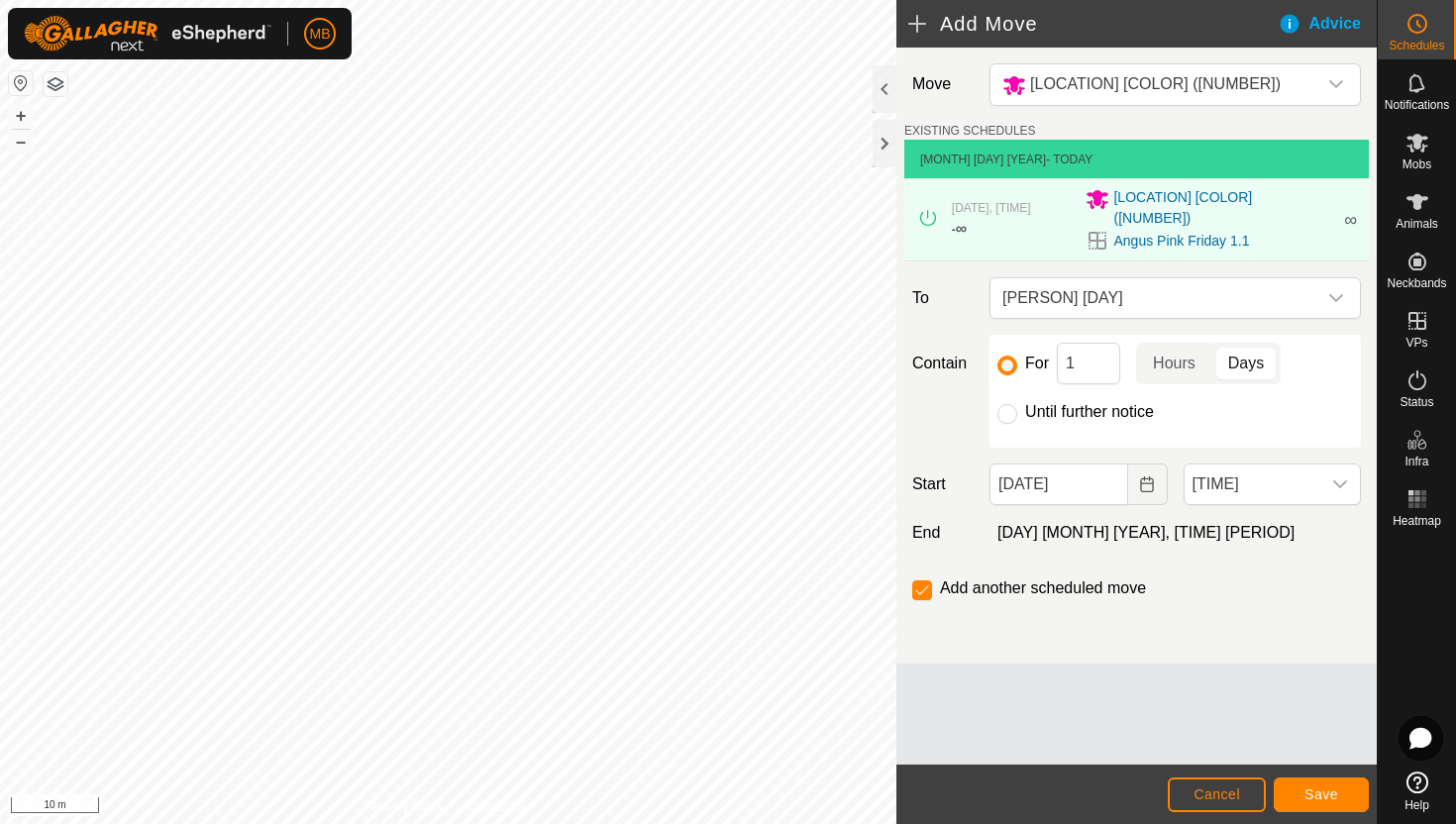 click on "Until further notice" 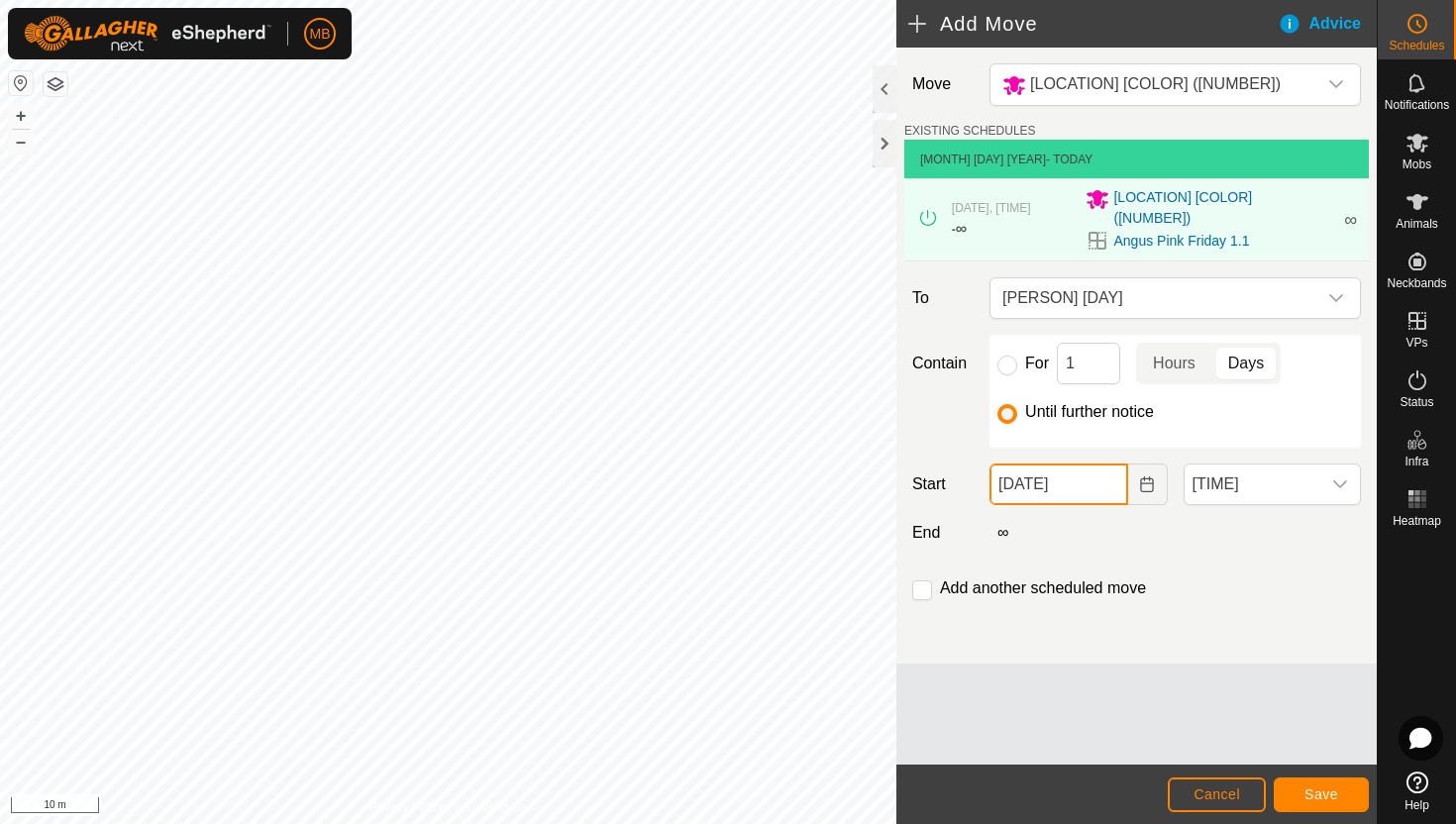 click on "[DATE]" 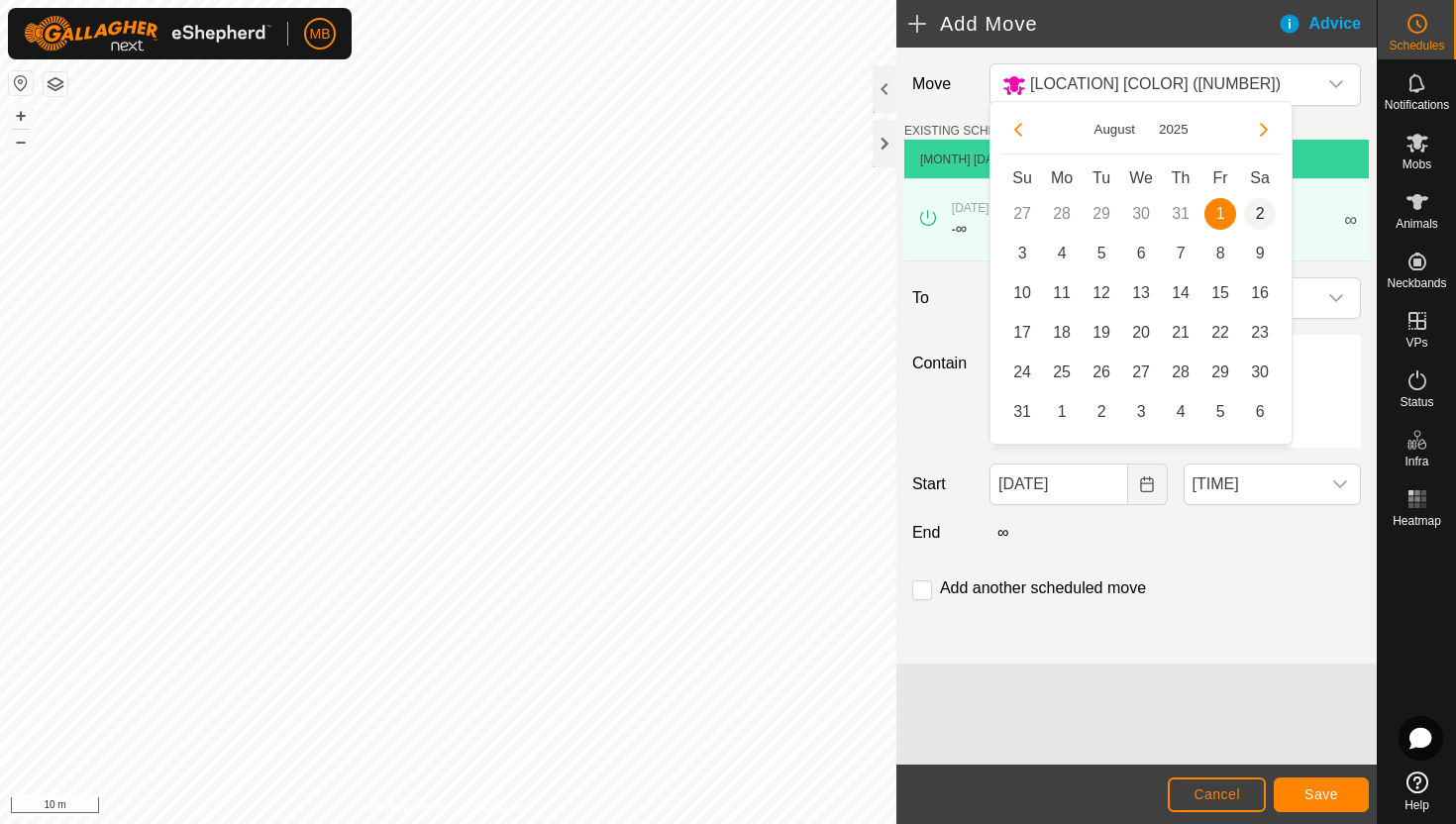 click on "2" at bounding box center (1260, 214) 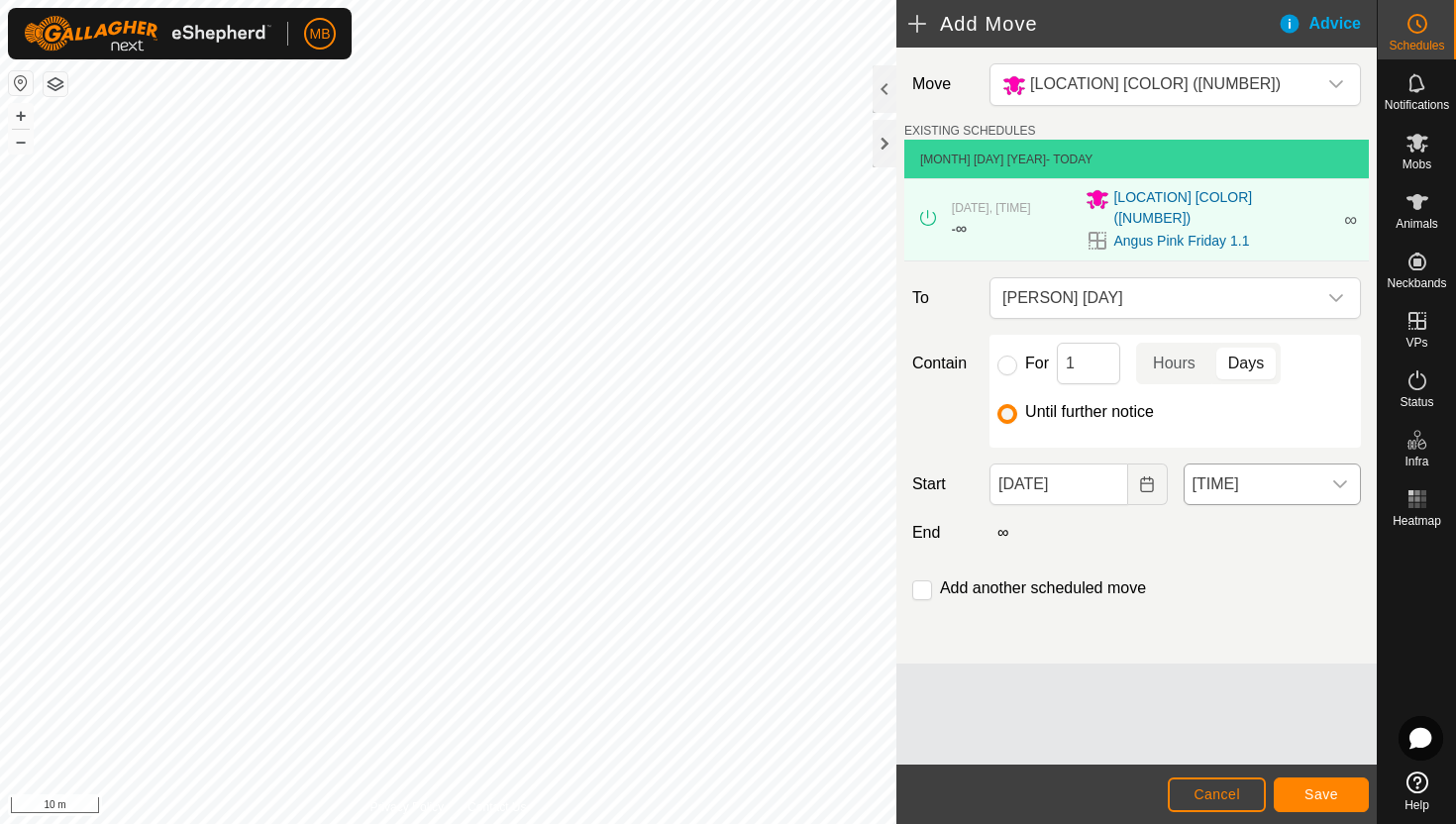 click on "[TIME]" at bounding box center (1252, 484) 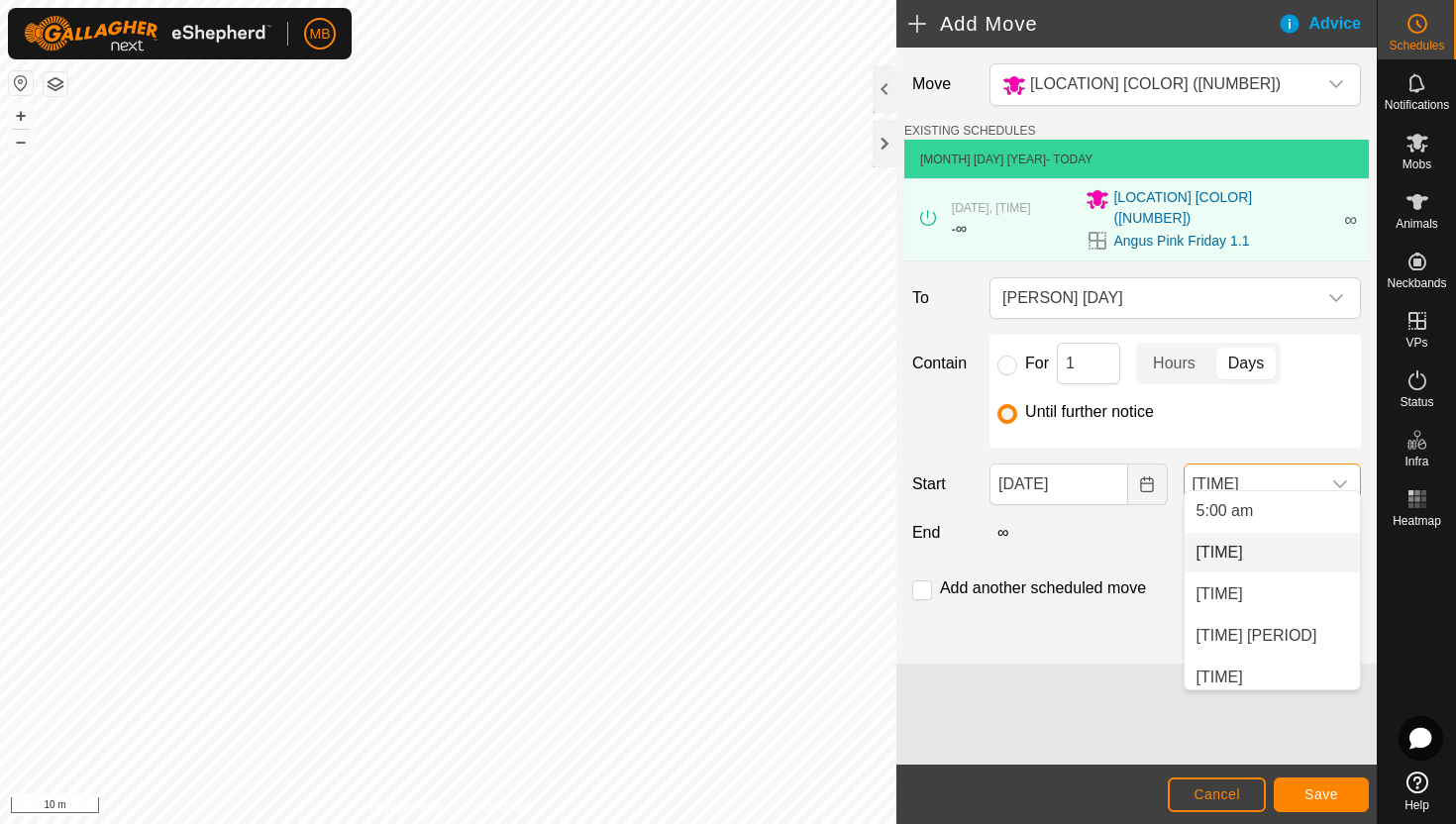 scroll, scrollTop: 395, scrollLeft: 0, axis: vertical 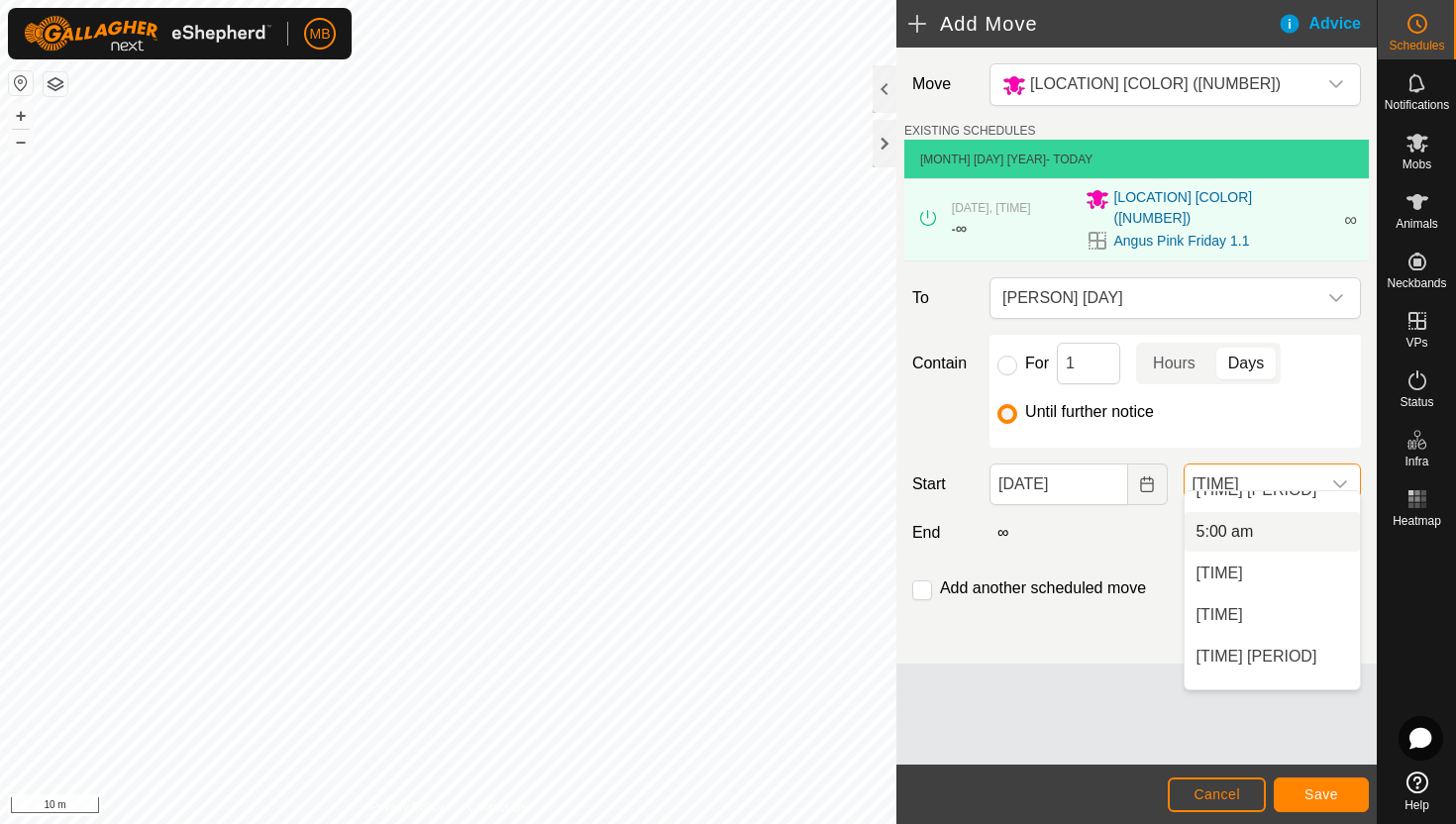 click on "5:00 am" at bounding box center (1272, 532) 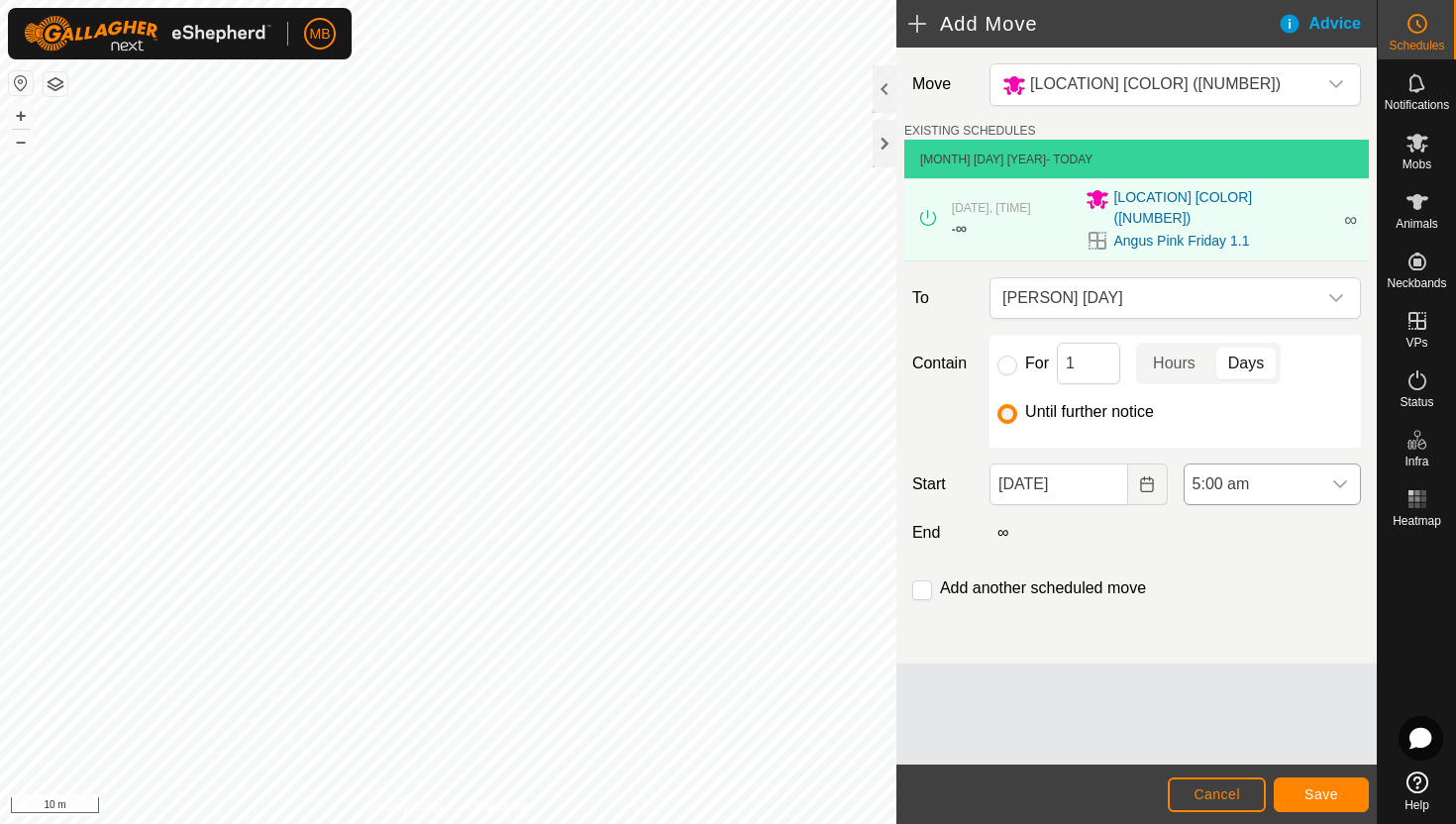 click at bounding box center (1340, 484) 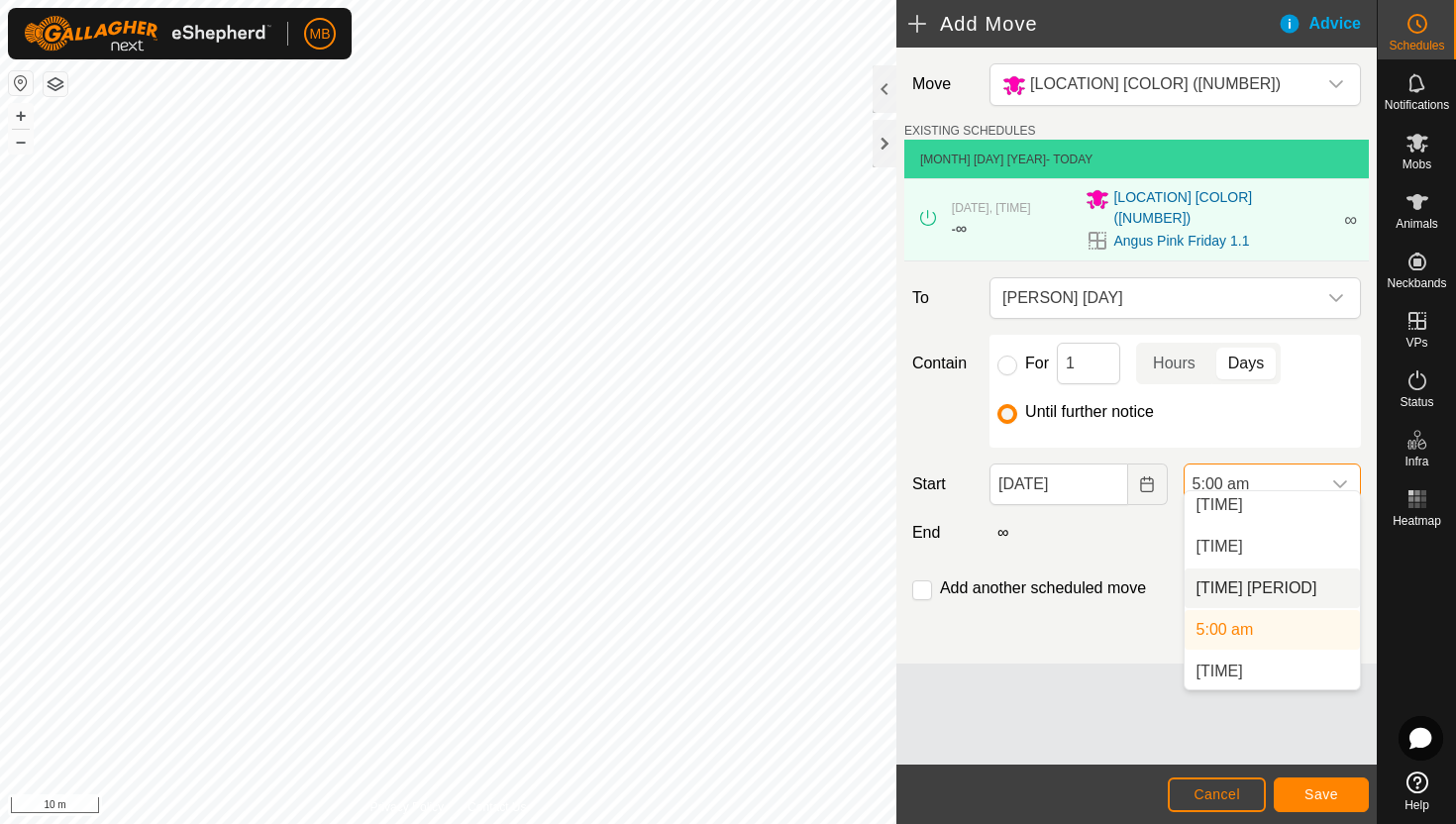 scroll, scrollTop: 306, scrollLeft: 0, axis: vertical 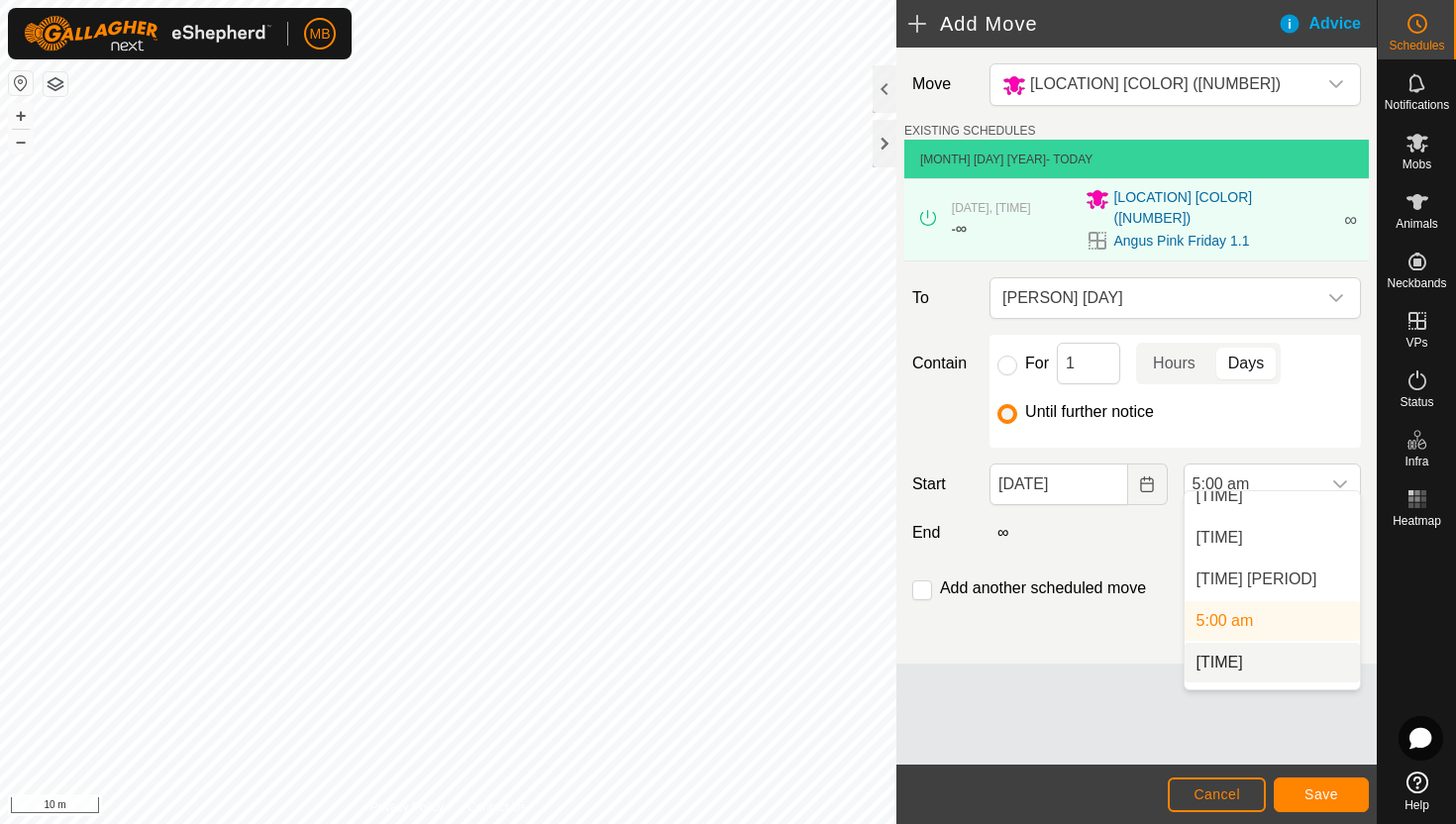 click on "[TIME]" at bounding box center (1272, 663) 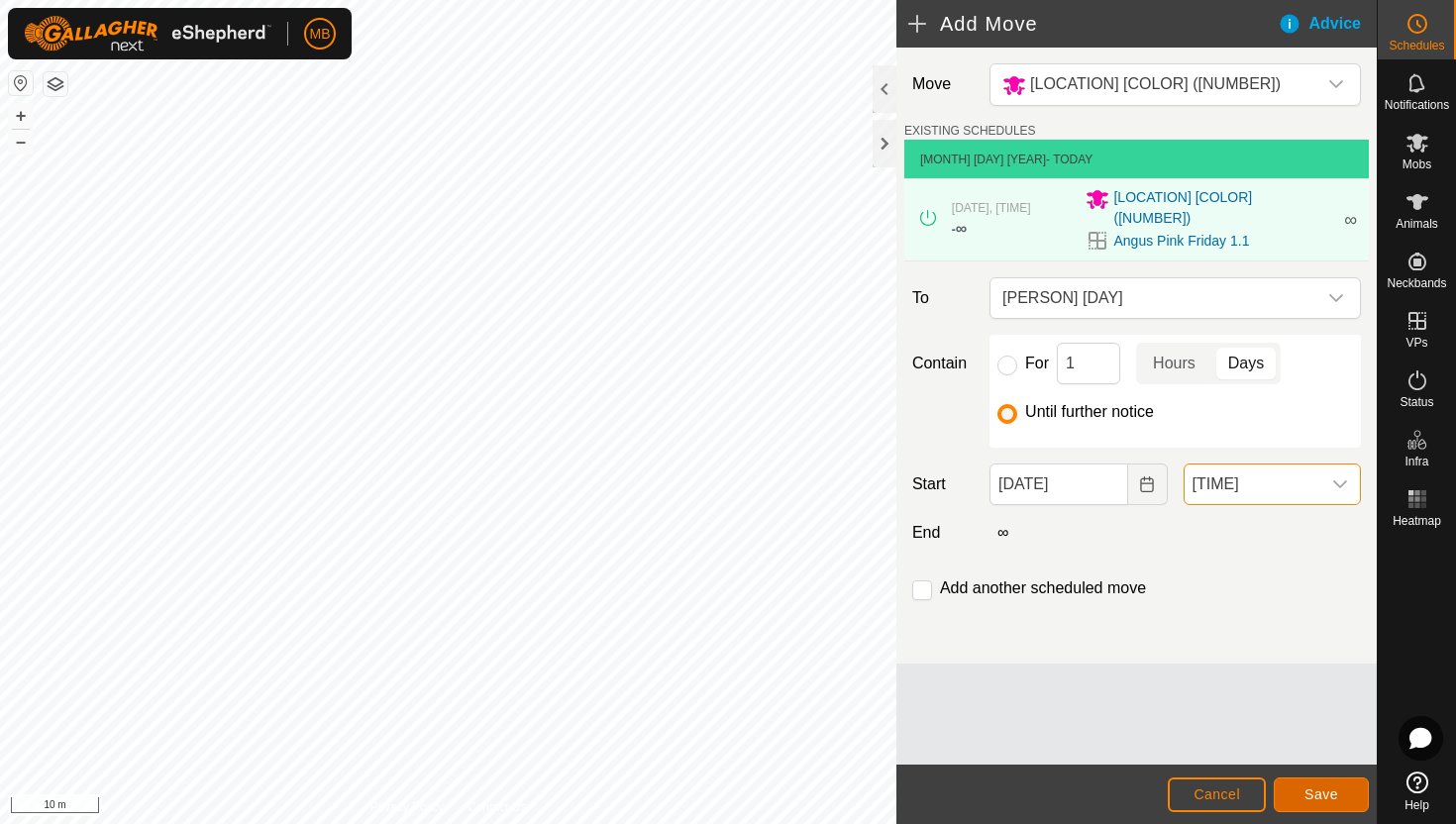 click on "Save" 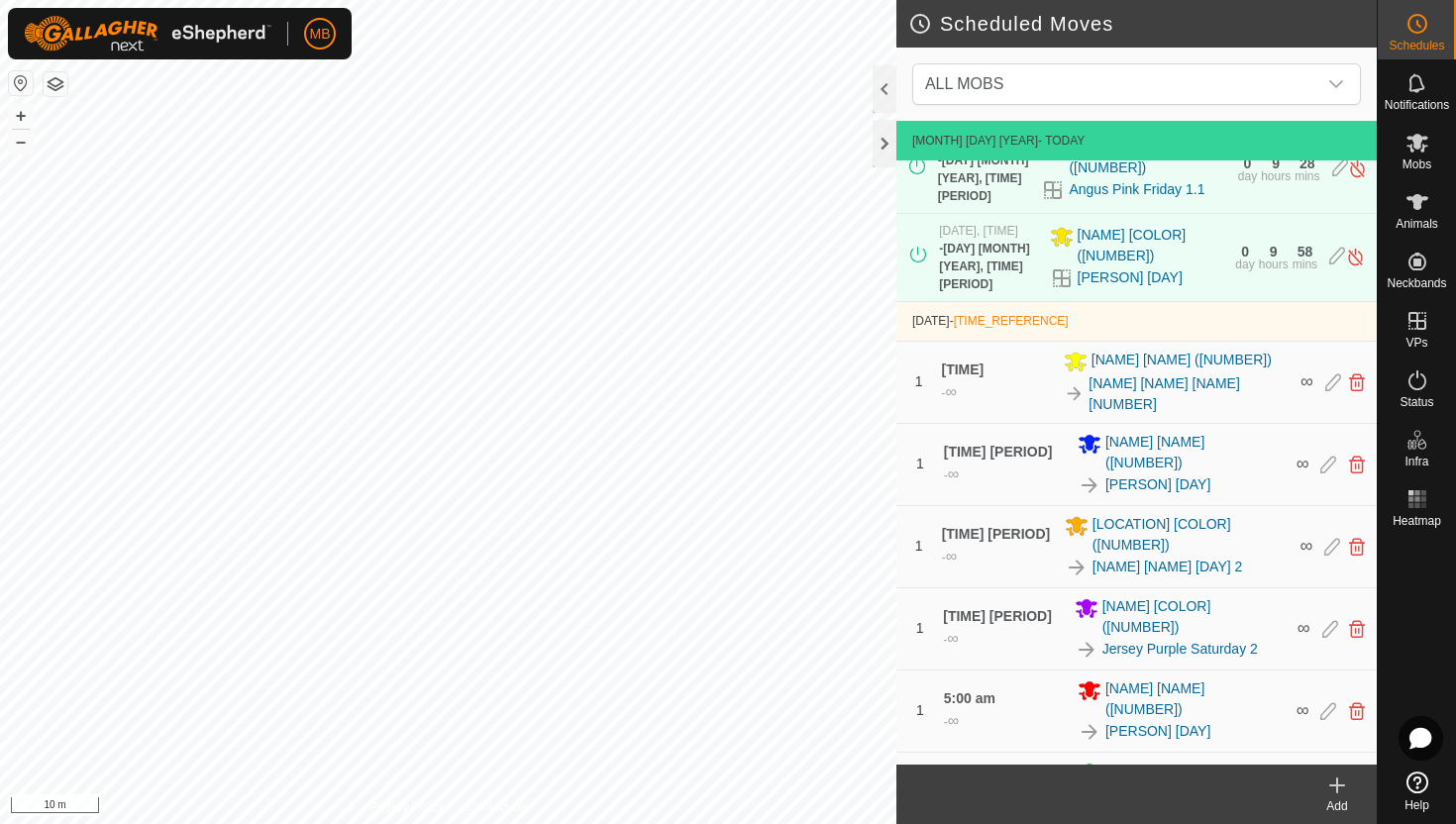scroll, scrollTop: 825, scrollLeft: 0, axis: vertical 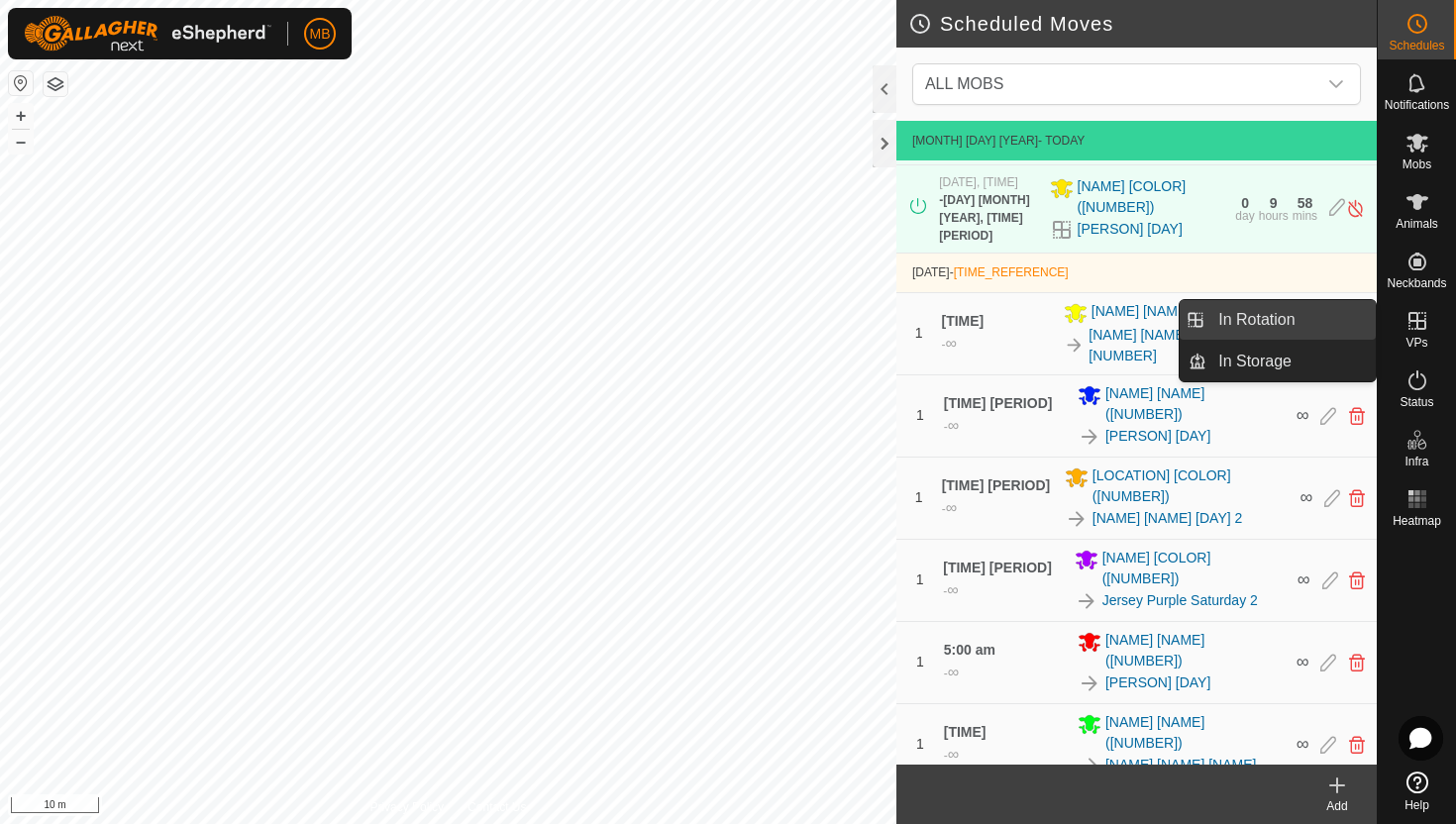 click on "In Rotation" at bounding box center (1291, 320) 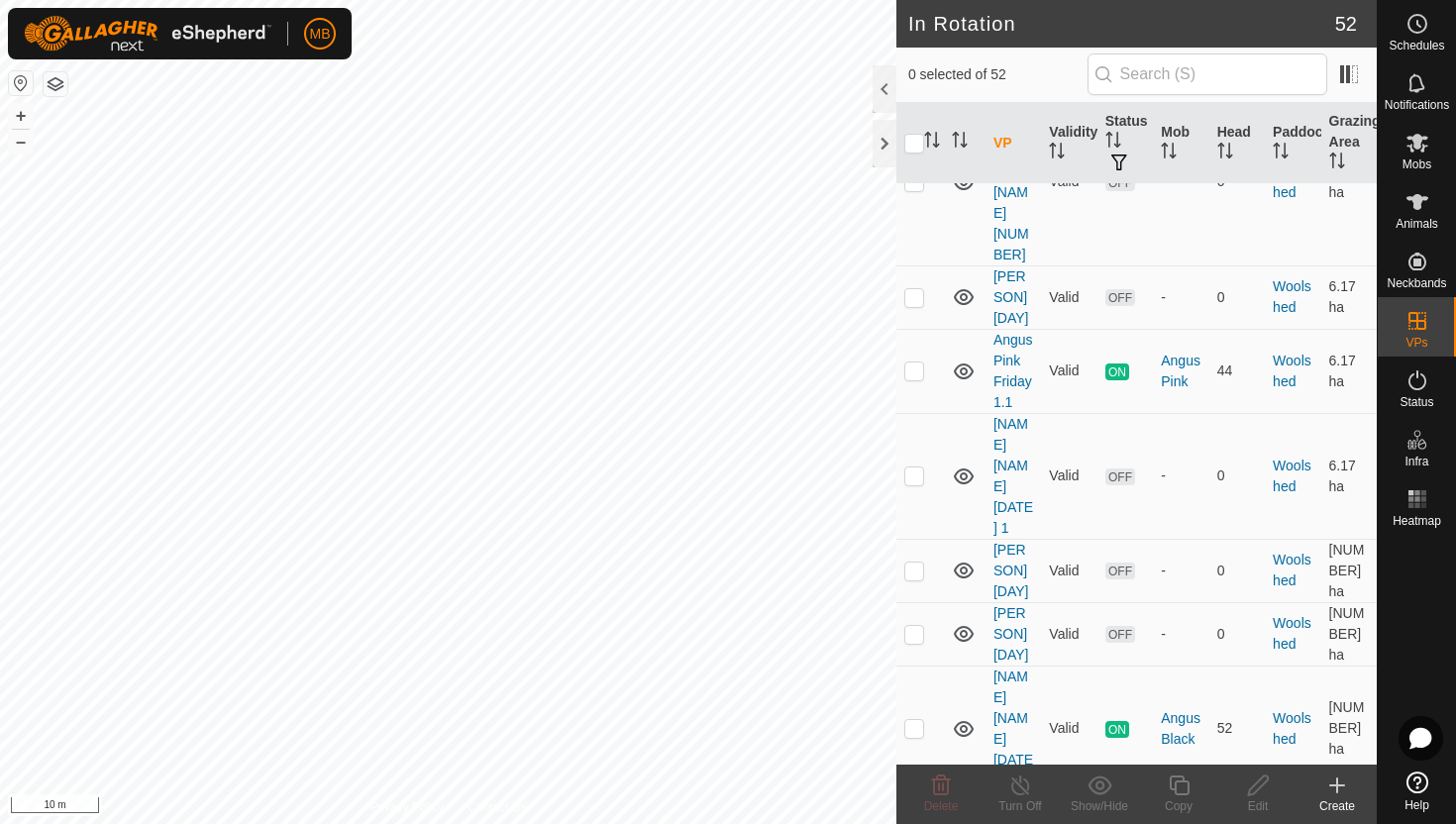 scroll, scrollTop: 5219, scrollLeft: 0, axis: vertical 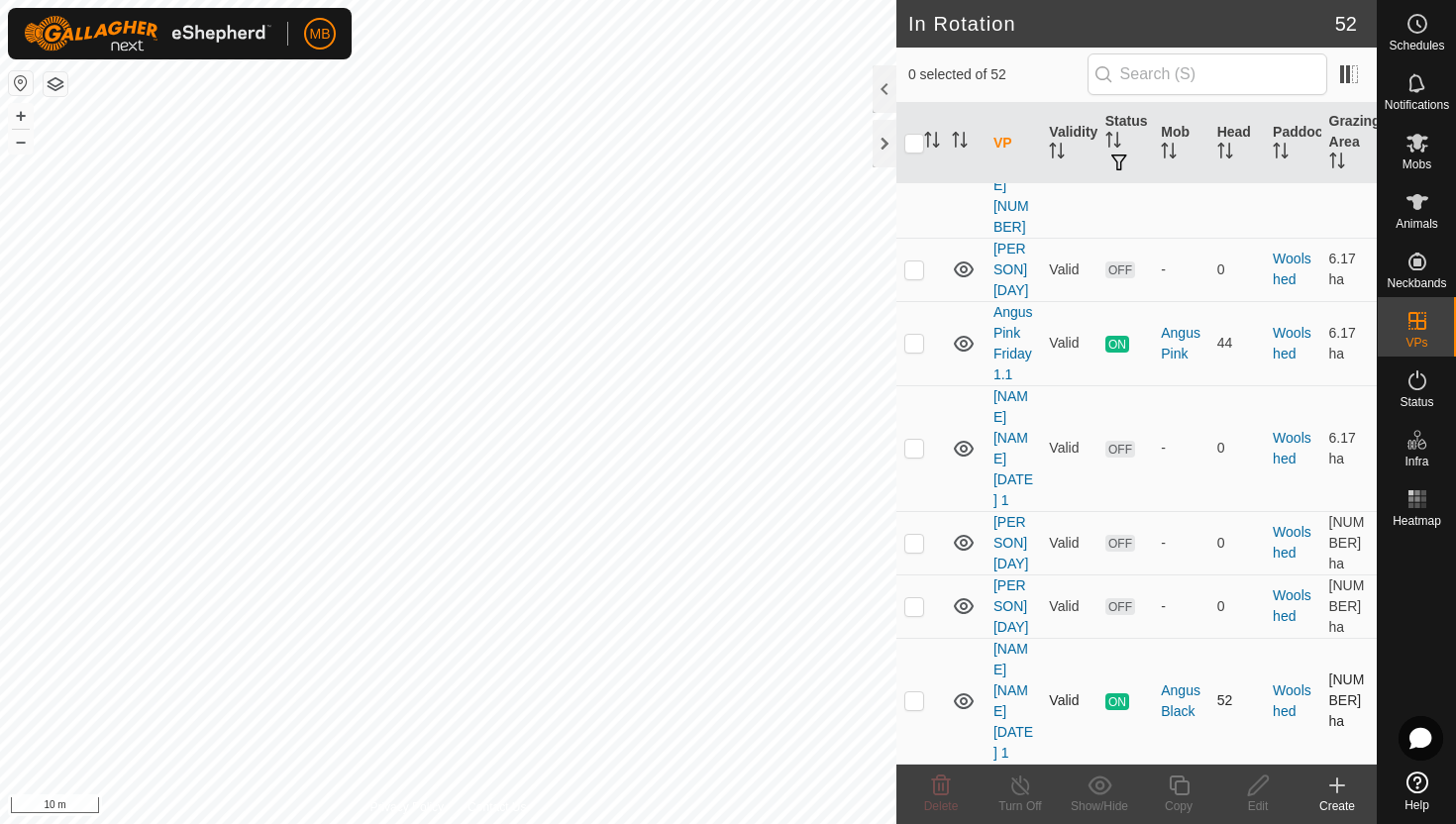 click at bounding box center [914, 700] 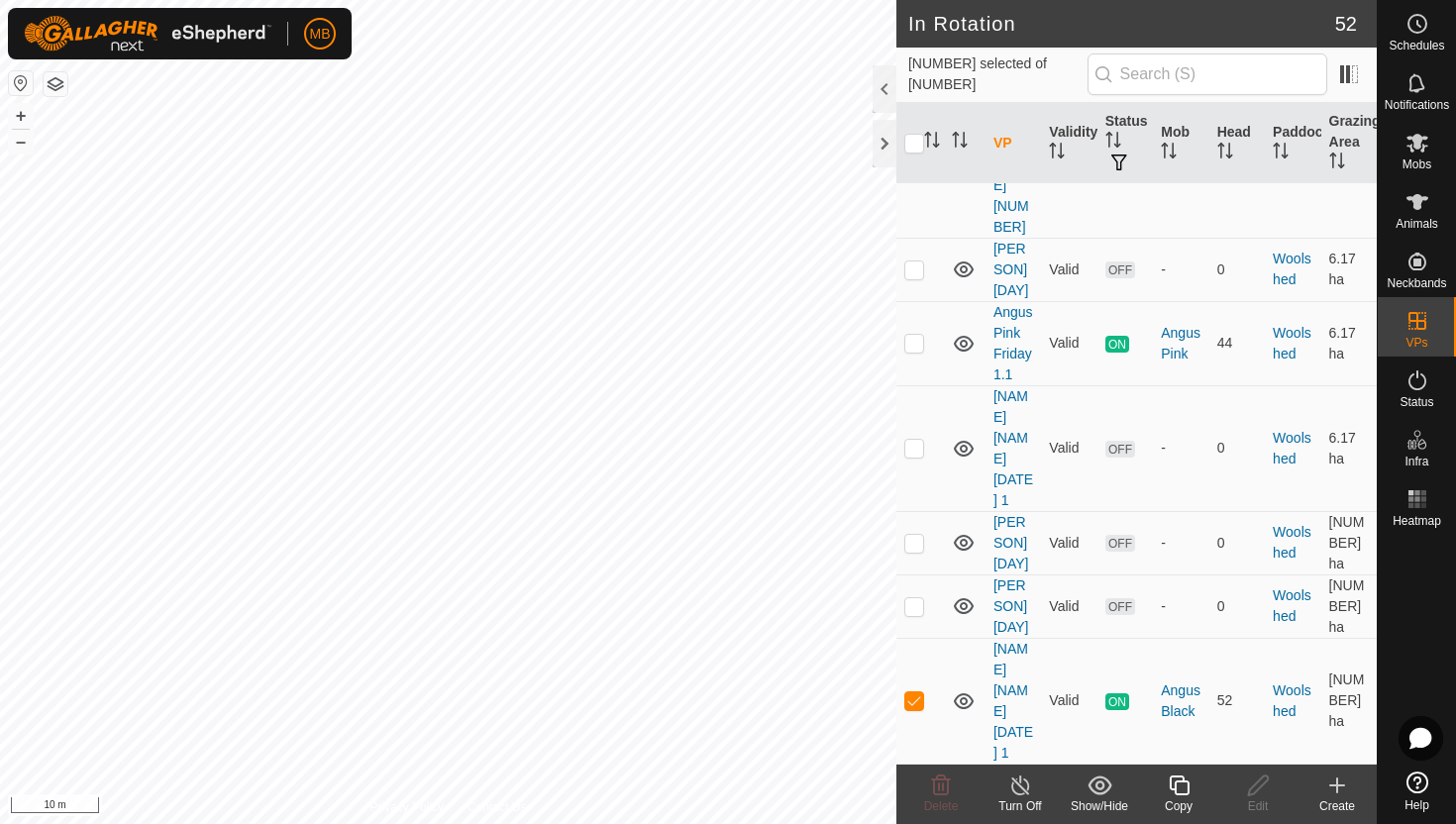 click 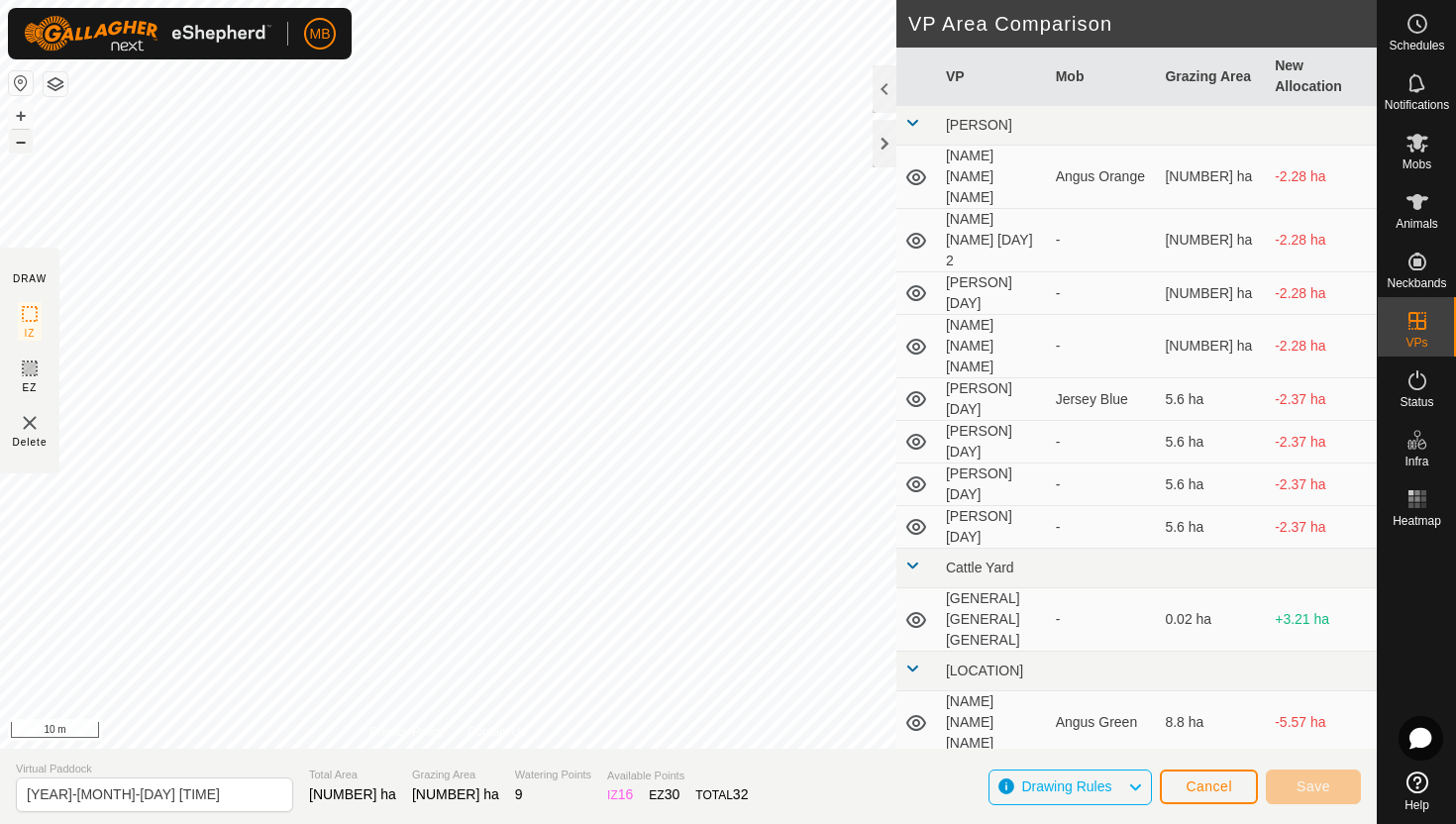 click on "–" at bounding box center (21, 142) 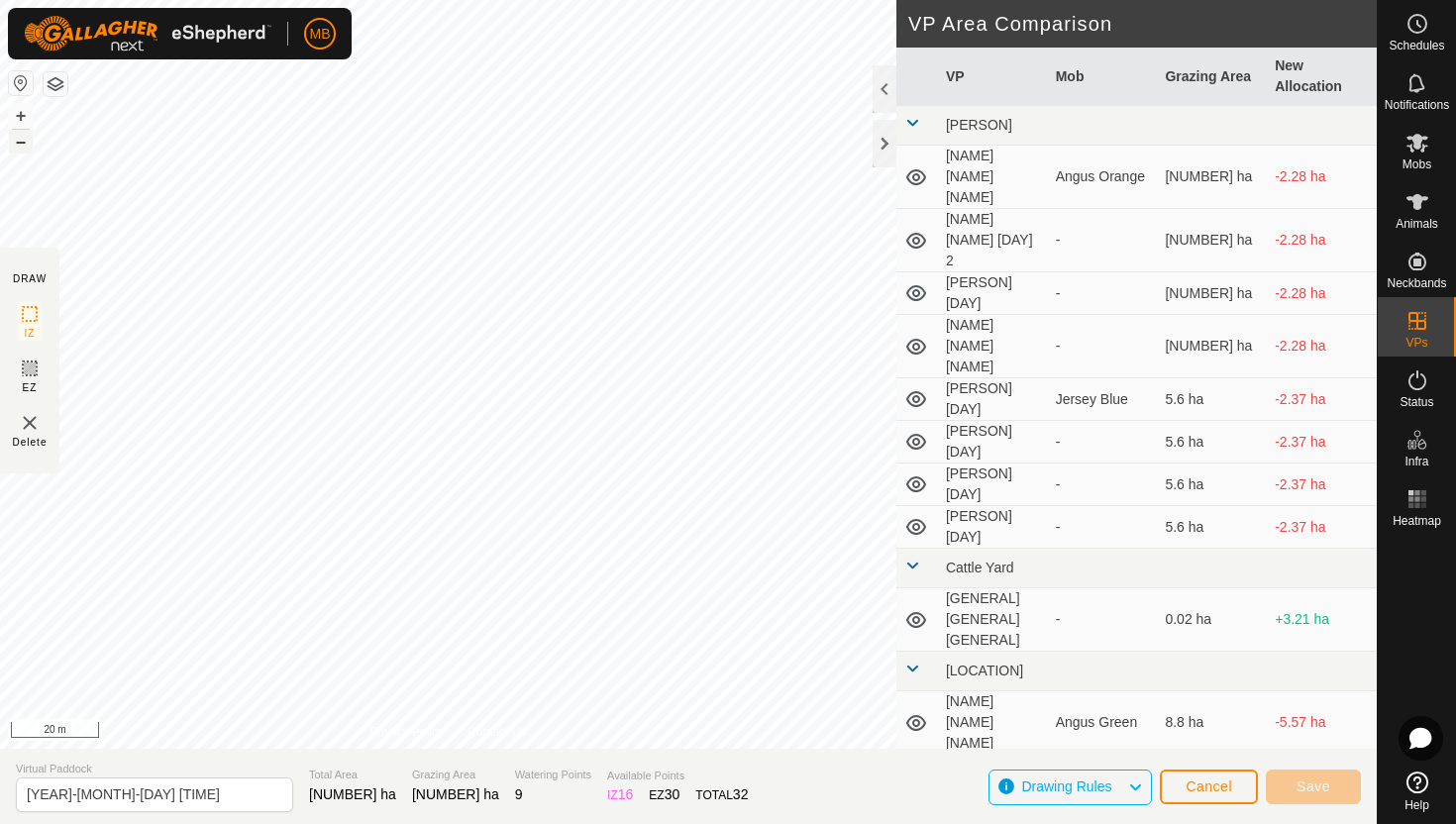 click on "–" at bounding box center [21, 142] 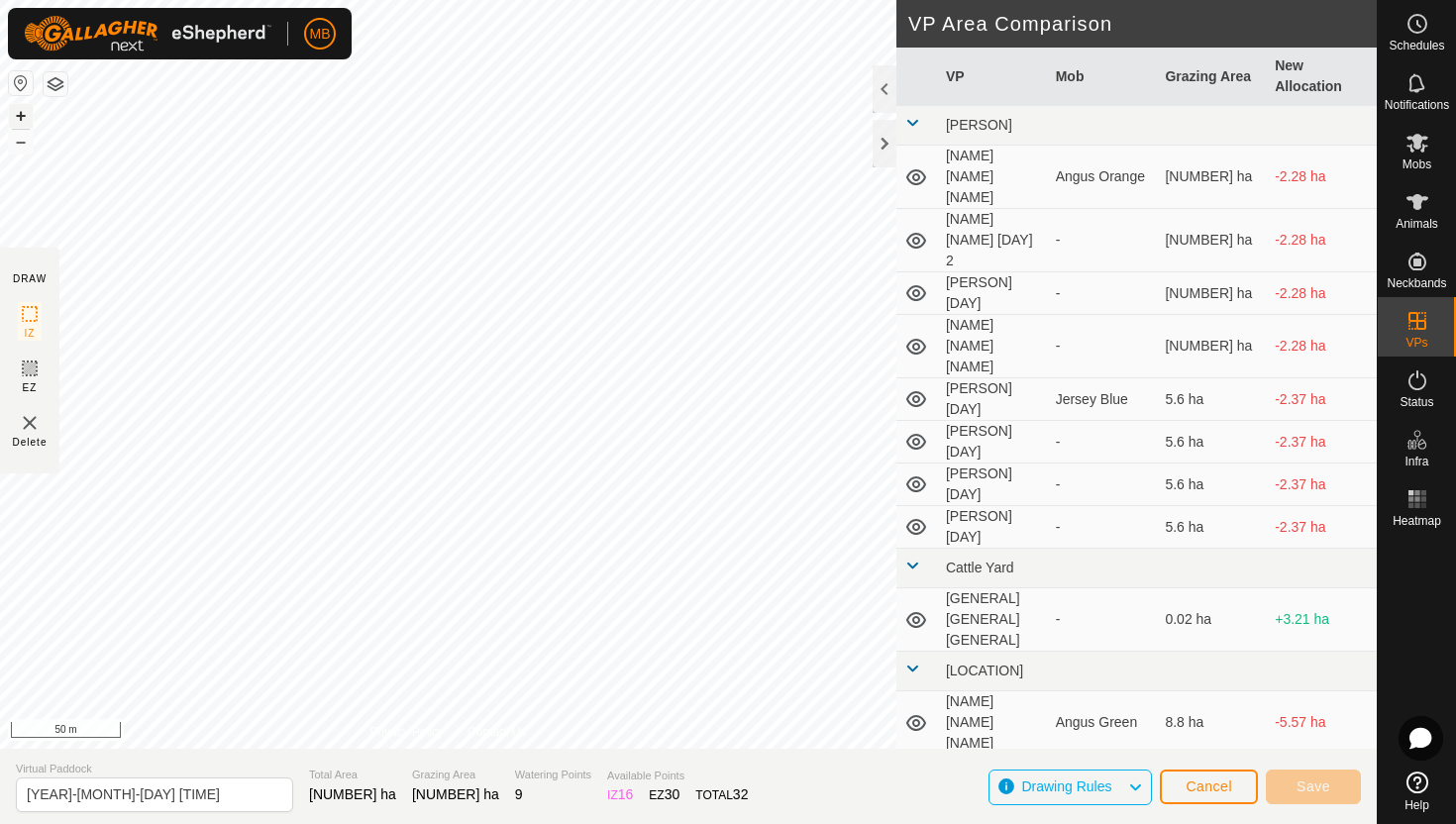 click on "+" at bounding box center [21, 116] 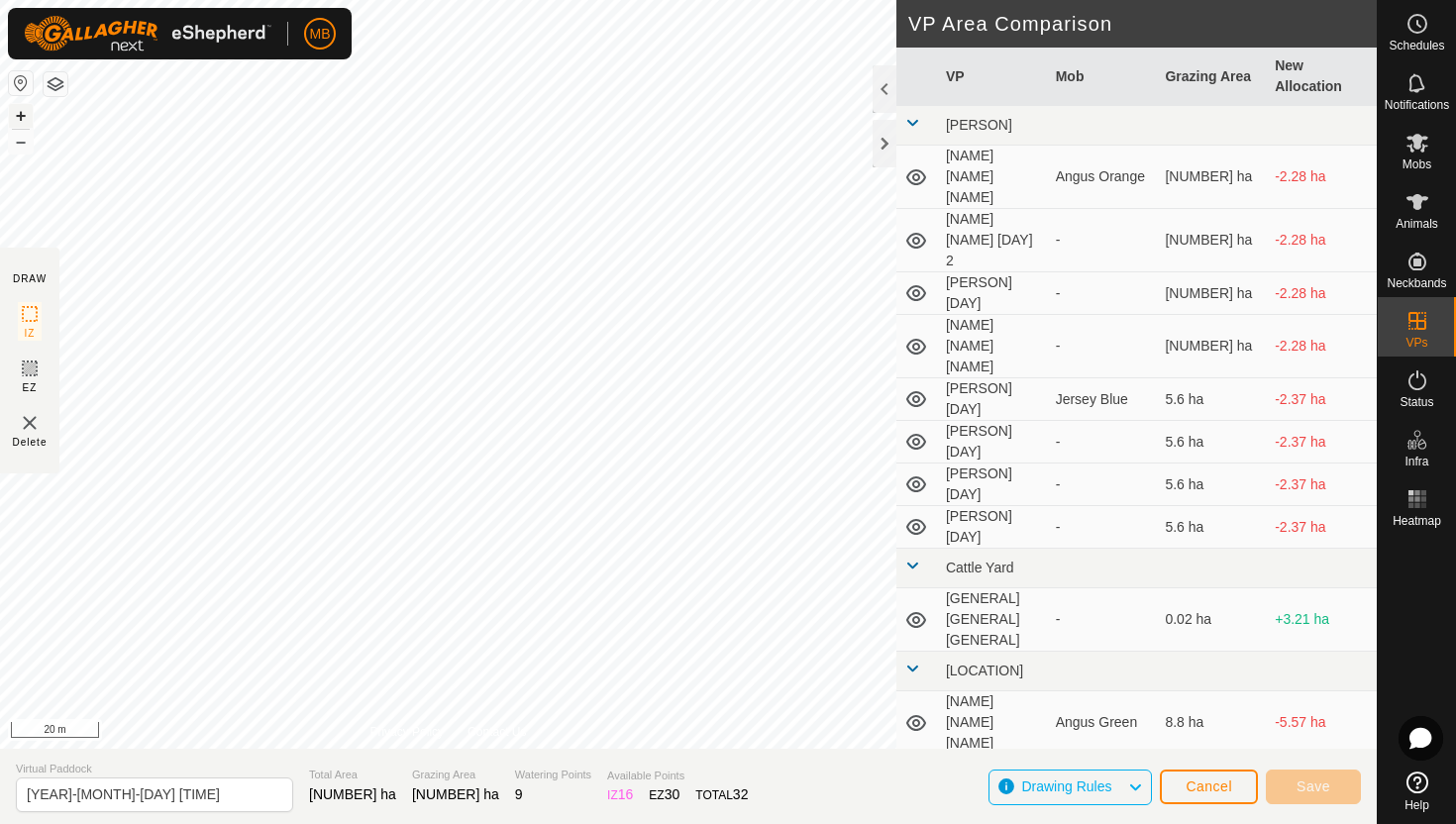 click on "+" at bounding box center (21, 116) 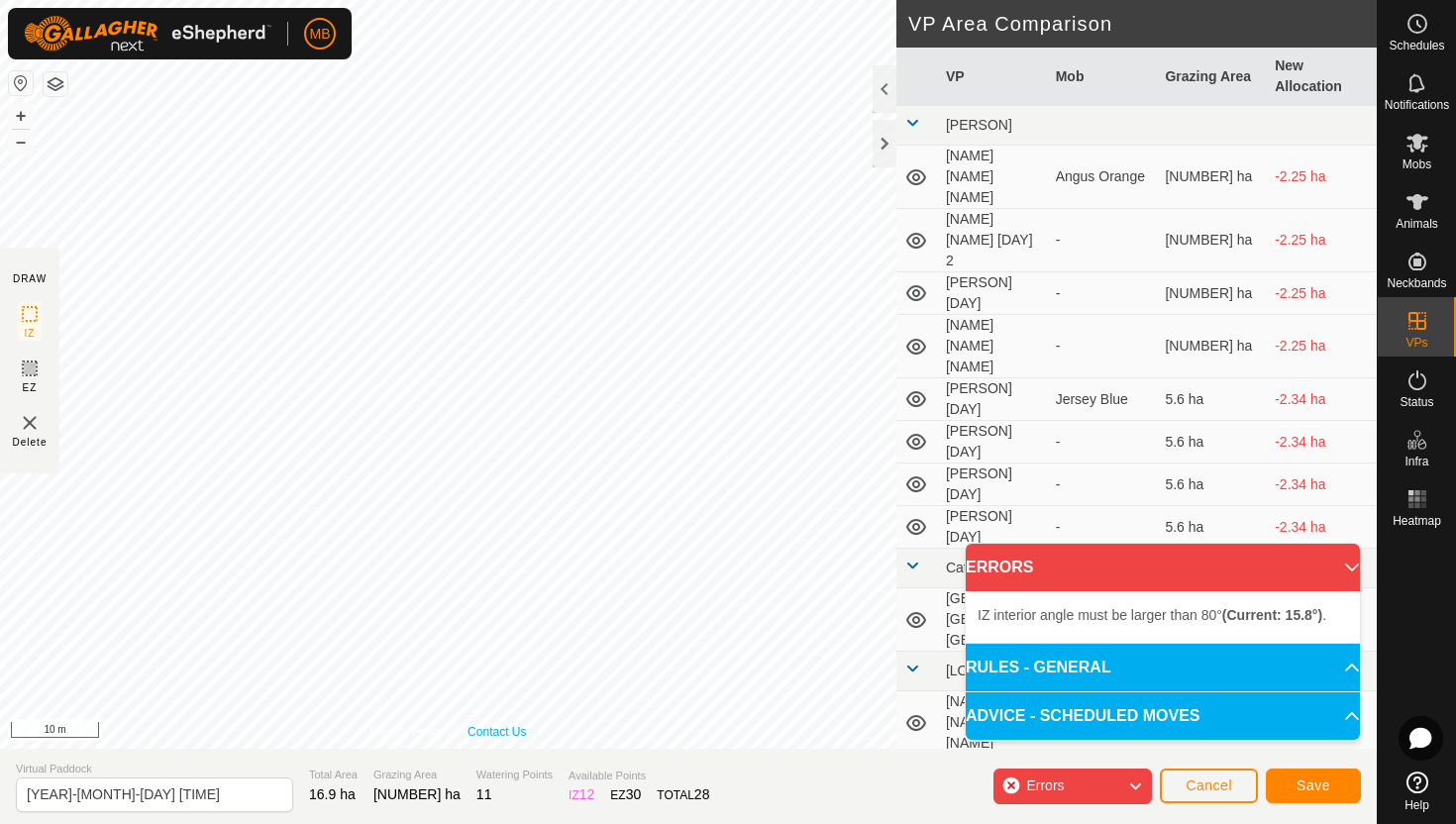 click on "Privacy Policy Contact Us IZ interior angle must be larger than 80°  (Current: [NUMBER]°) . + – ⇧ i 10 m" at bounding box center (448, 374) 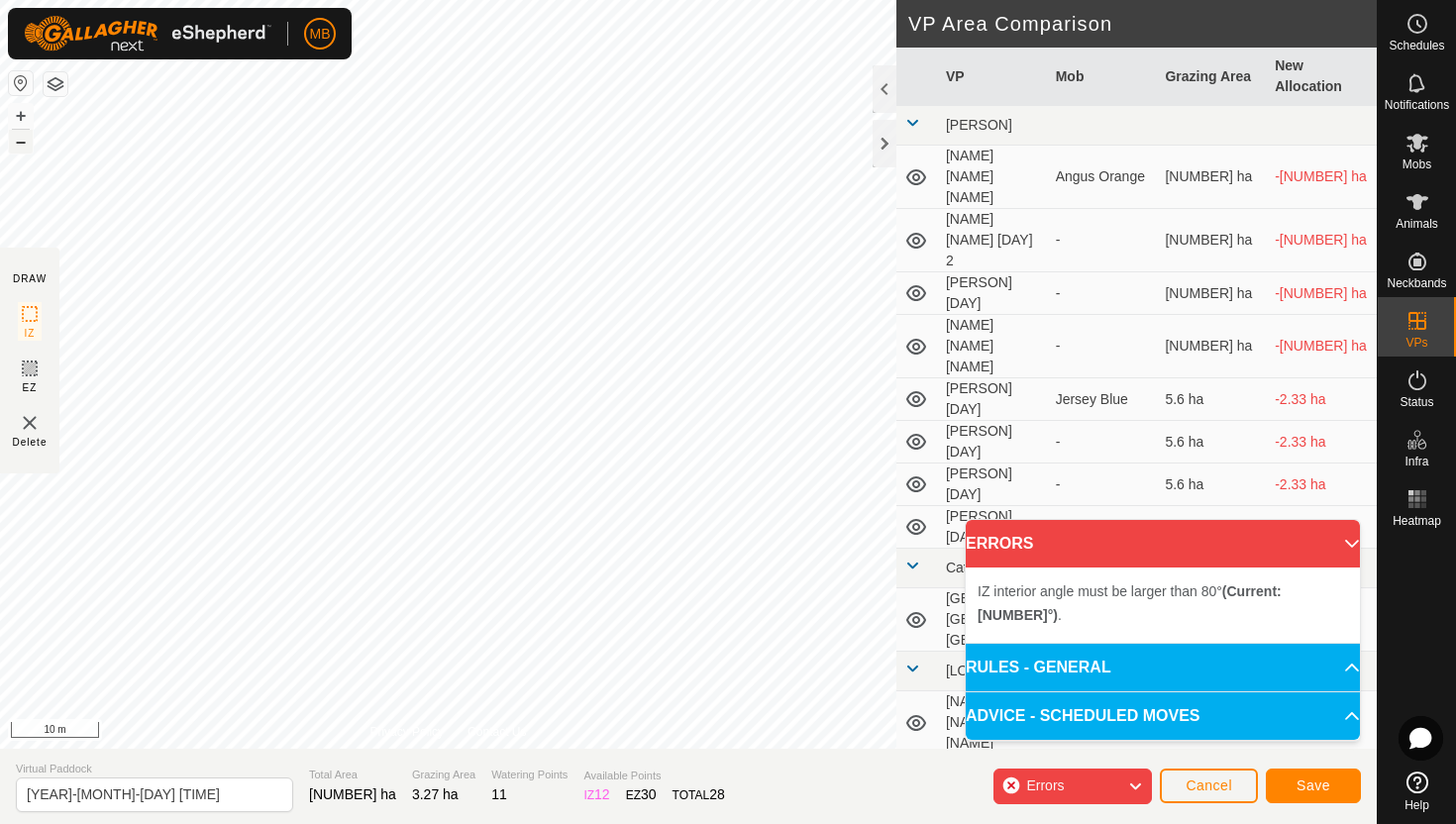 click on "–" at bounding box center [21, 142] 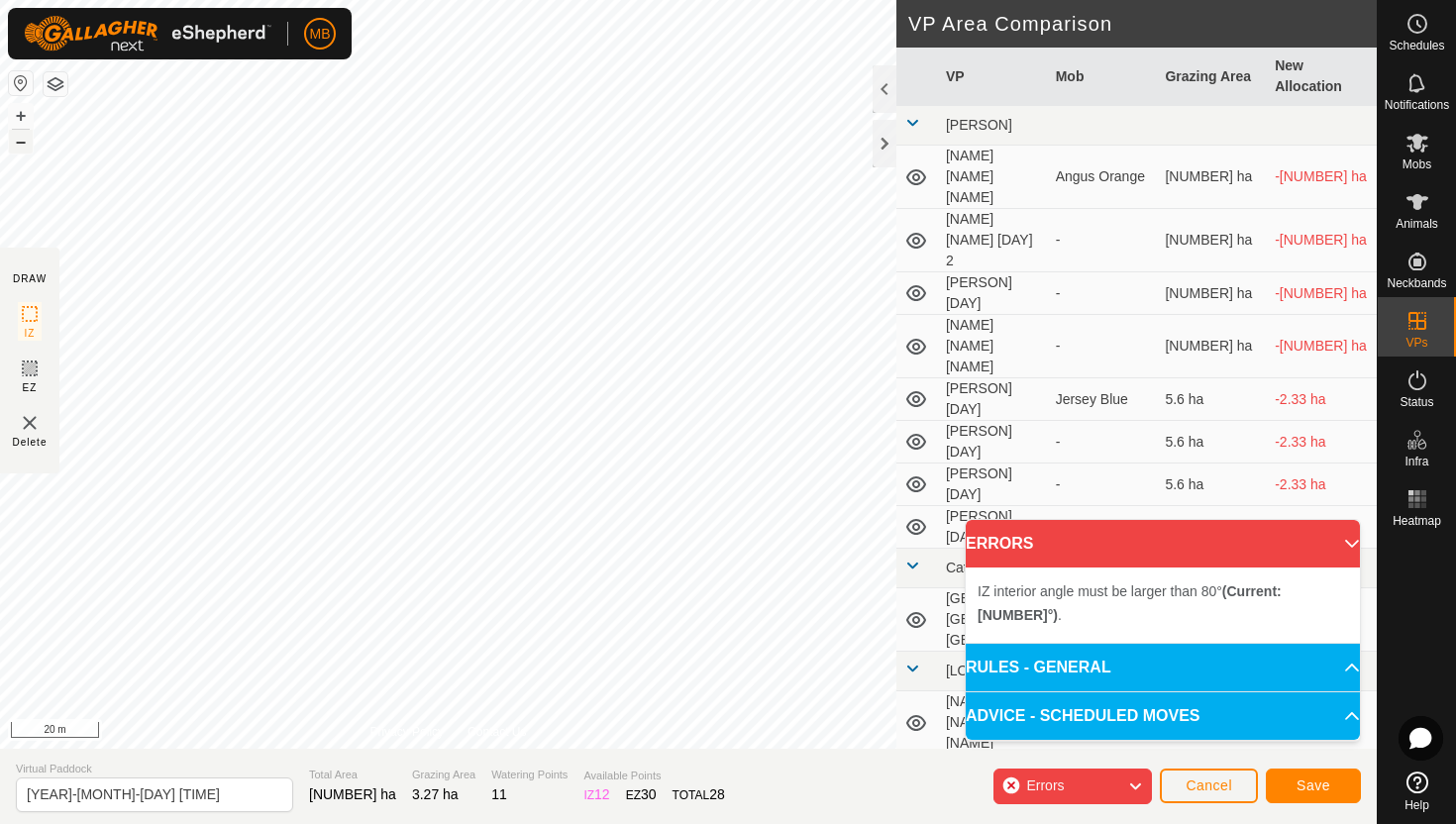 click on "–" at bounding box center (21, 142) 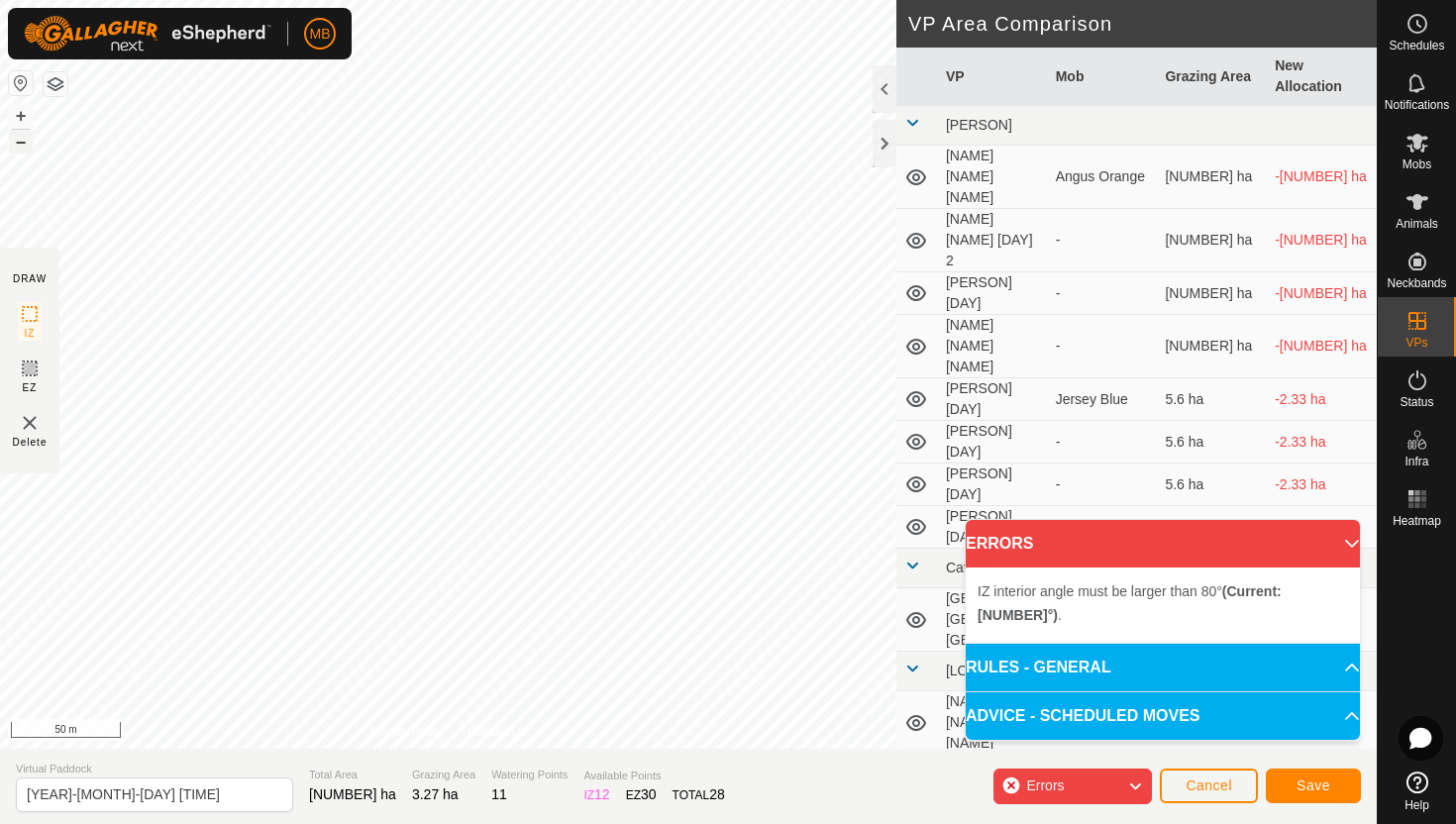click on "–" at bounding box center [21, 142] 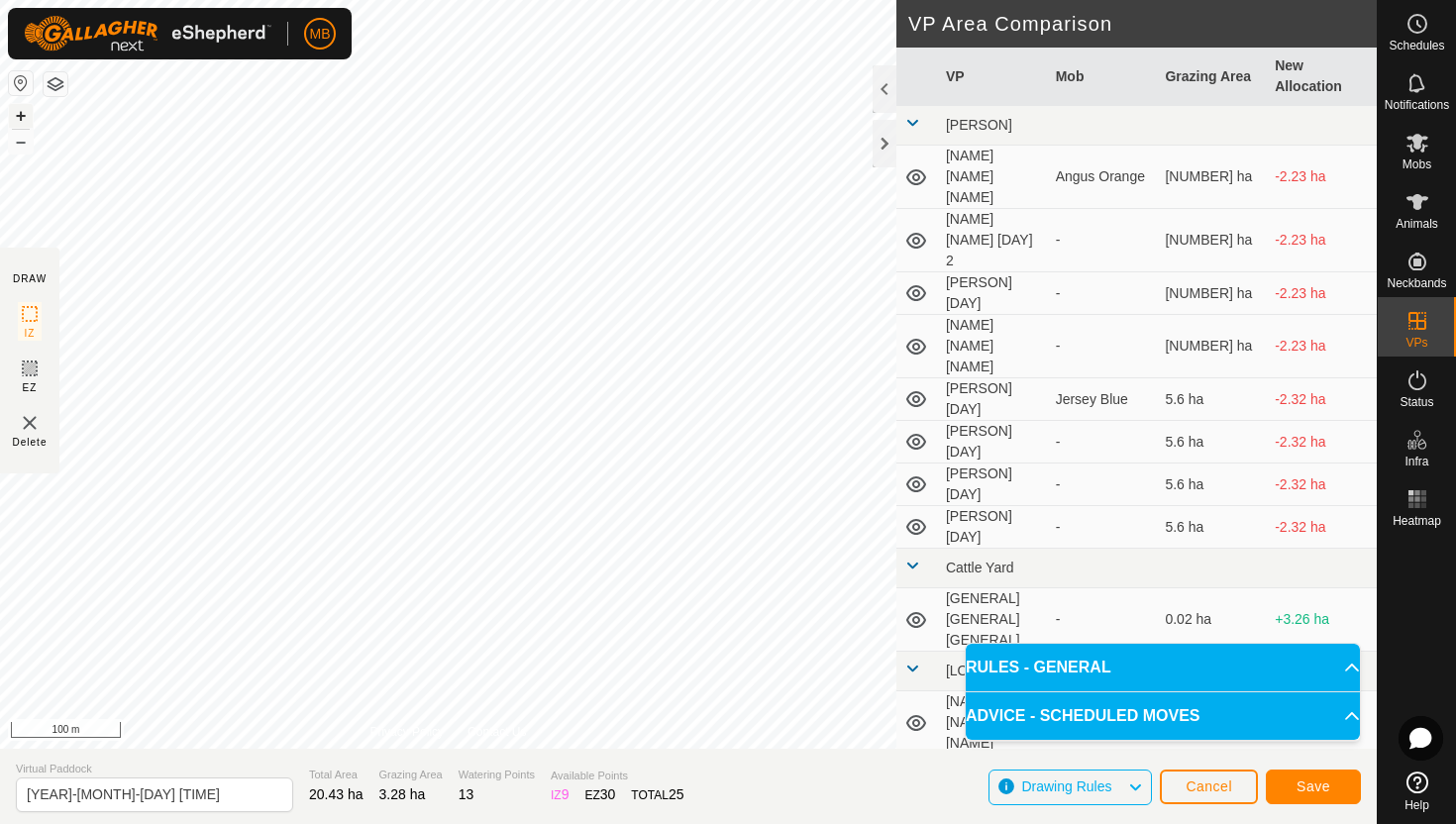 click on "+" at bounding box center (21, 116) 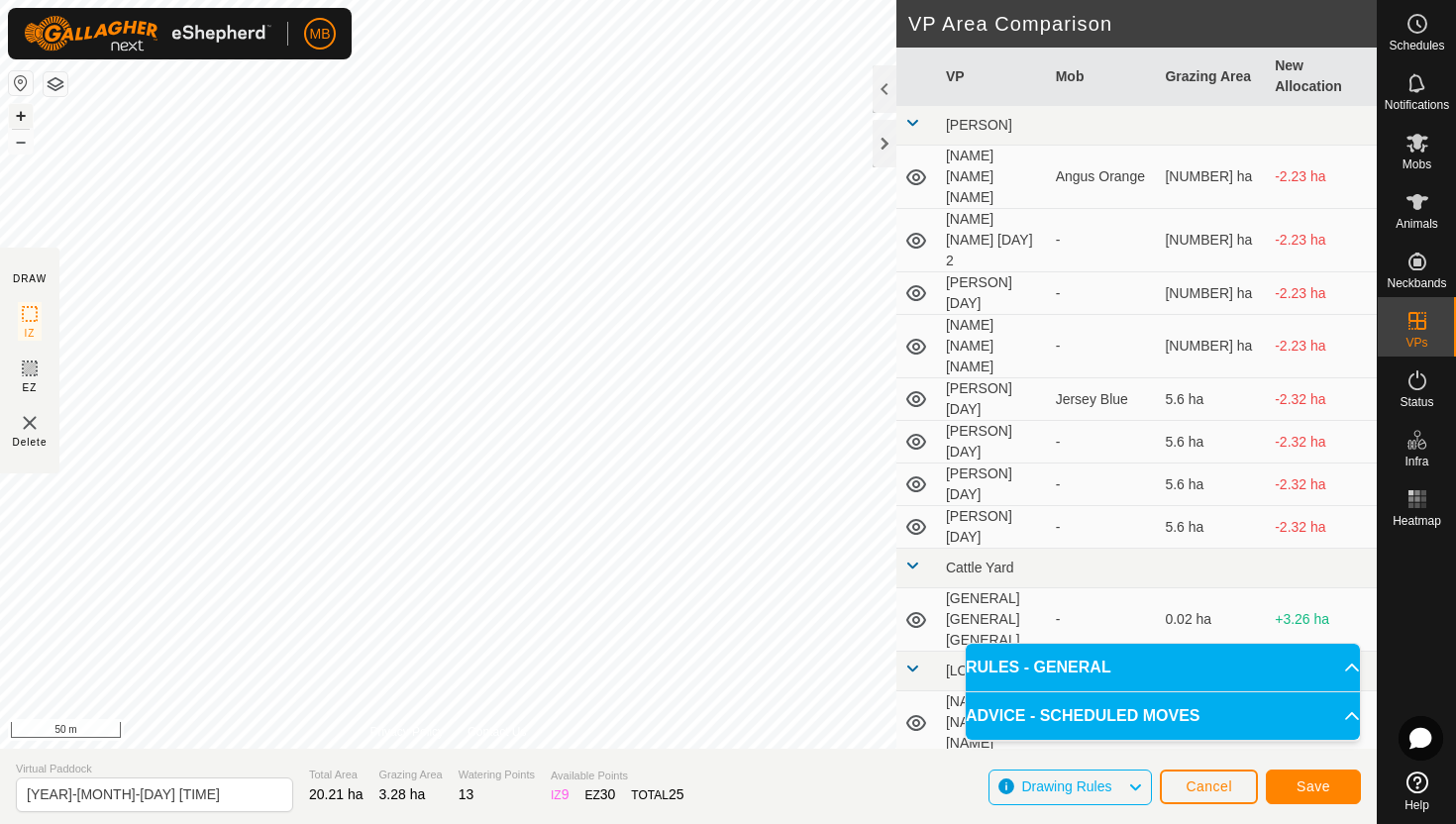 click on "+" at bounding box center [21, 116] 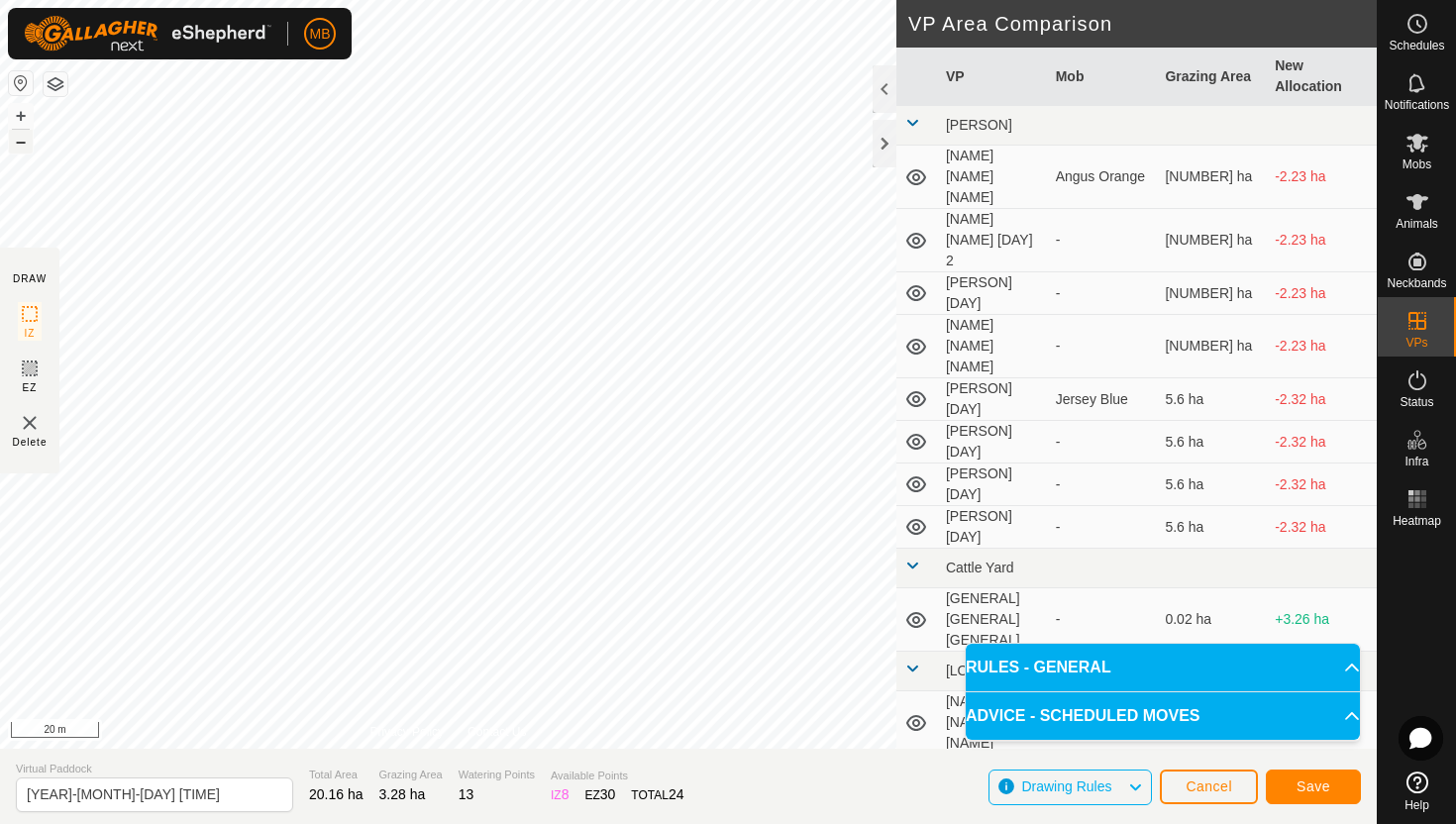 click on "–" at bounding box center [21, 142] 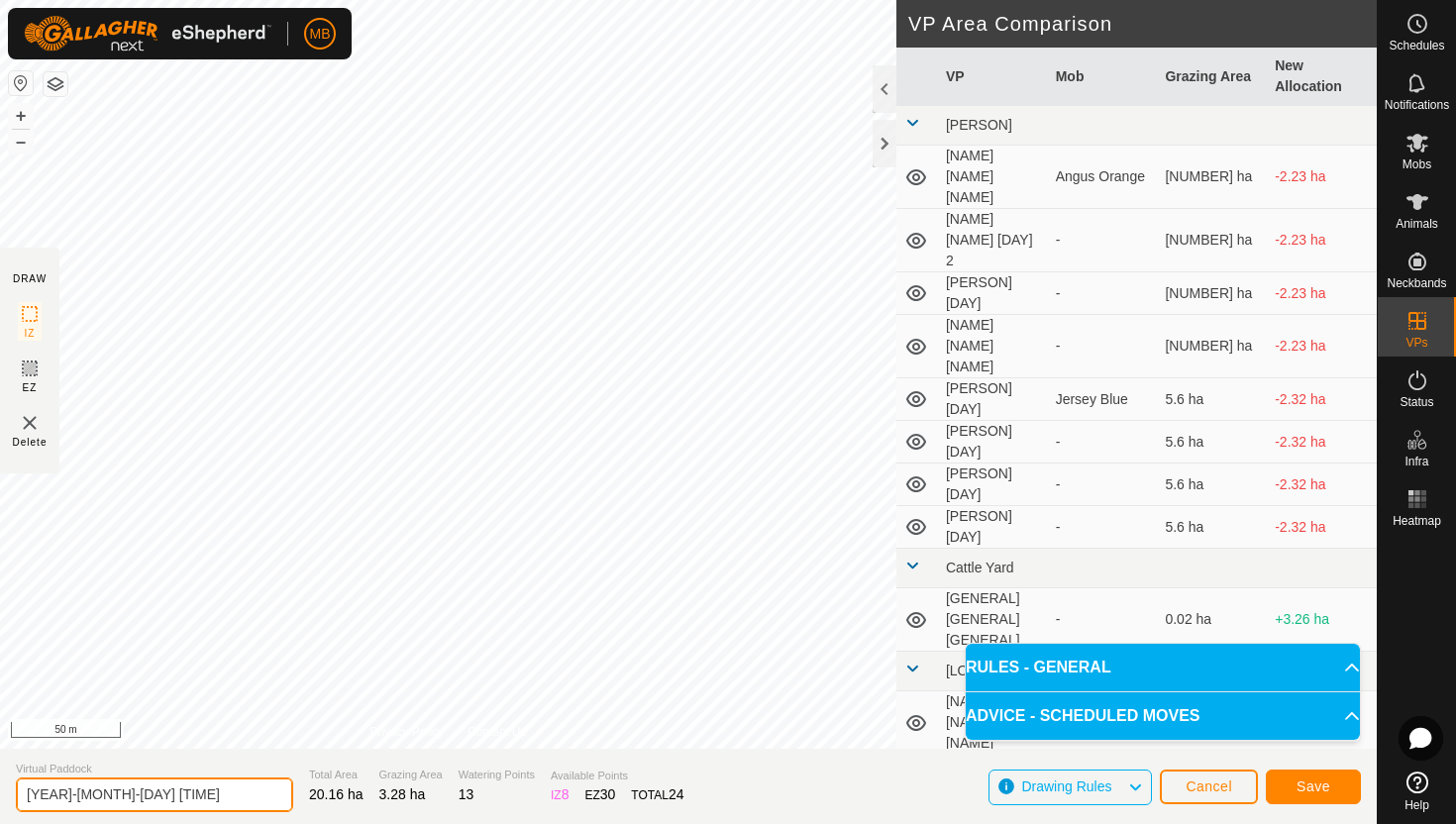 click on "[YEAR]-[MONTH]-[DAY] [TIME]" 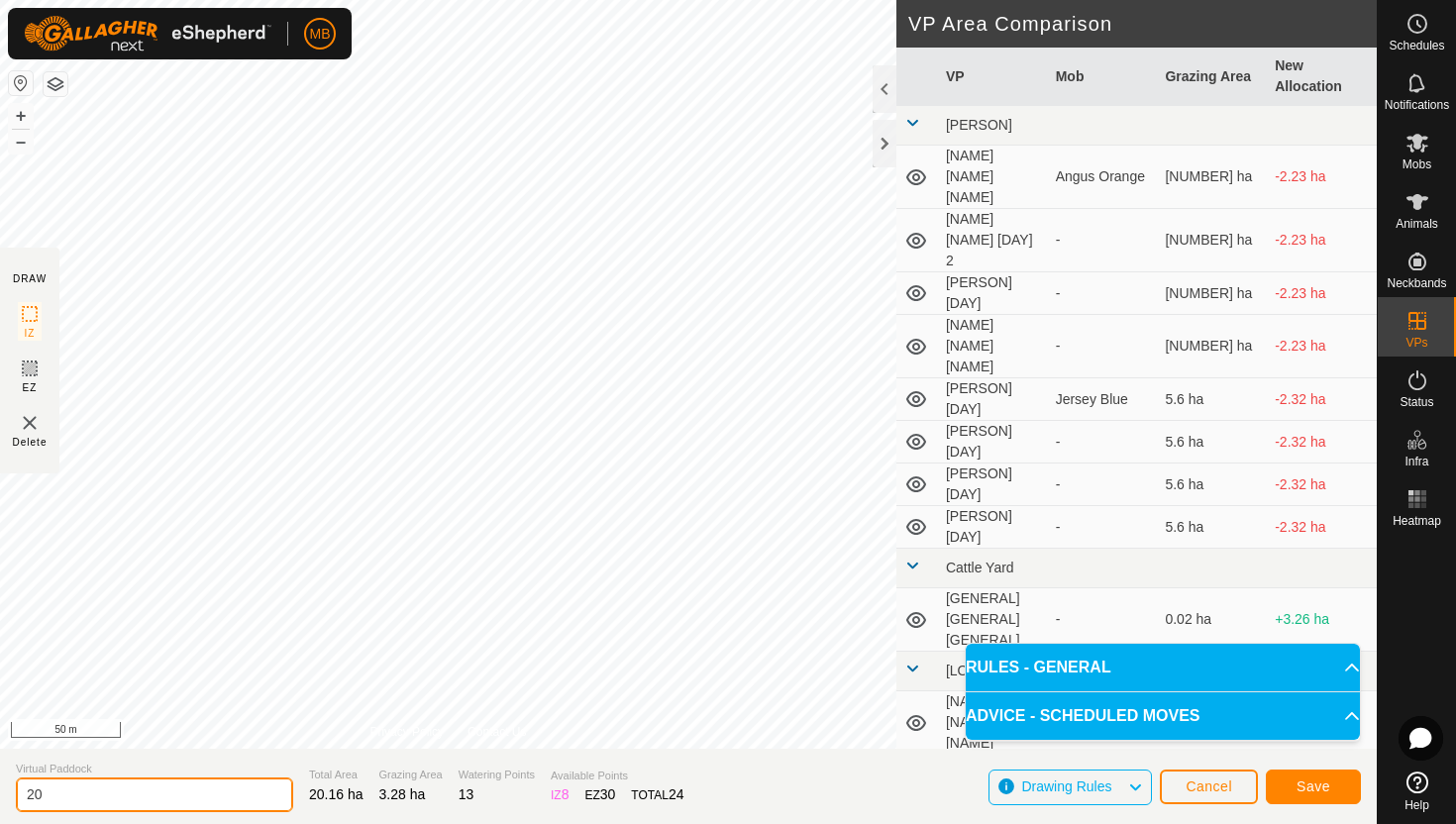 type on "2" 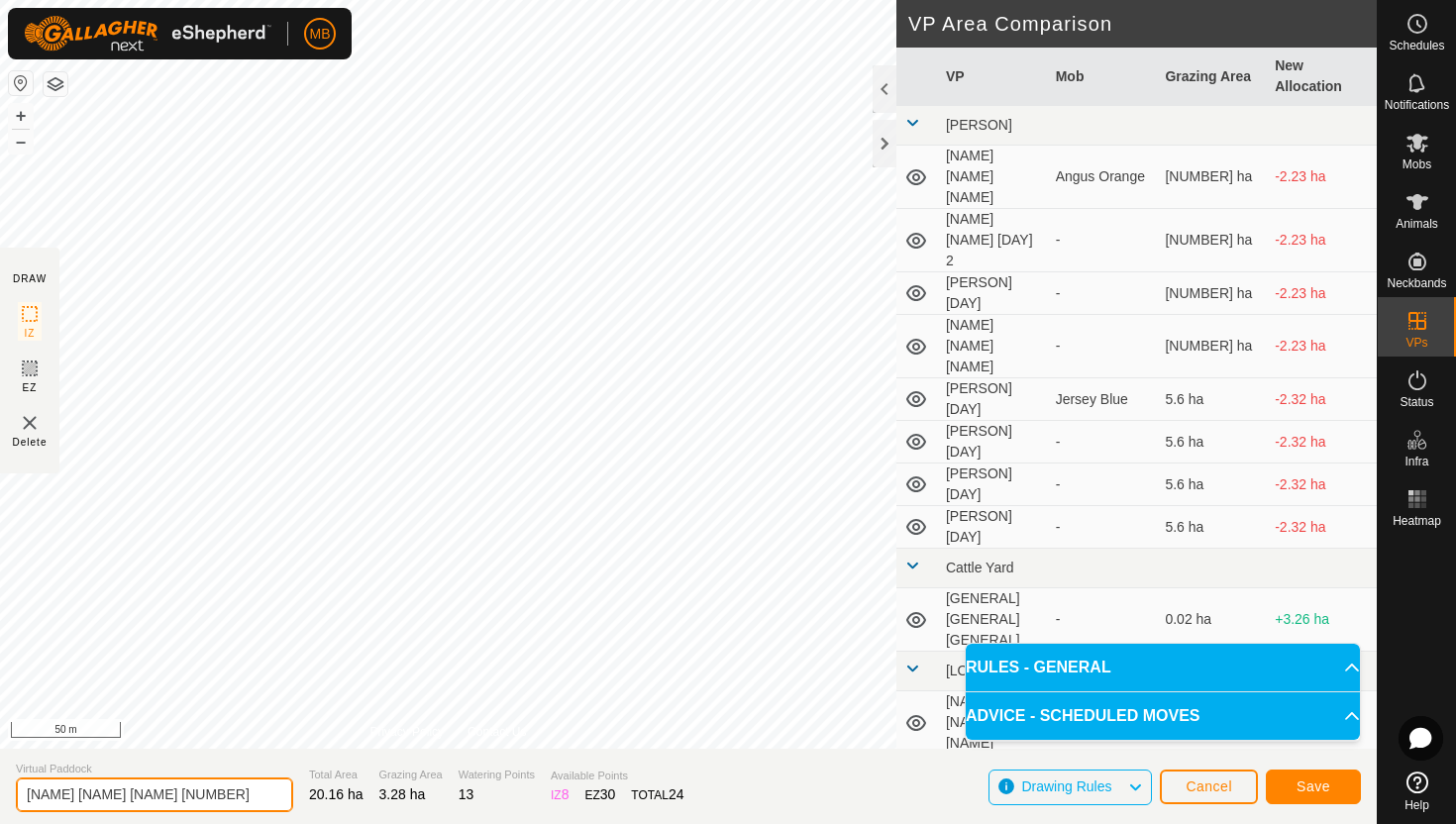type on "[NAME] [NAME] [NAME] [NUMBER]" 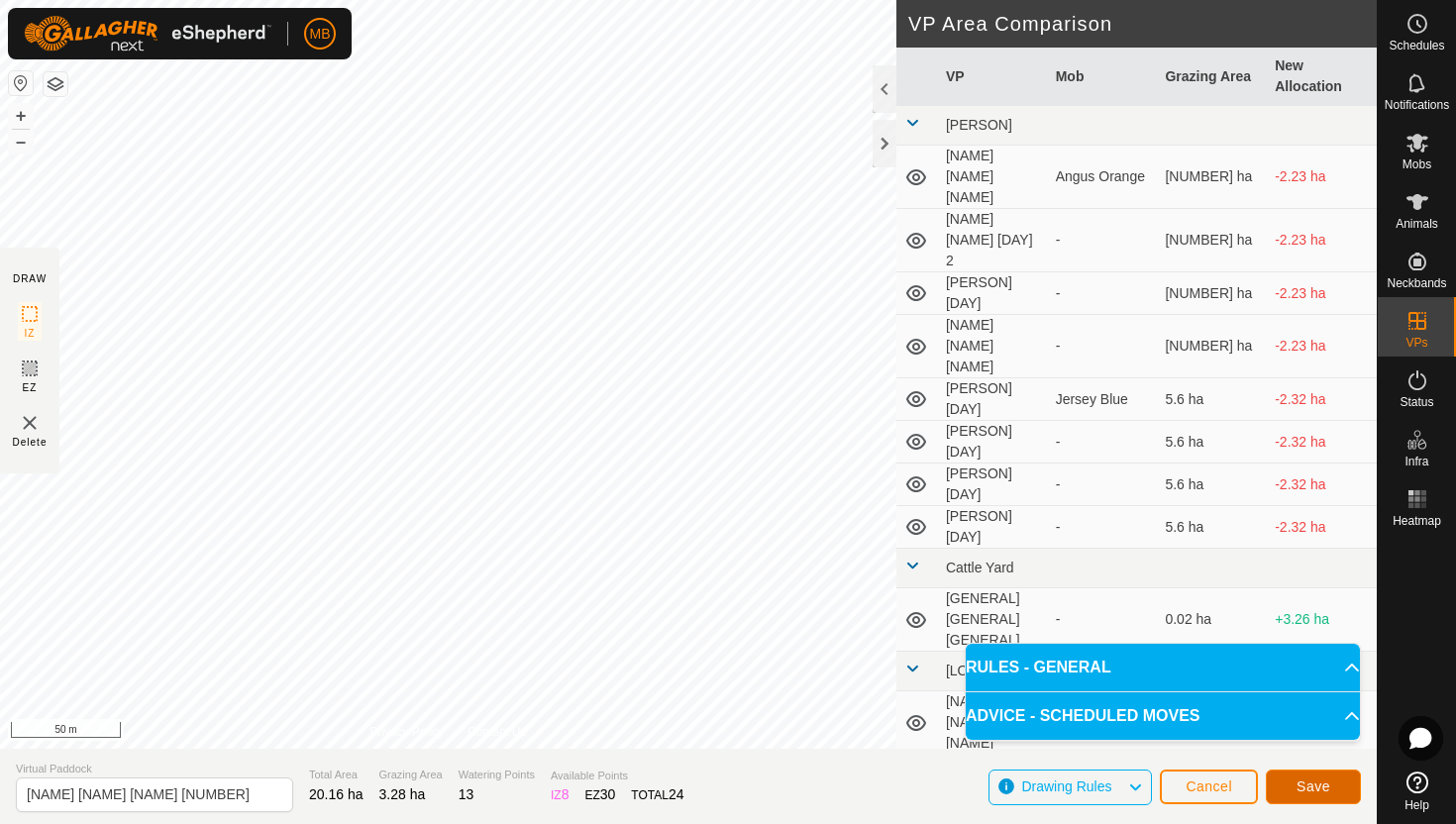 click on "Save" 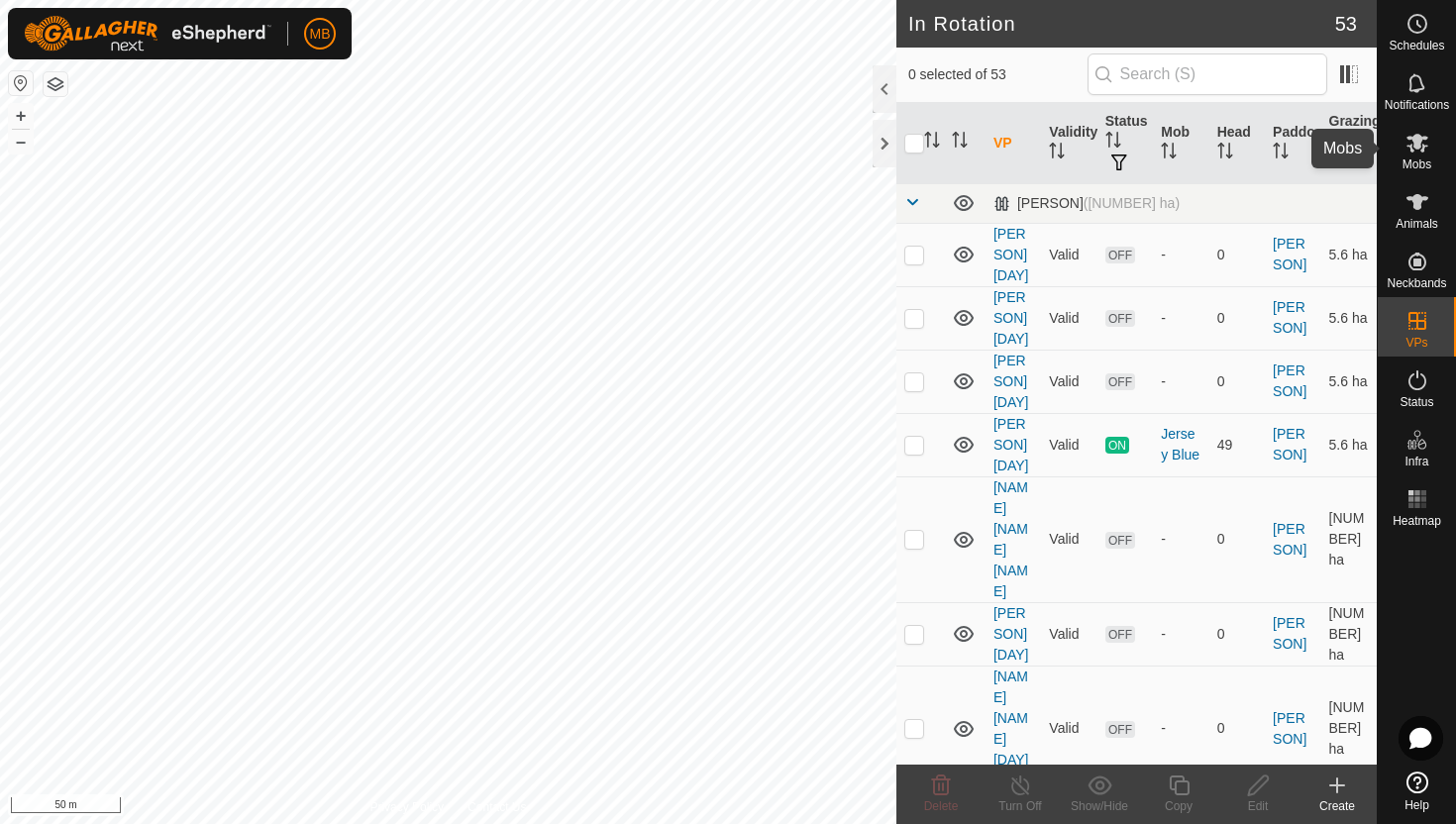 click 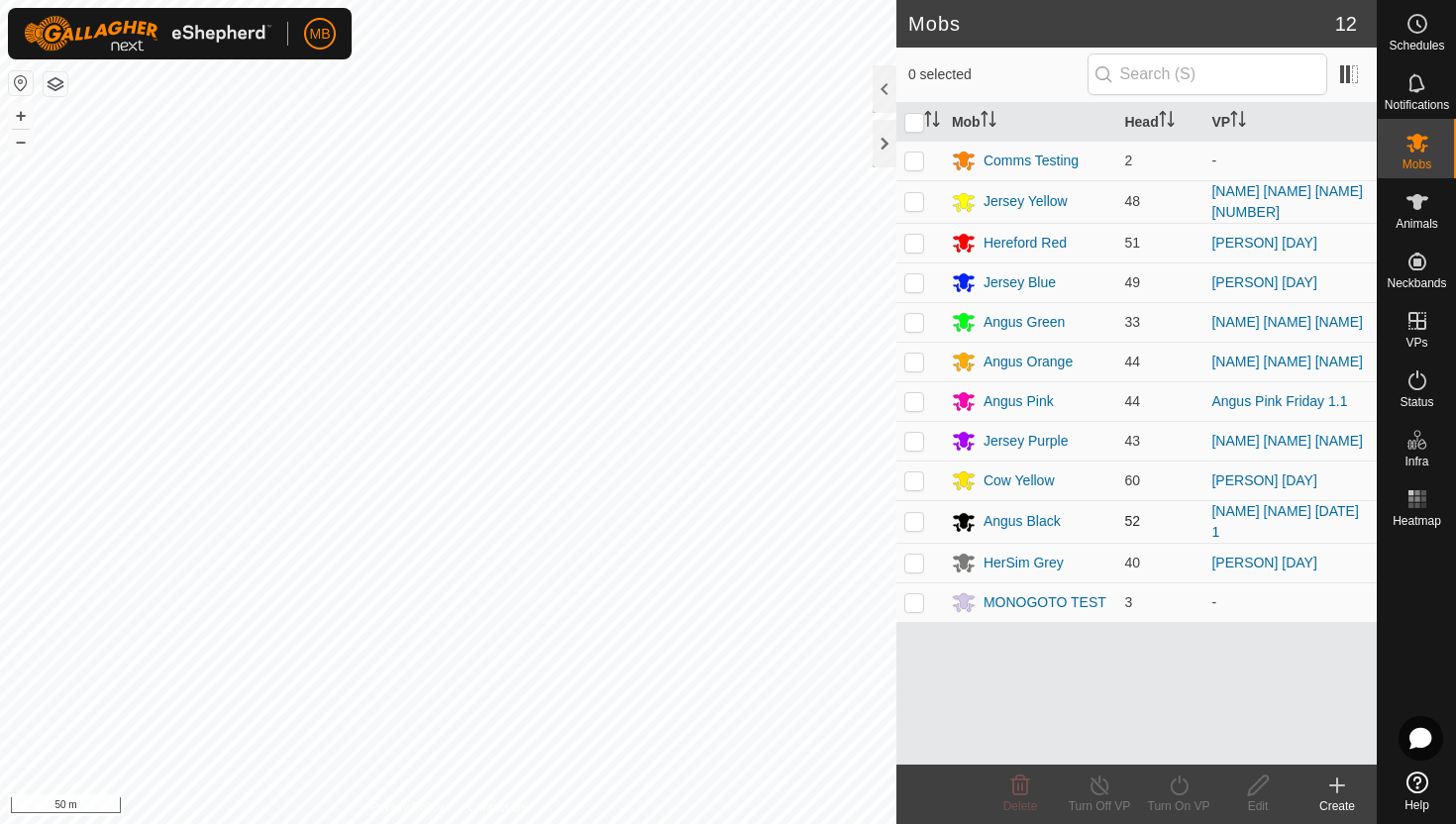 click at bounding box center (914, 521) 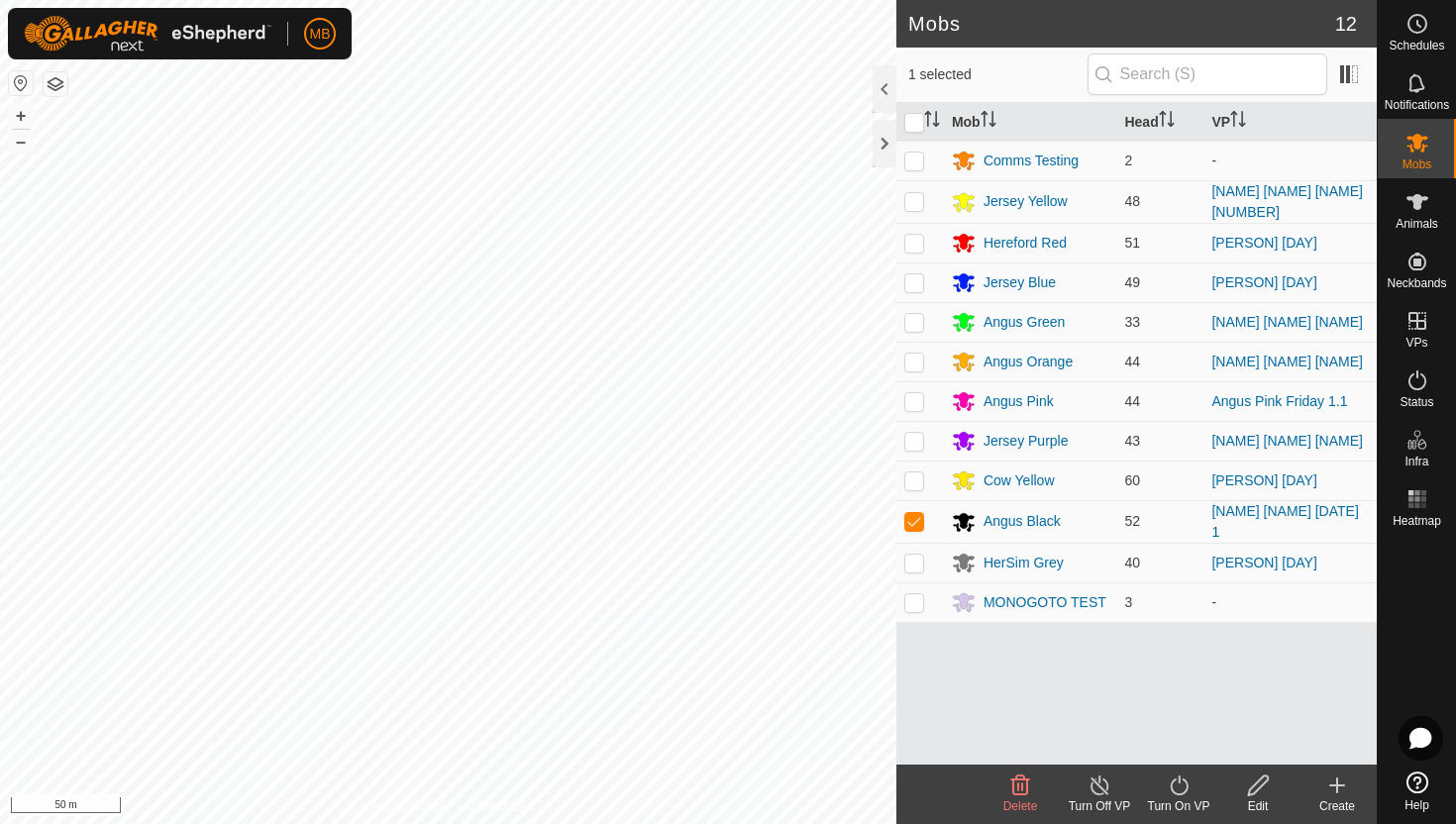 click 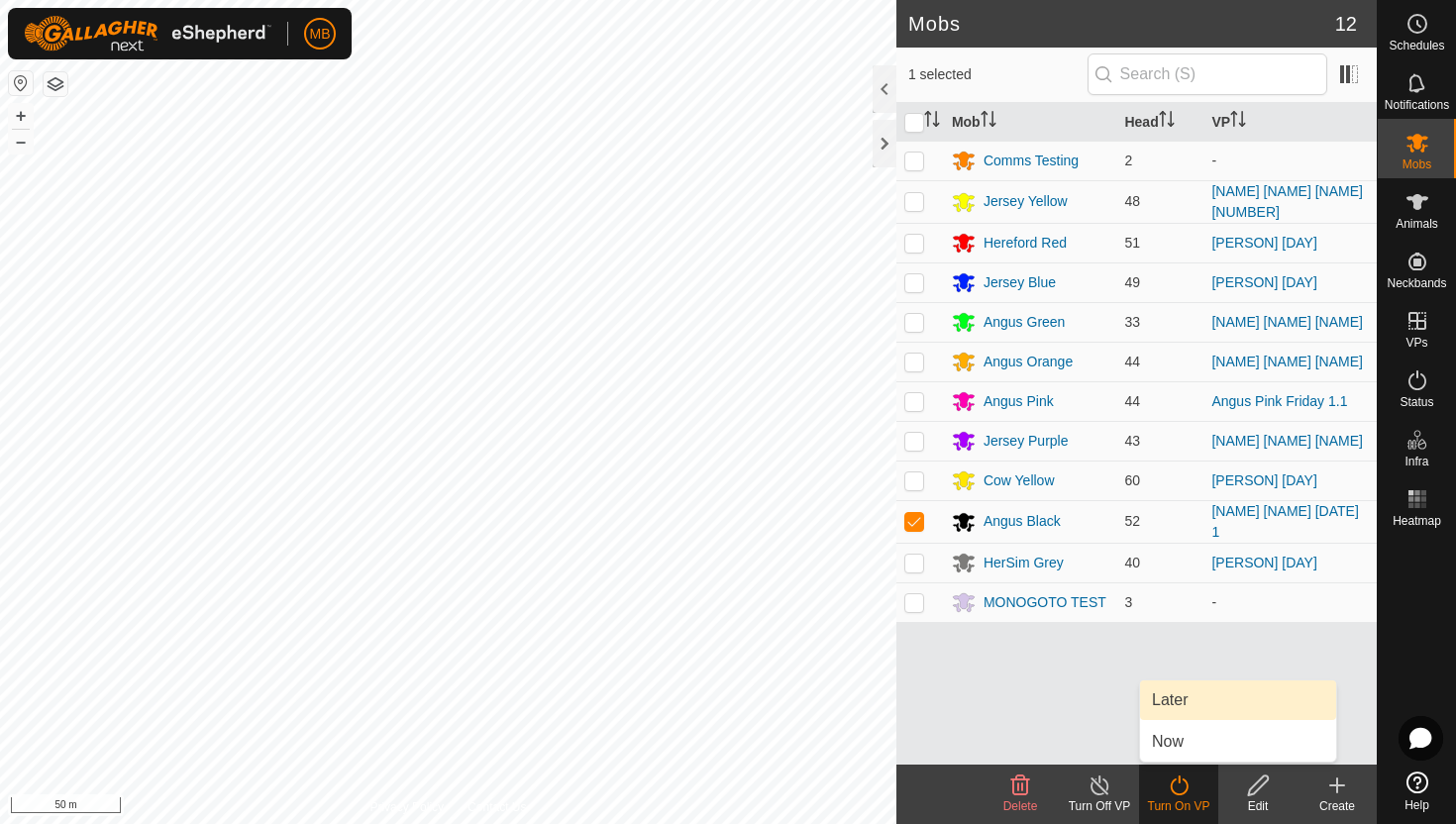 click on "Later" at bounding box center (1238, 700) 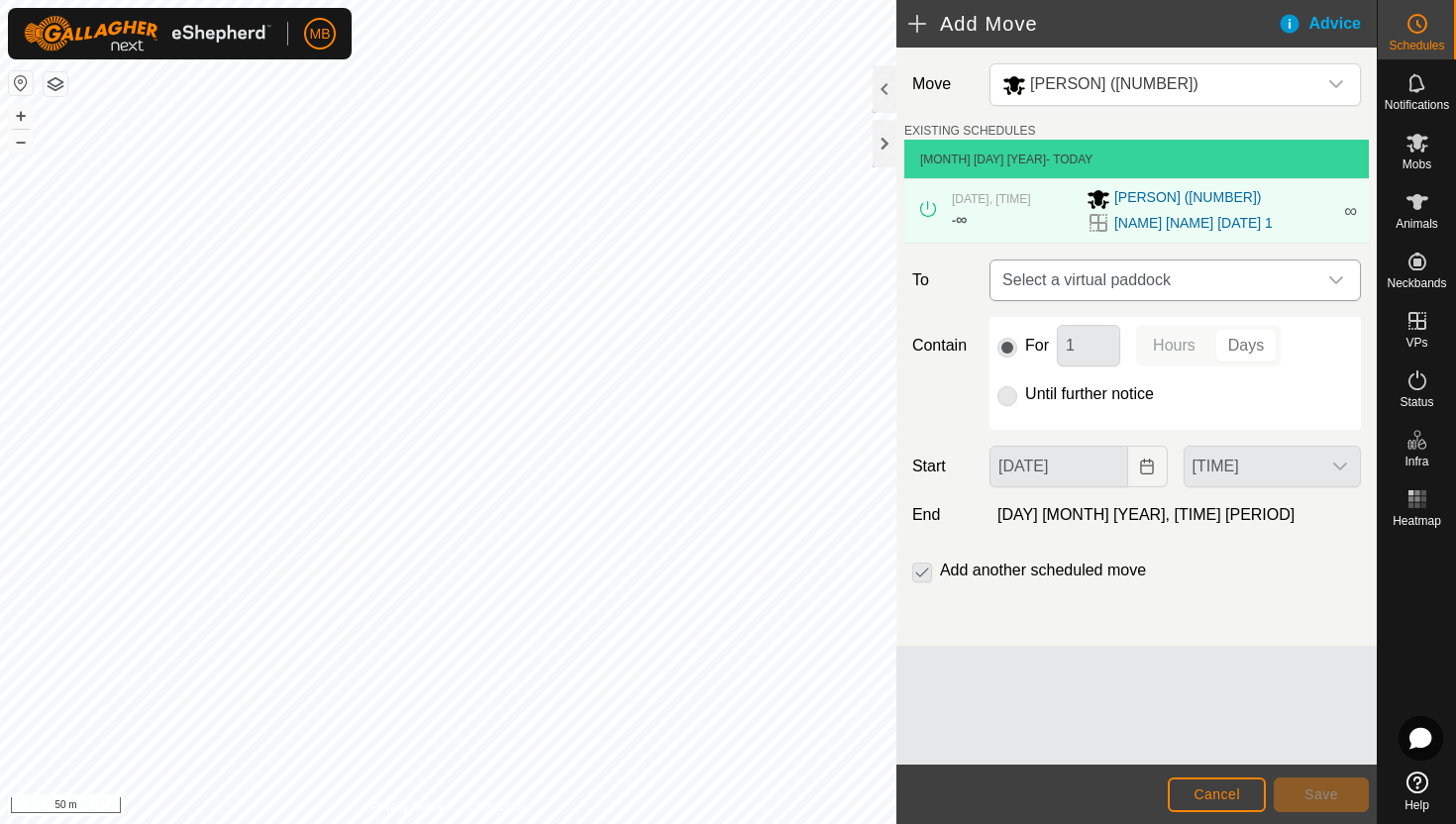 click 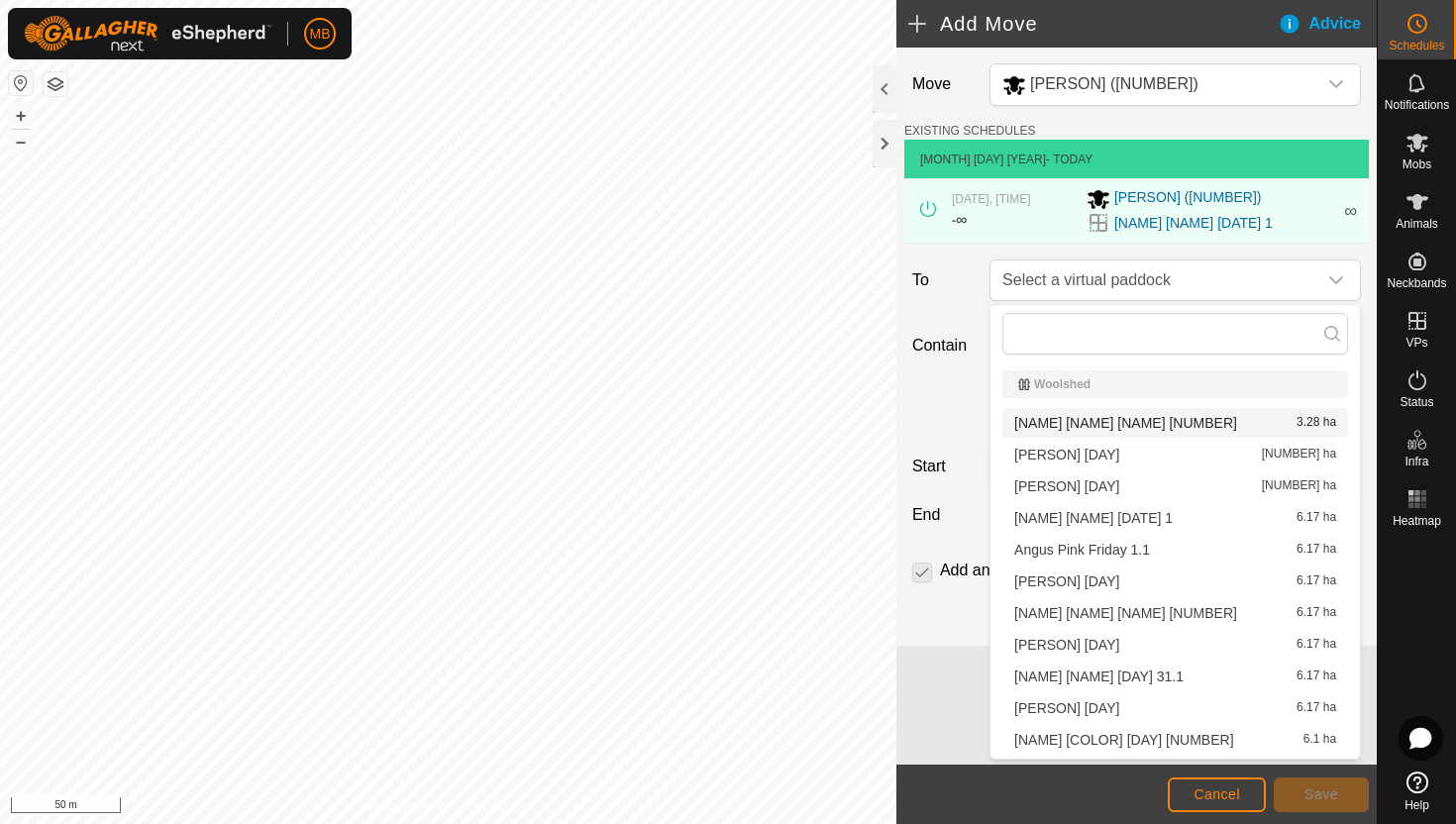 click on "[NAME] [NAME] [DAY] [NUMBER] ha" at bounding box center [1175, 423] 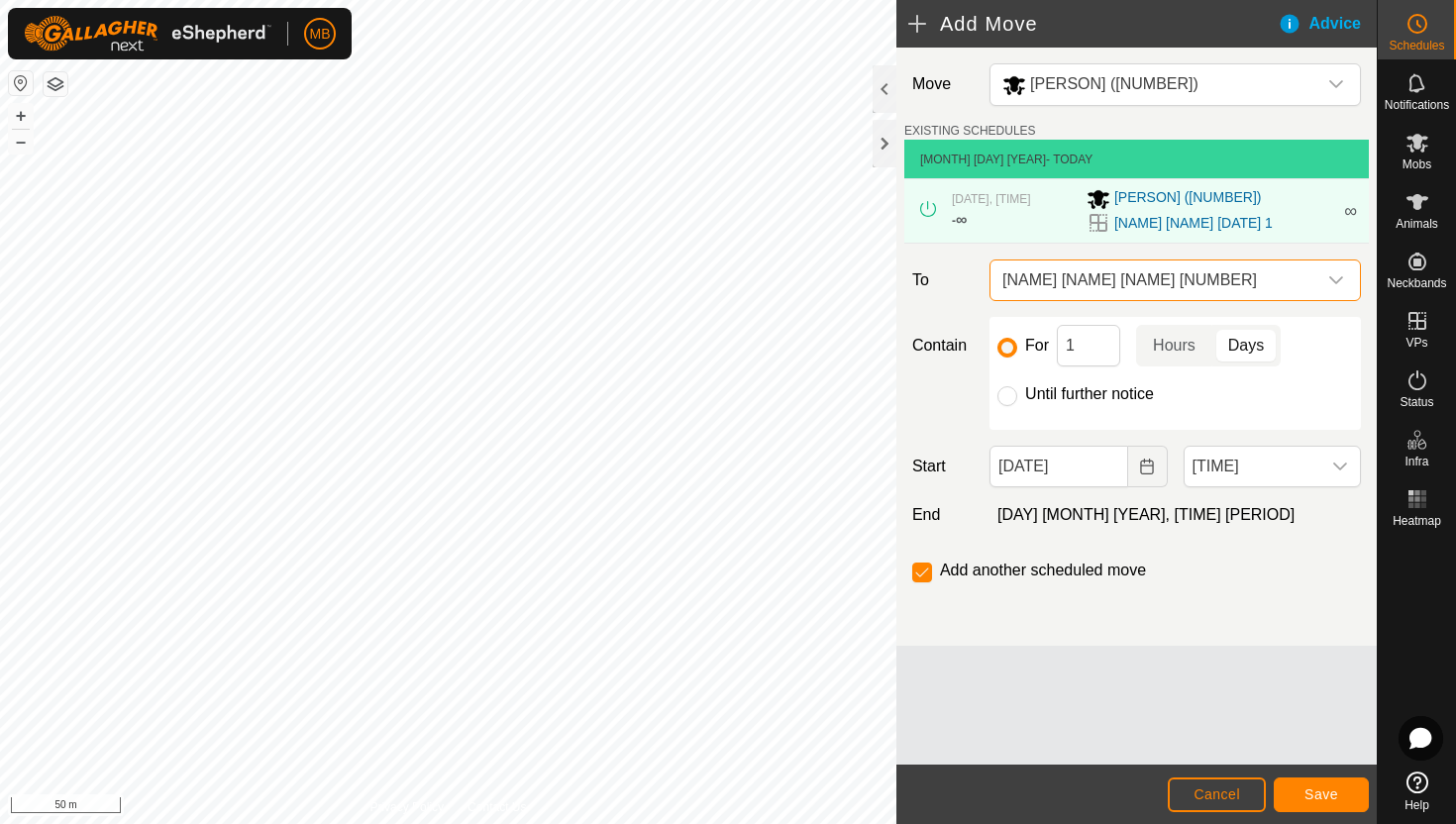 click on "Until further notice" 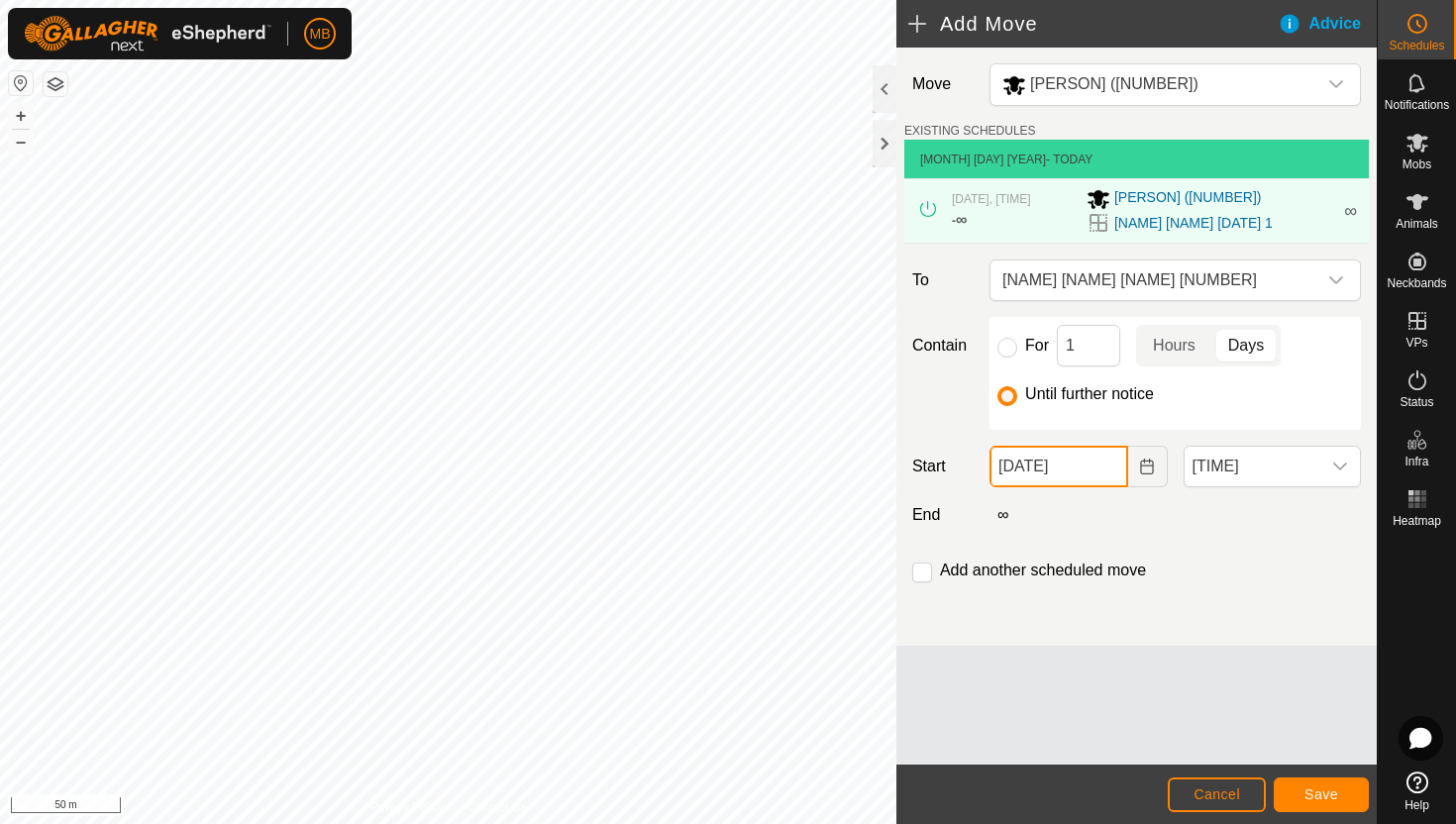 click on "[DATE]" 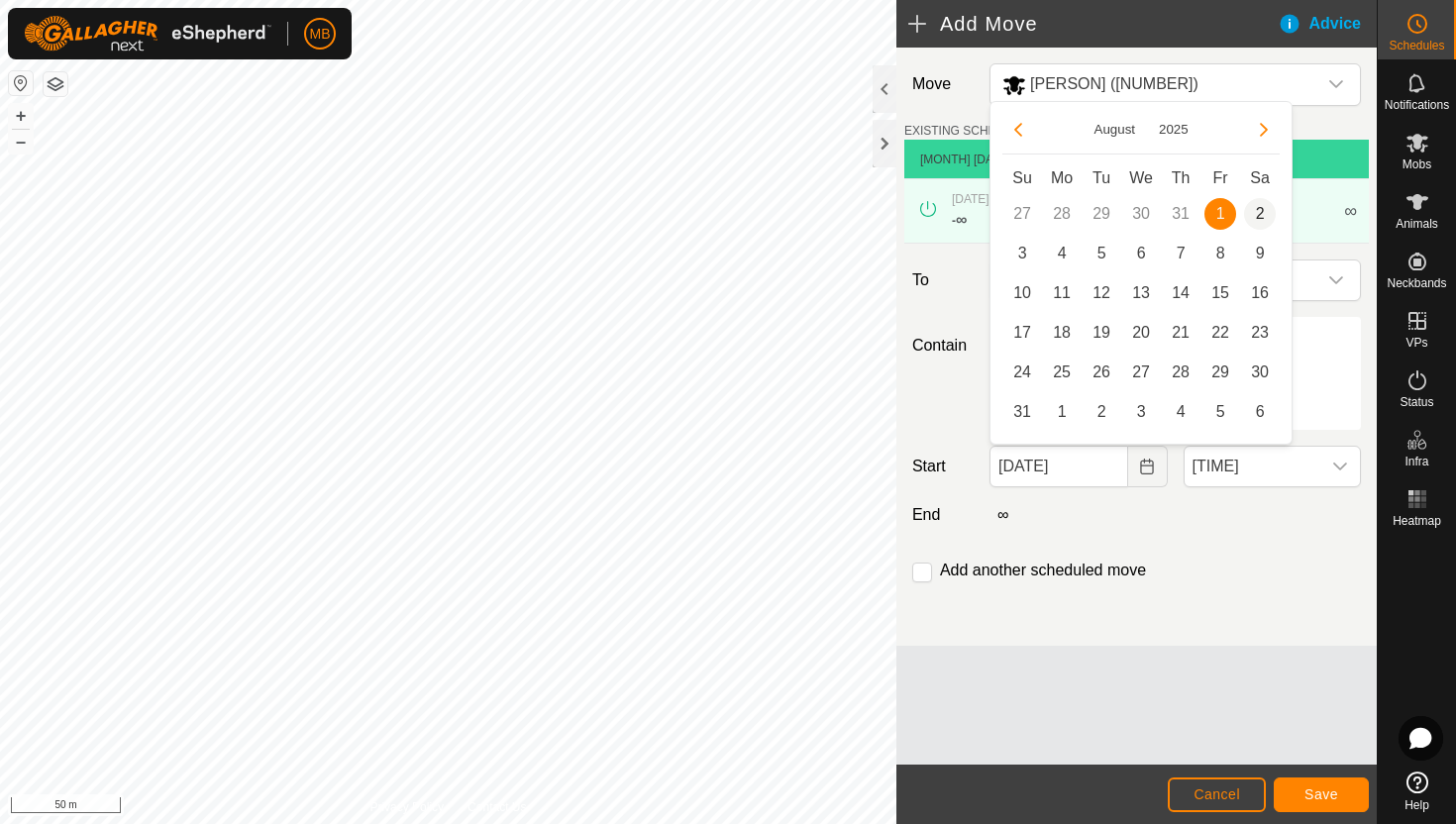 click on "2" at bounding box center [1260, 214] 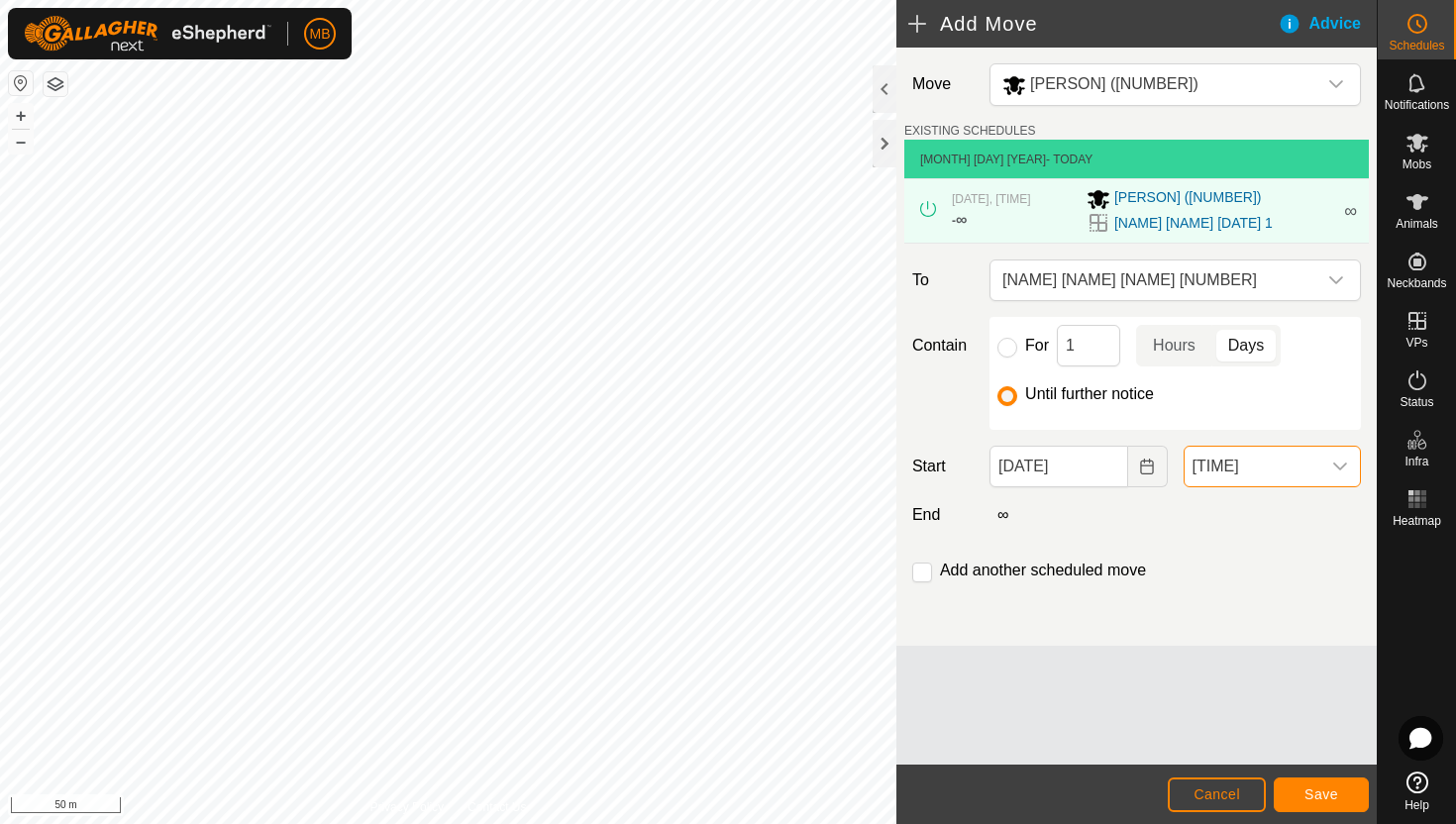 click on "[TIME]" at bounding box center [1252, 466] 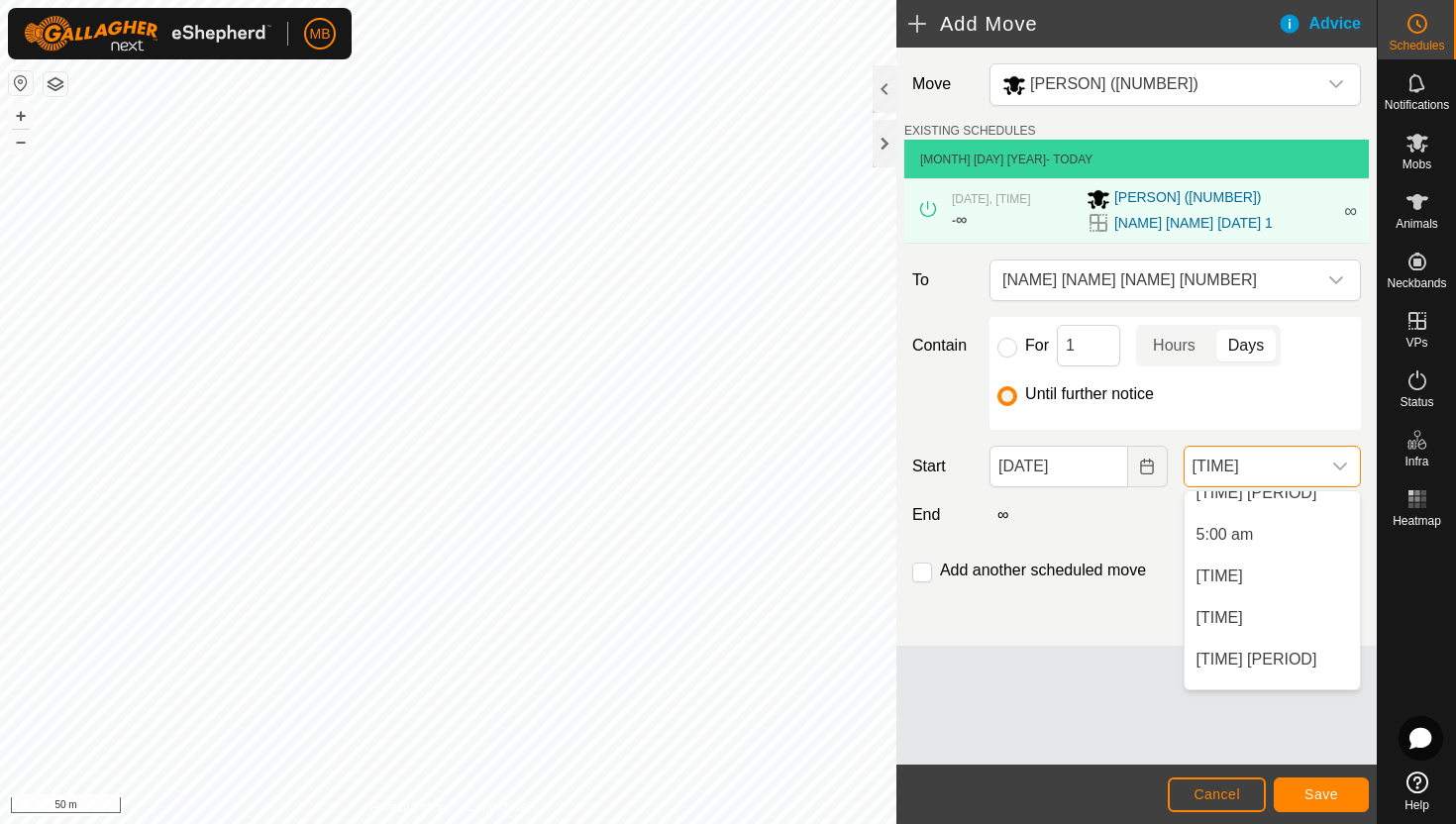 scroll, scrollTop: 389, scrollLeft: 0, axis: vertical 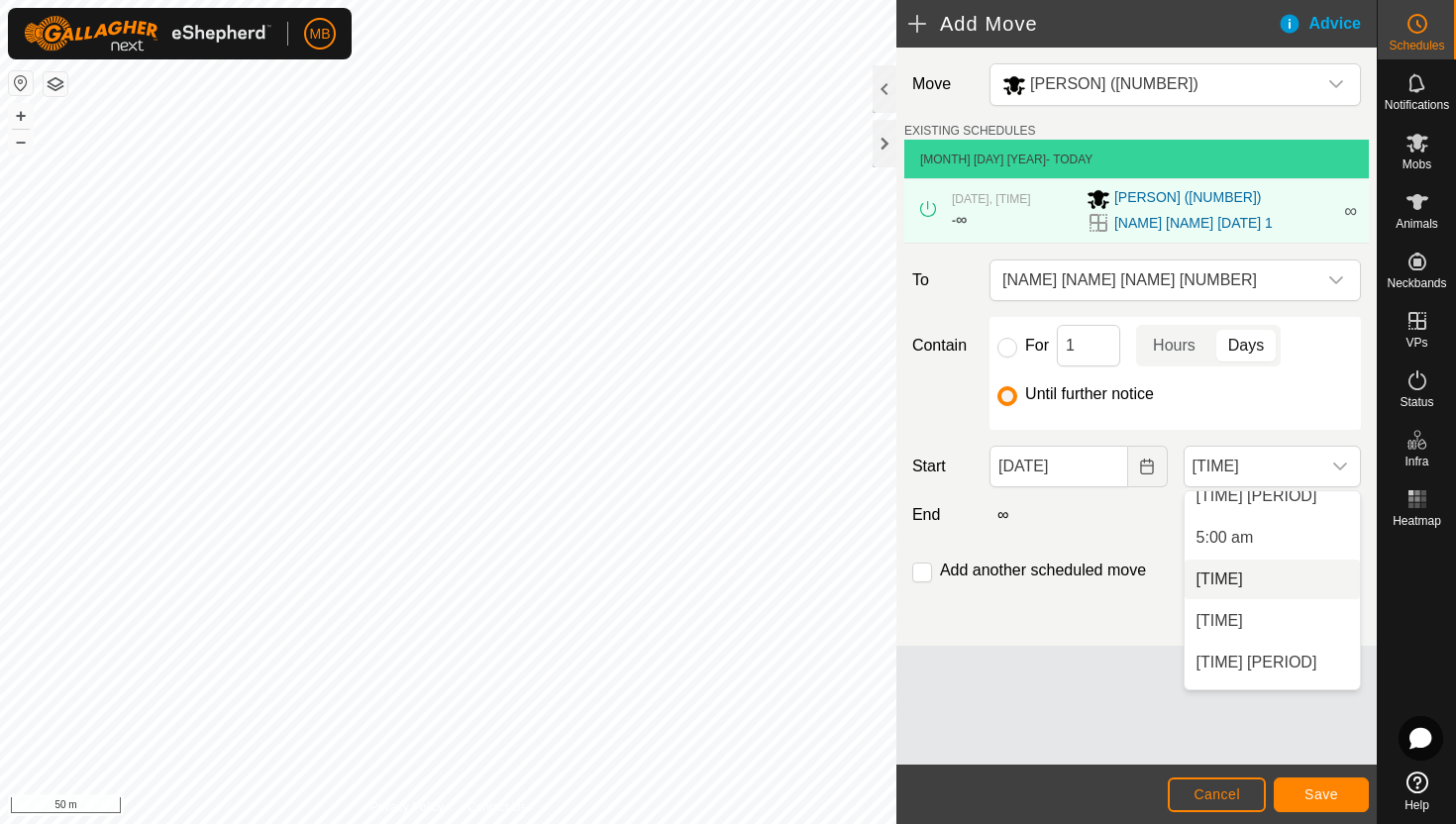 click on "[TIME]" at bounding box center [1272, 579] 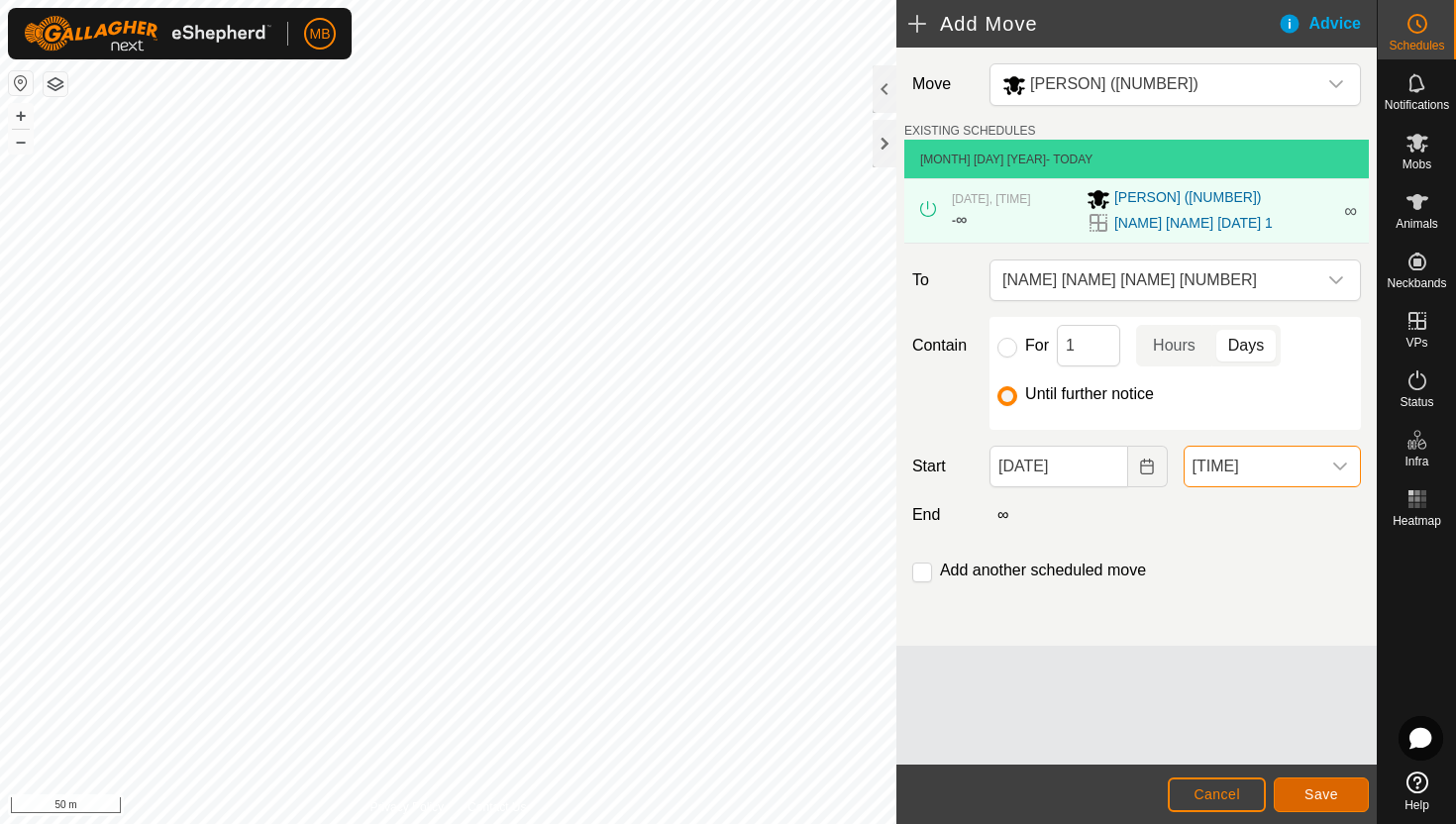 click on "Save" 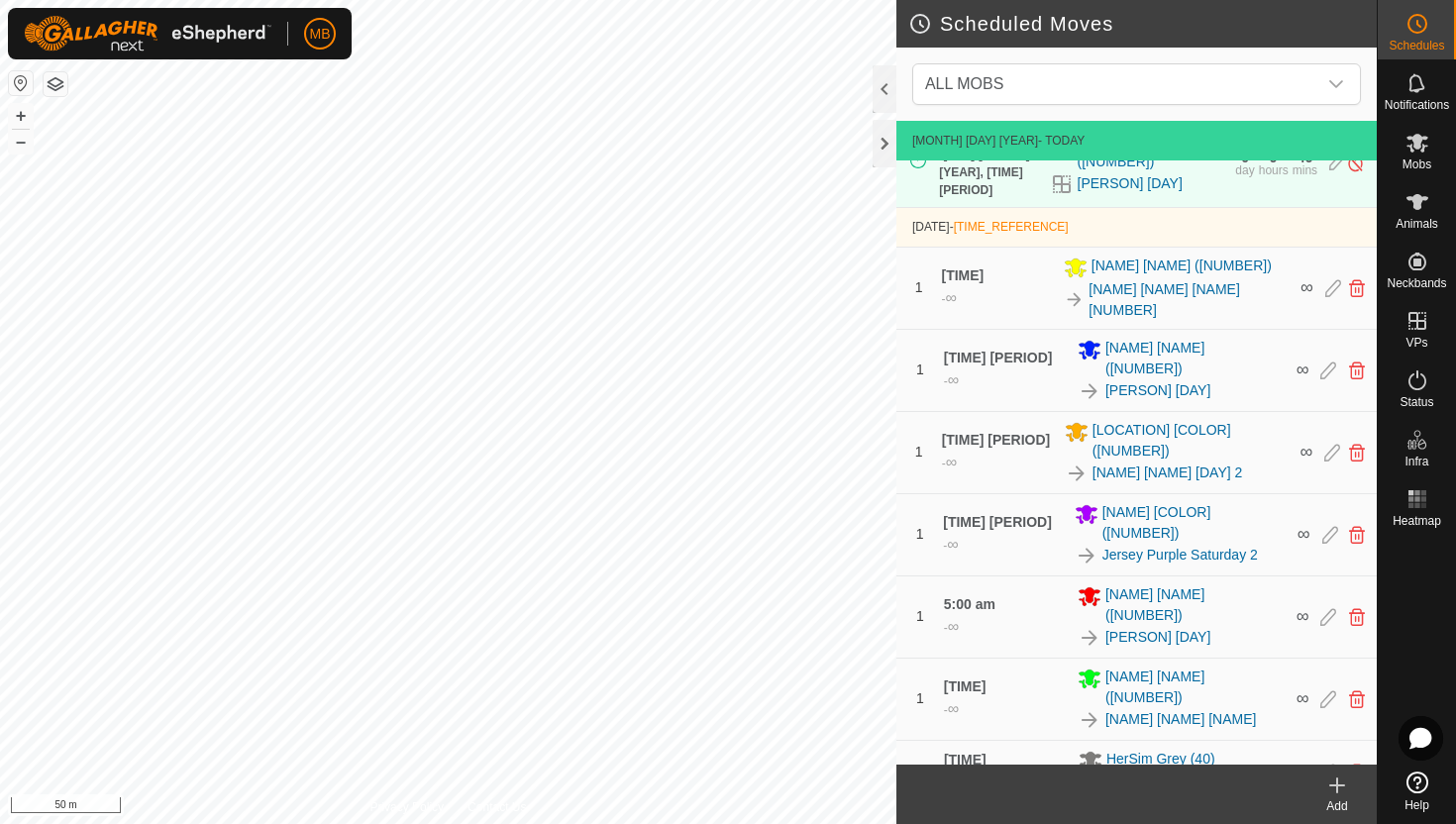 scroll, scrollTop: 907, scrollLeft: 0, axis: vertical 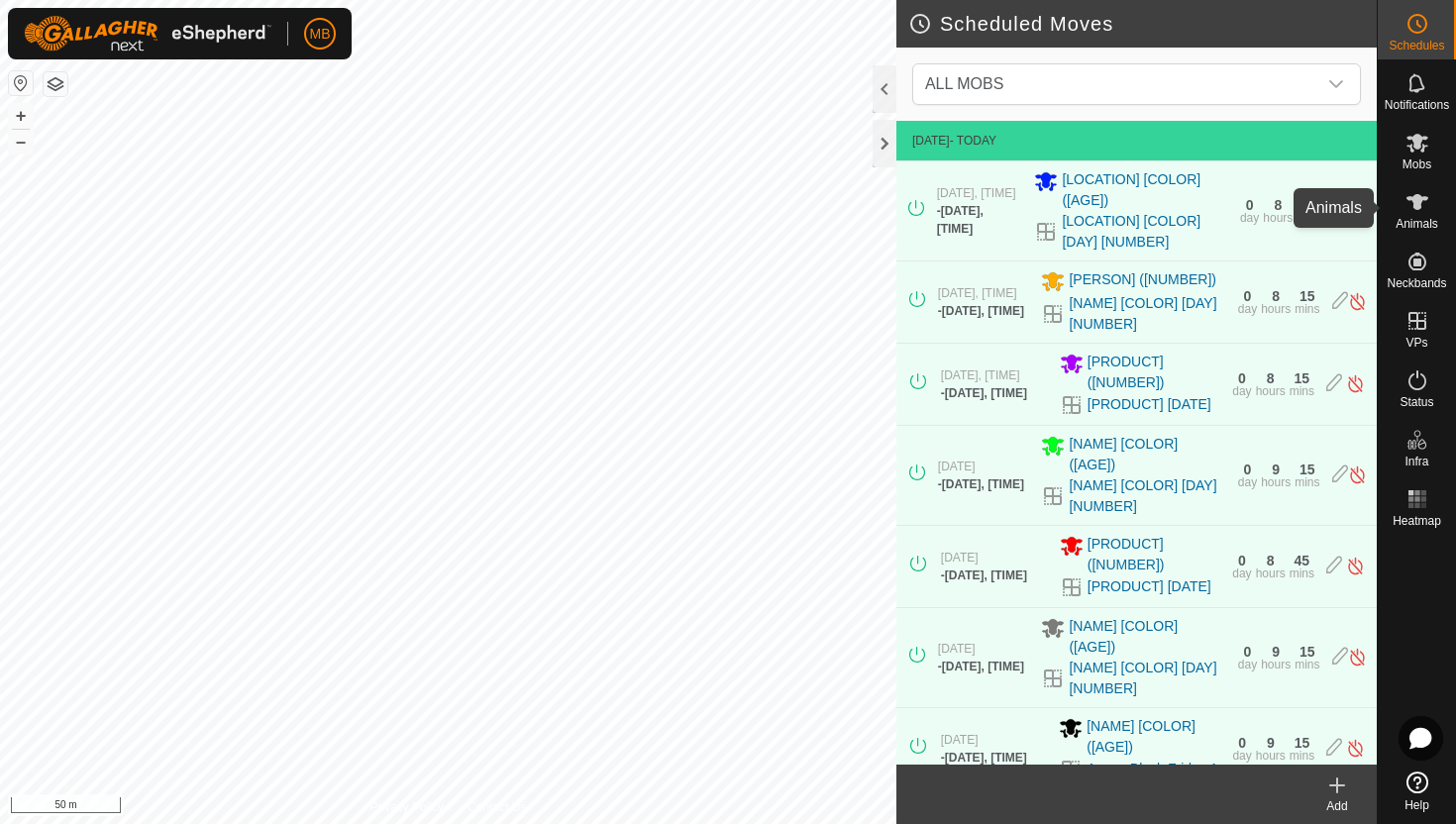 click 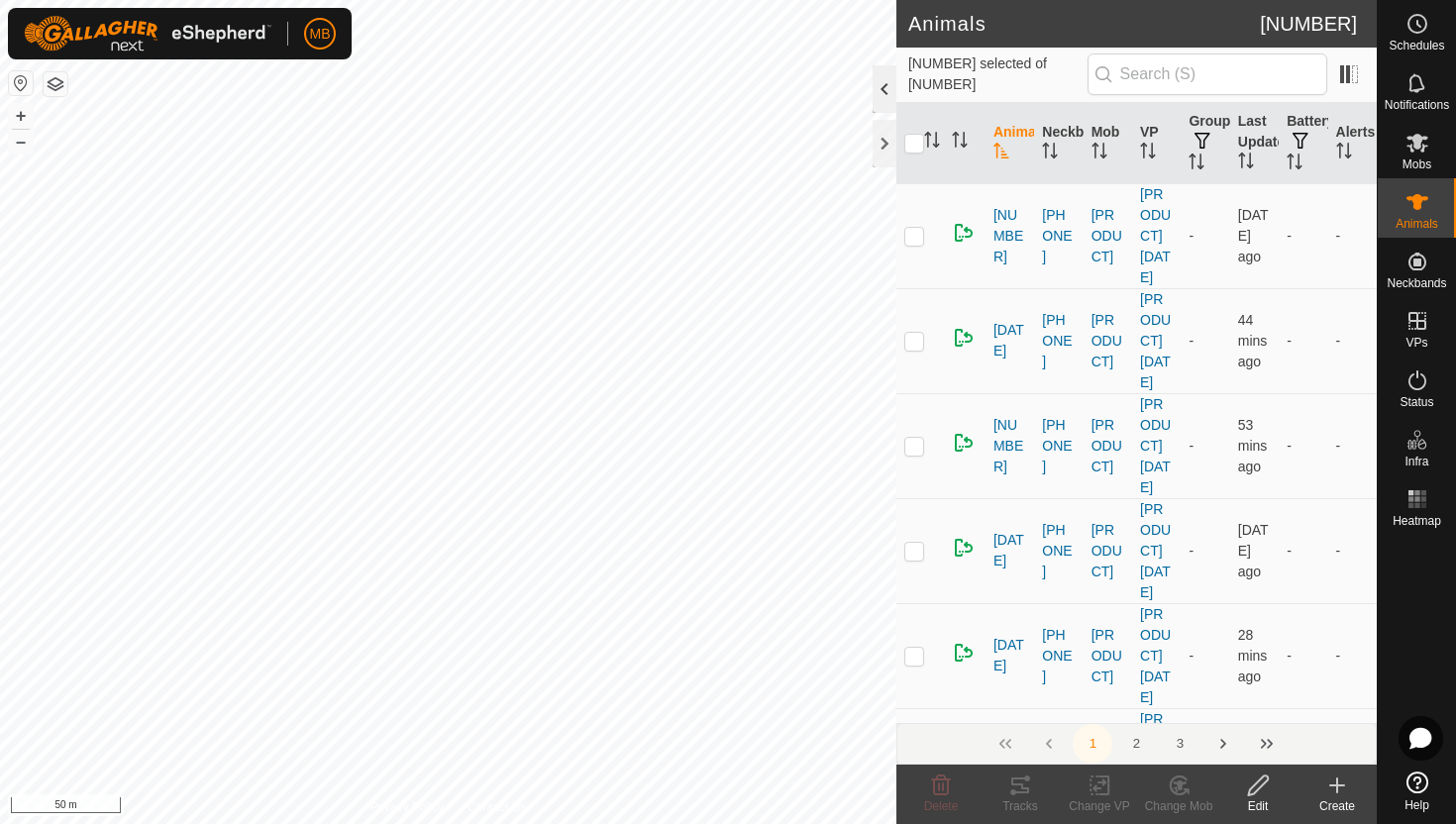 click 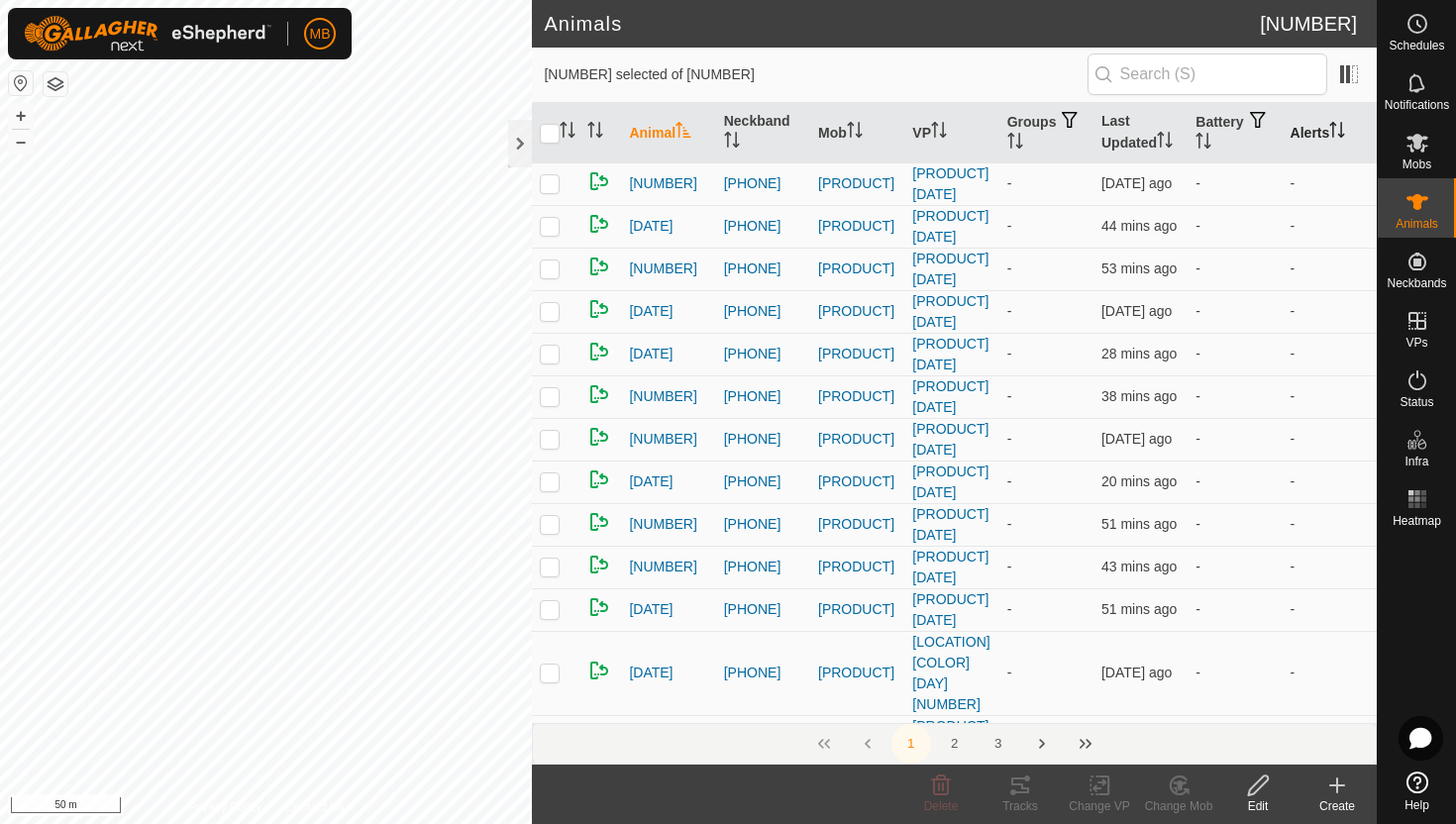 click 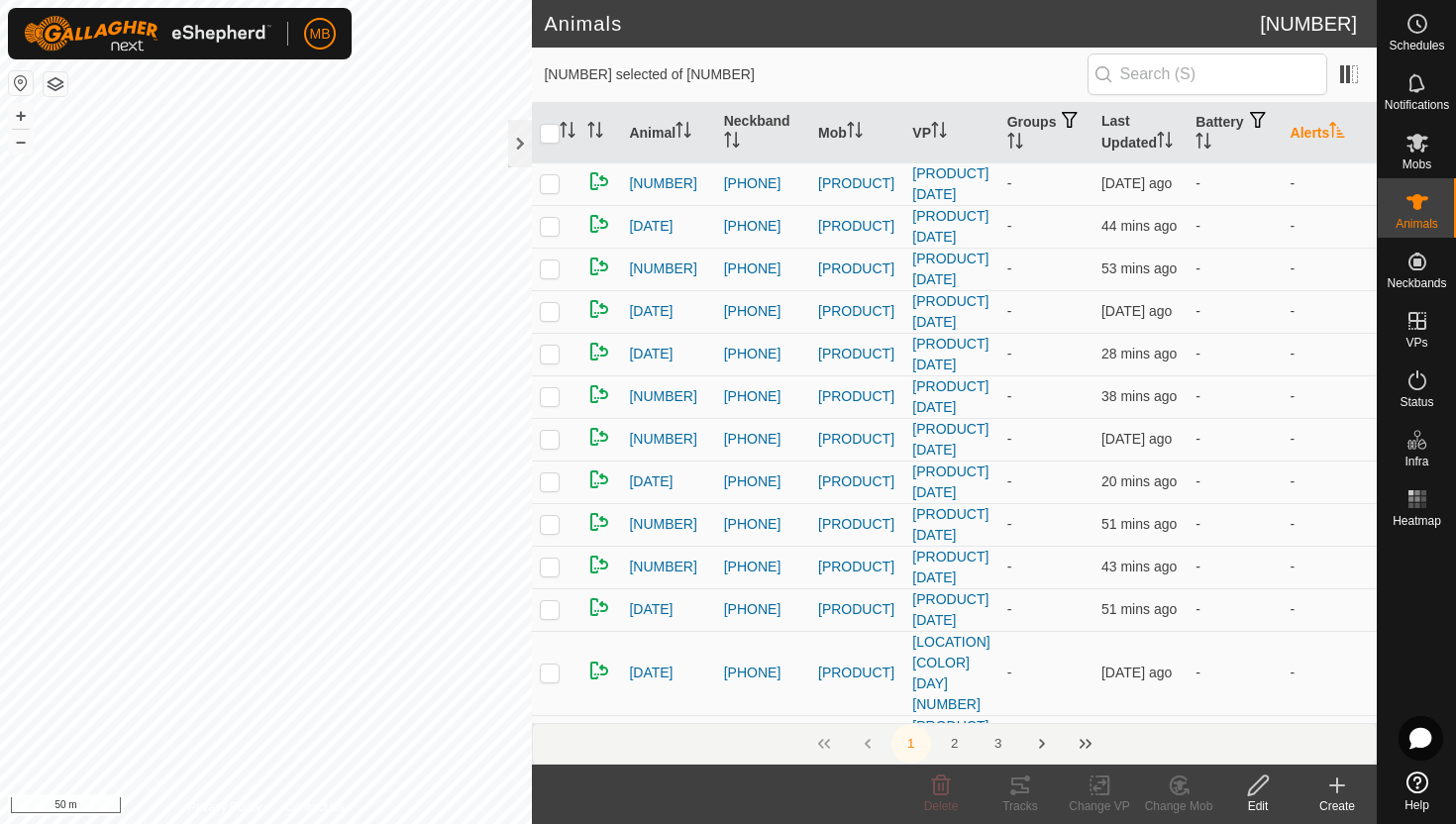 click 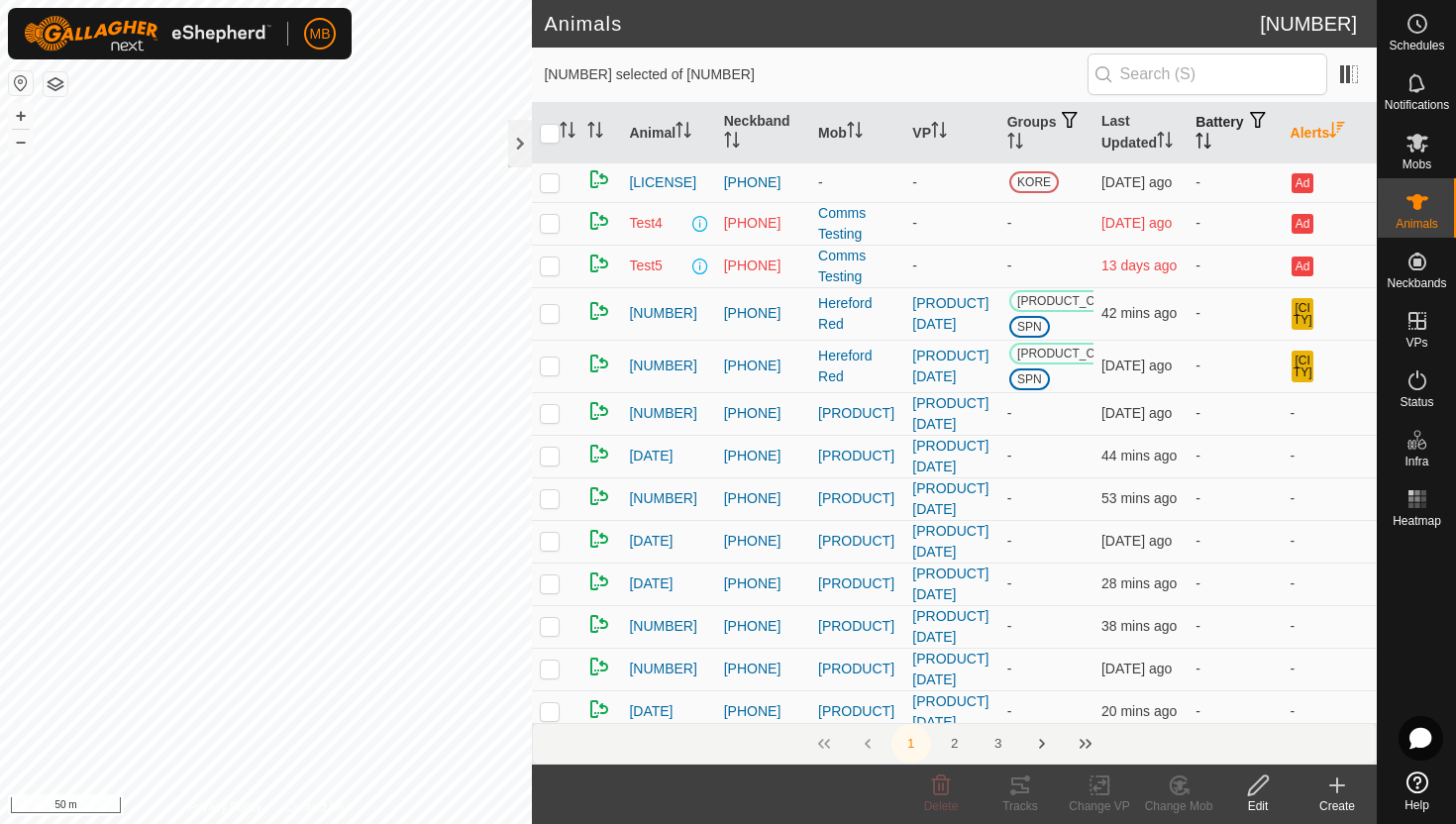 click 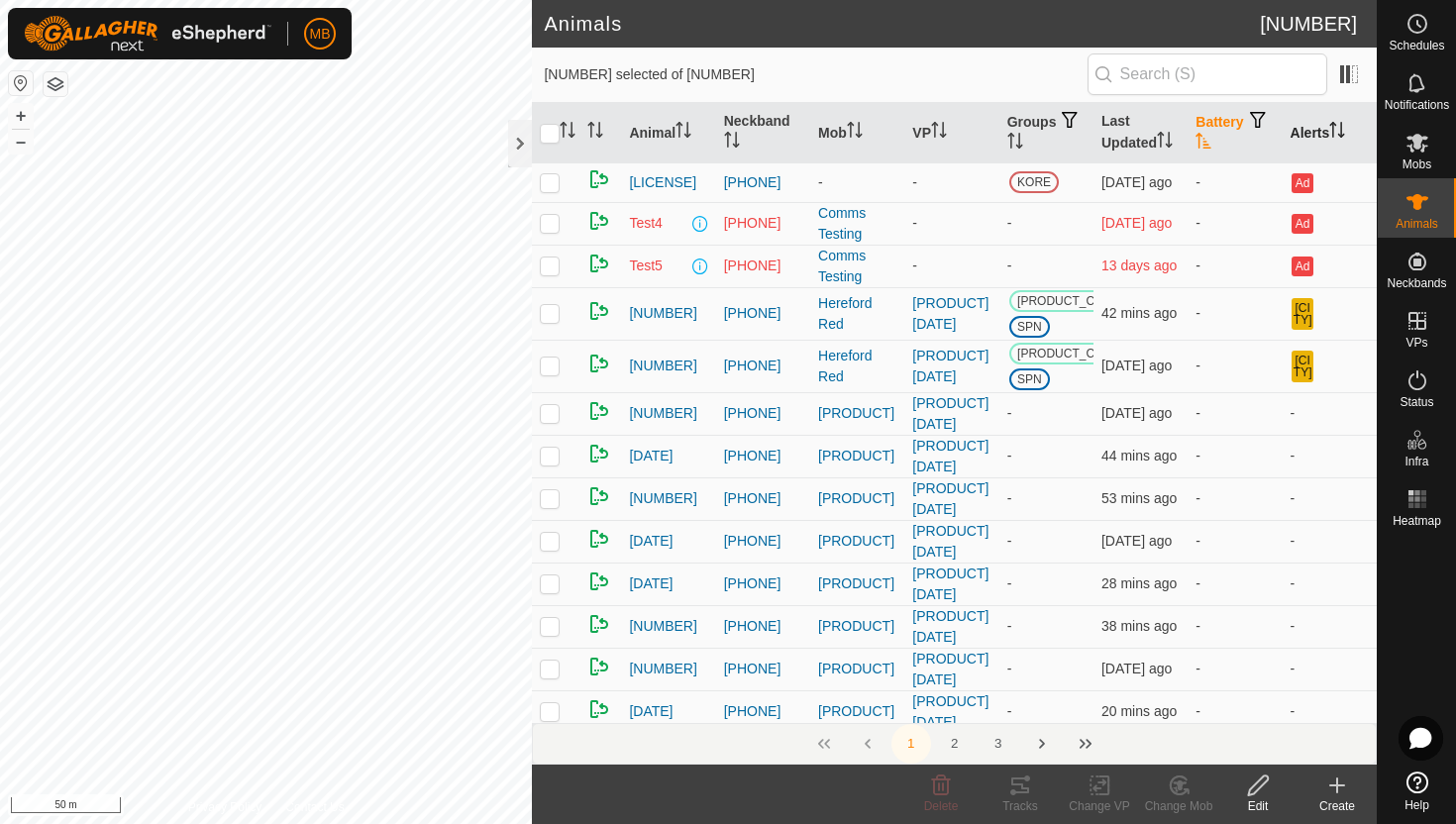 click 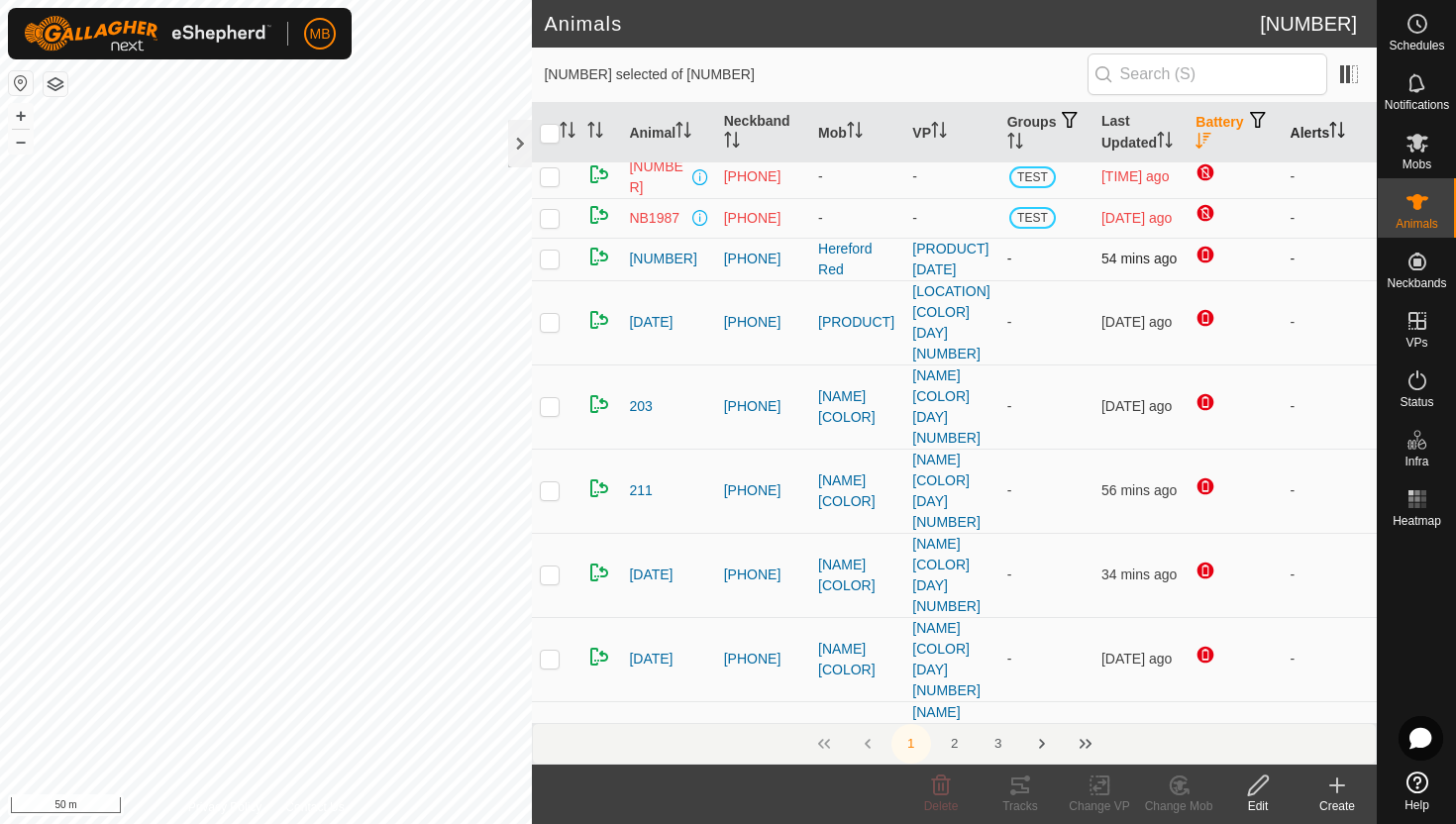 scroll, scrollTop: 0, scrollLeft: 0, axis: both 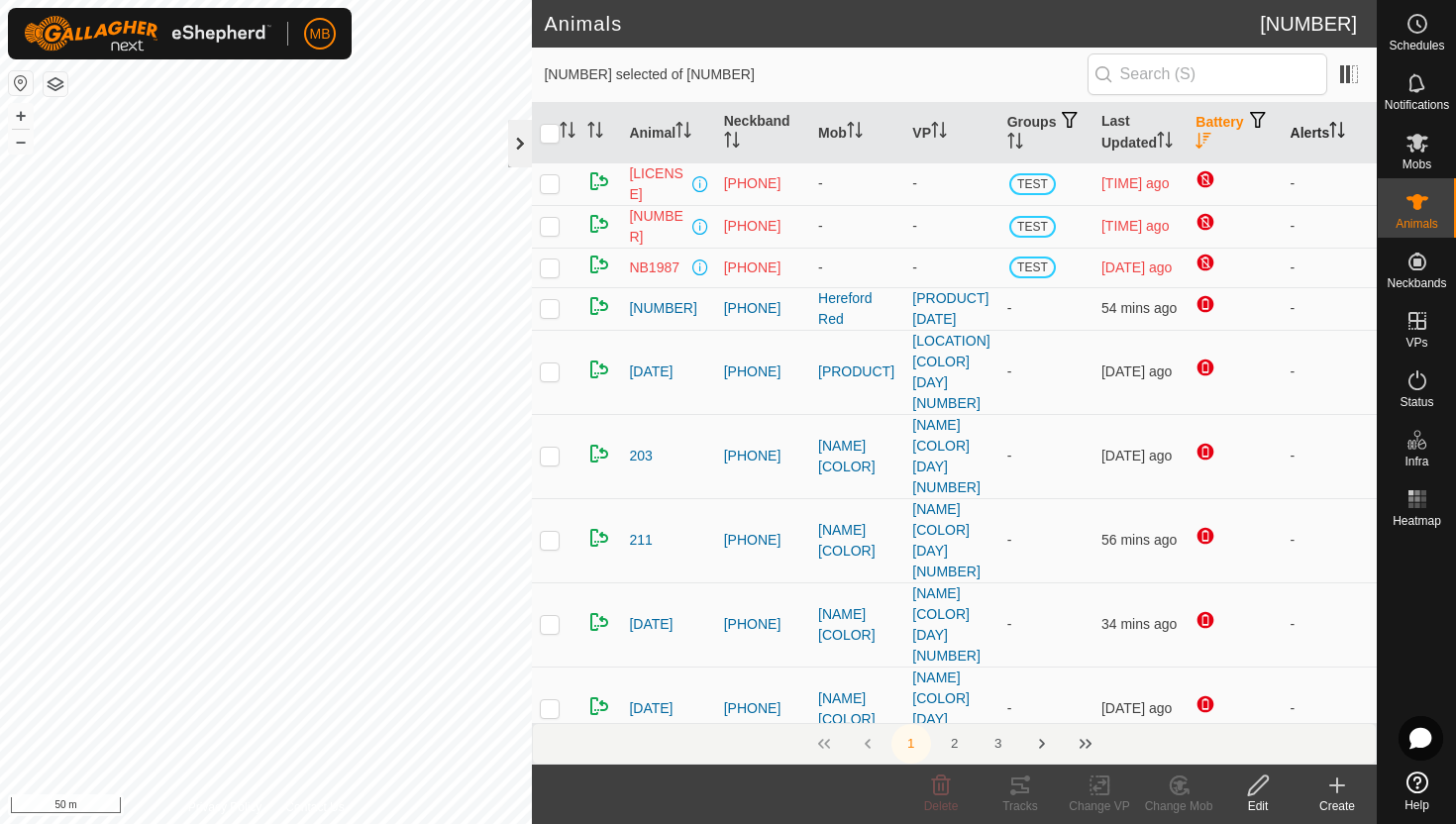 click 